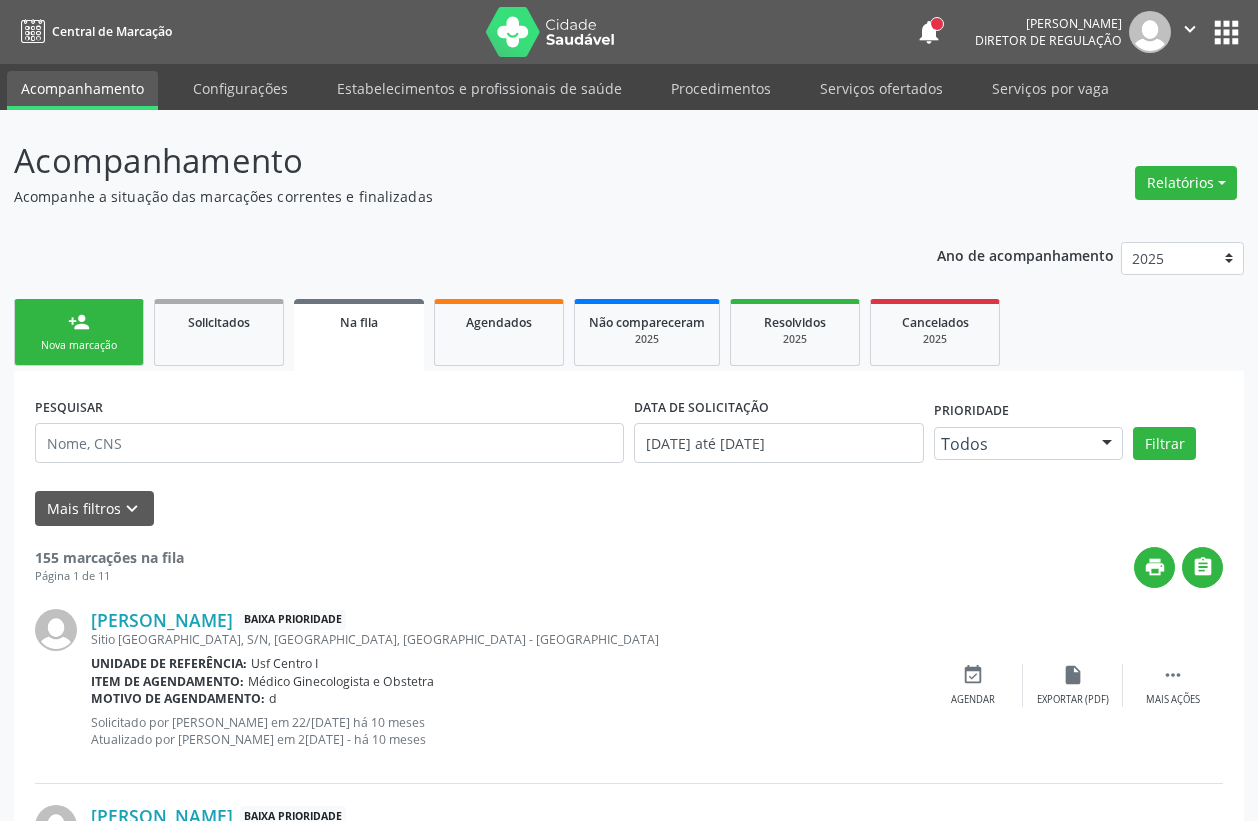 scroll, scrollTop: 0, scrollLeft: 0, axis: both 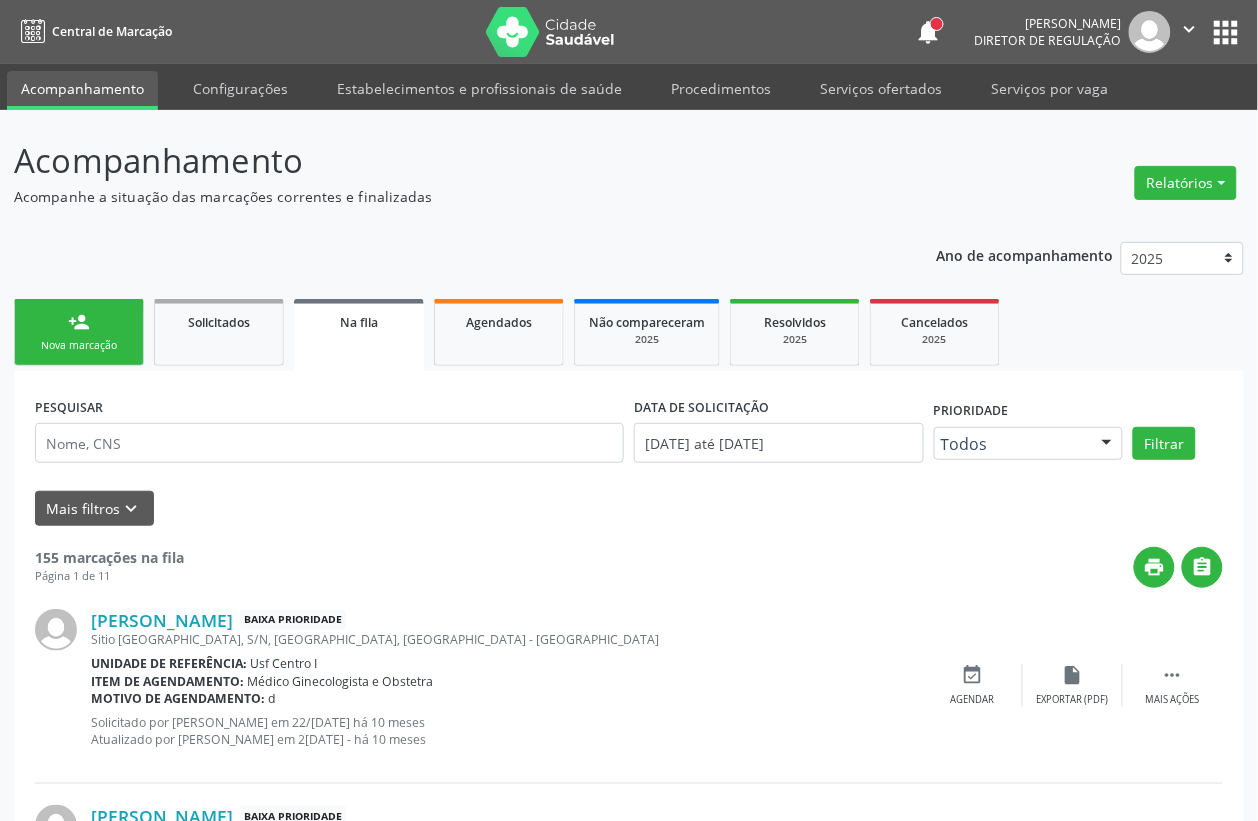 click on "Acompanhamento" at bounding box center [82, 90] 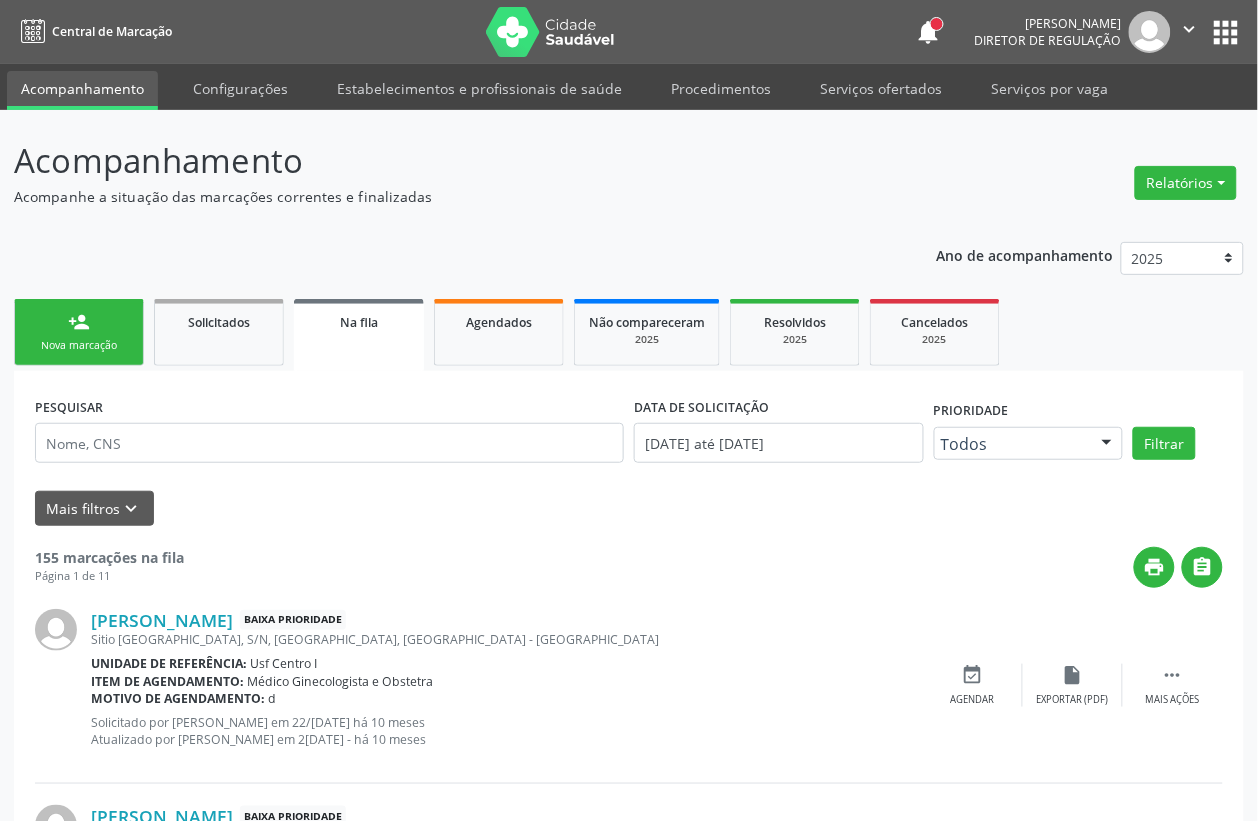 click on "person_add
Nova marcação" at bounding box center (79, 332) 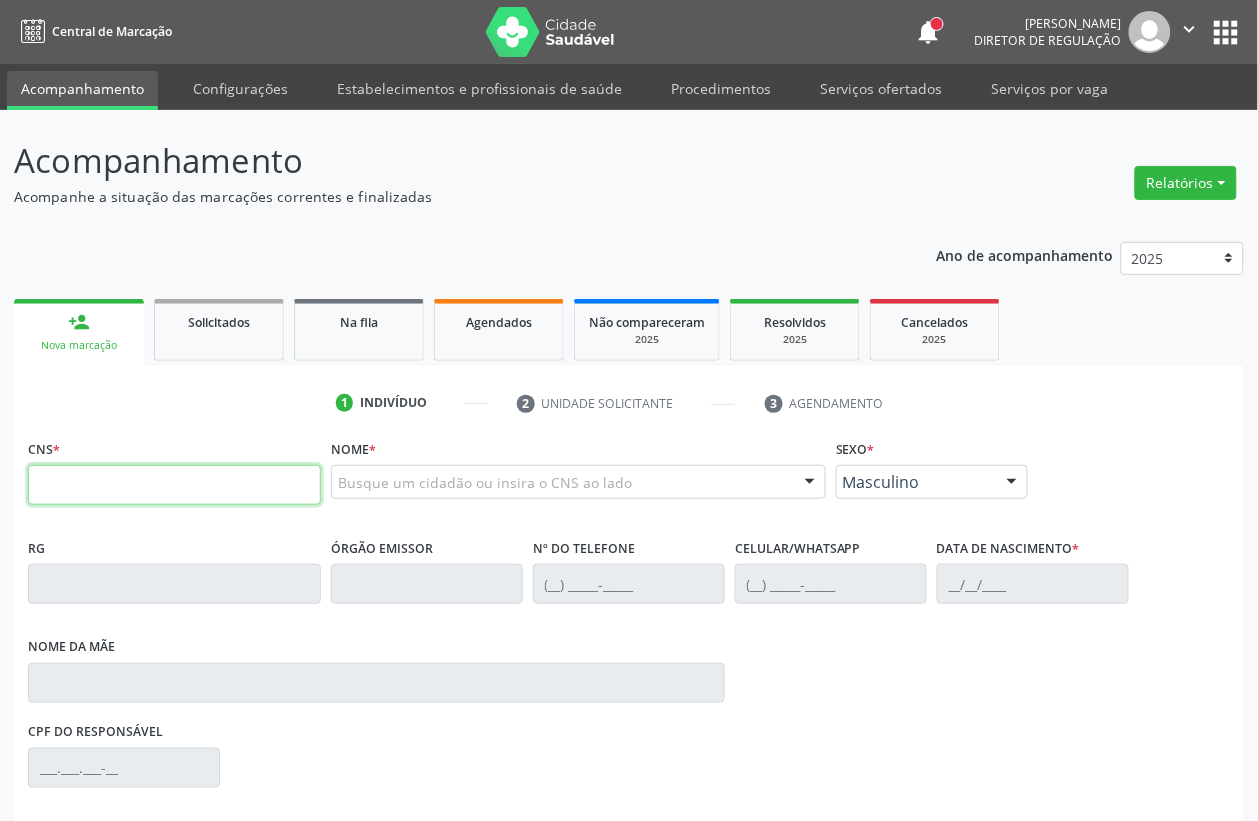 click at bounding box center [174, 485] 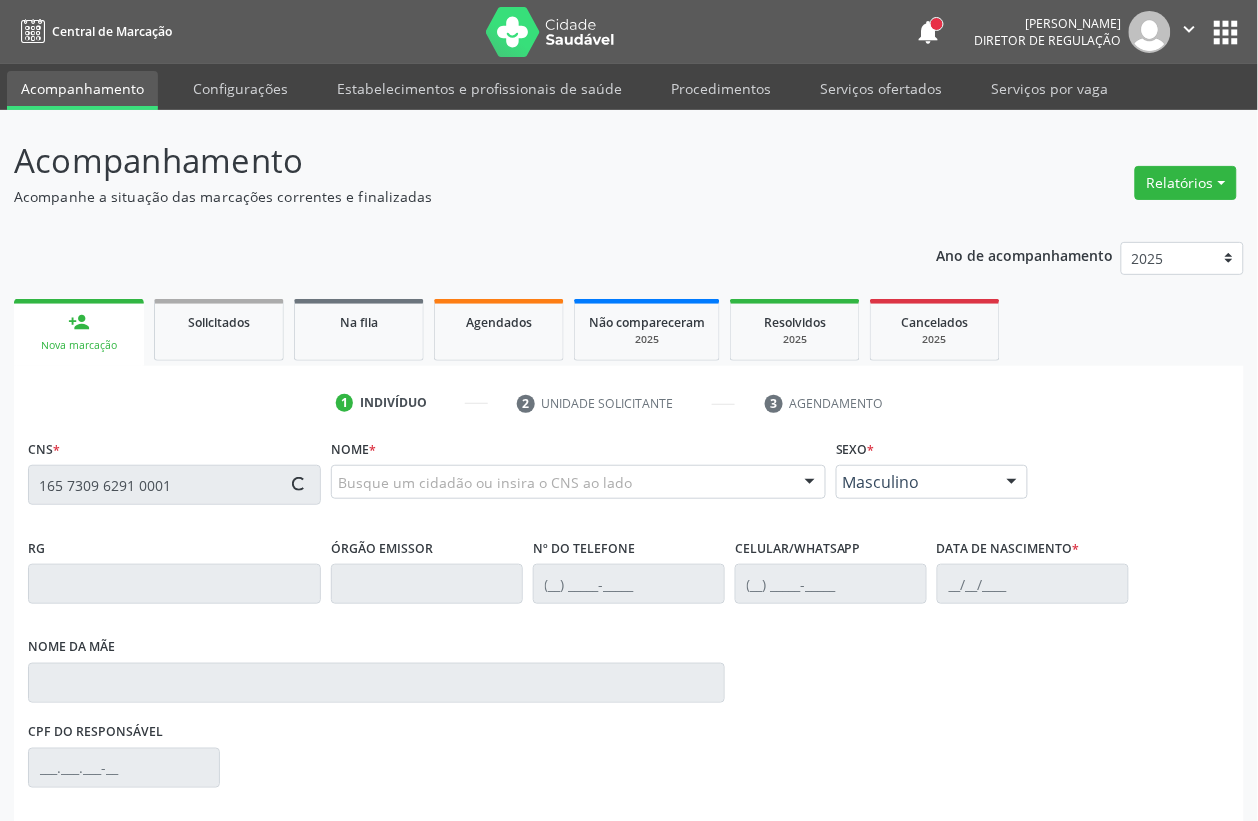 type on "165 7309 6291 0001" 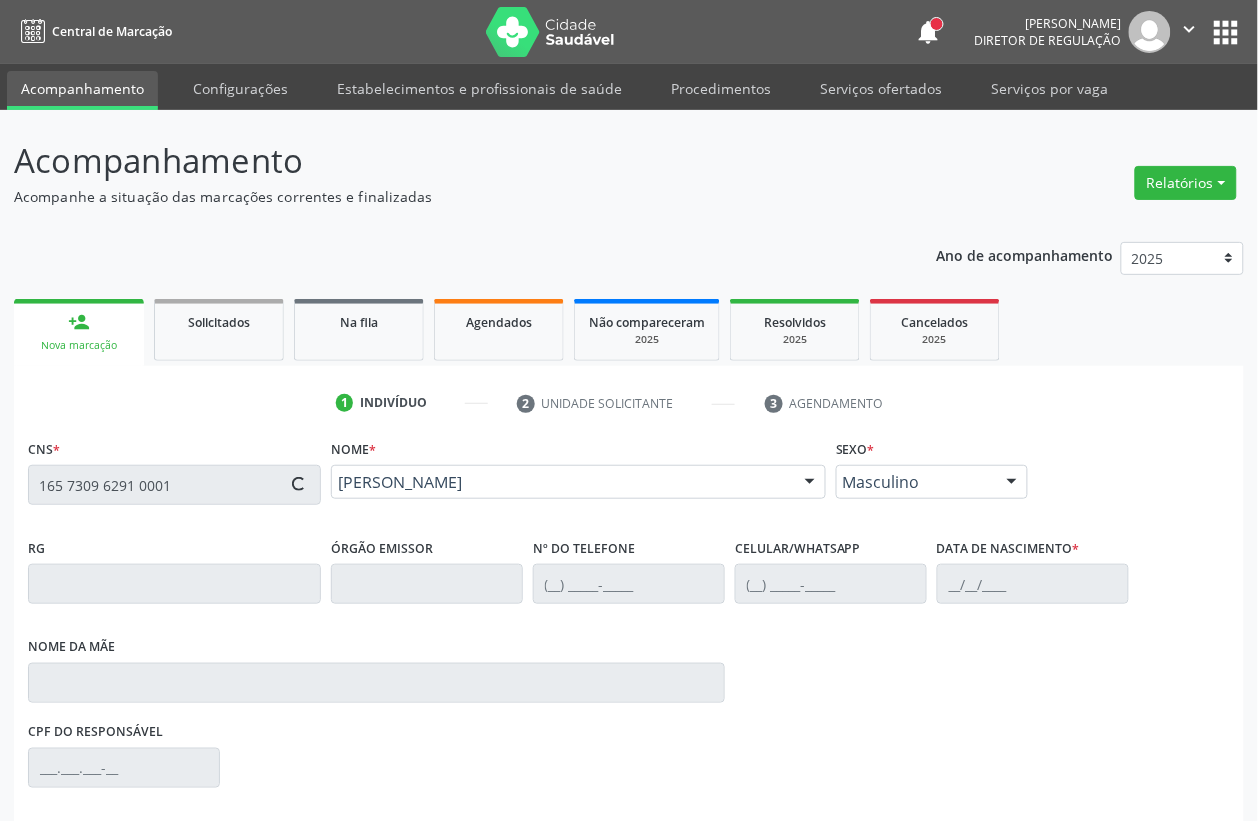 type on "[PHONE_NUMBER]" 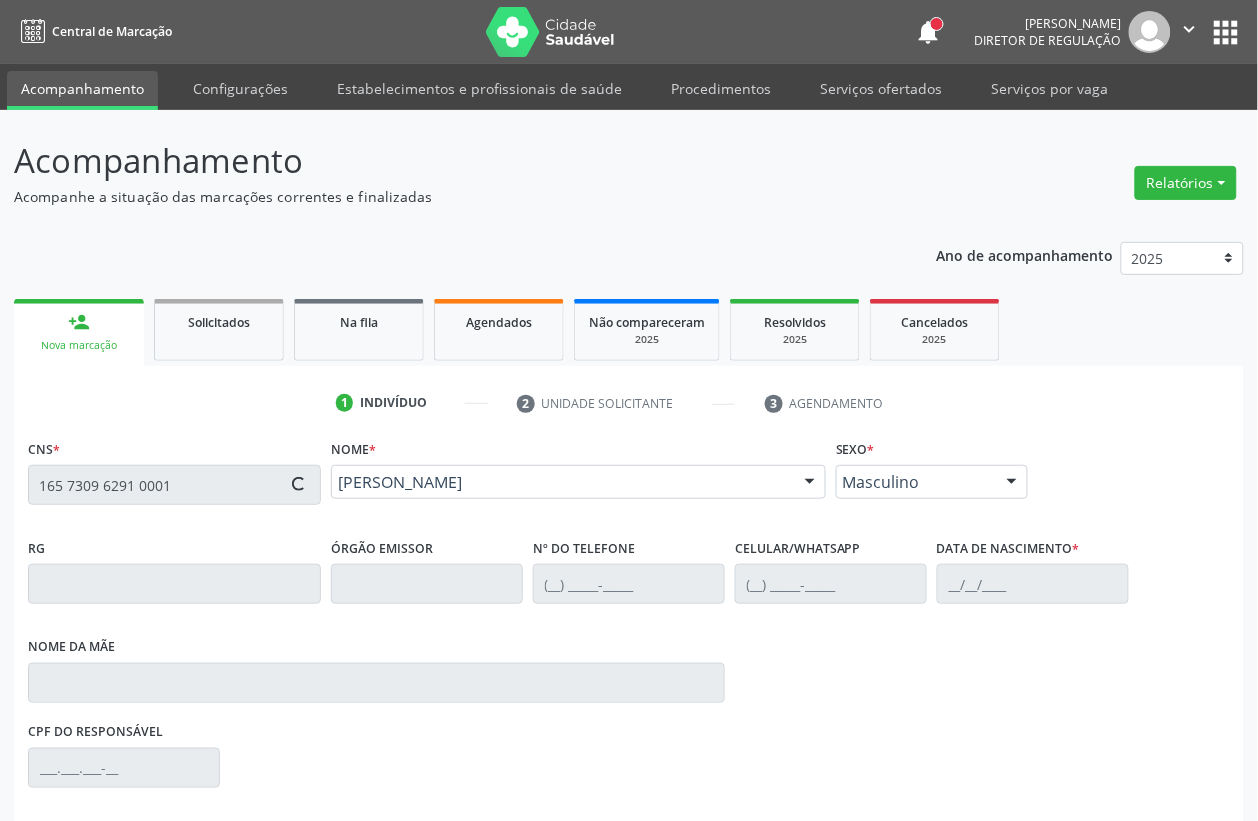 type on "12/09/1953" 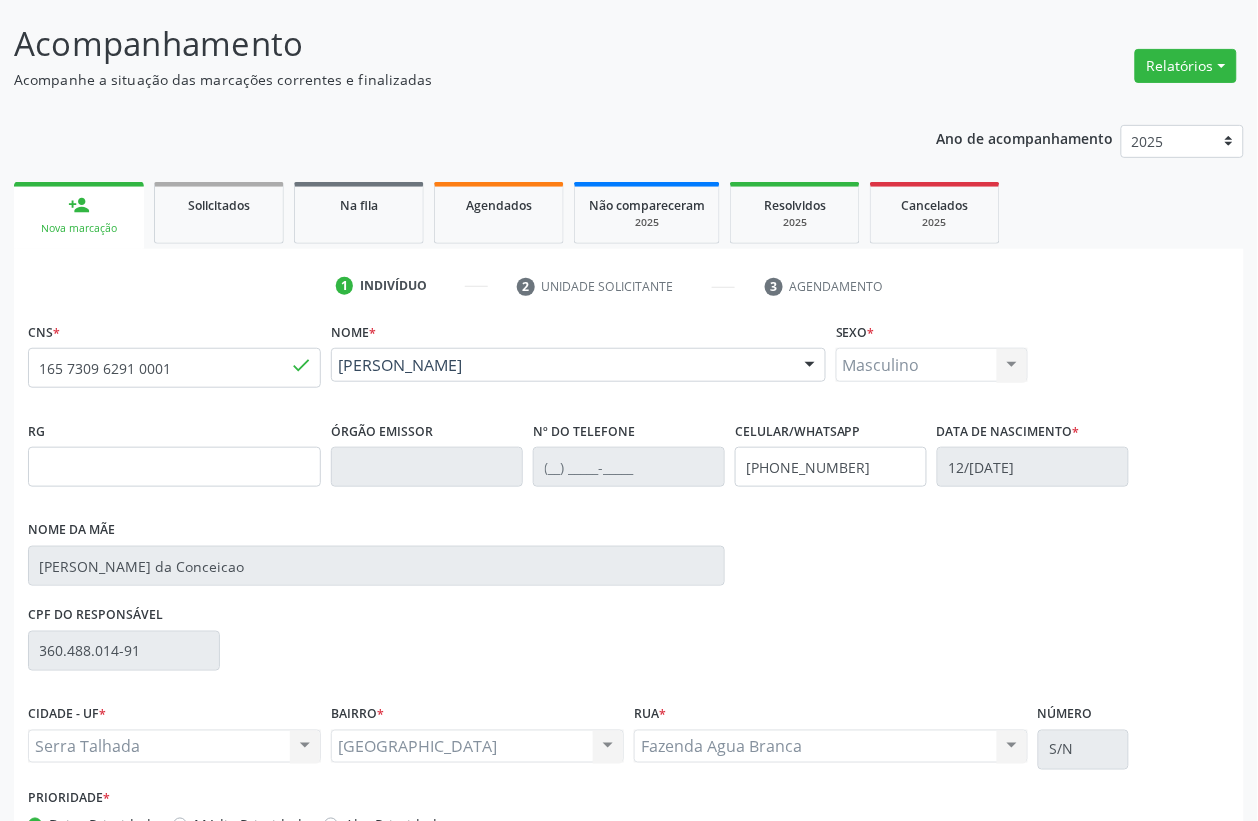 scroll, scrollTop: 248, scrollLeft: 0, axis: vertical 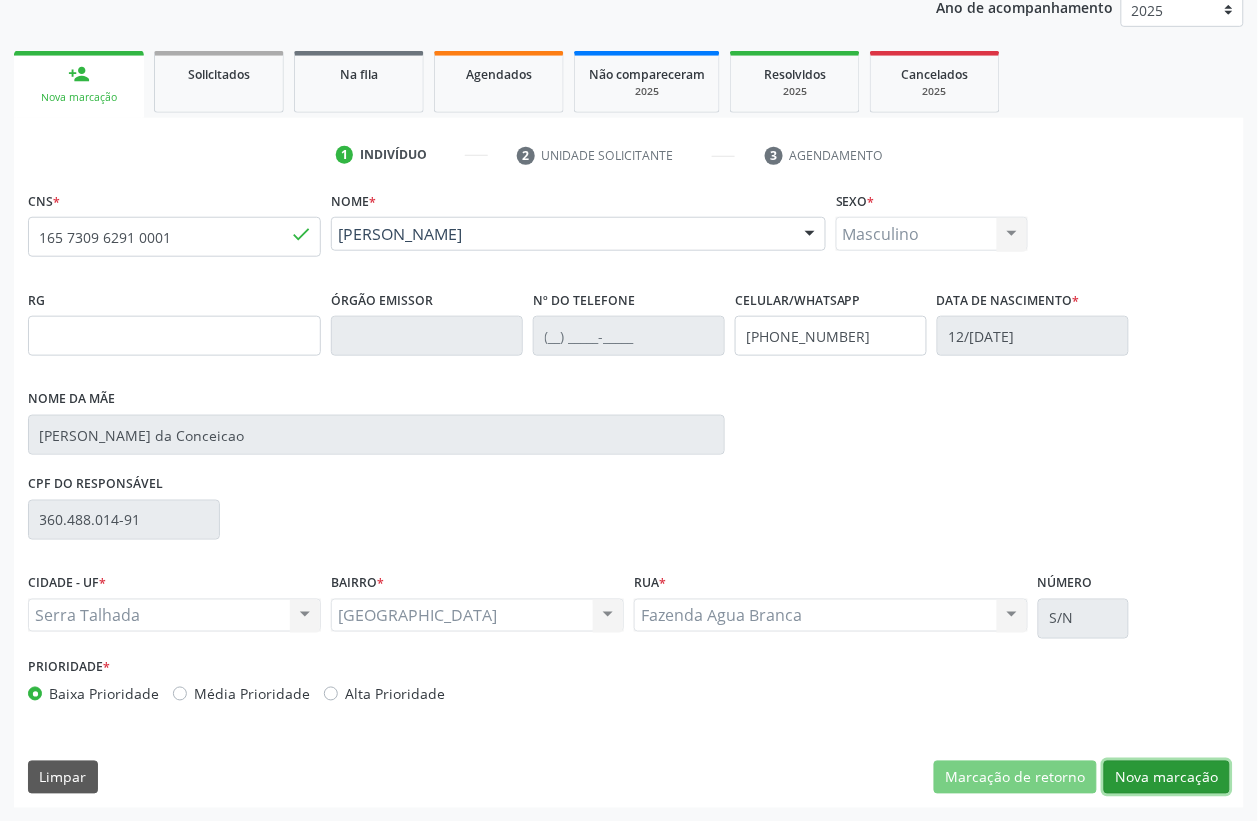 click on "Nova marcação" at bounding box center (1167, 778) 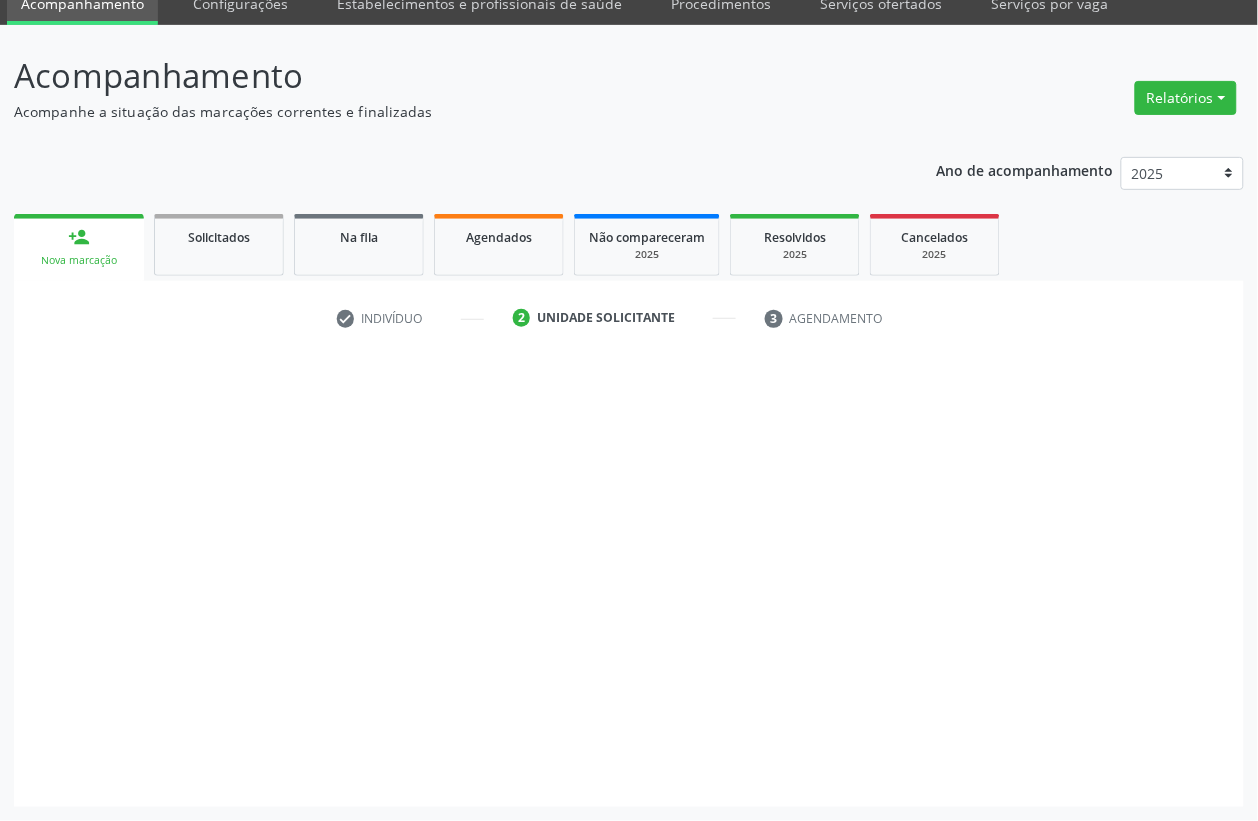 scroll, scrollTop: 85, scrollLeft: 0, axis: vertical 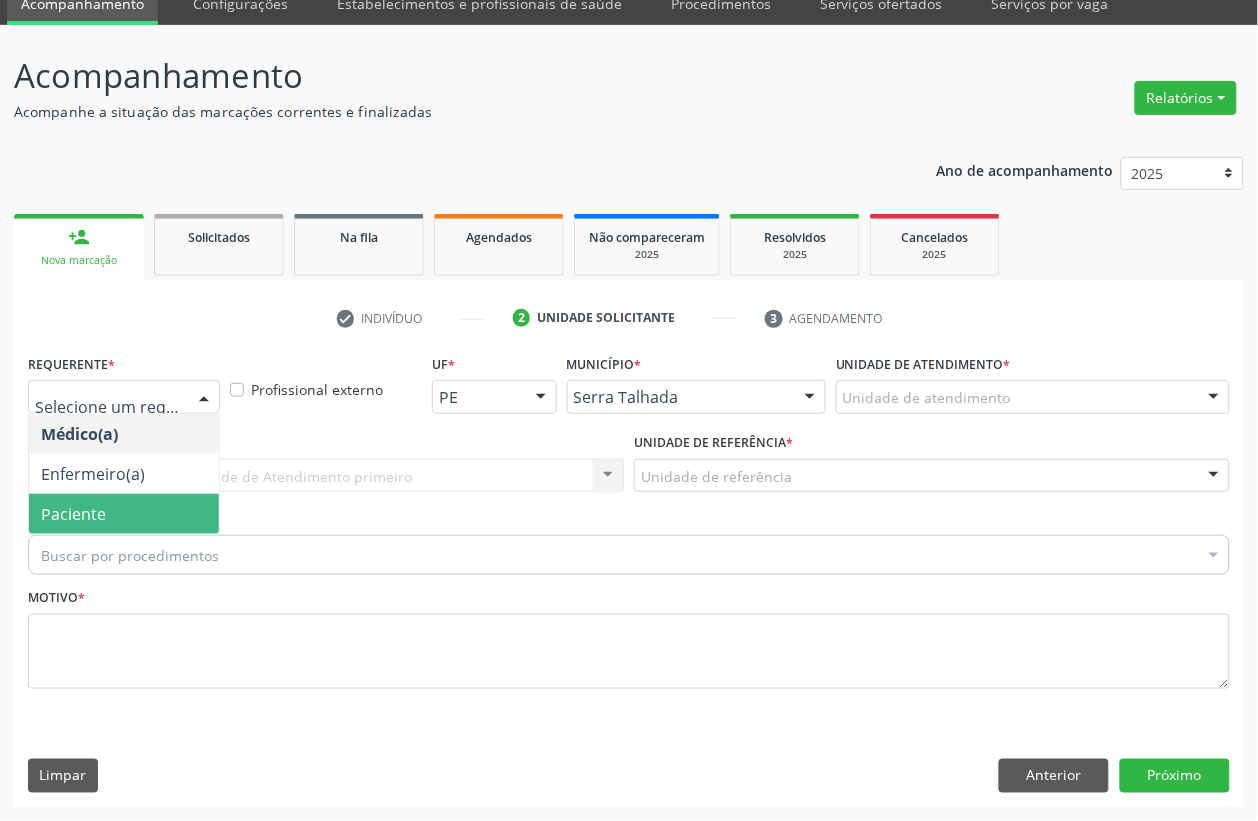 click on "Paciente" at bounding box center [124, 514] 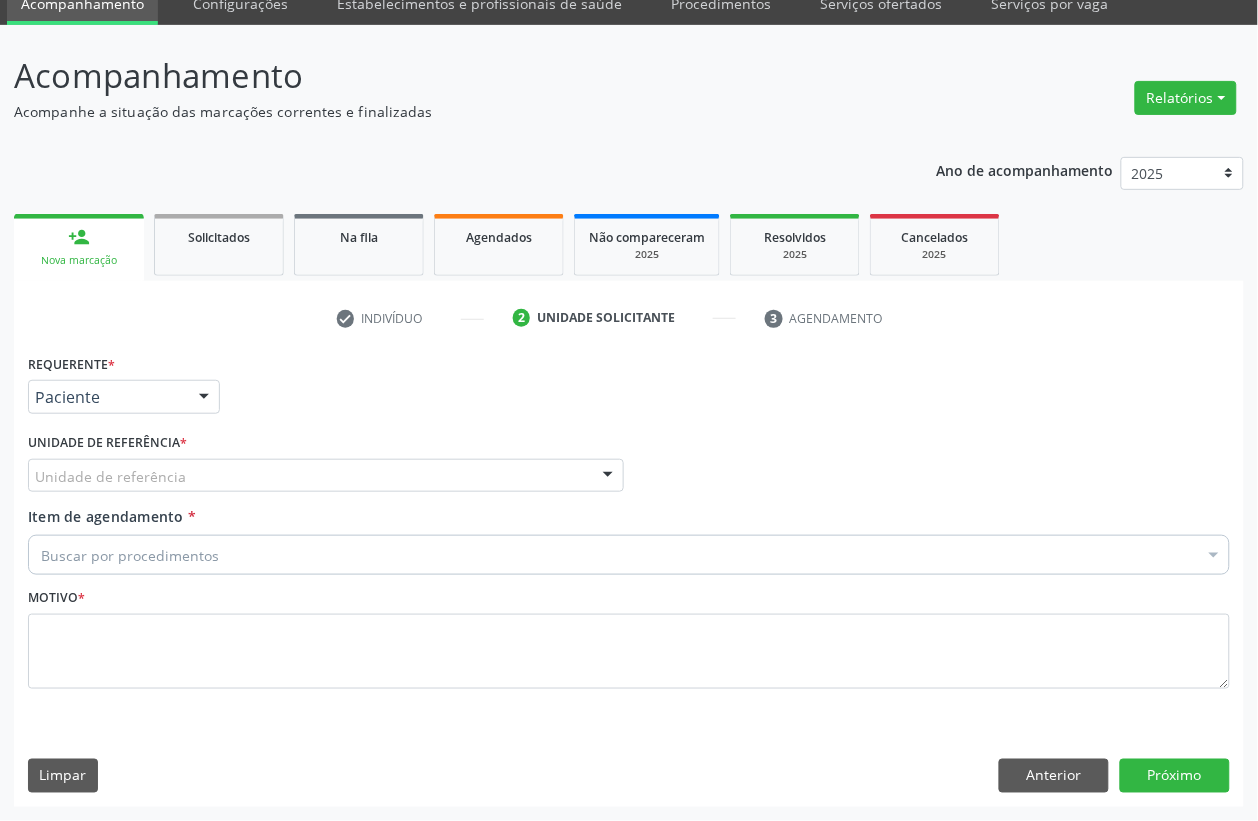 click on "Unidade de referência" at bounding box center (326, 476) 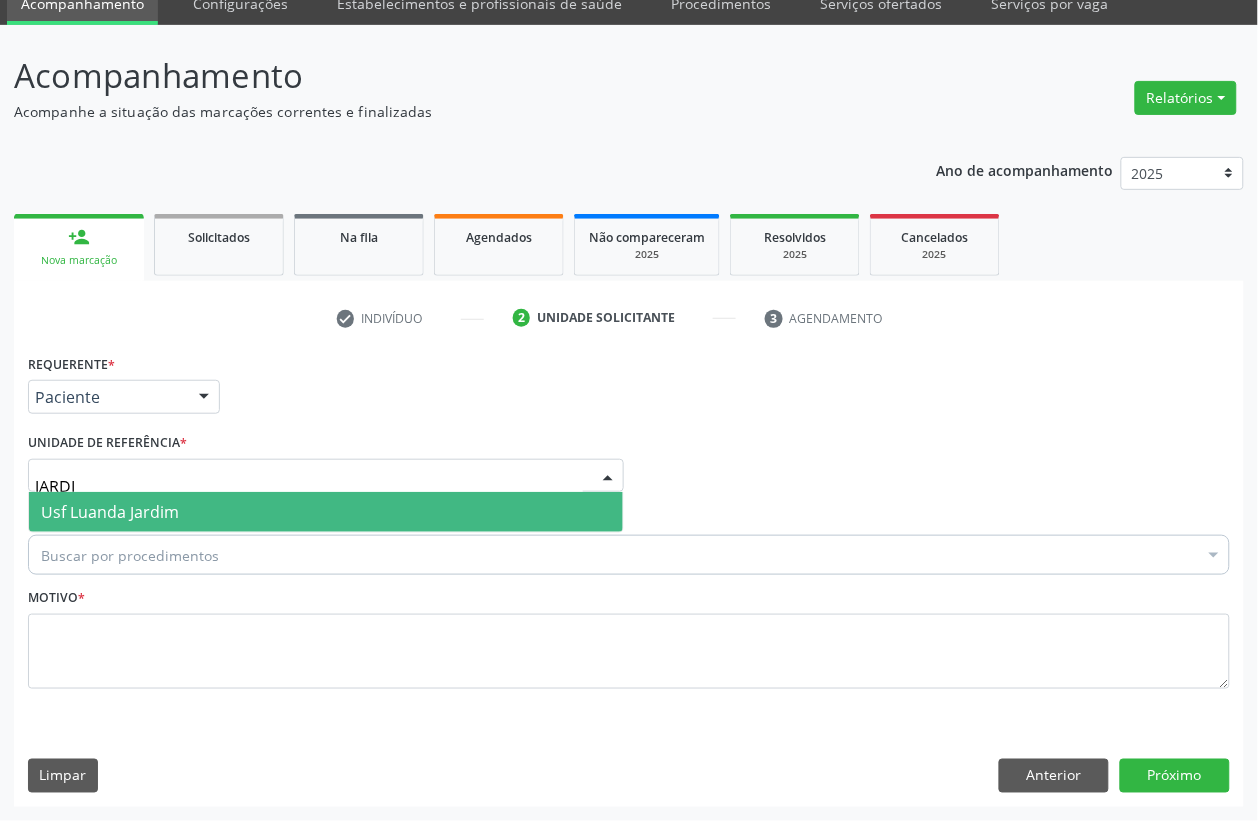 type on "JARDIM" 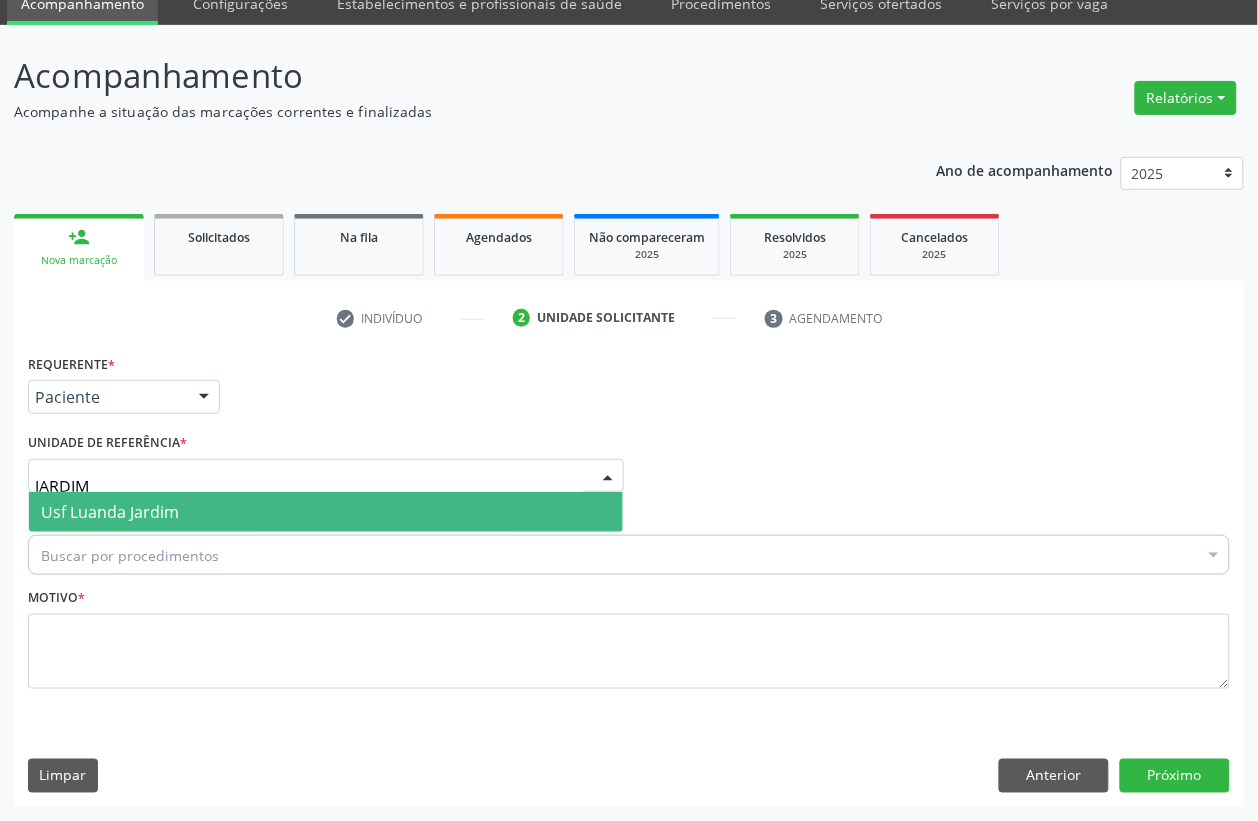 click on "Usf Luanda Jardim" at bounding box center (110, 512) 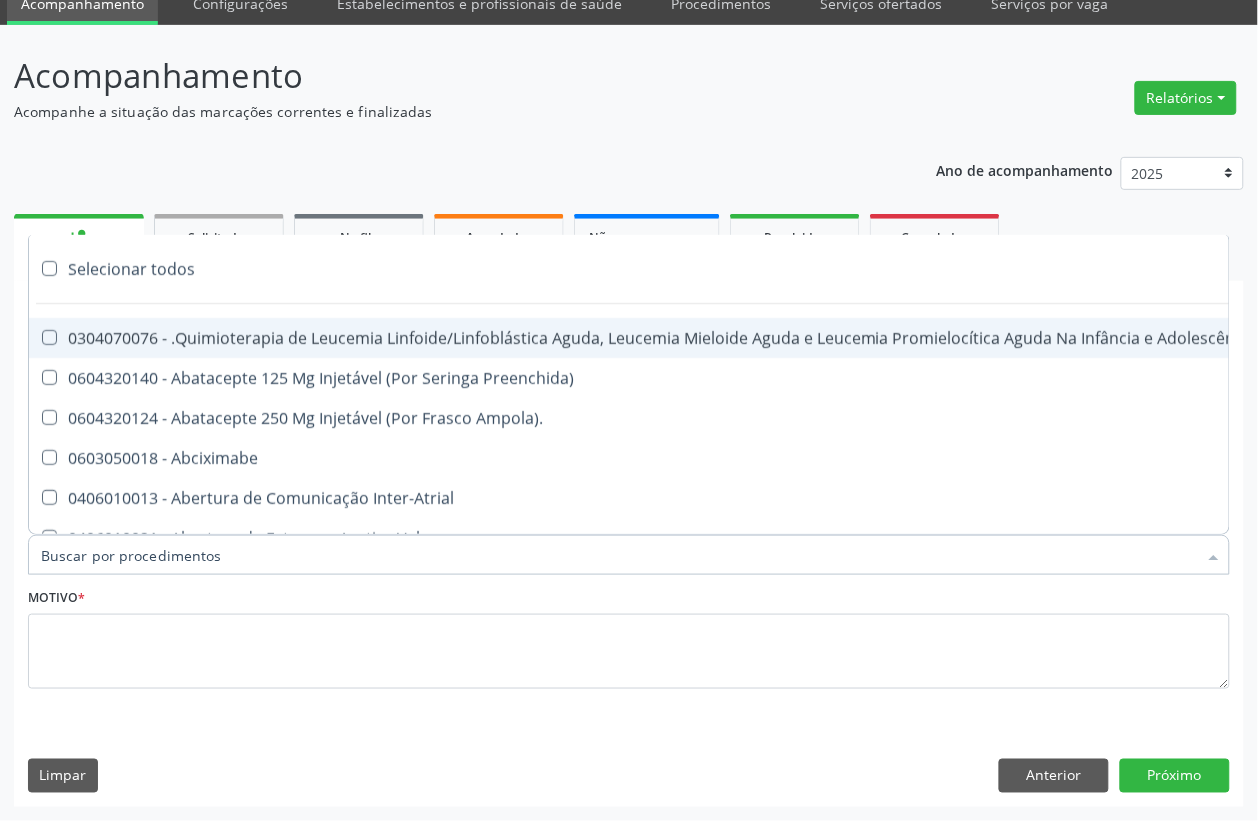 type on "F" 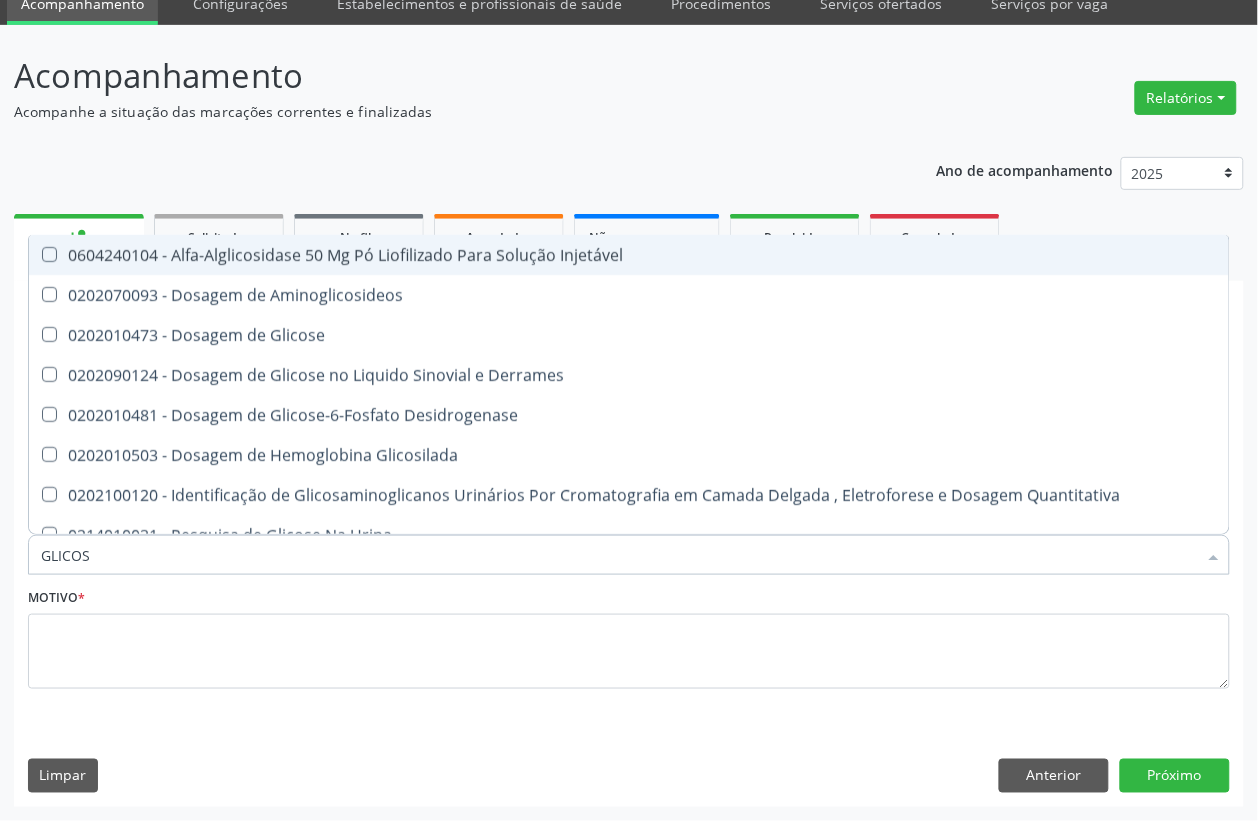 type on "GLICOSE" 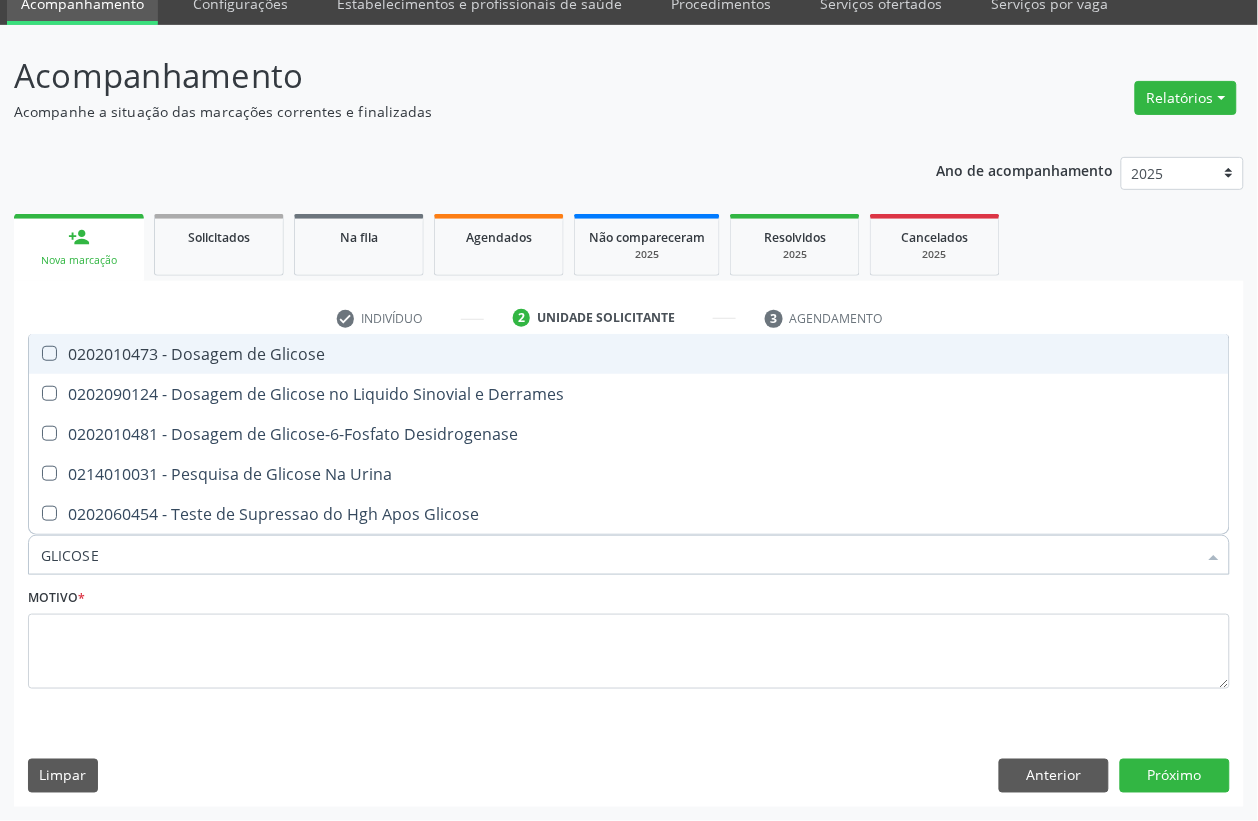 click on "0202010473 - Dosagem de Glicose" at bounding box center [629, 354] 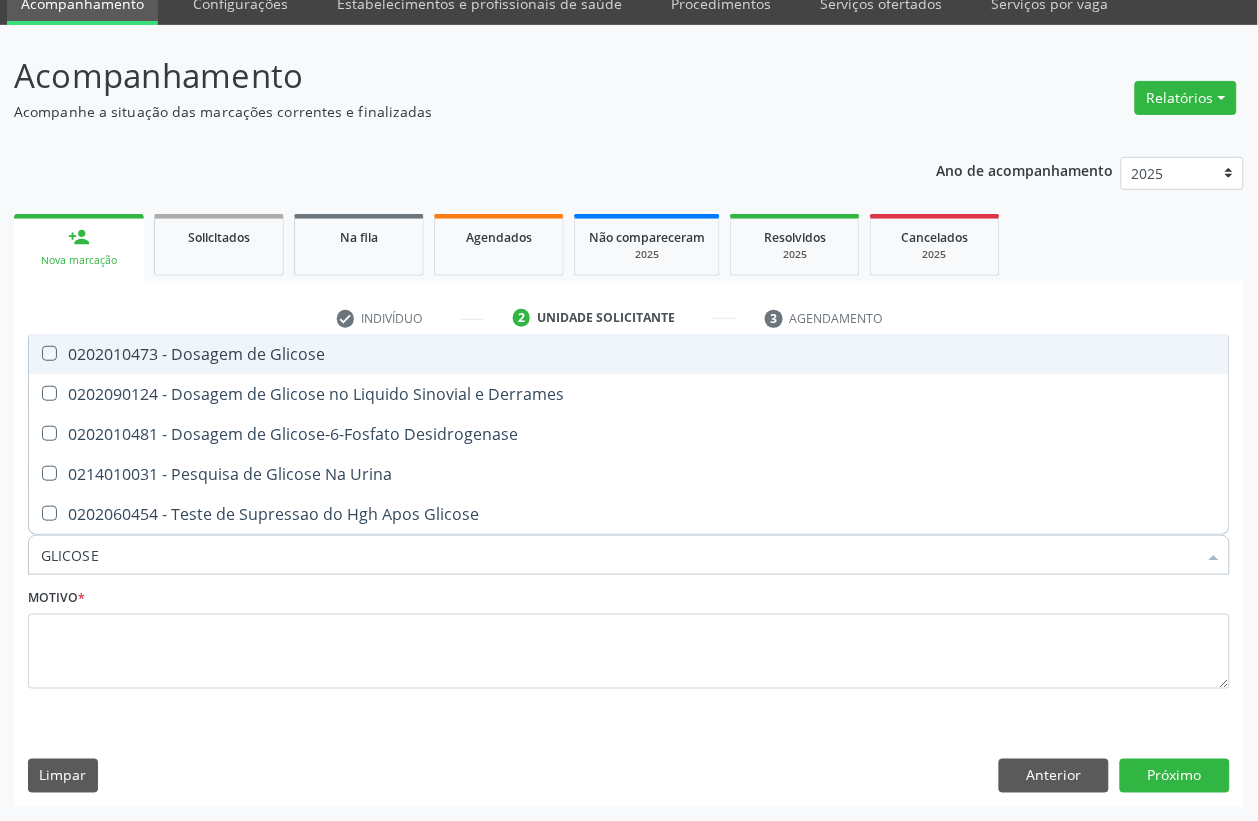 checkbox on "true" 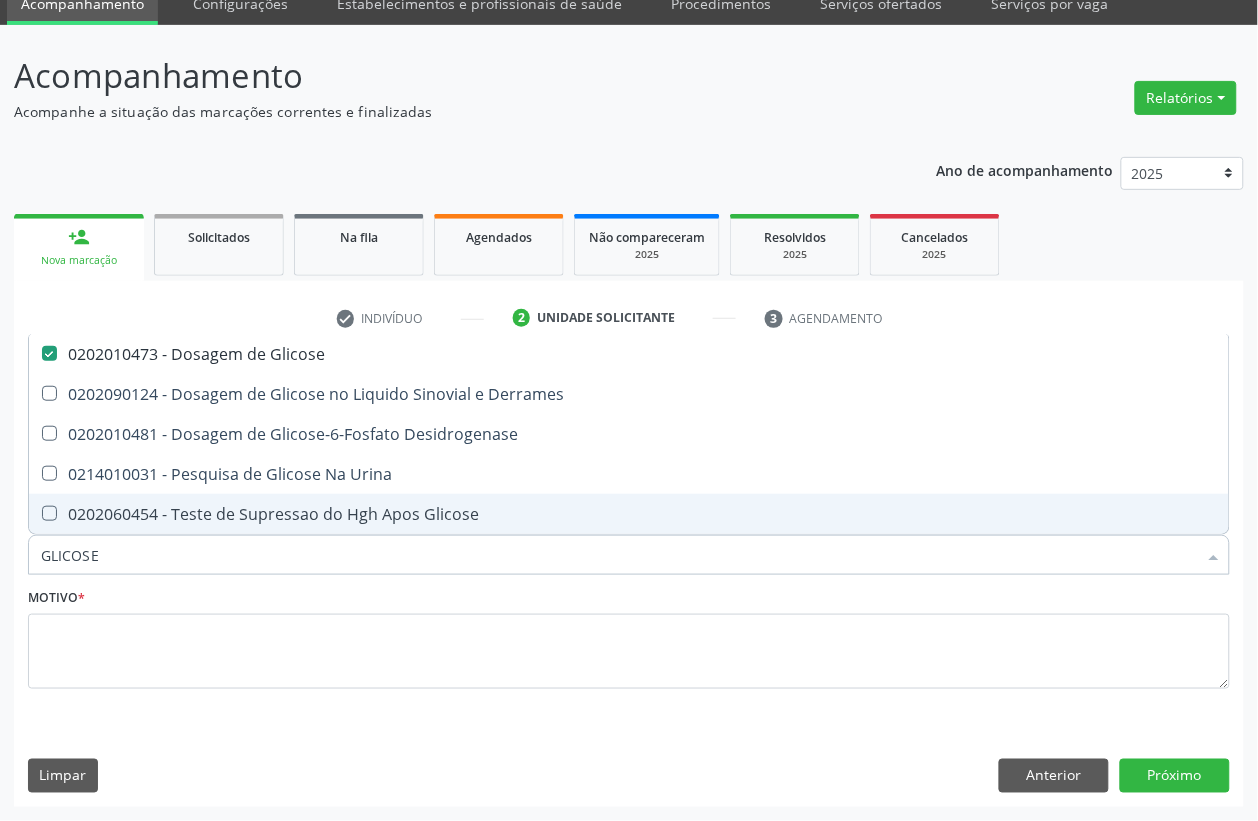 drag, startPoint x: 186, startPoint y: 546, endPoint x: 0, endPoint y: 553, distance: 186.13167 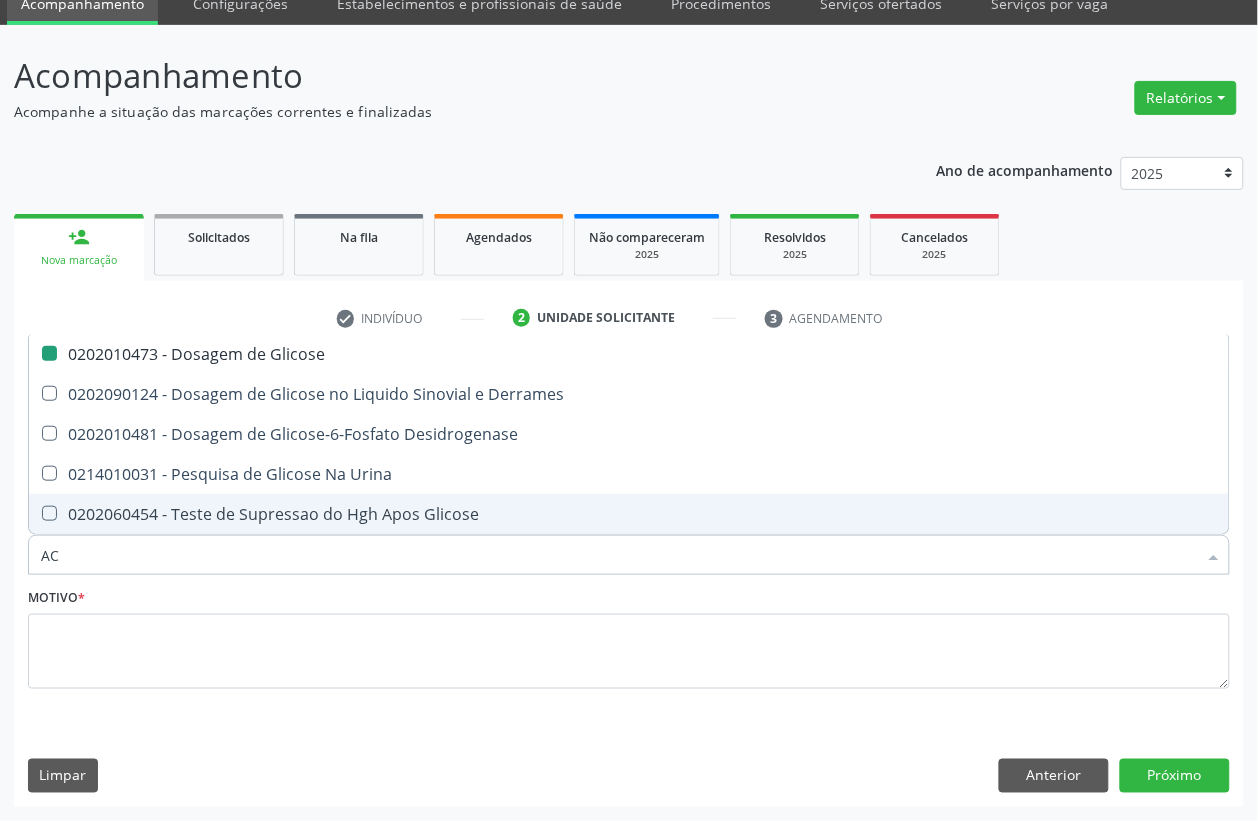 type on "ACI" 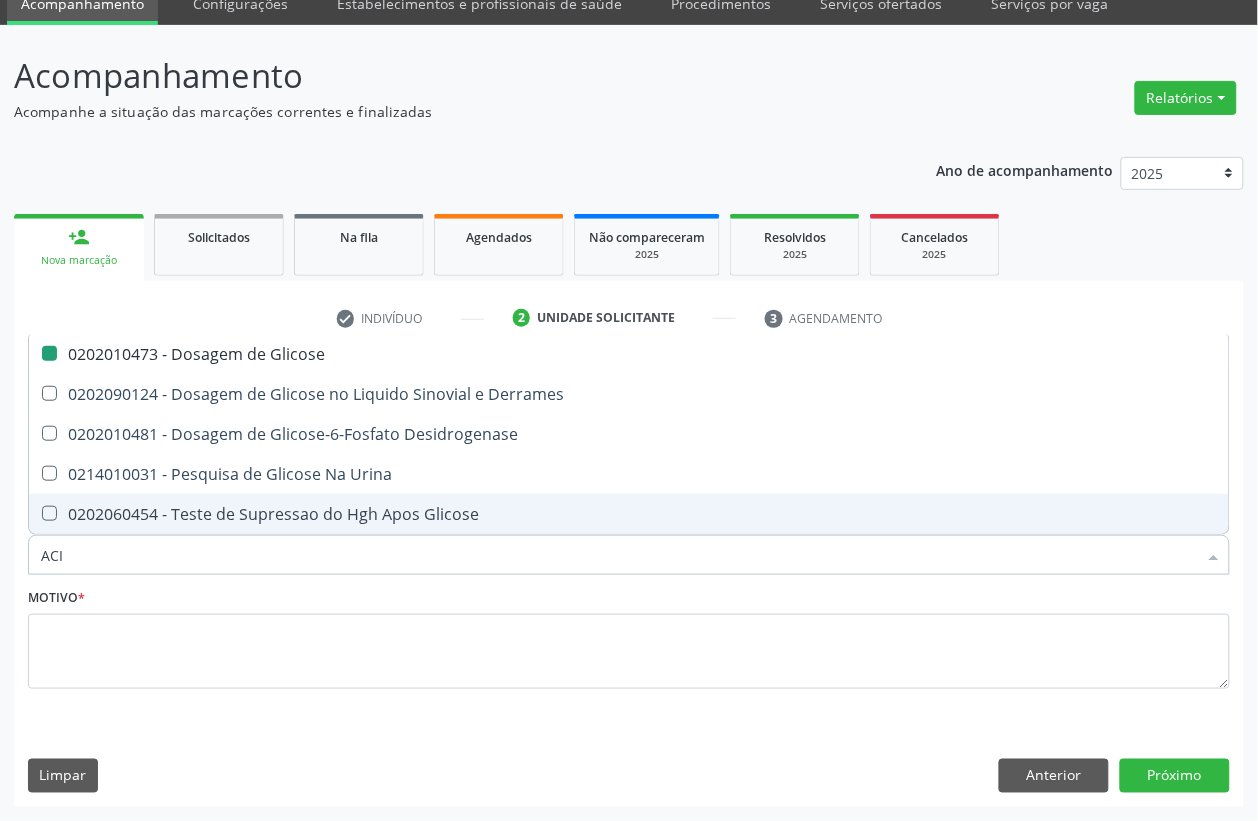 checkbox on "false" 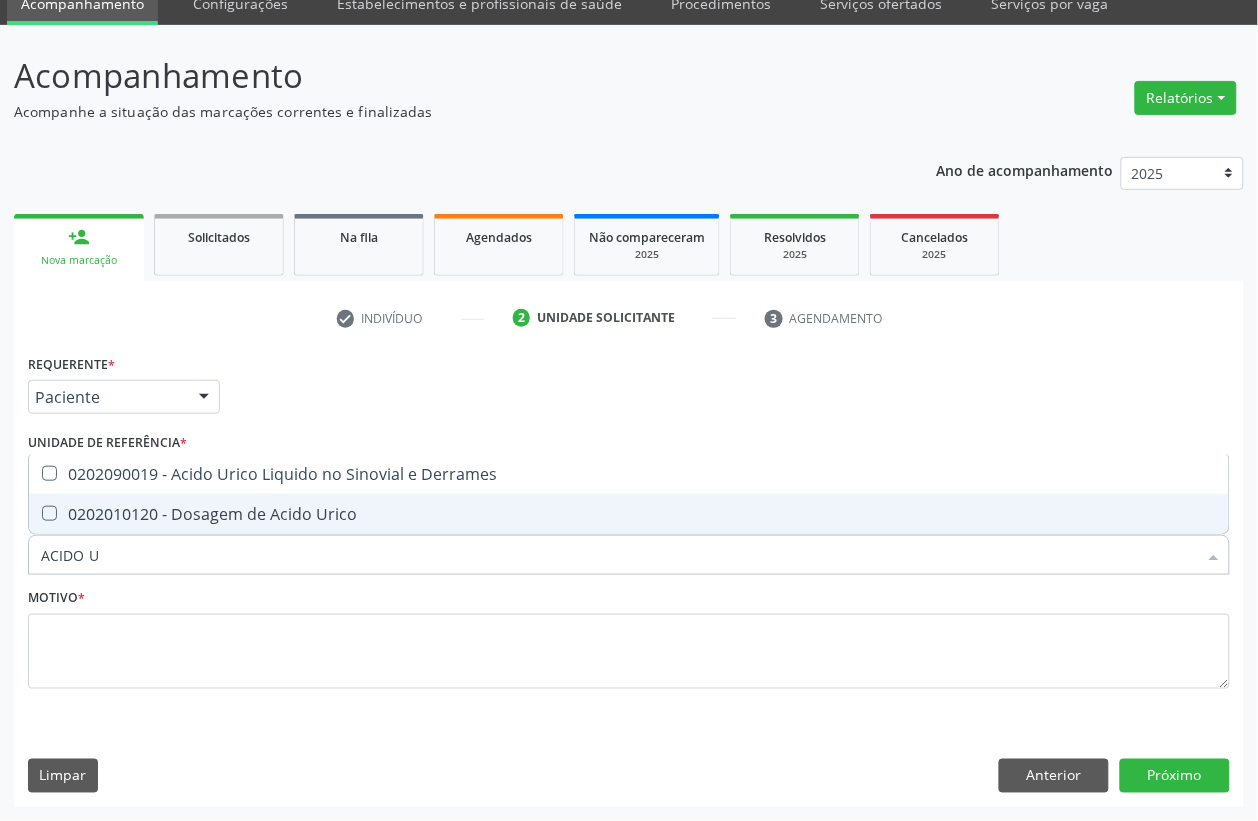 type on "ACIDO UR" 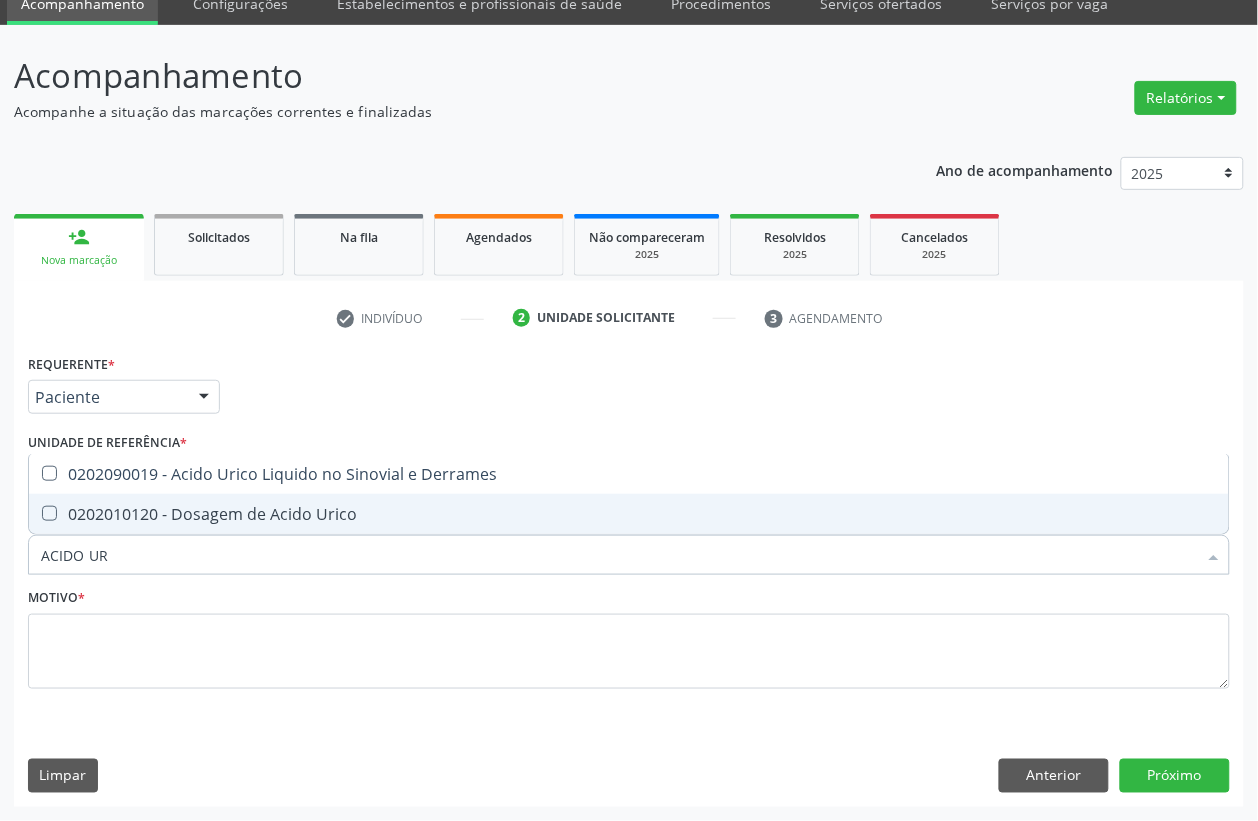 click on "0202010120 - Dosagem de Acido Urico" at bounding box center (629, 514) 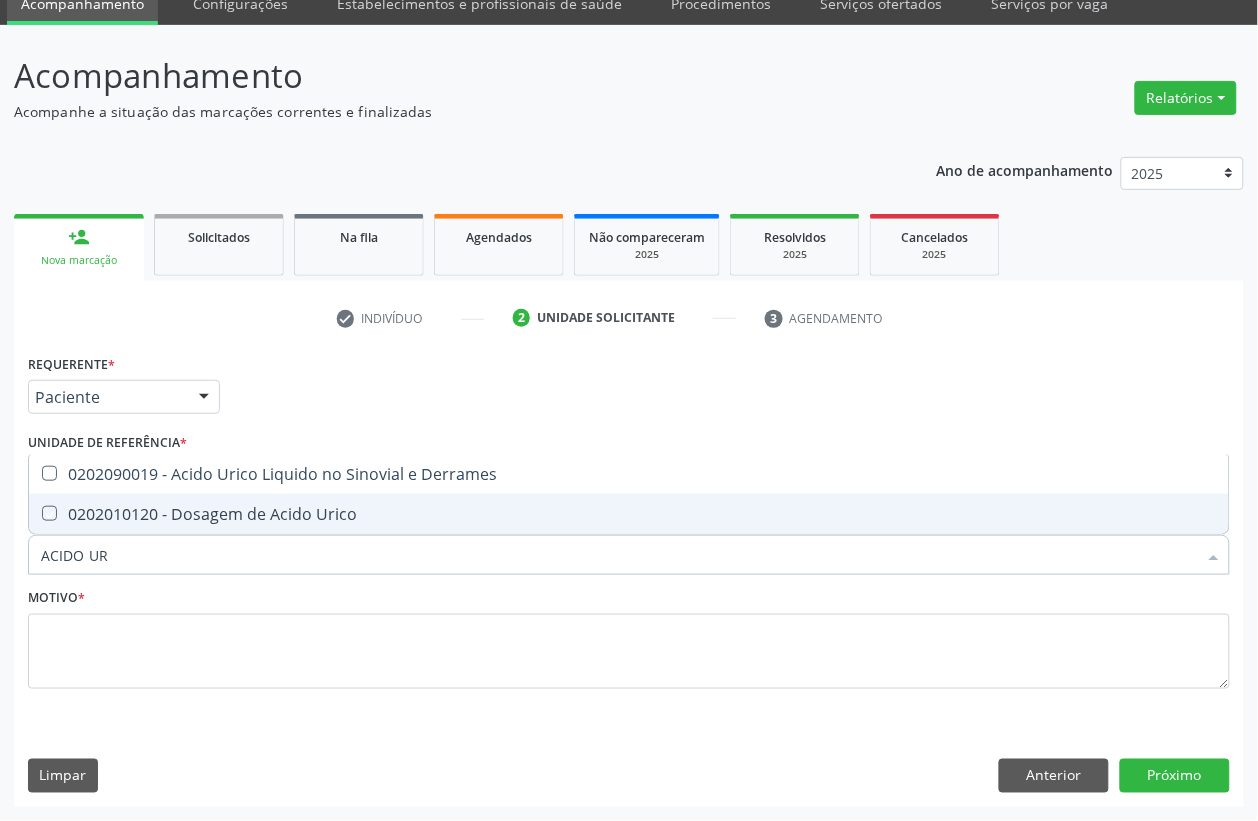 checkbox on "true" 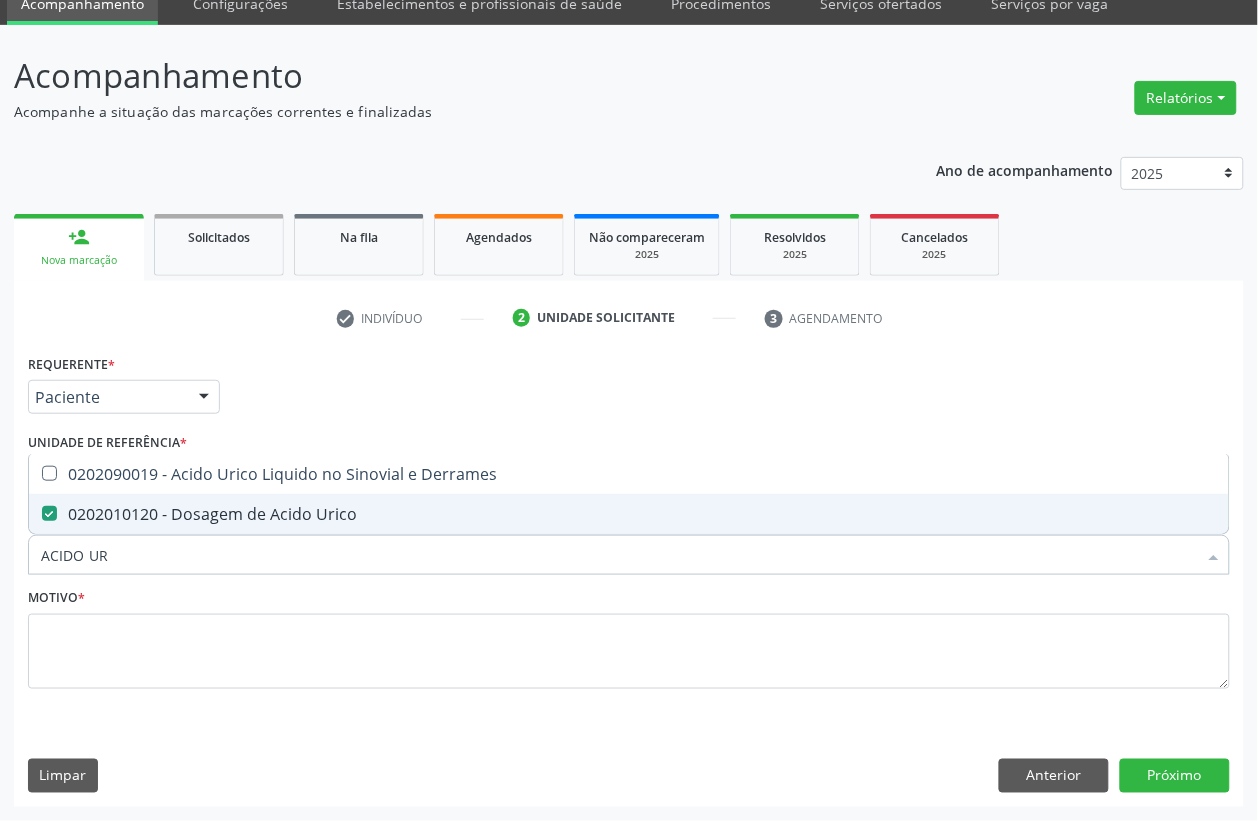drag, startPoint x: 131, startPoint y: 540, endPoint x: 0, endPoint y: 548, distance: 131.24405 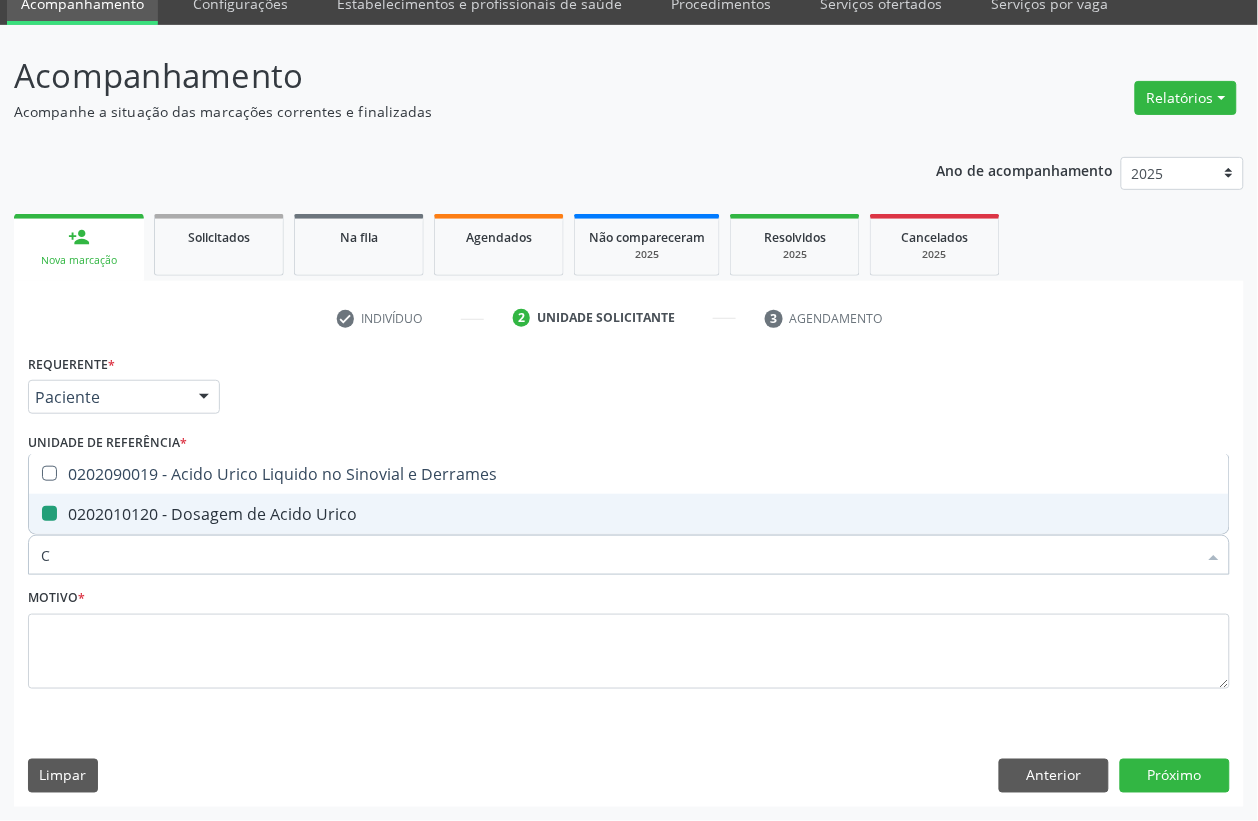 type on "CR" 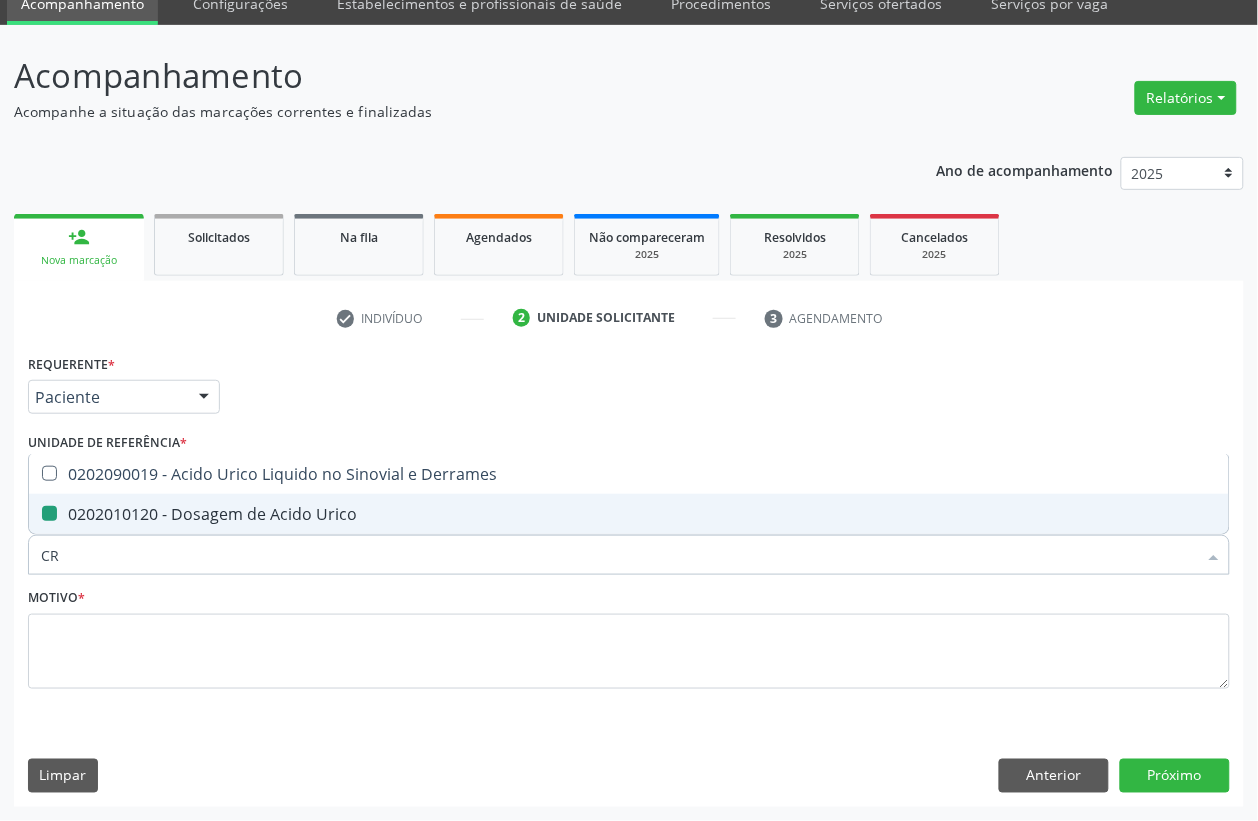 checkbox on "false" 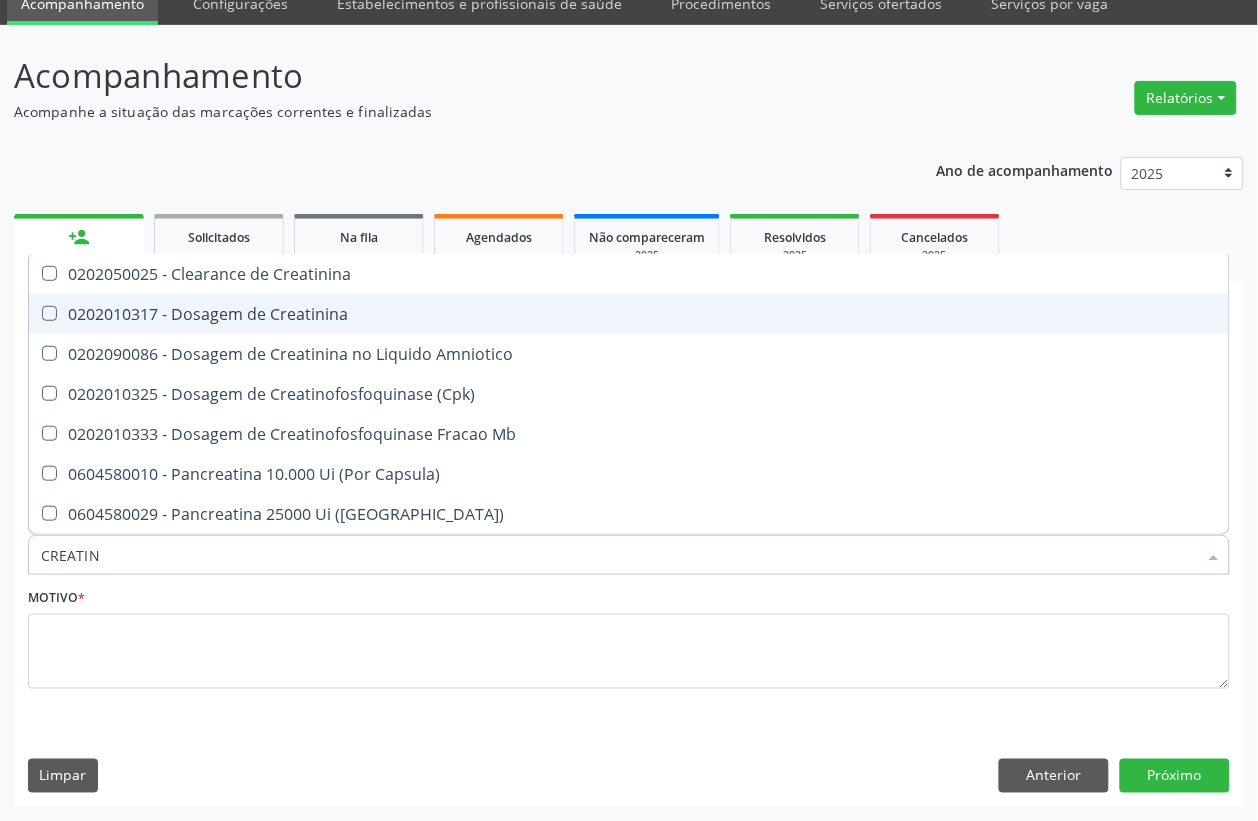 type on "CREATINI" 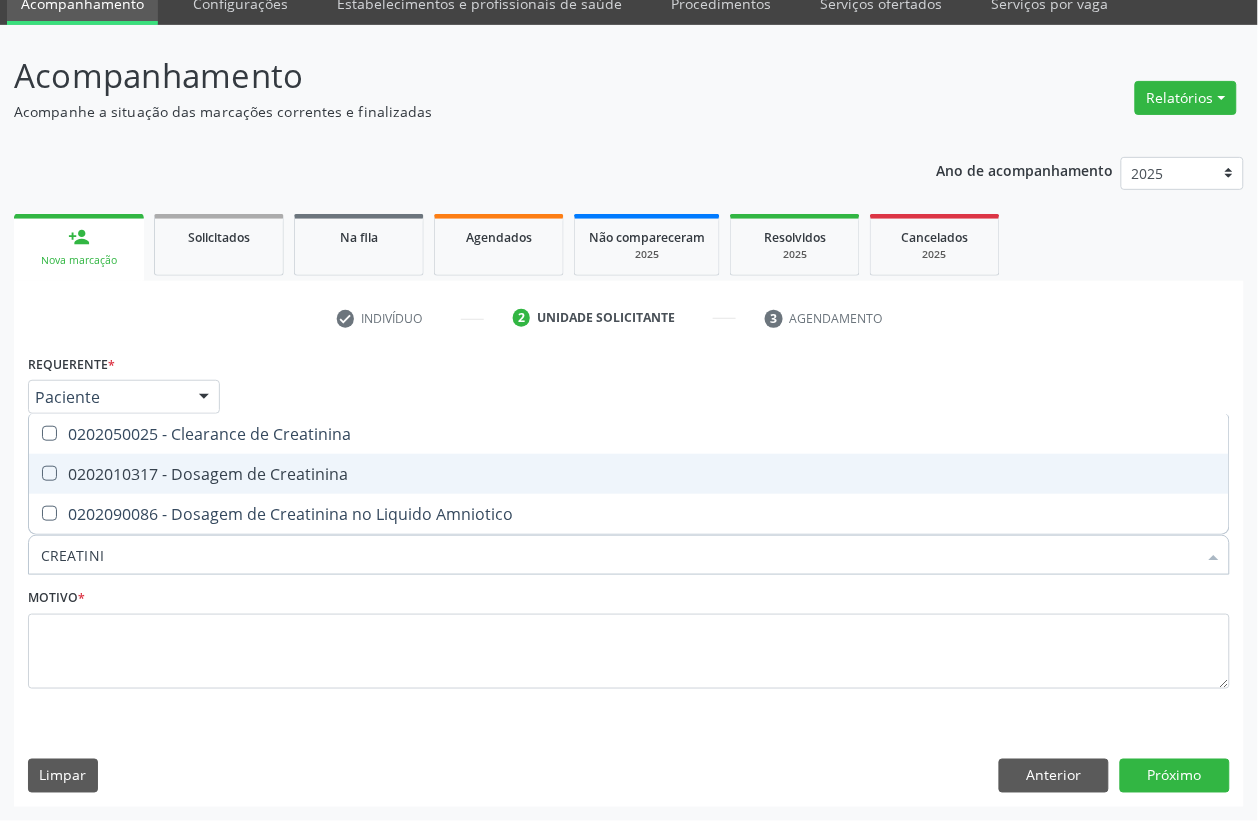 click on "0202010317 - Dosagem de Creatinina" at bounding box center (629, 474) 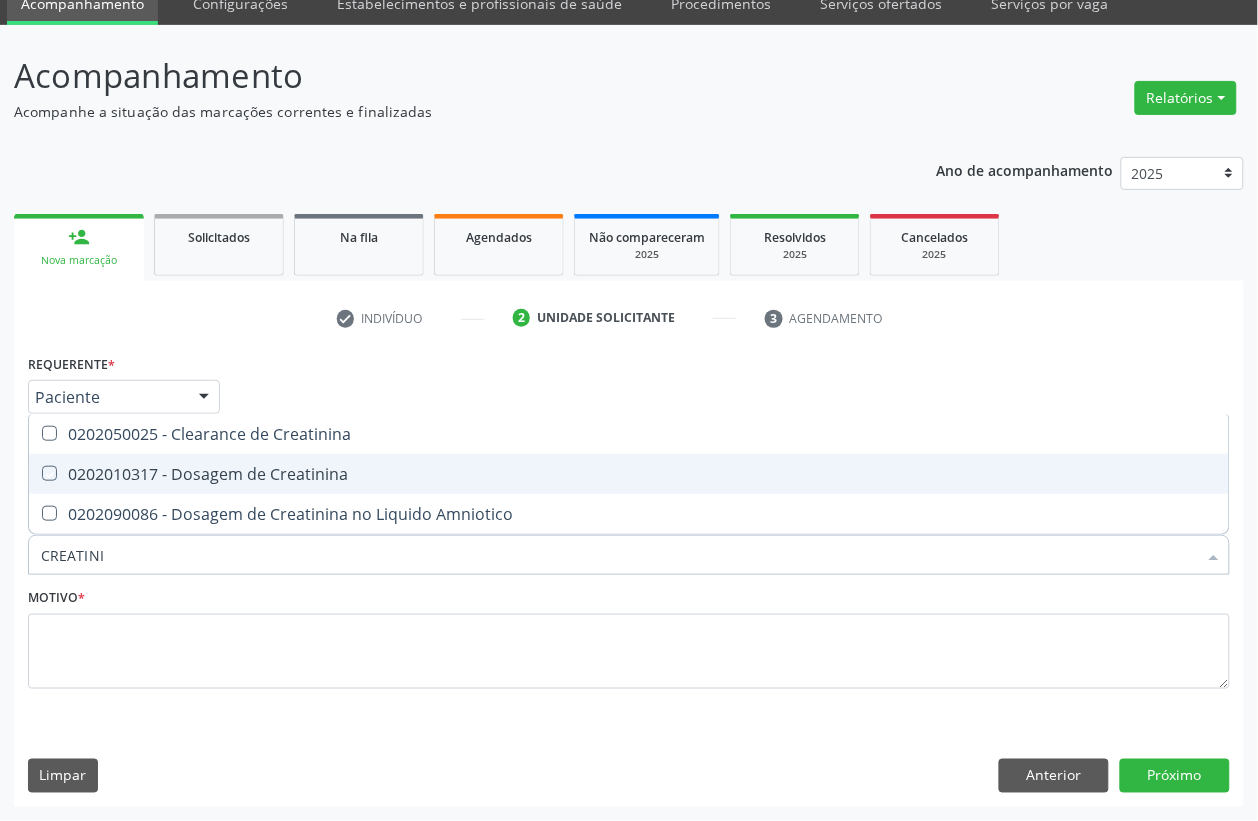 checkbox on "true" 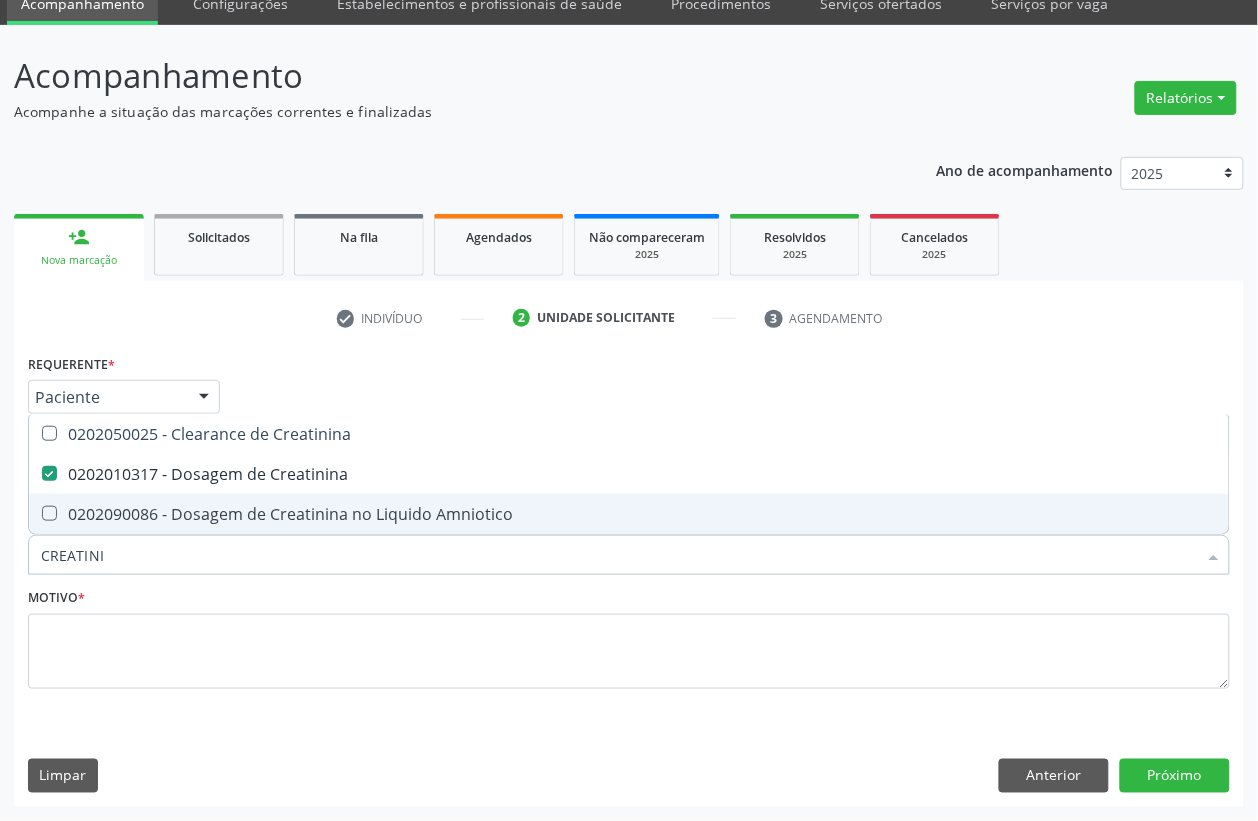 drag, startPoint x: 178, startPoint y: 553, endPoint x: 0, endPoint y: 557, distance: 178.04494 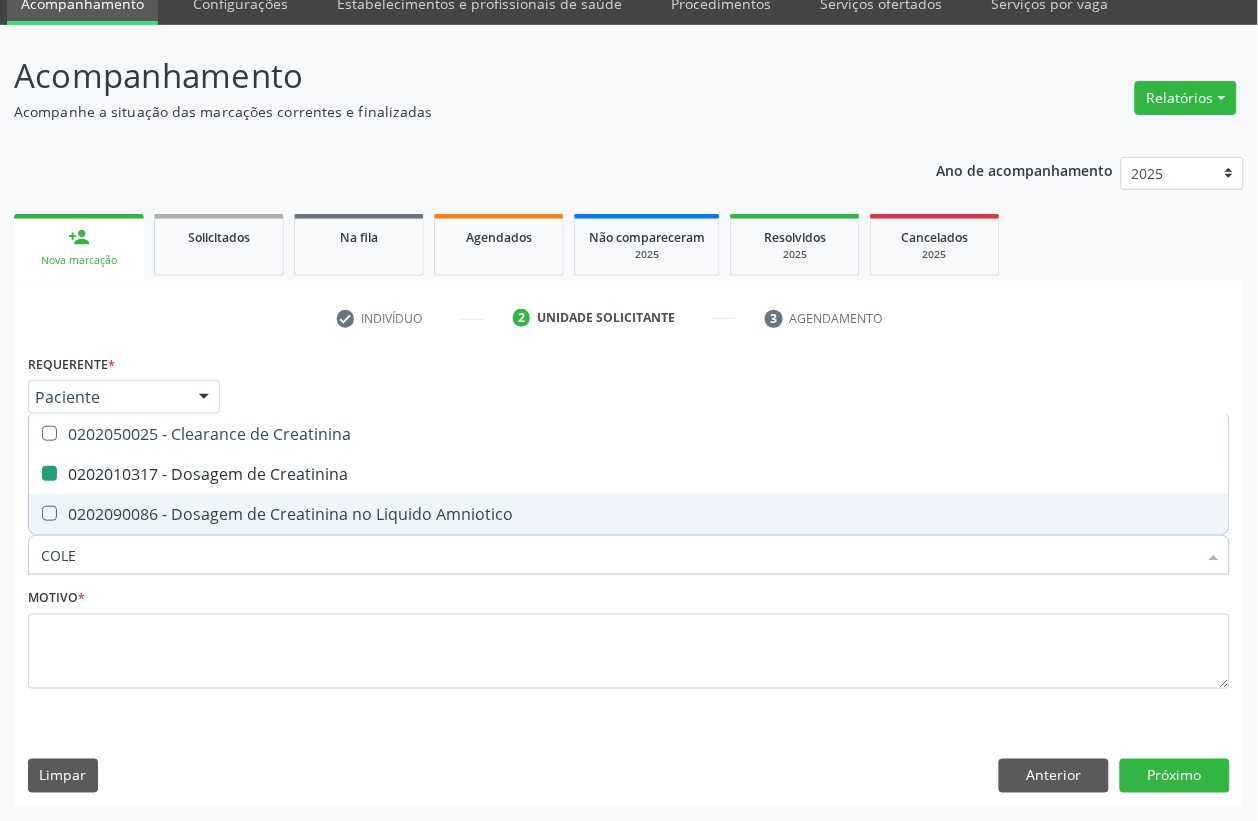 type on "COLES" 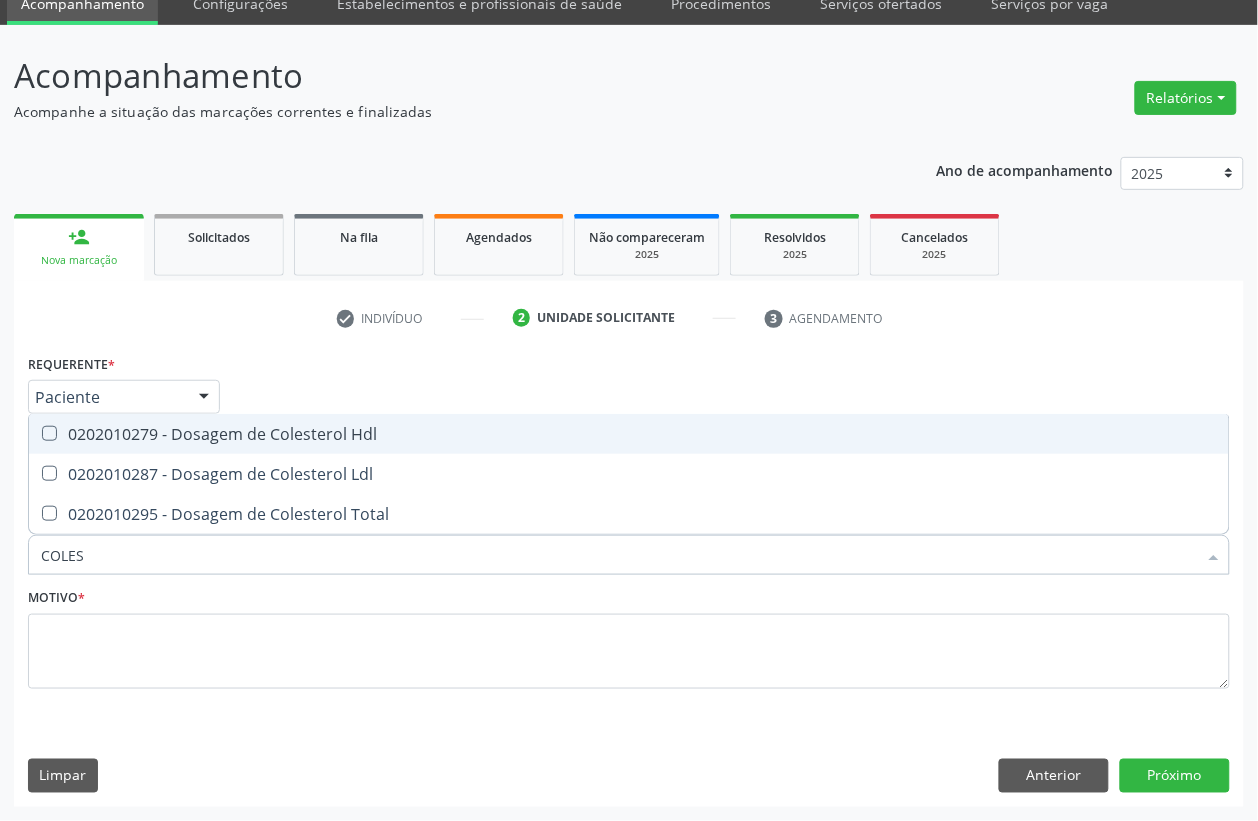 click on "0202010279 - Dosagem de Colesterol Hdl" at bounding box center (629, 434) 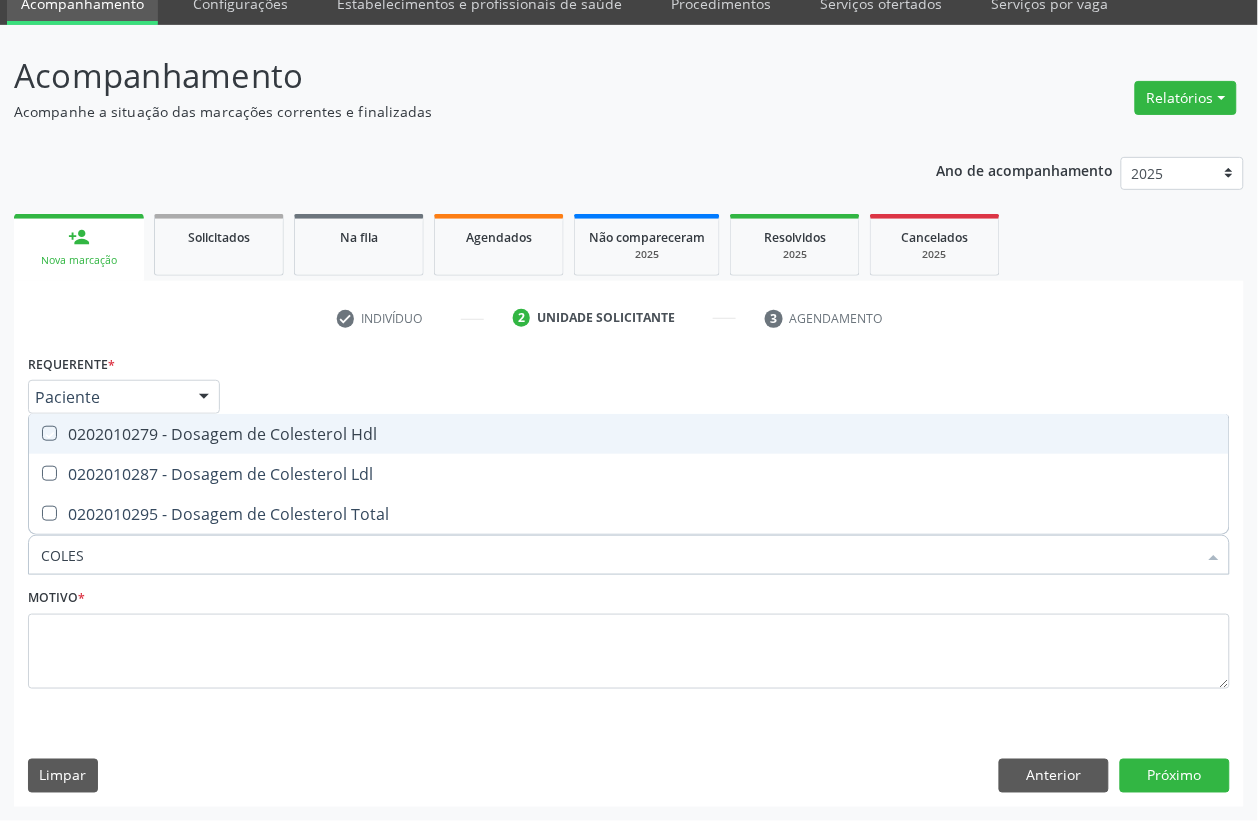 checkbox on "true" 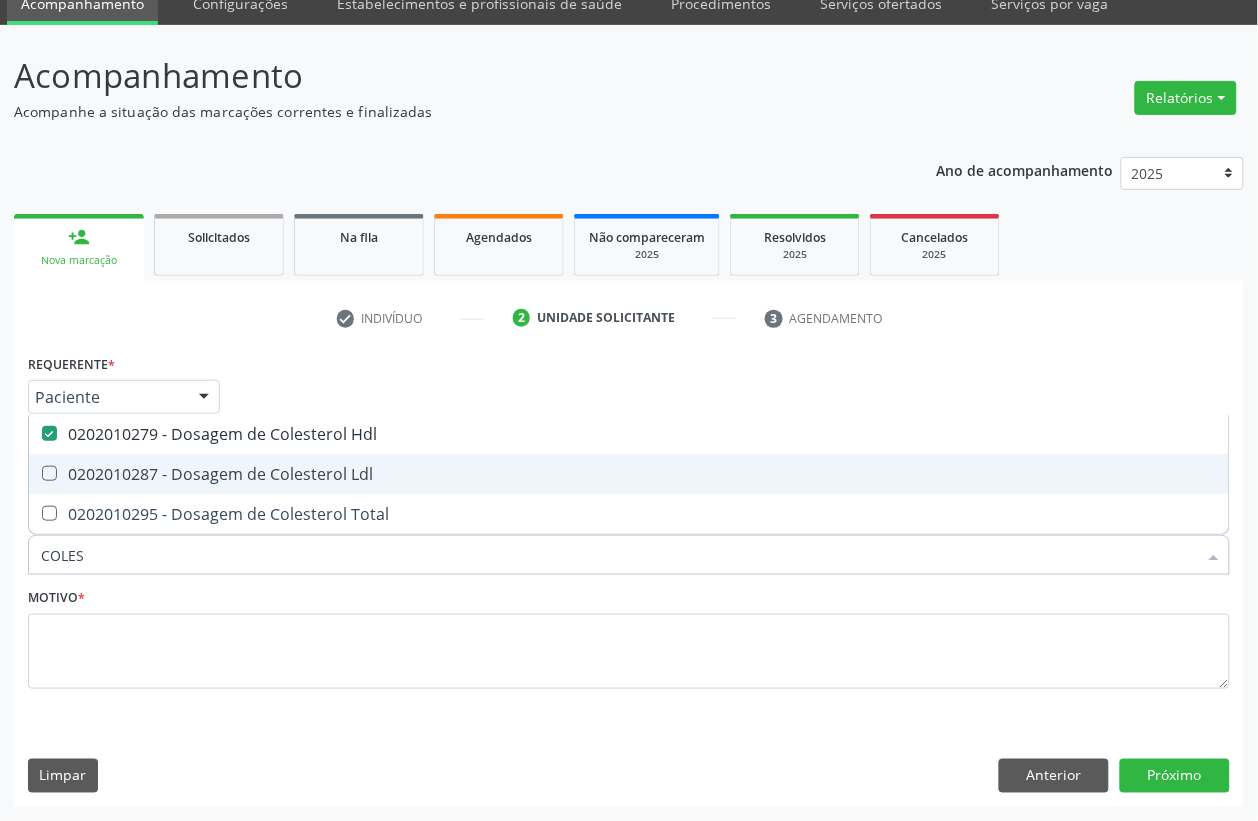 click on "0202010287 - Dosagem de Colesterol Ldl" at bounding box center (629, 474) 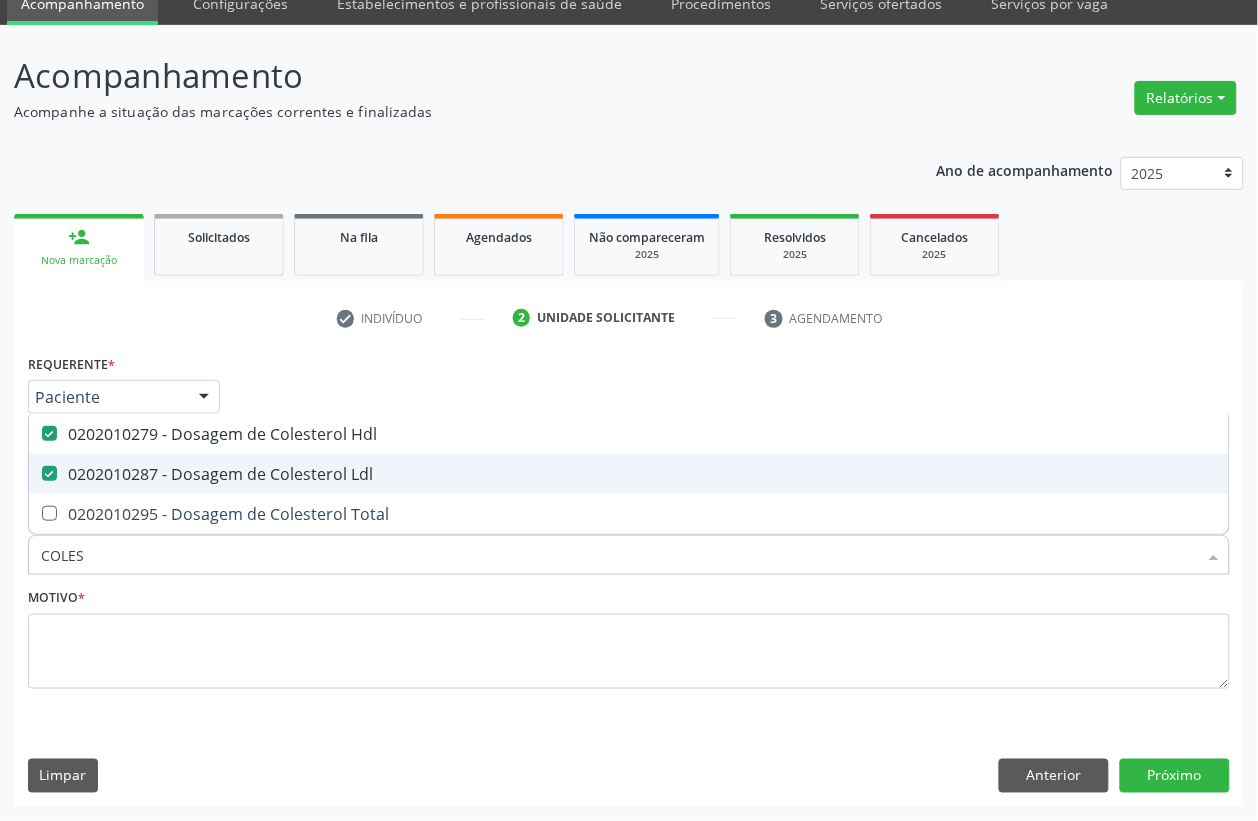click on "0202010287 - Dosagem de Colesterol Ldl" at bounding box center (629, 474) 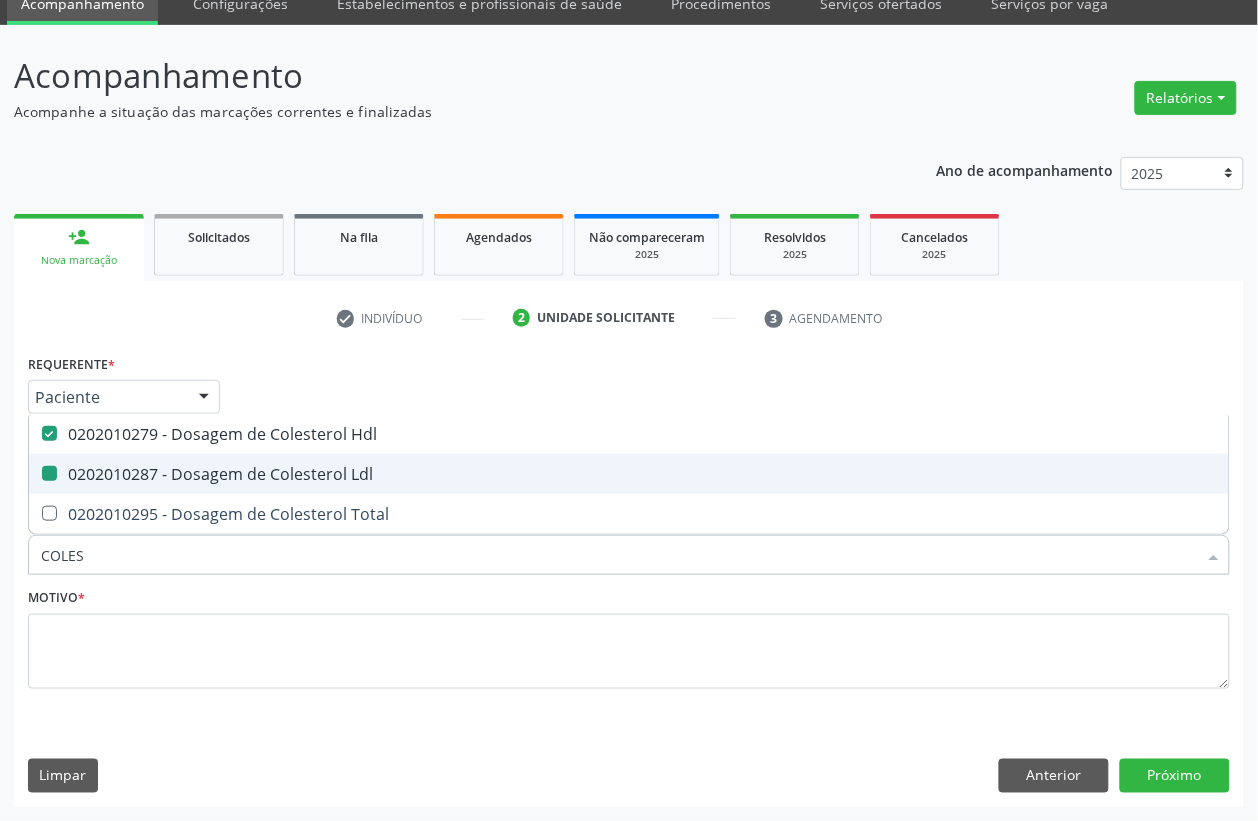 checkbox on "false" 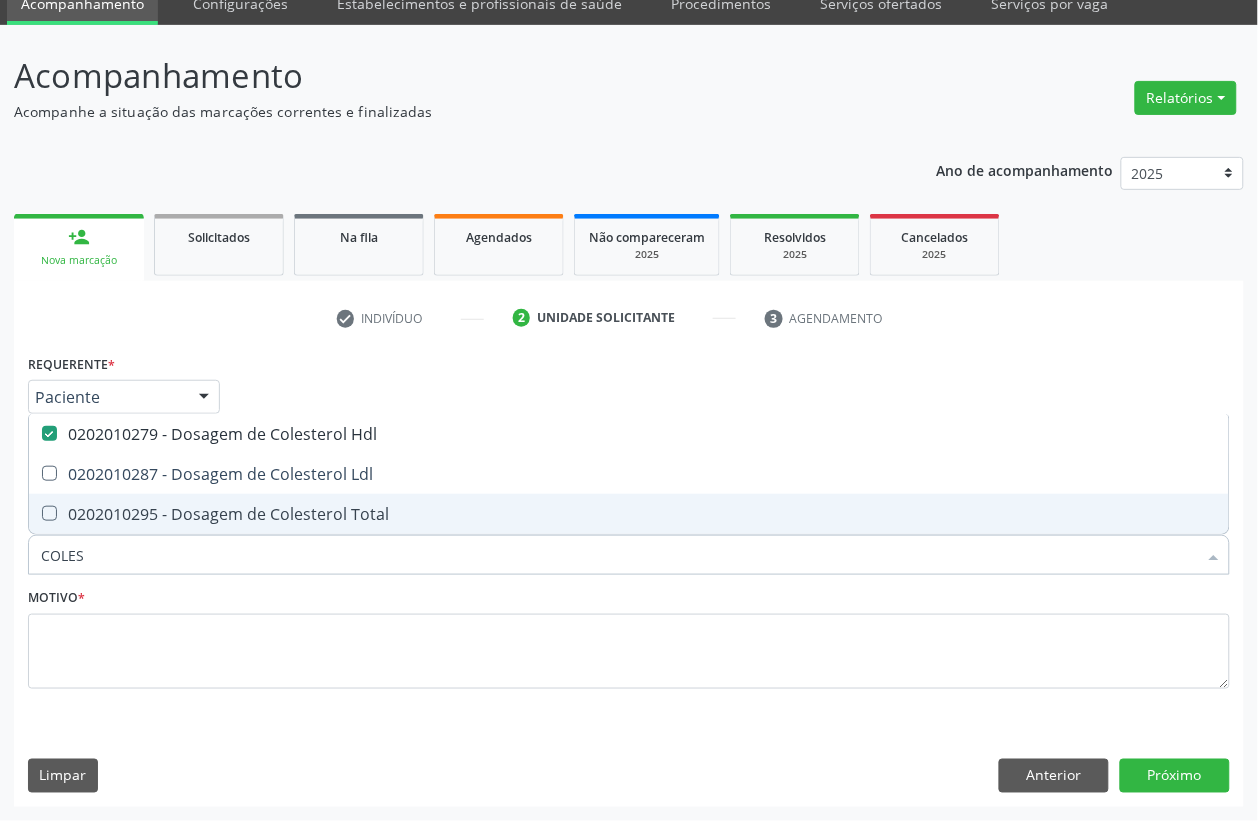 click on "0202010295 - Dosagem de Colesterol Total" at bounding box center (629, 514) 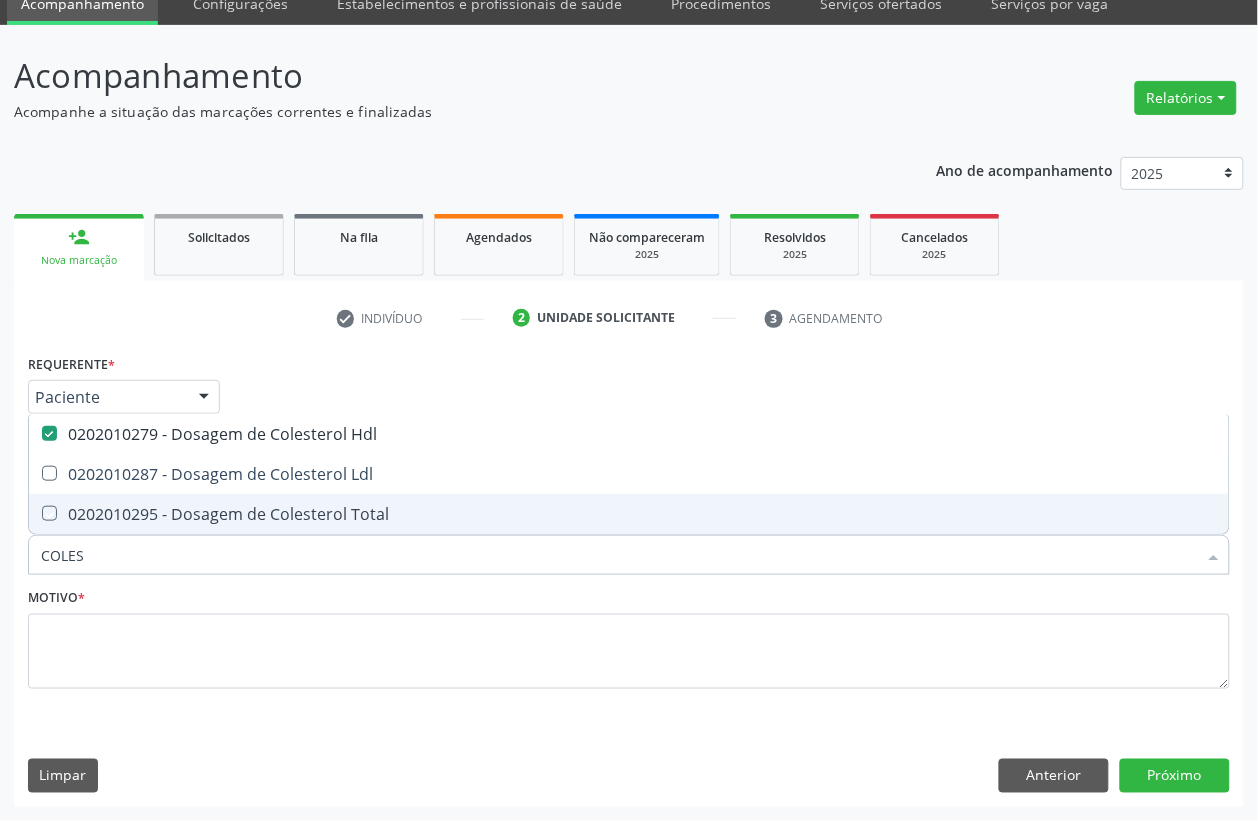 checkbox on "true" 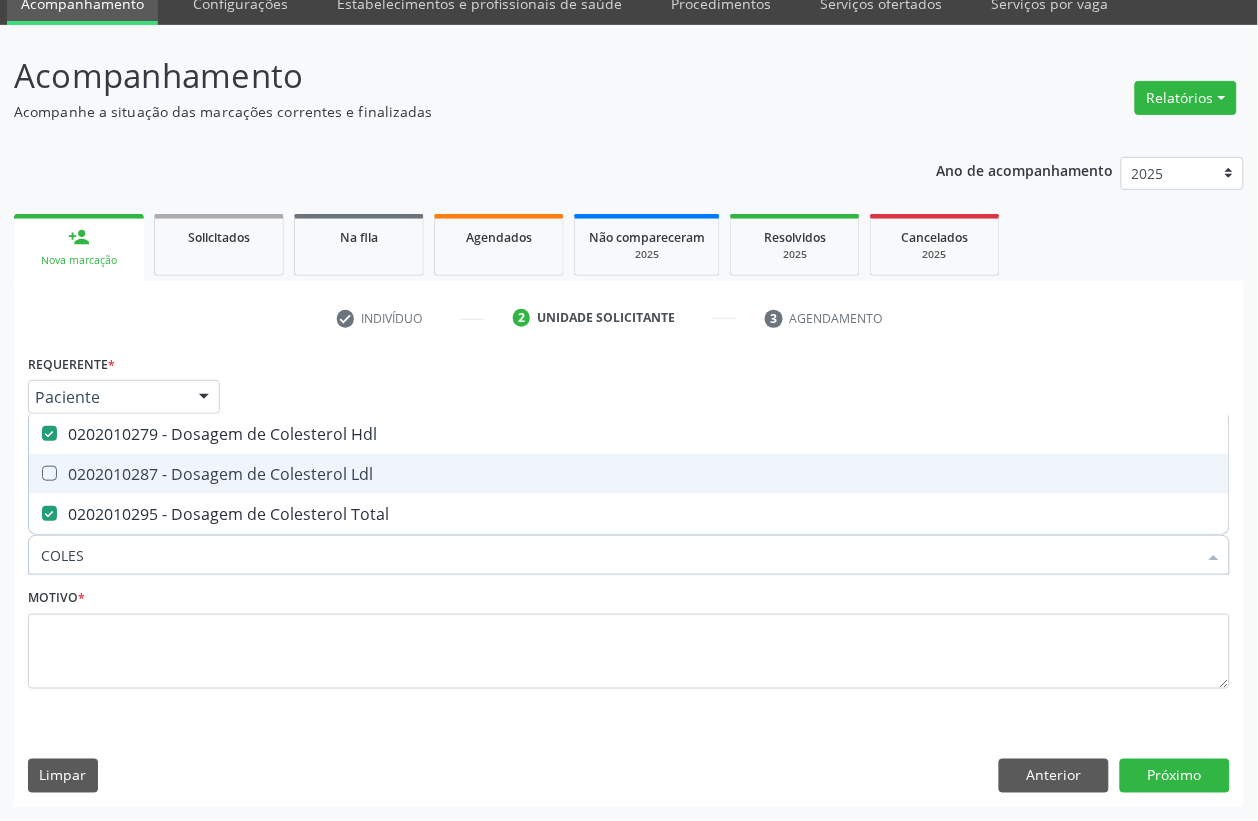 click on "0202010287 - Dosagem de Colesterol Ldl" at bounding box center [629, 474] 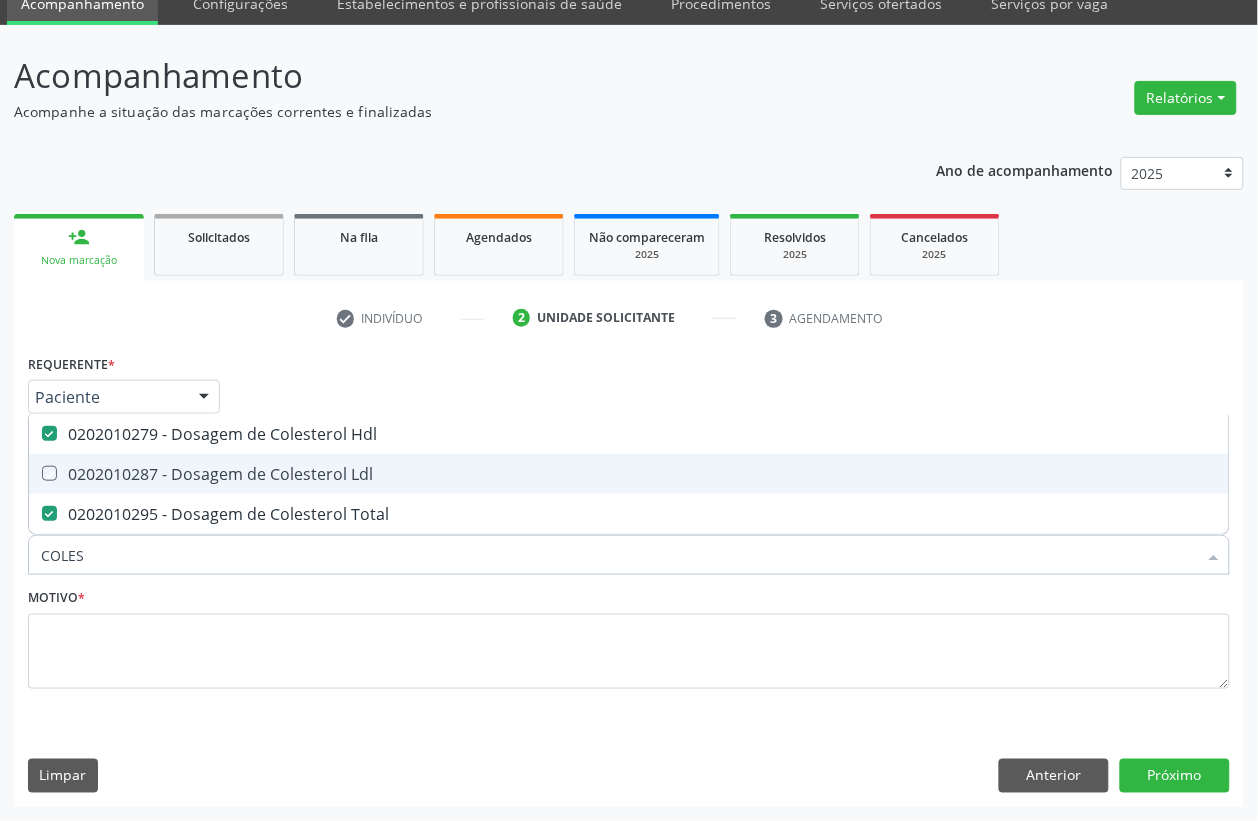 checkbox on "true" 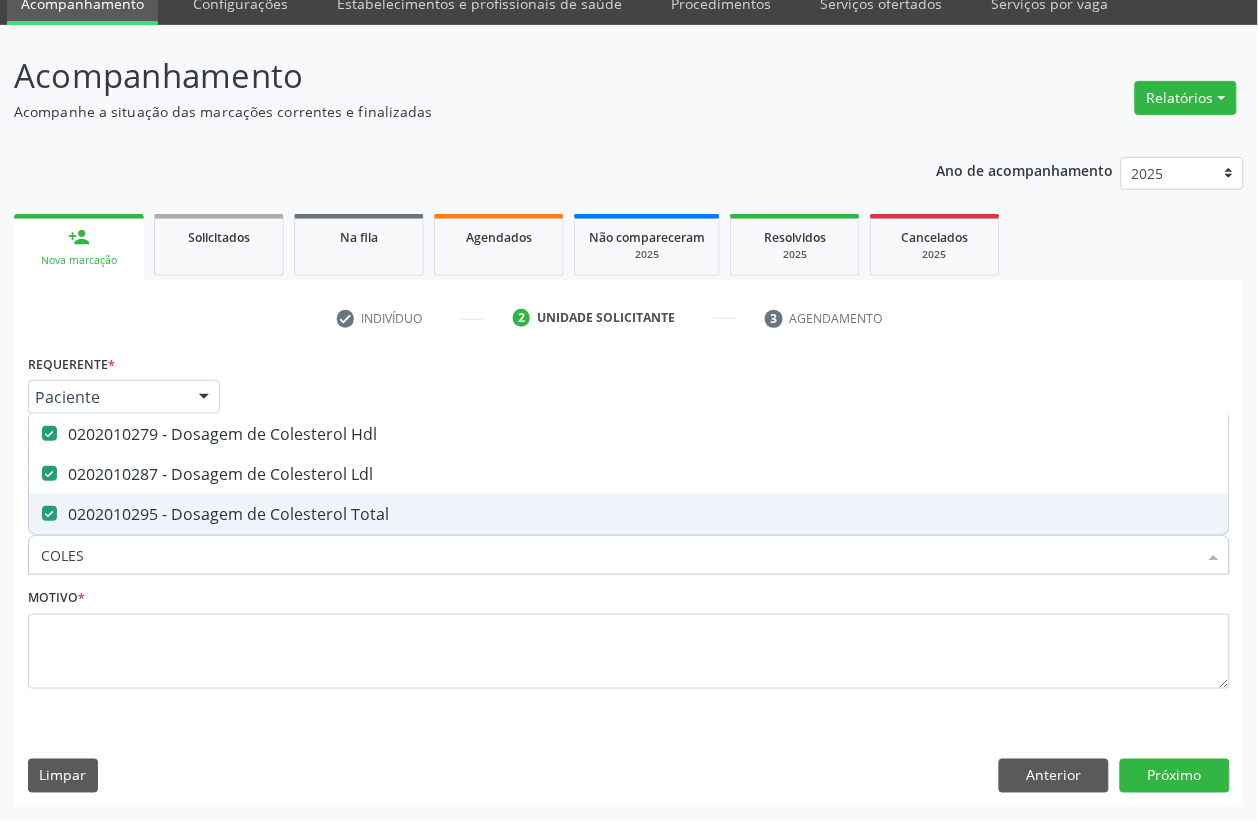 drag, startPoint x: 102, startPoint y: 551, endPoint x: 0, endPoint y: 538, distance: 102.825096 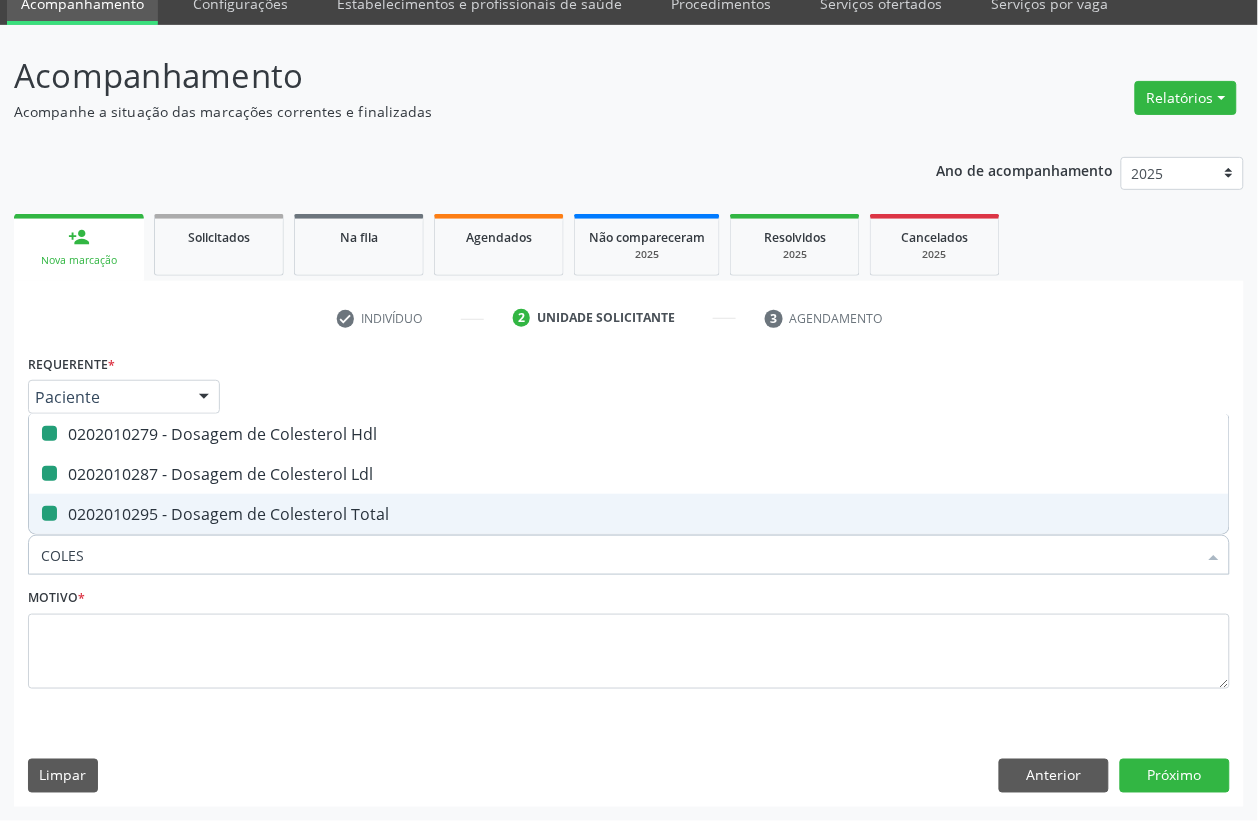 type 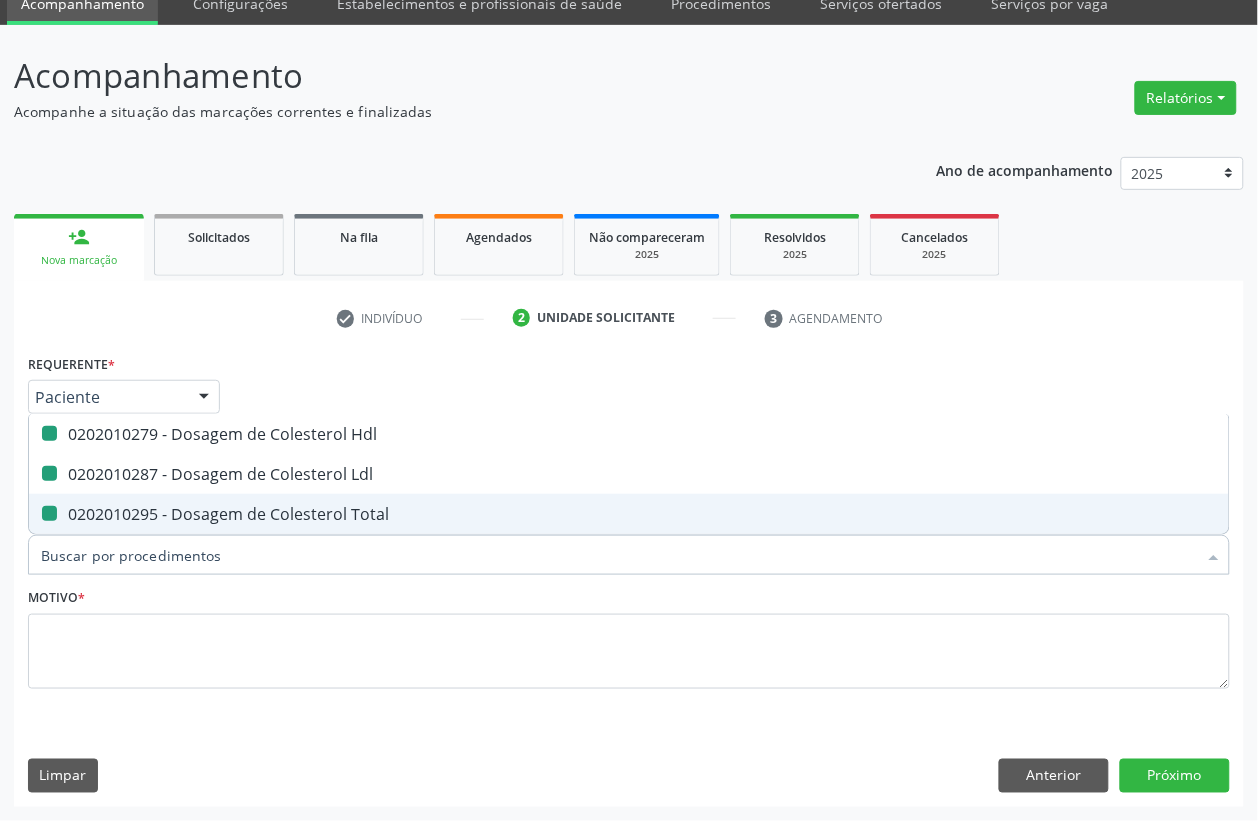 checkbox on "false" 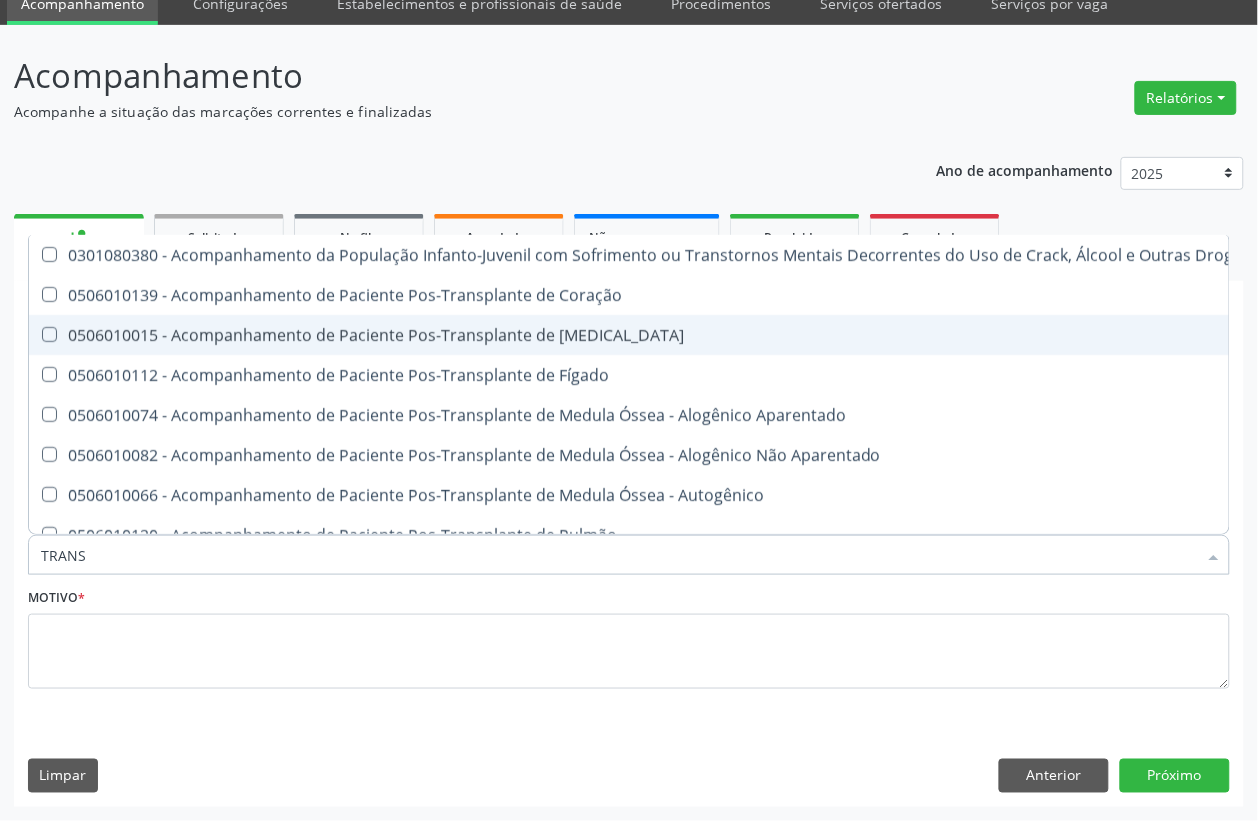 type on "TRANSA" 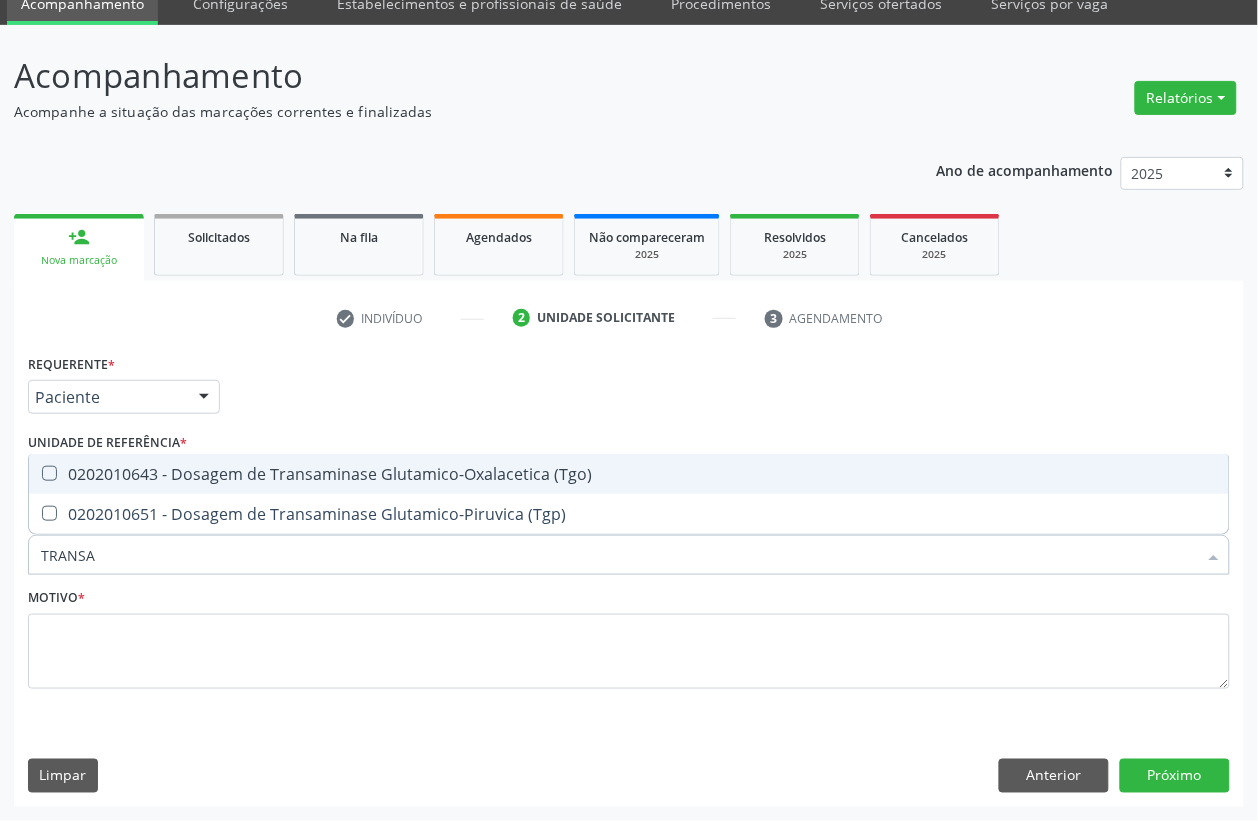click on "0202010643 - Dosagem de Transaminase Glutamico-Oxalacetica (Tgo)" at bounding box center [629, 474] 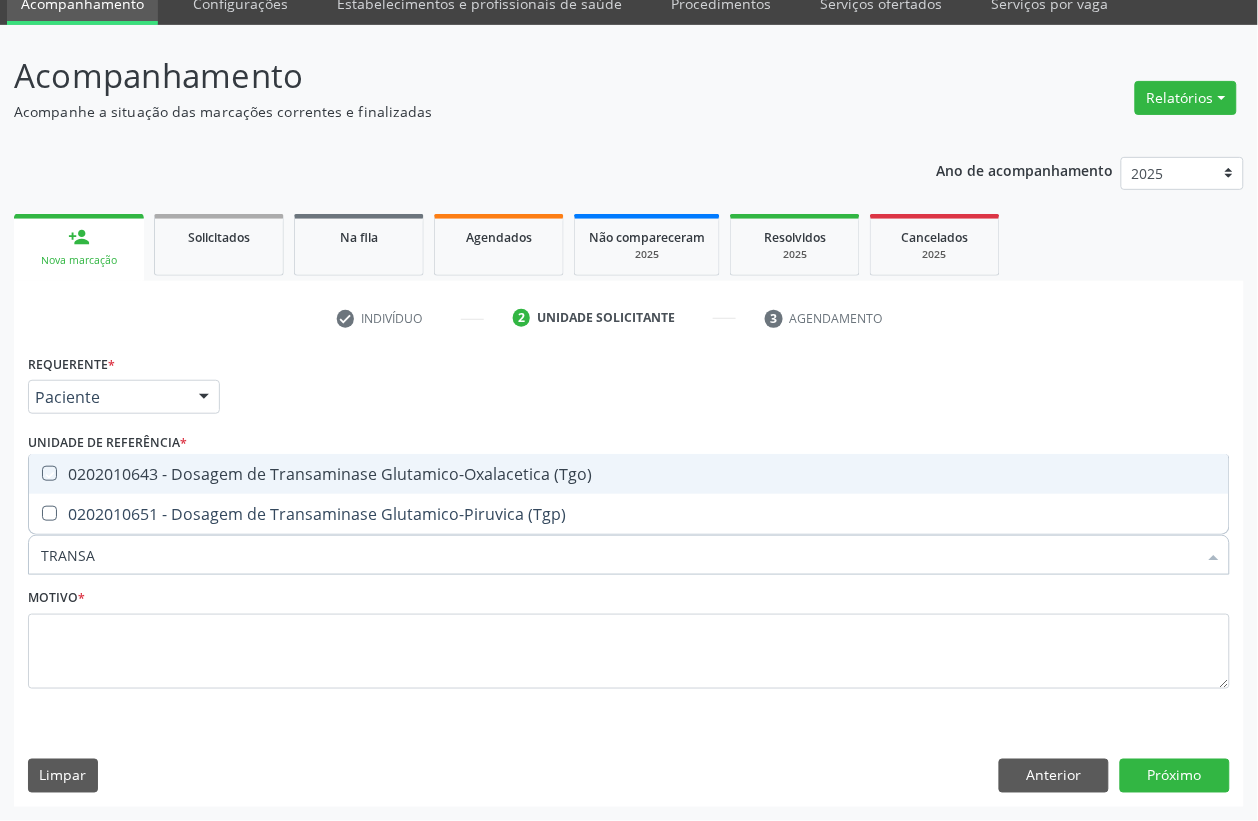 checkbox on "true" 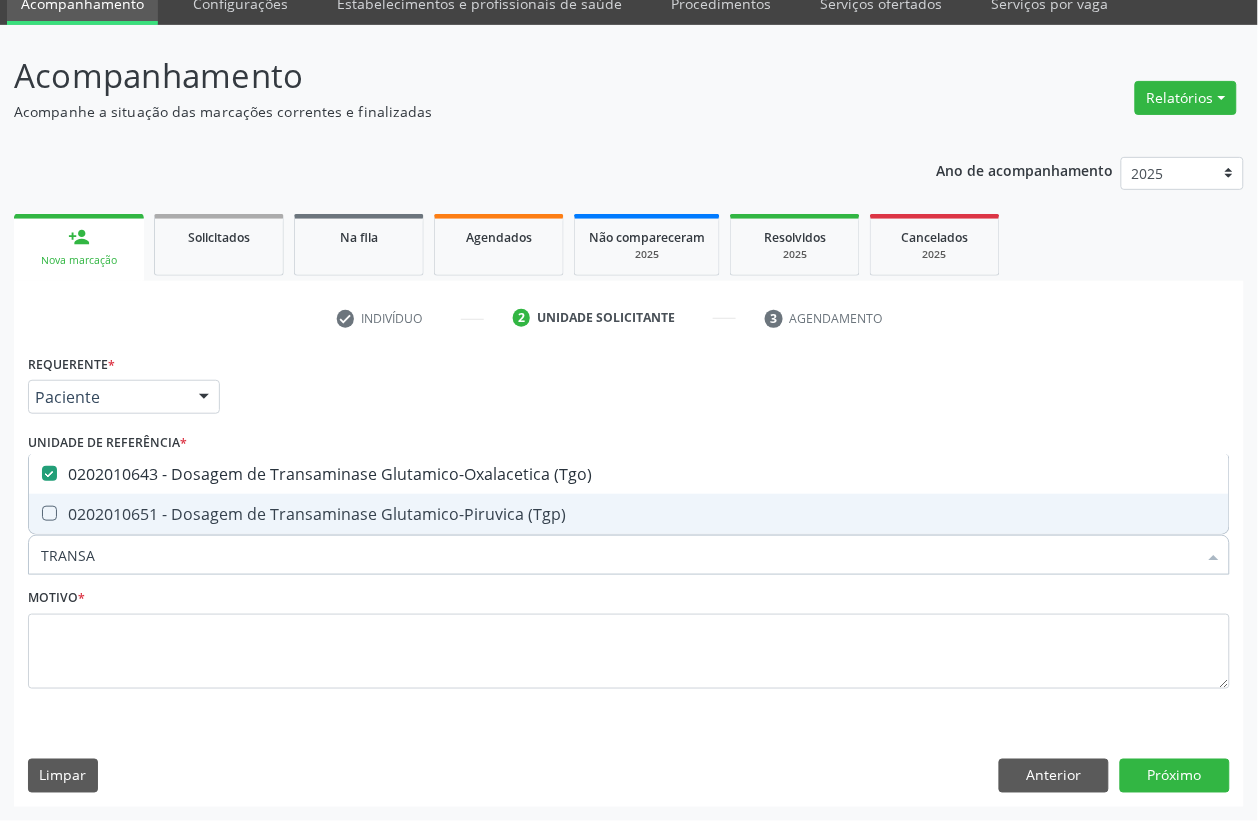 click on "0202010651 - Dosagem de Transaminase Glutamico-Piruvica (Tgp)" at bounding box center [629, 514] 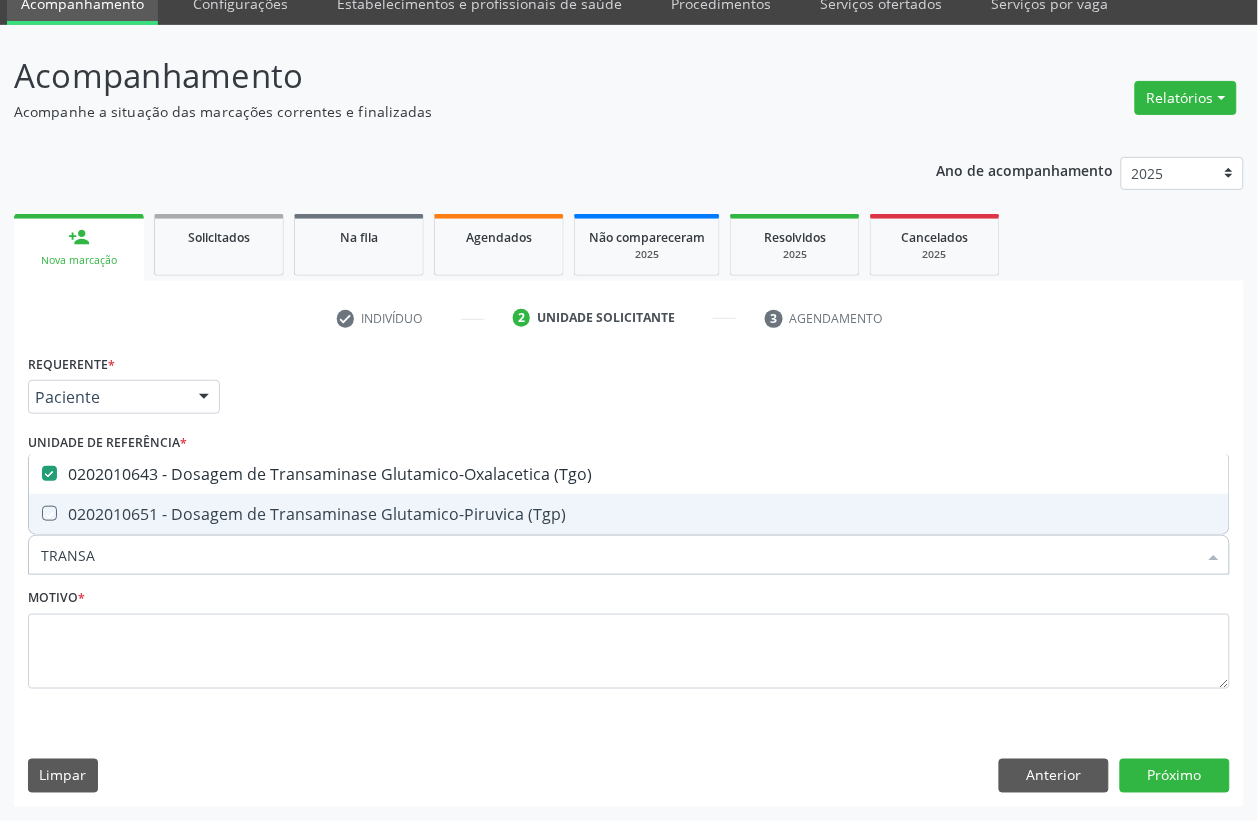 checkbox on "true" 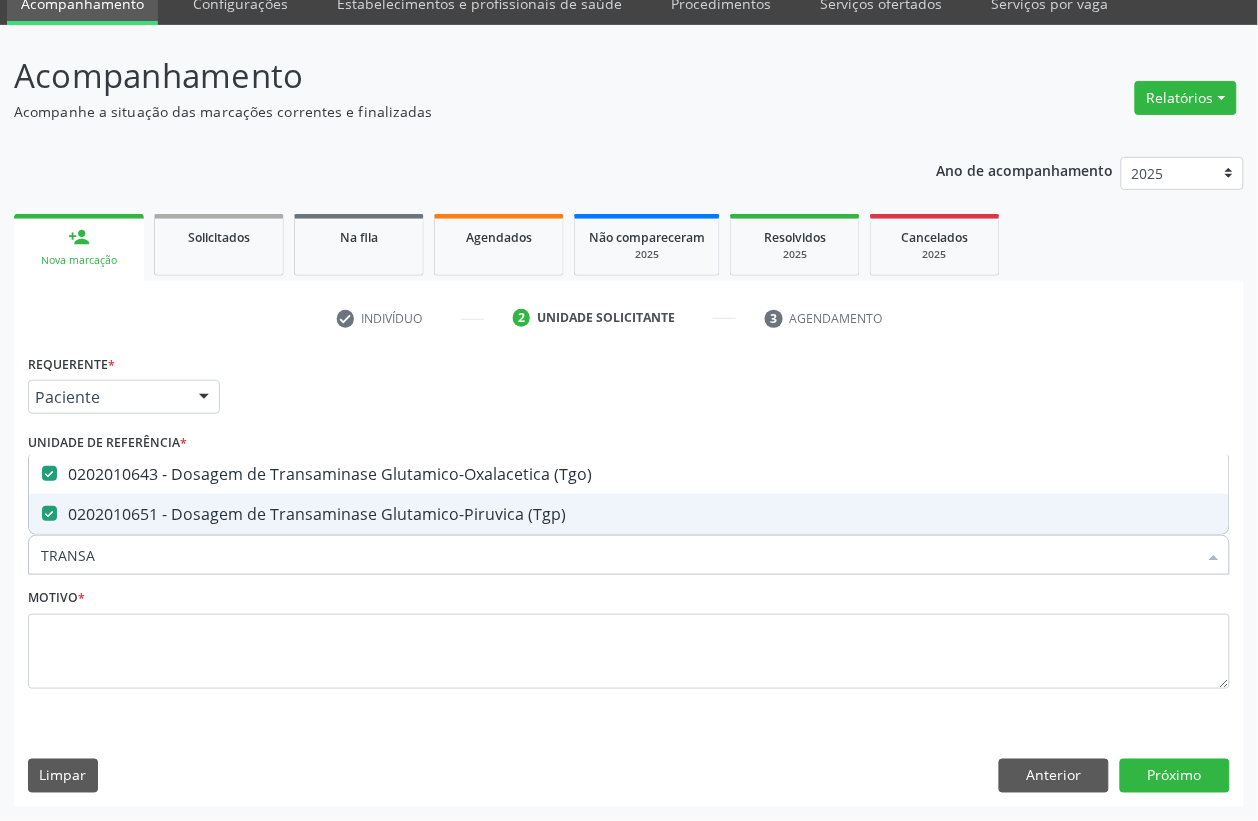 drag, startPoint x: 118, startPoint y: 552, endPoint x: 0, endPoint y: 552, distance: 118 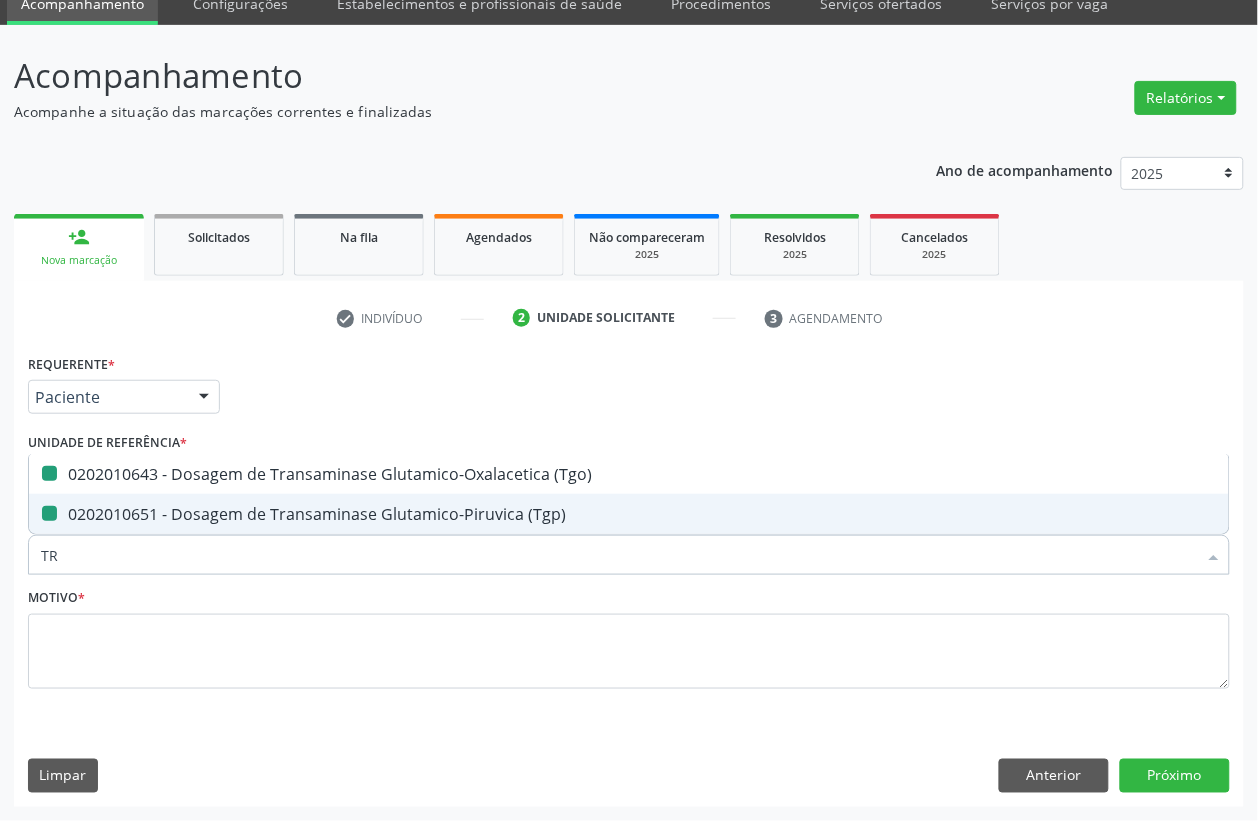 type on "TRI" 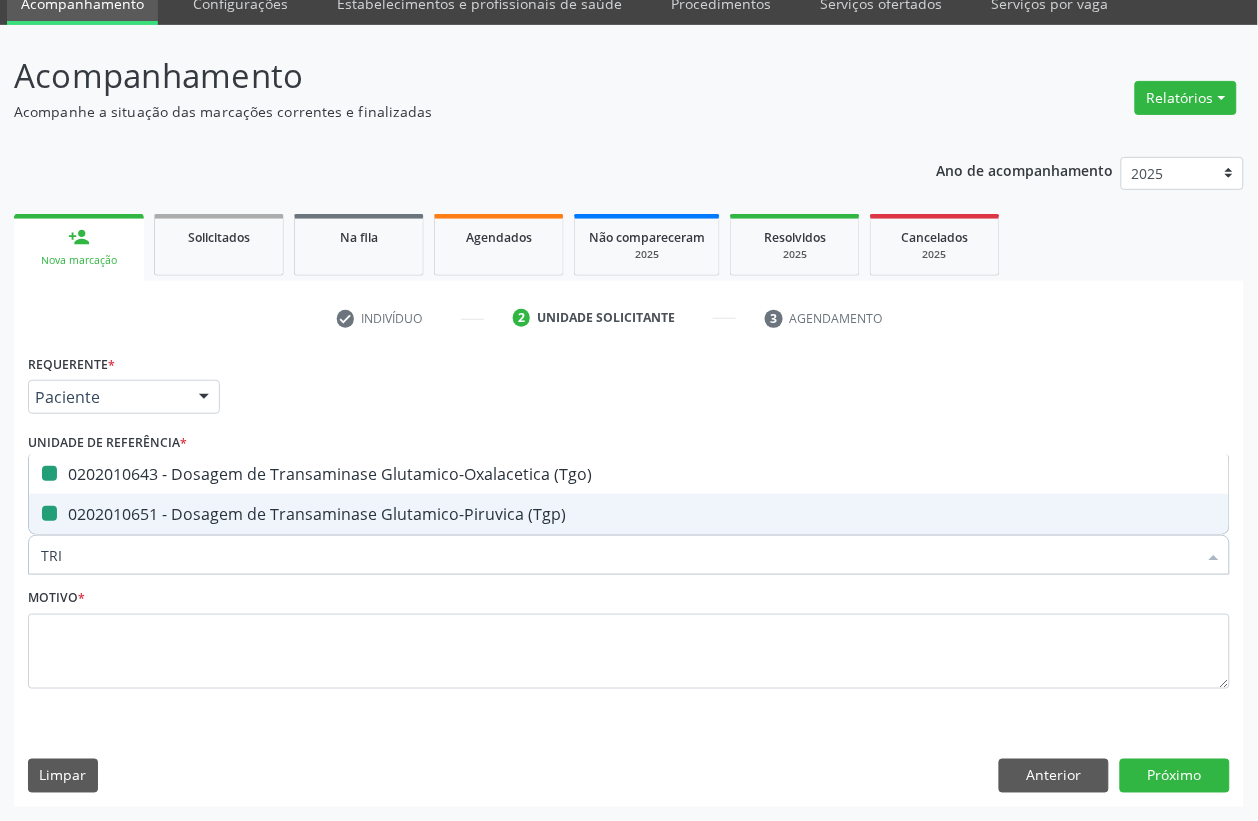 checkbox on "false" 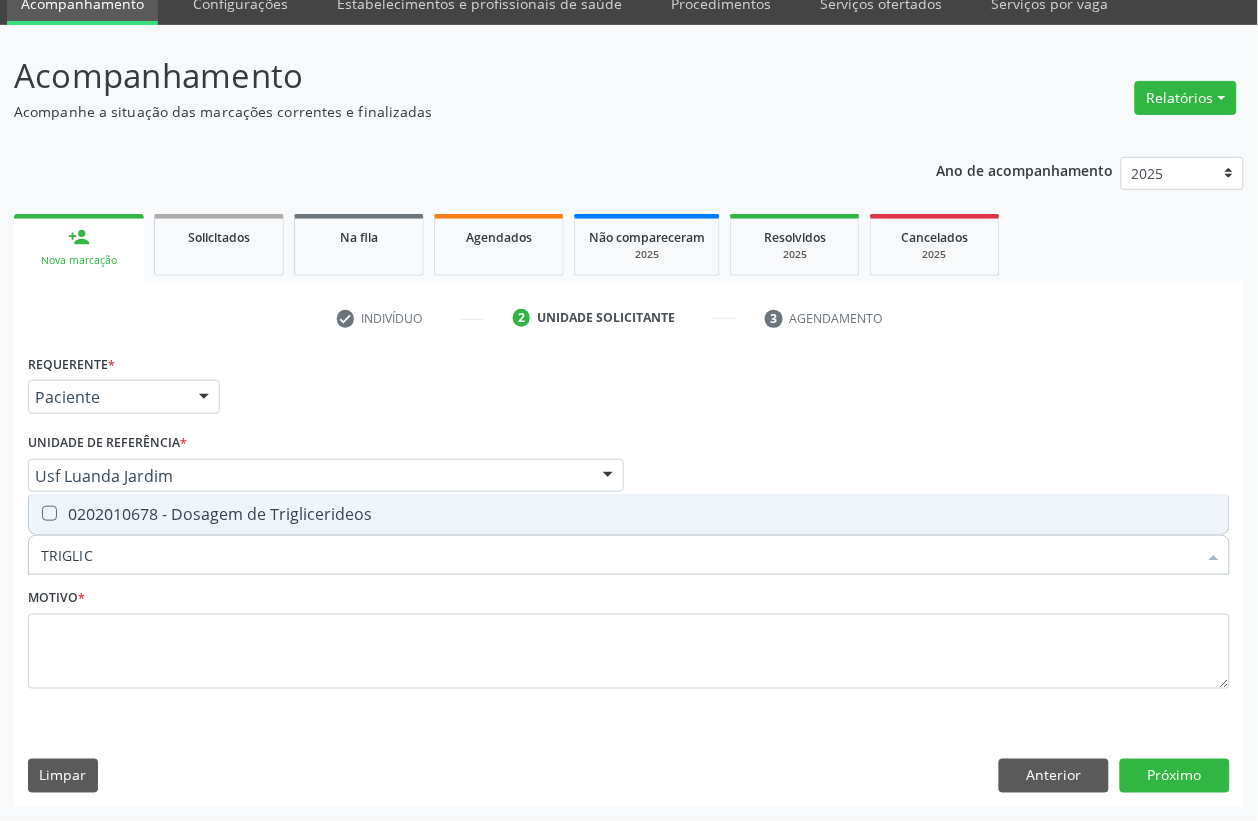 type on "TRIGLICE" 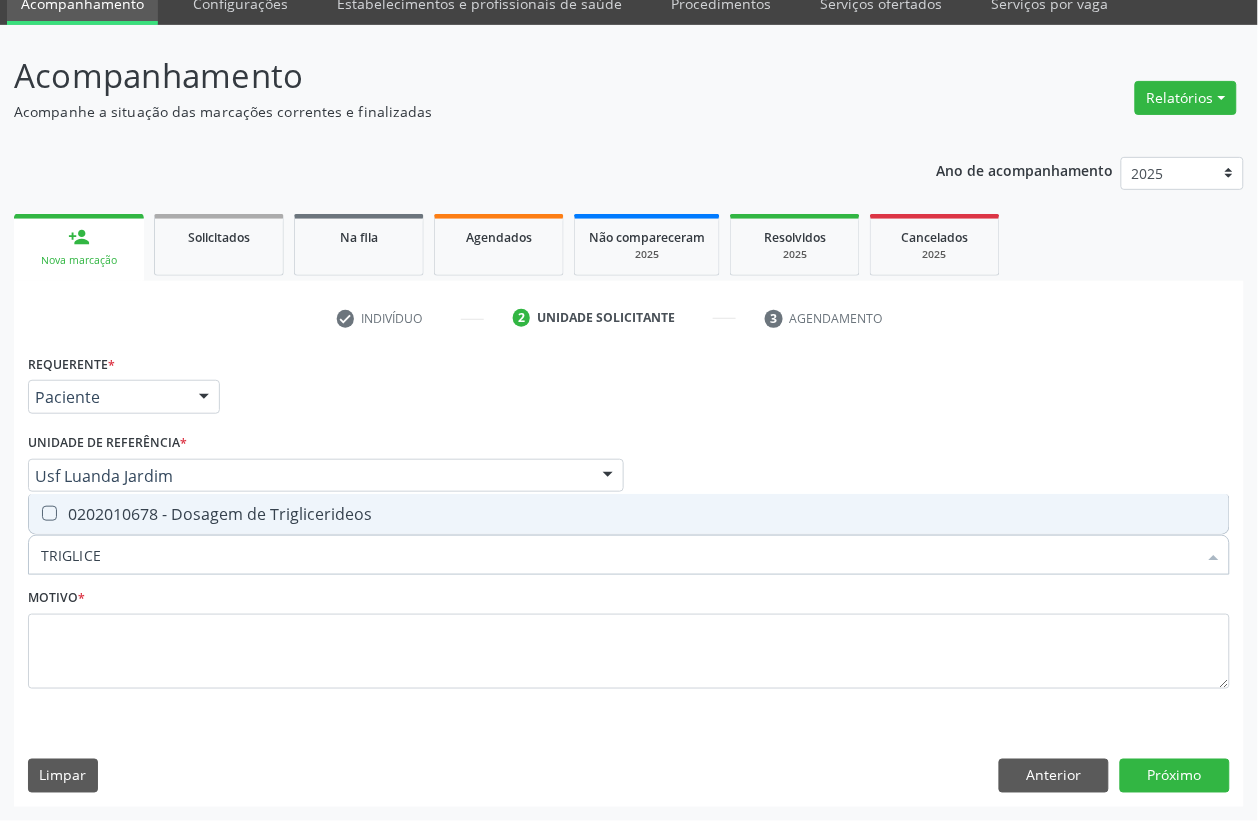 click on "0202010678 - Dosagem de Triglicerideos" at bounding box center [629, 514] 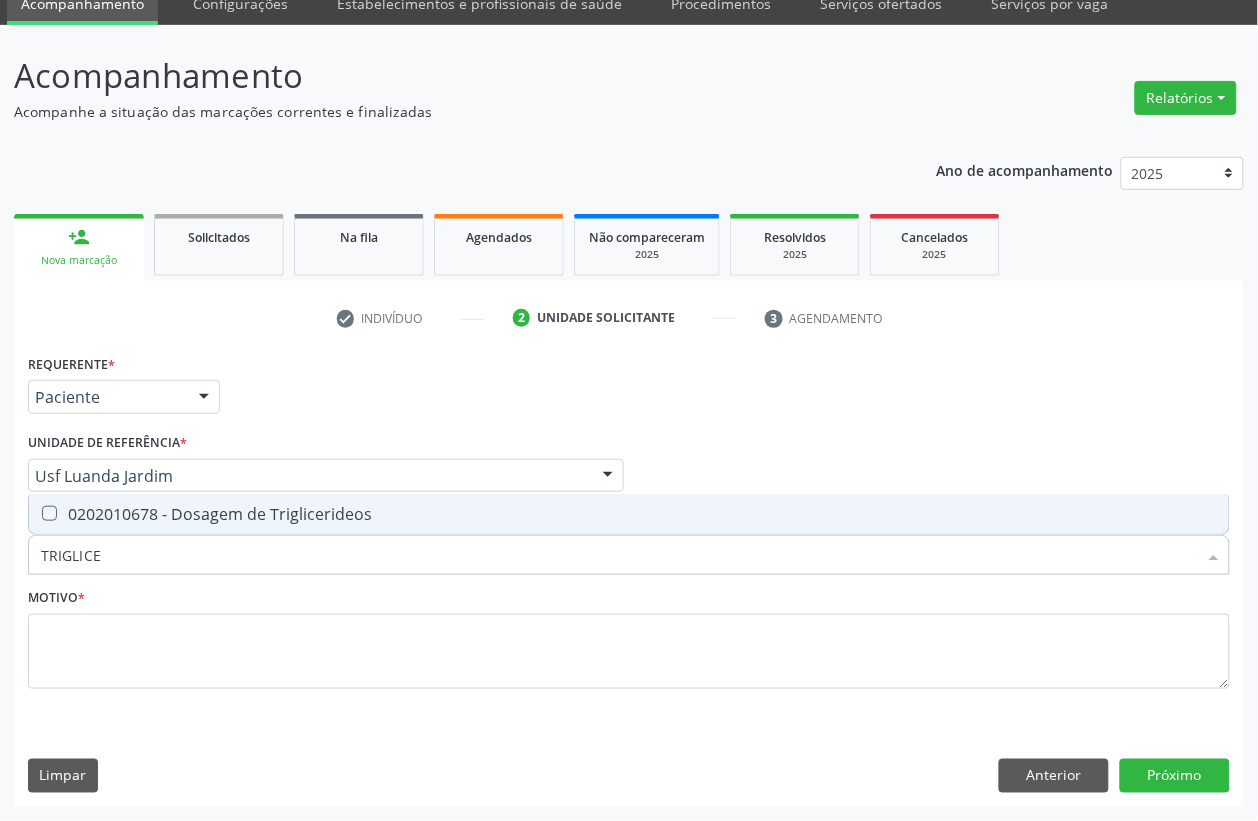 checkbox on "true" 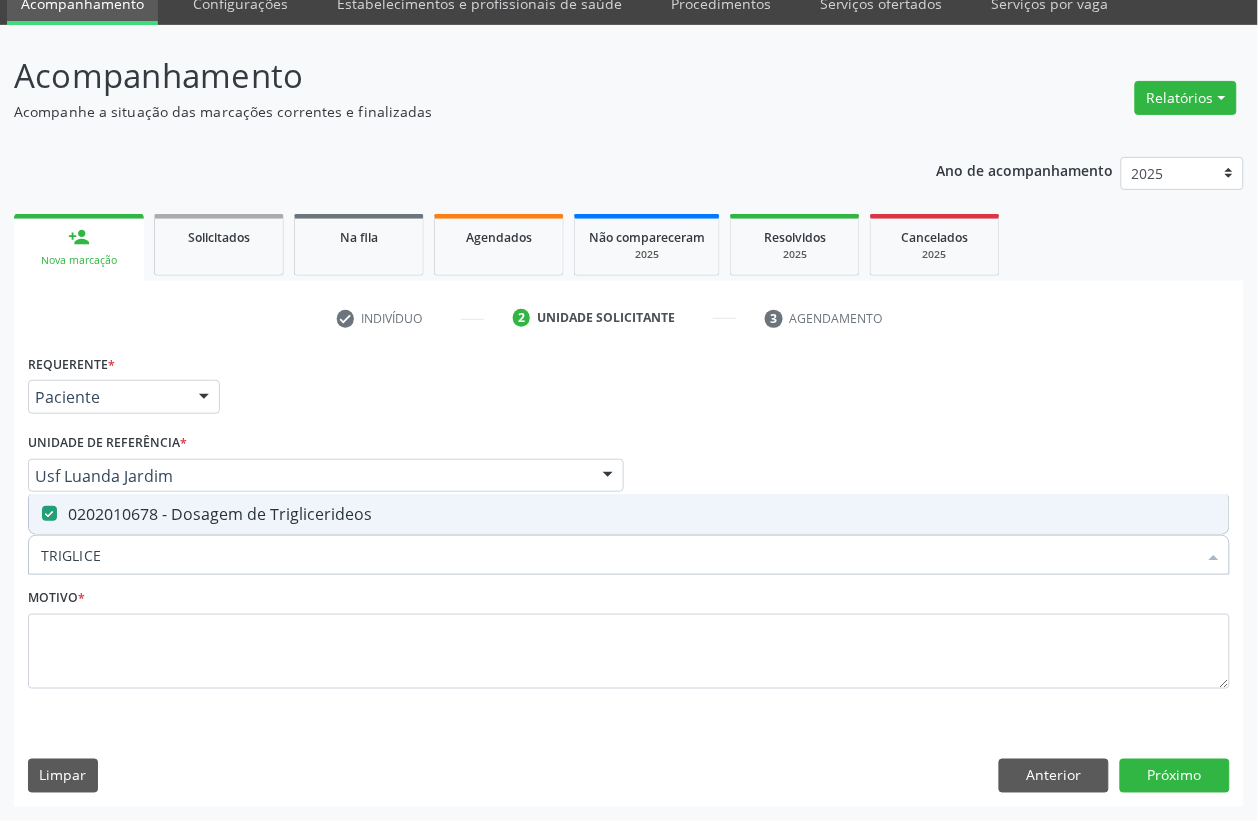 drag, startPoint x: 147, startPoint y: 538, endPoint x: 0, endPoint y: 567, distance: 149.83324 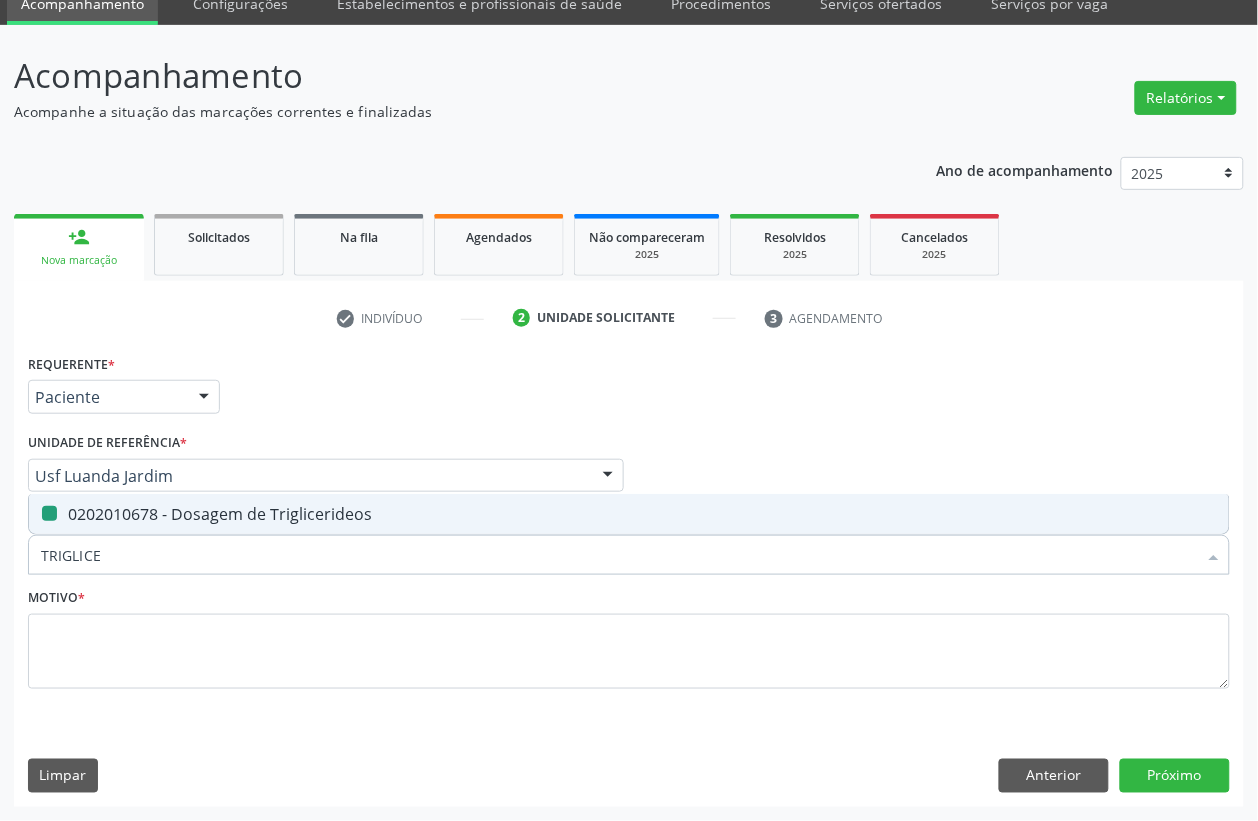 type 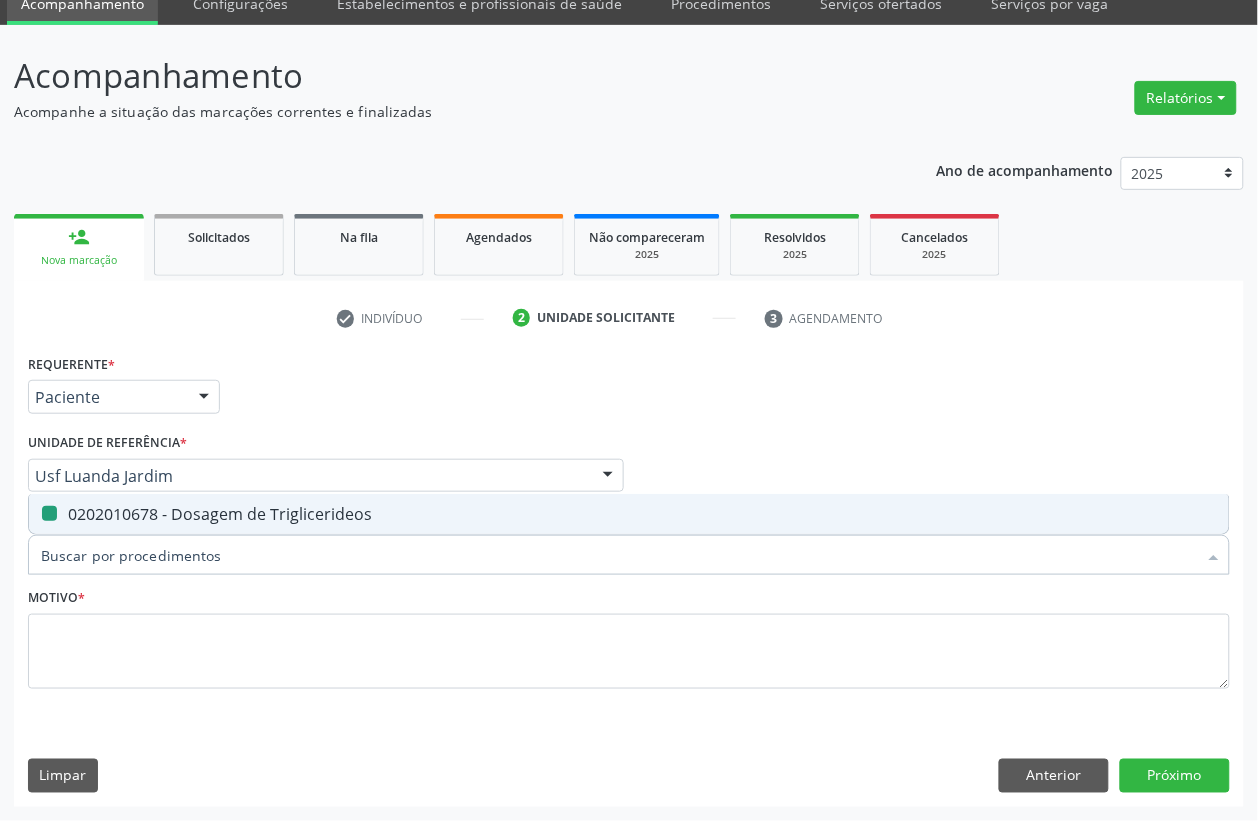 checkbox on "false" 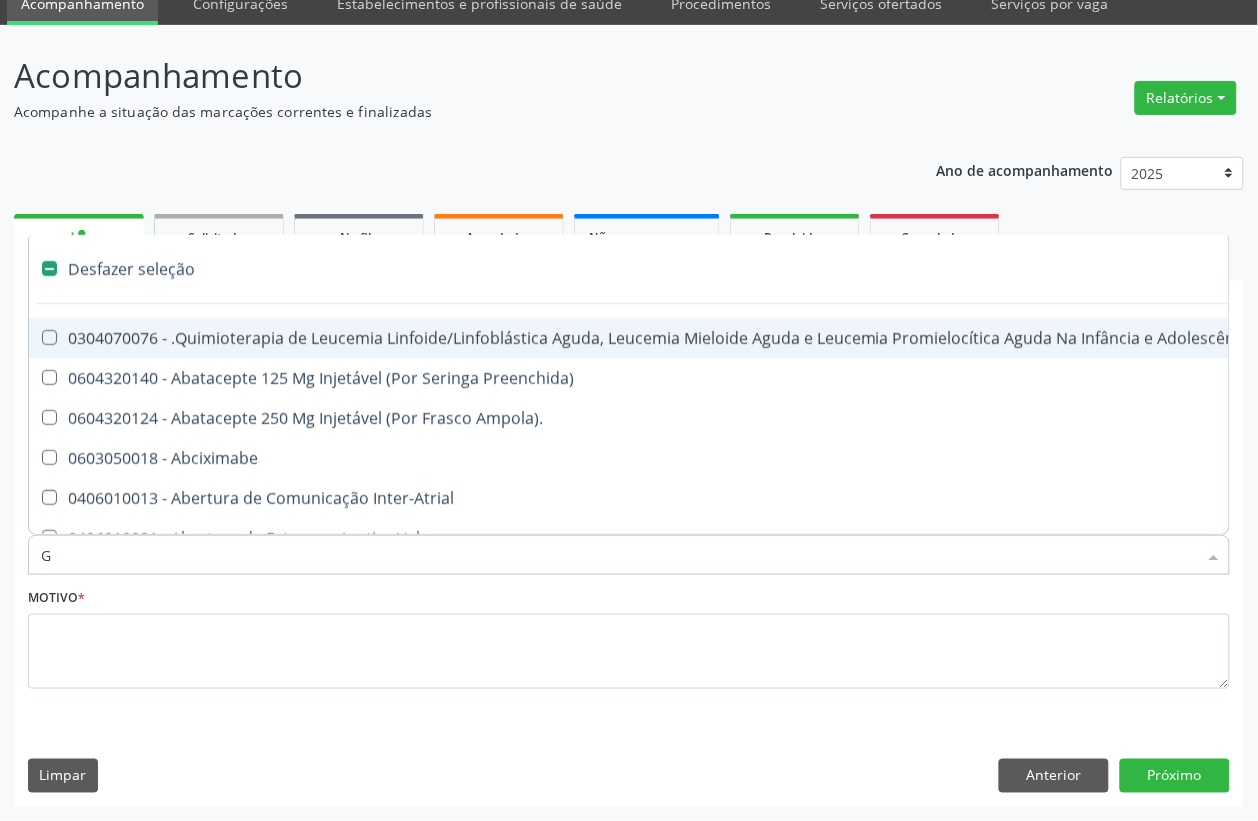 type on "GL" 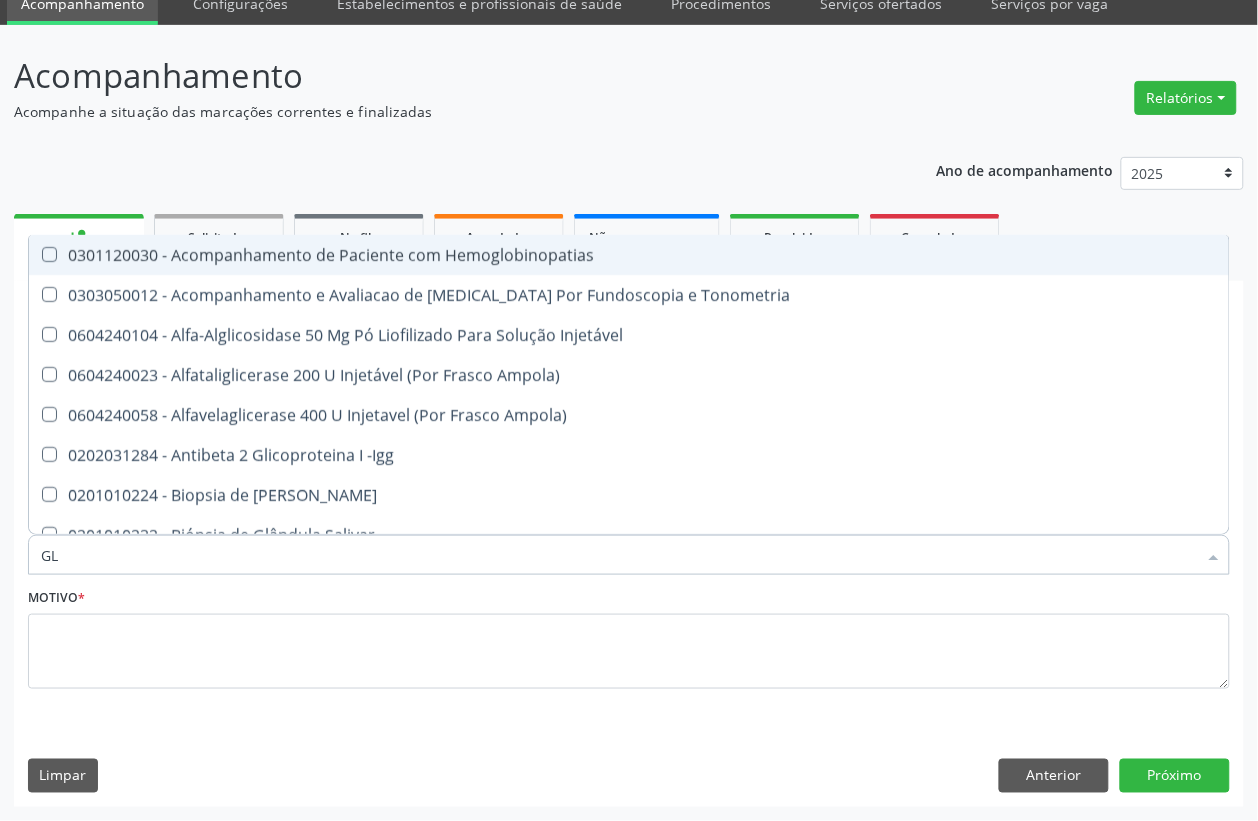 checkbox on "true" 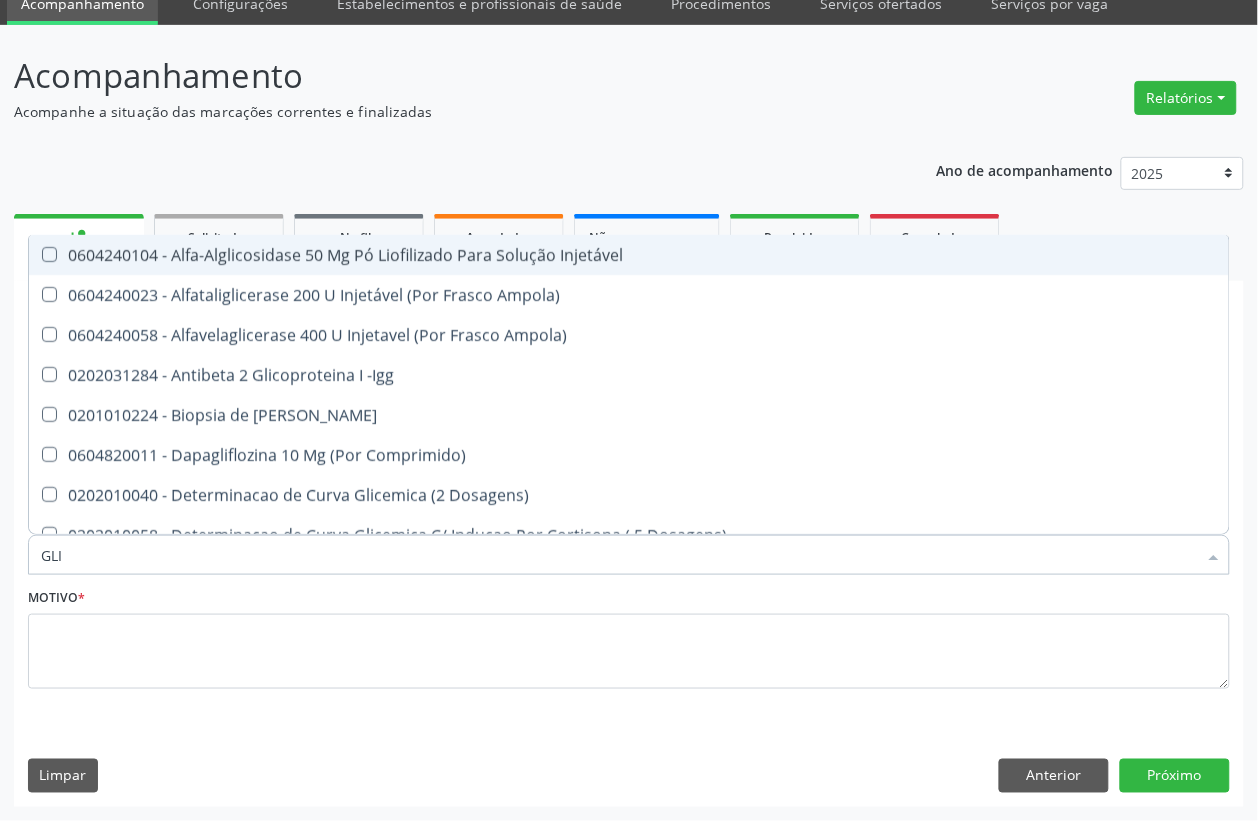 type on "GLIC" 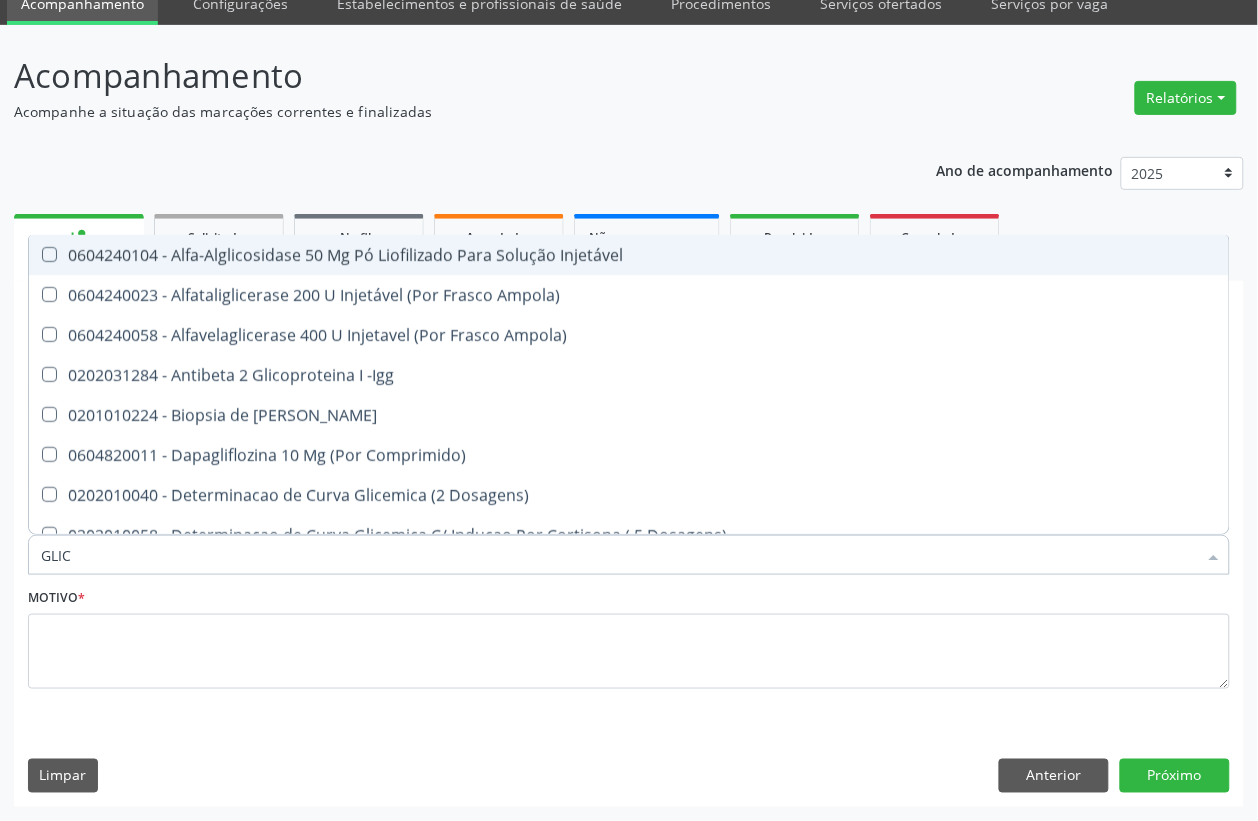 type on "GLICO" 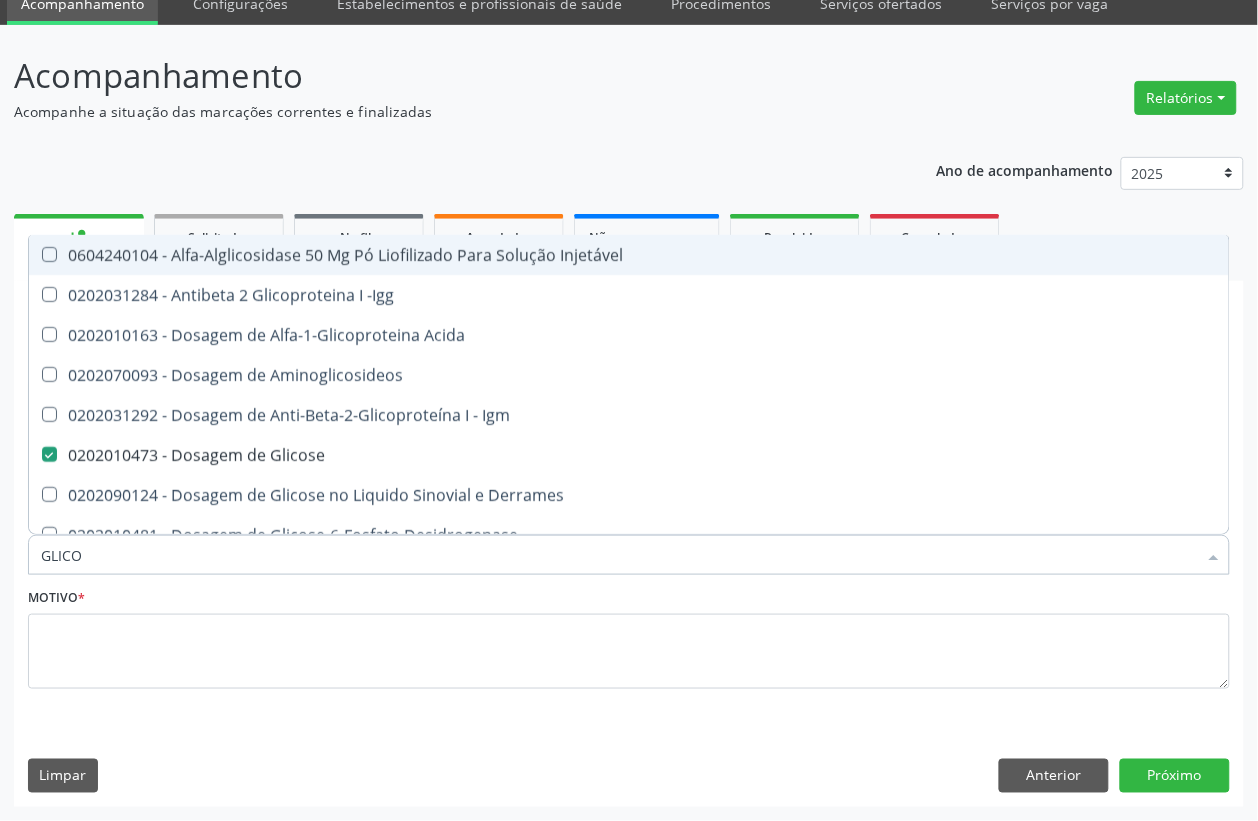type on "GLICOS" 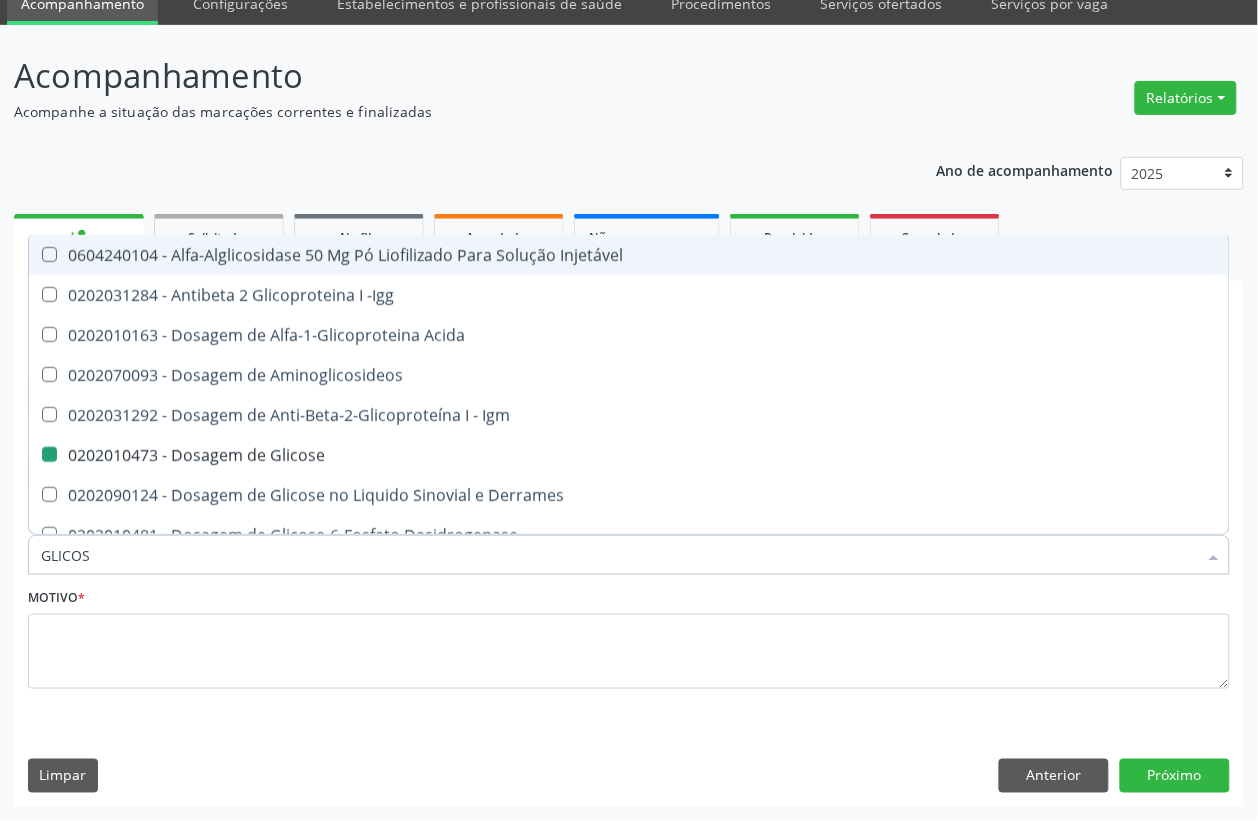 type on "GLICOSI" 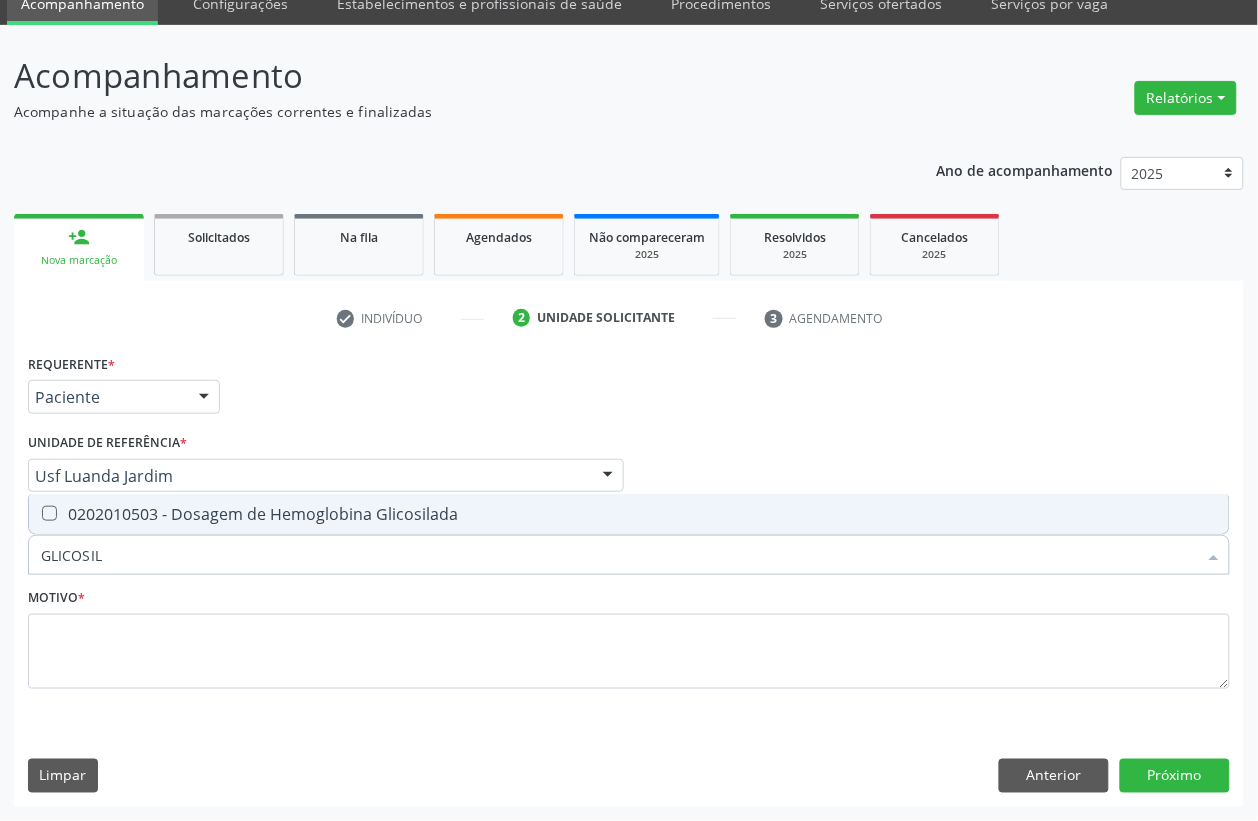type on "GLICOSILA" 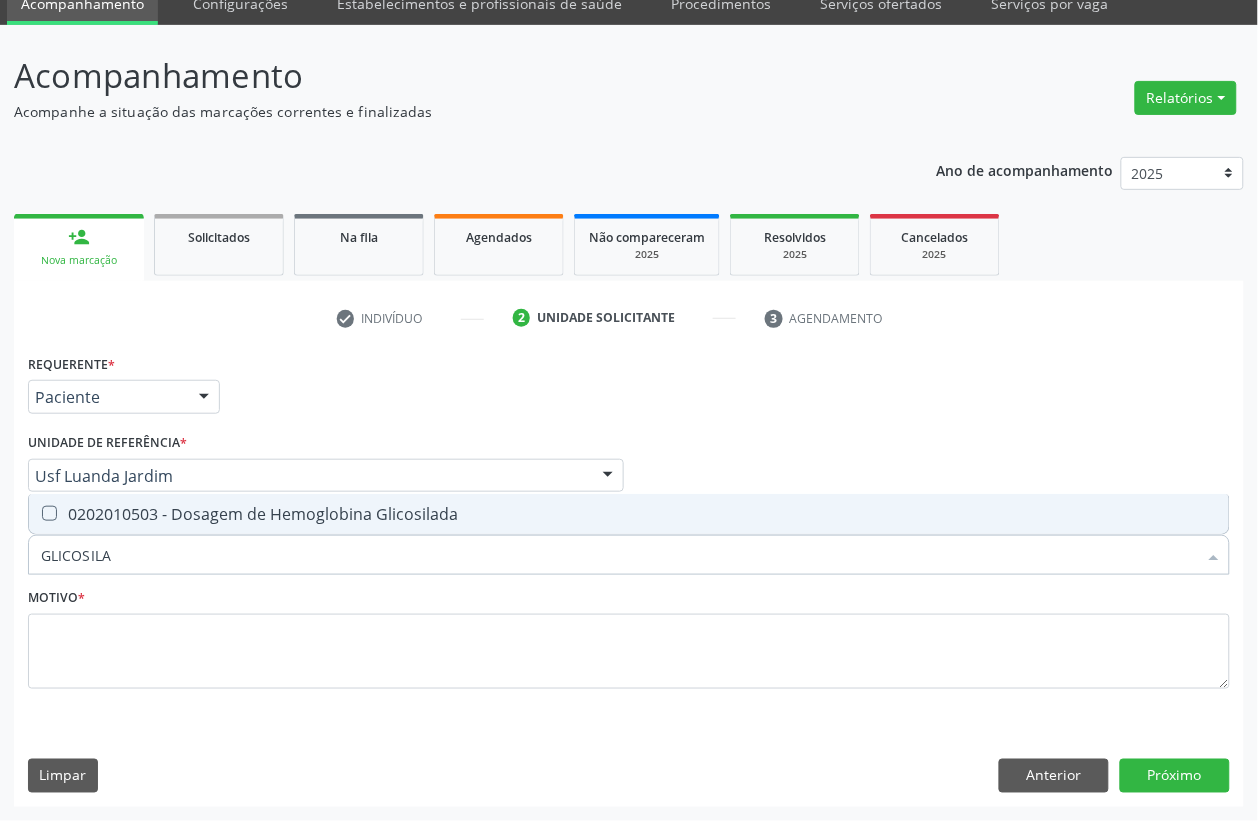 click on "0202010503 - Dosagem de Hemoglobina Glicosilada" at bounding box center [629, 514] 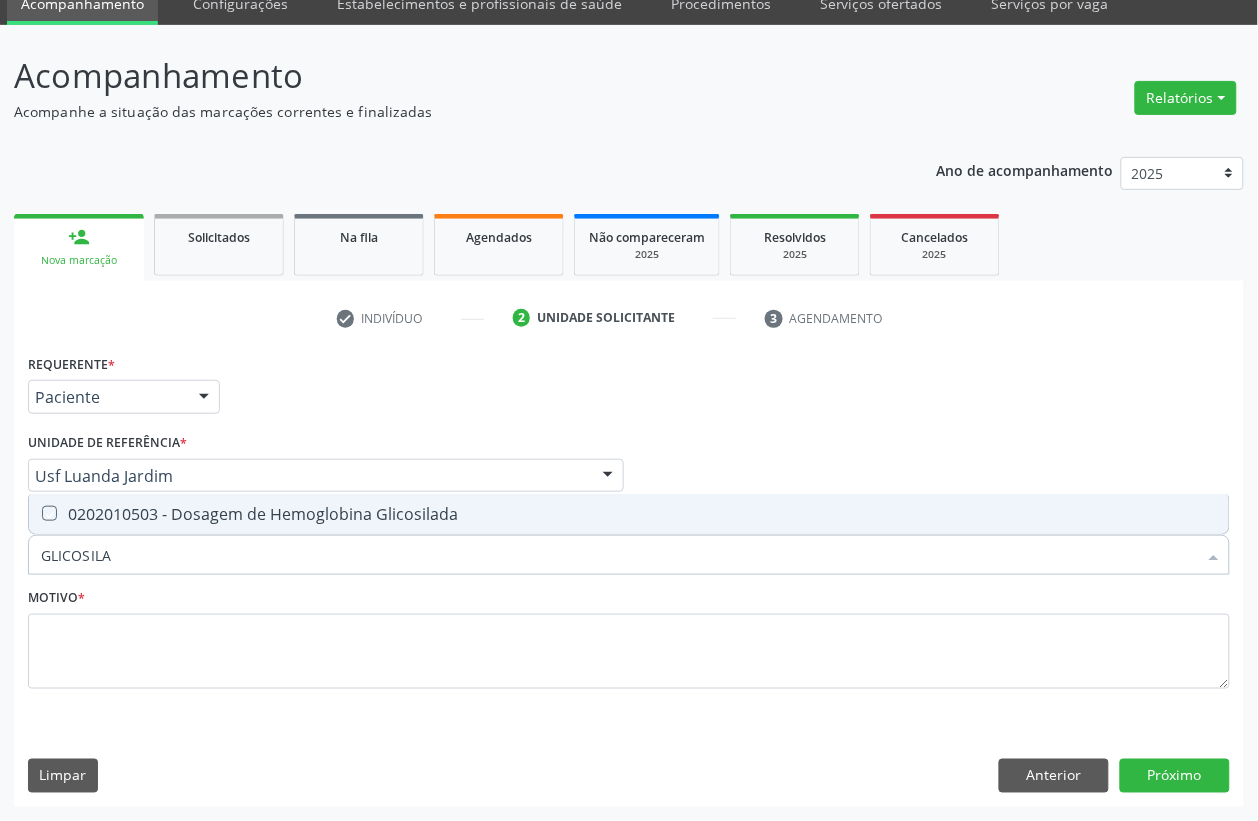checkbox on "true" 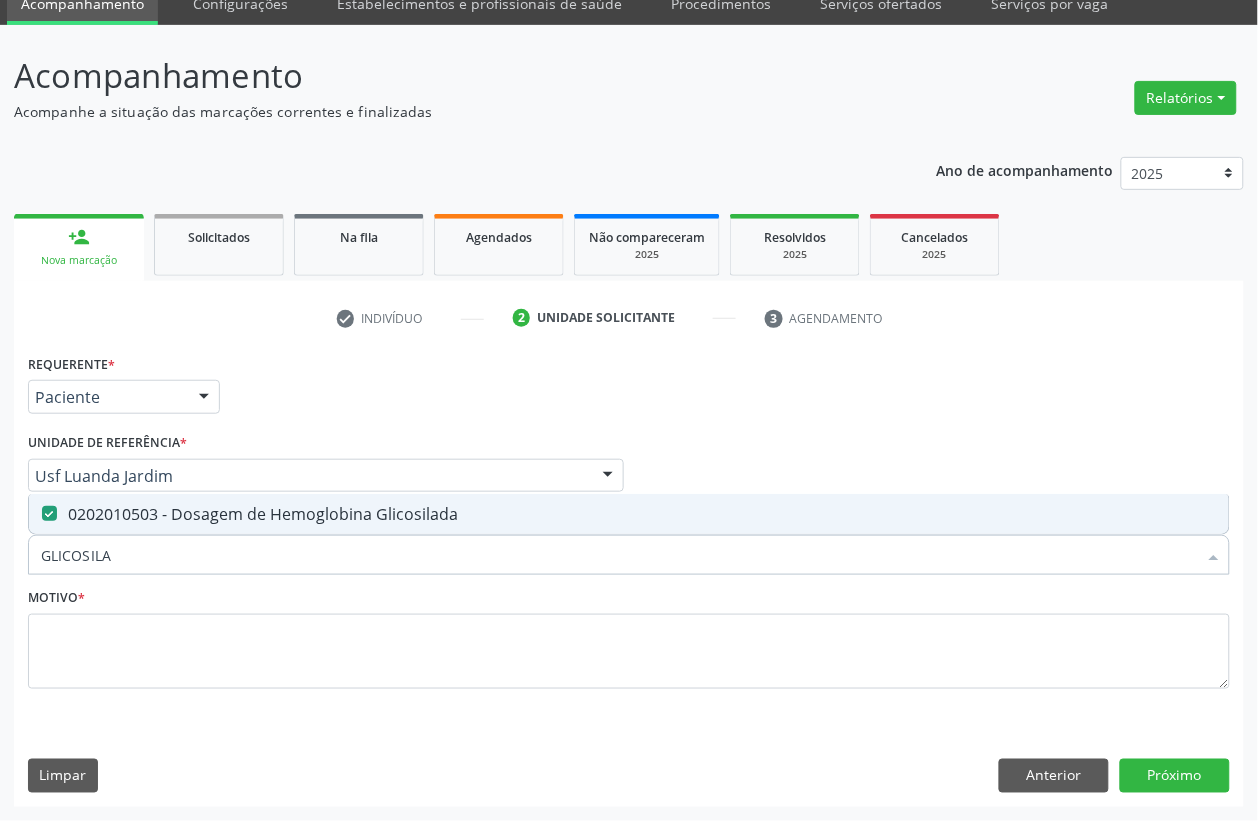 drag, startPoint x: 132, startPoint y: 541, endPoint x: 0, endPoint y: 546, distance: 132.09467 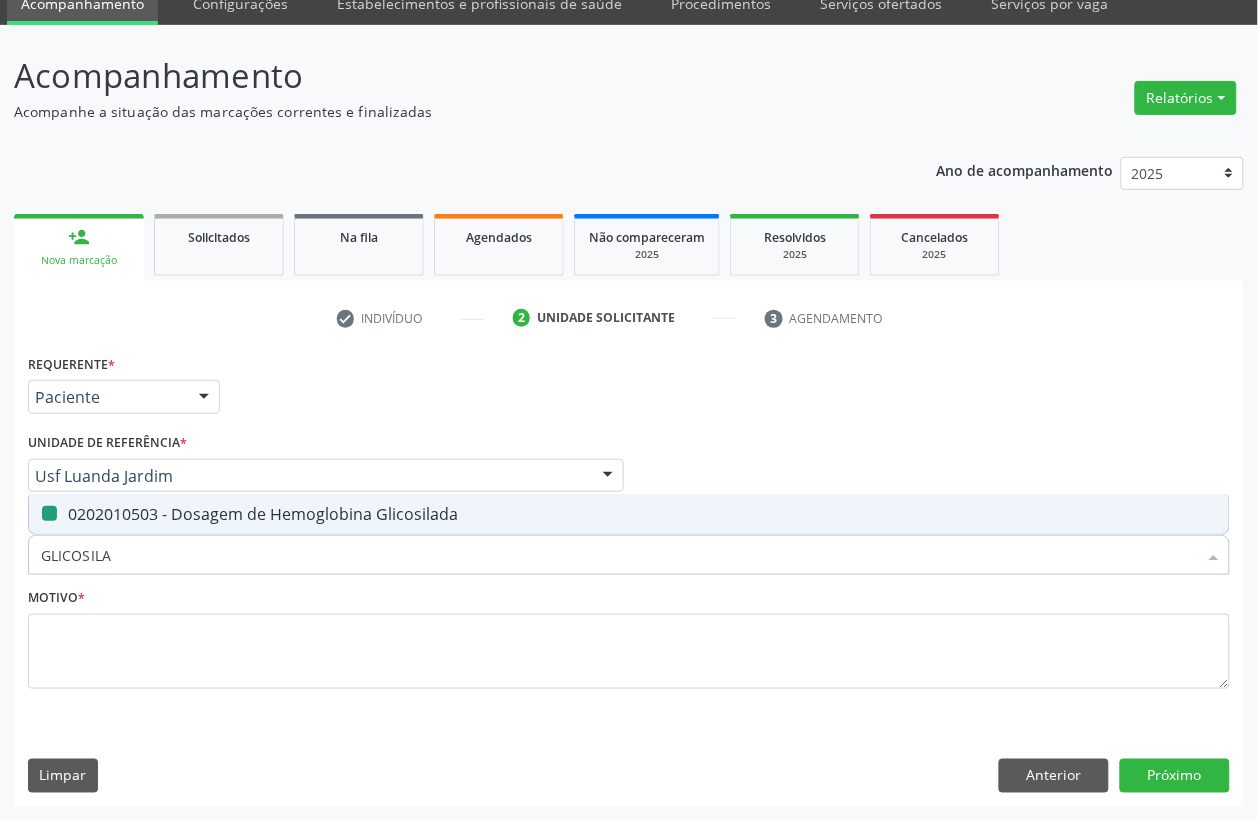 type 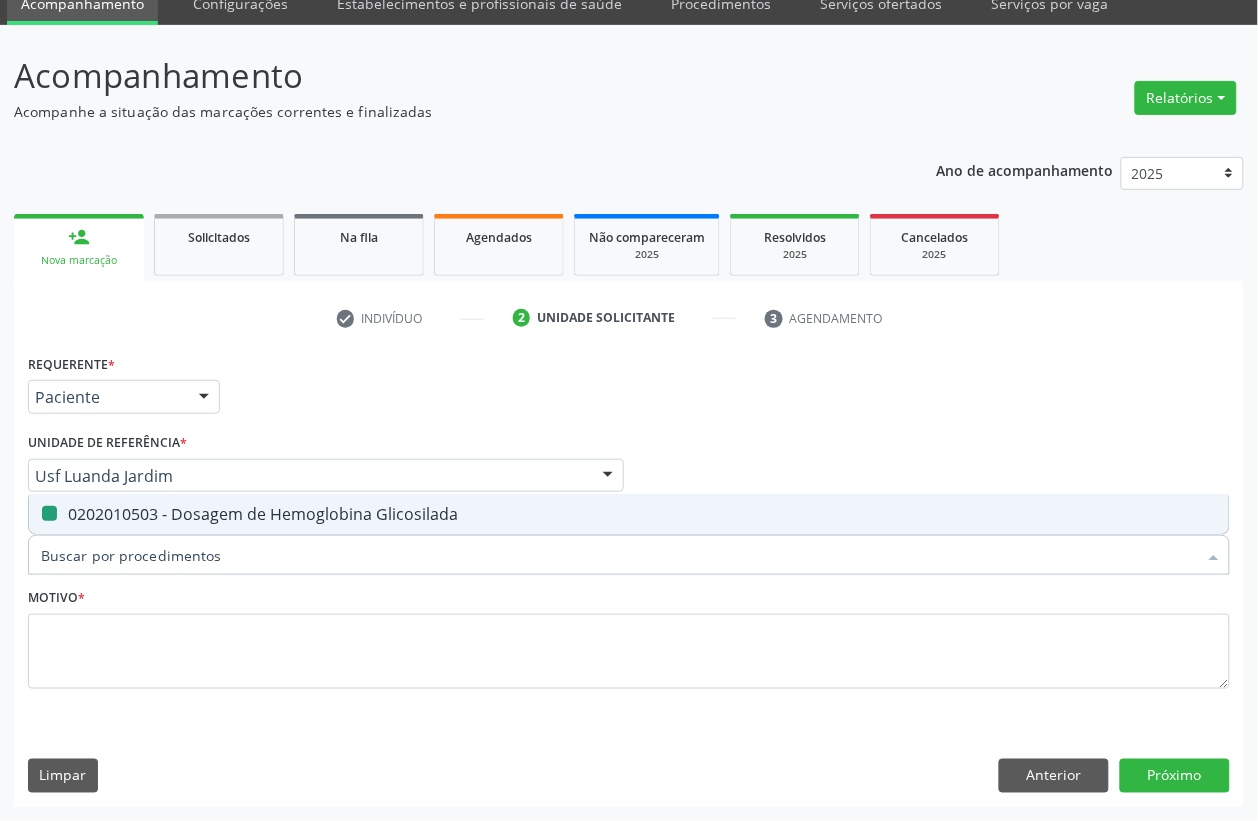 checkbox on "false" 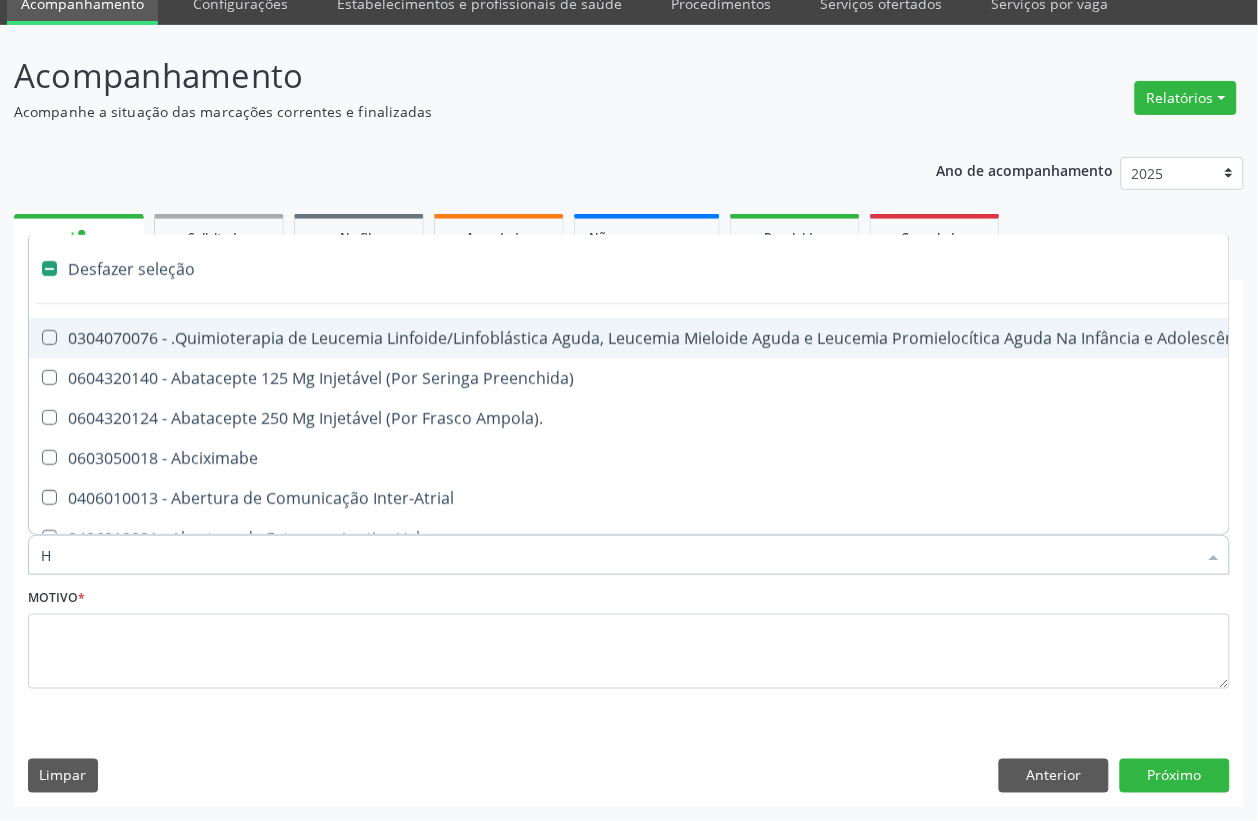 type on "HE" 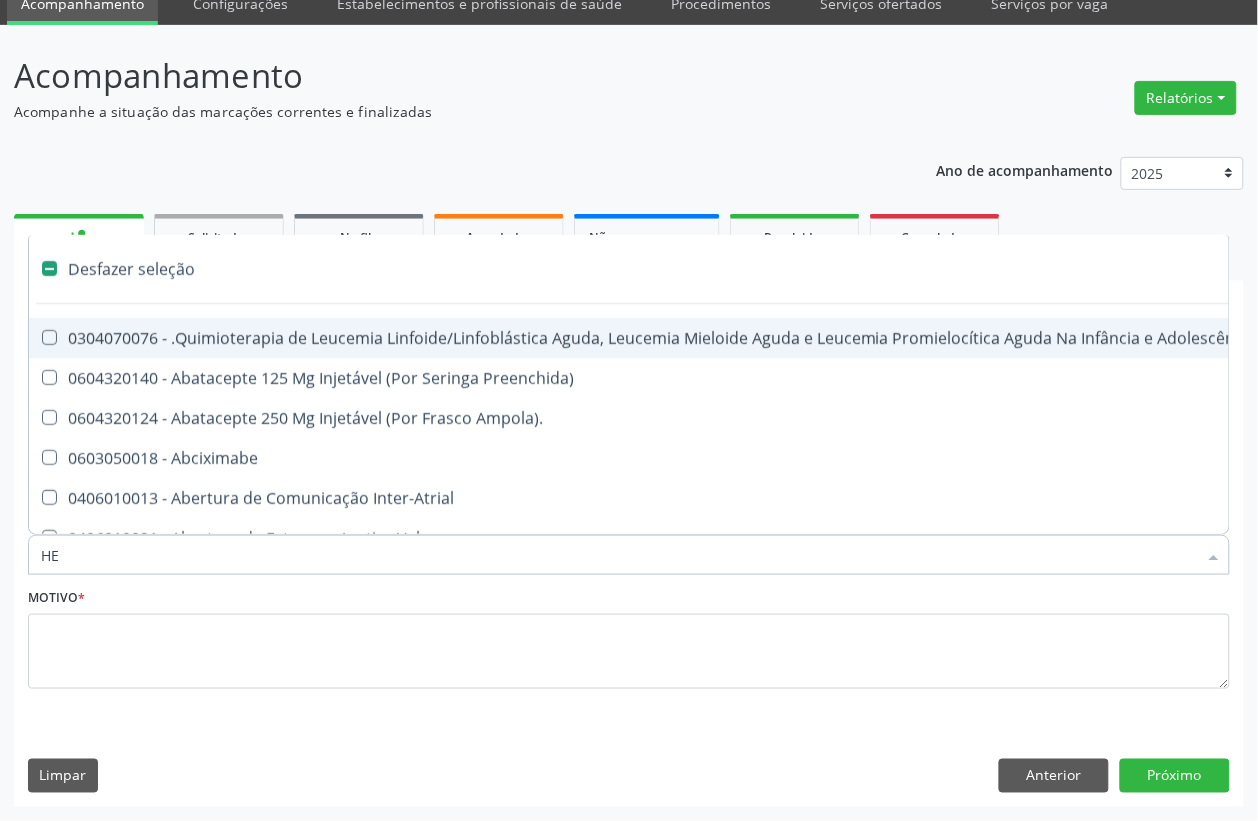 checkbox on "true" 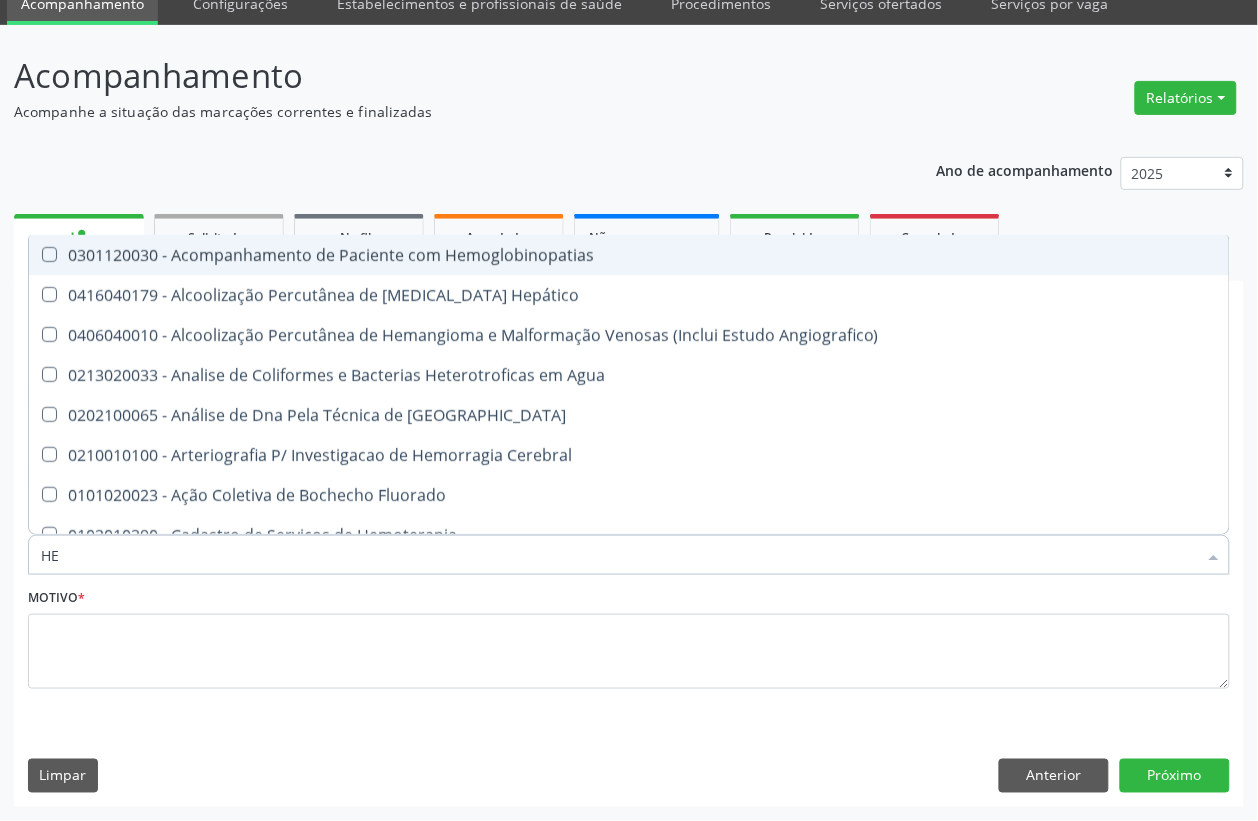 type on "HEM" 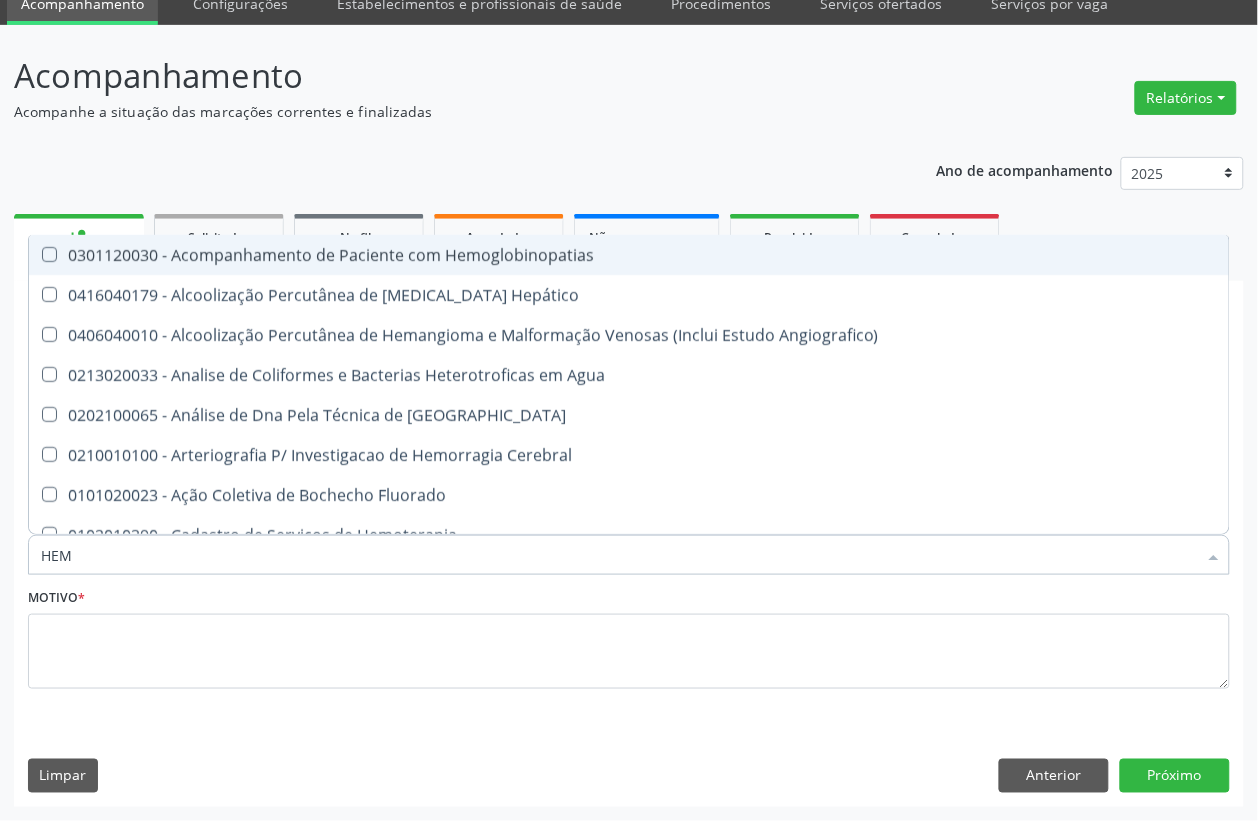 checkbox on "true" 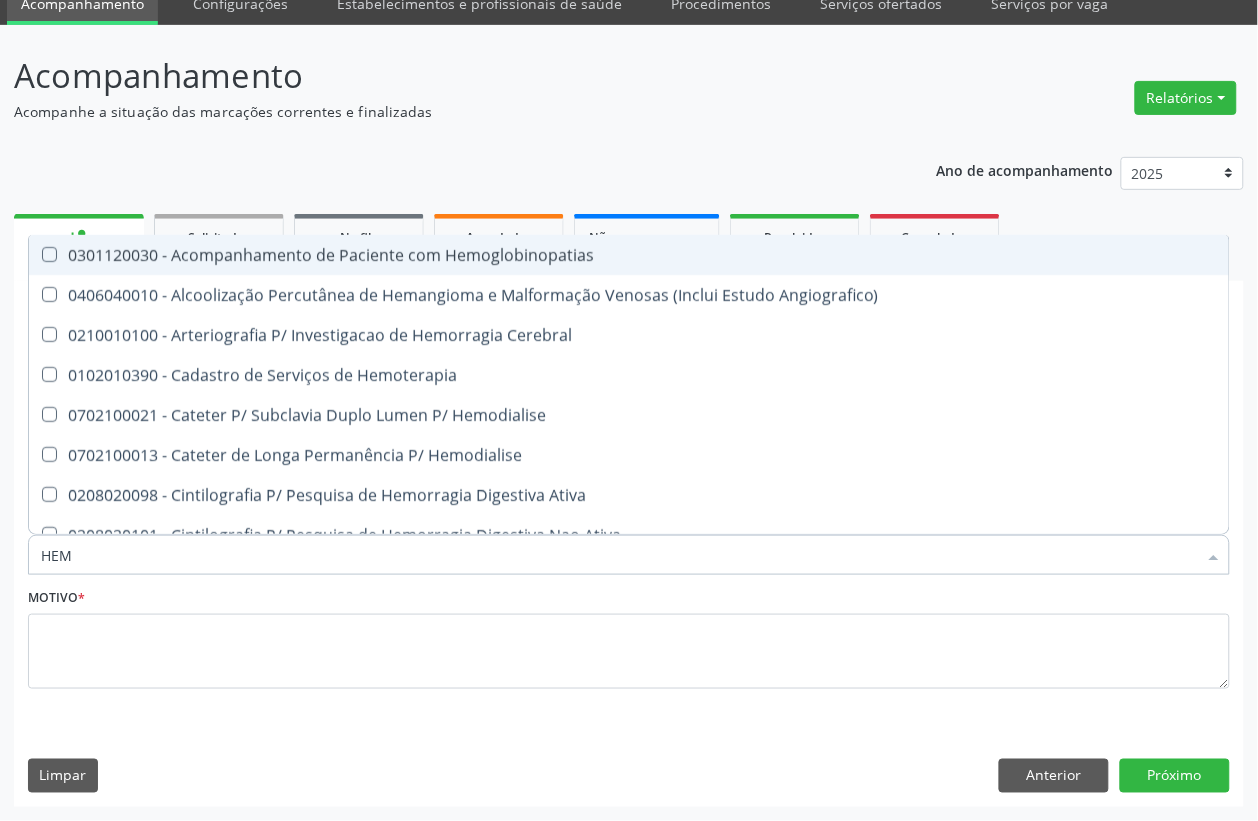 type on "HEMO" 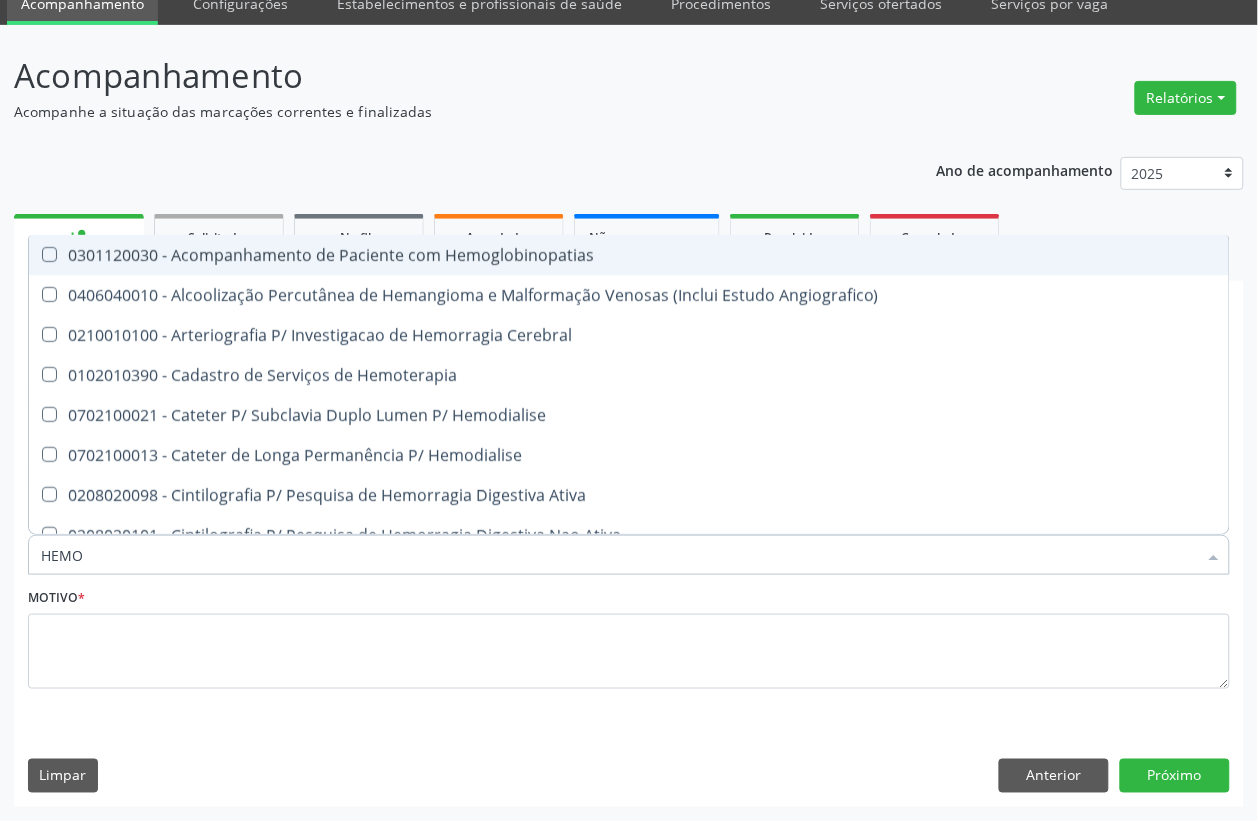 type on "HEMOR" 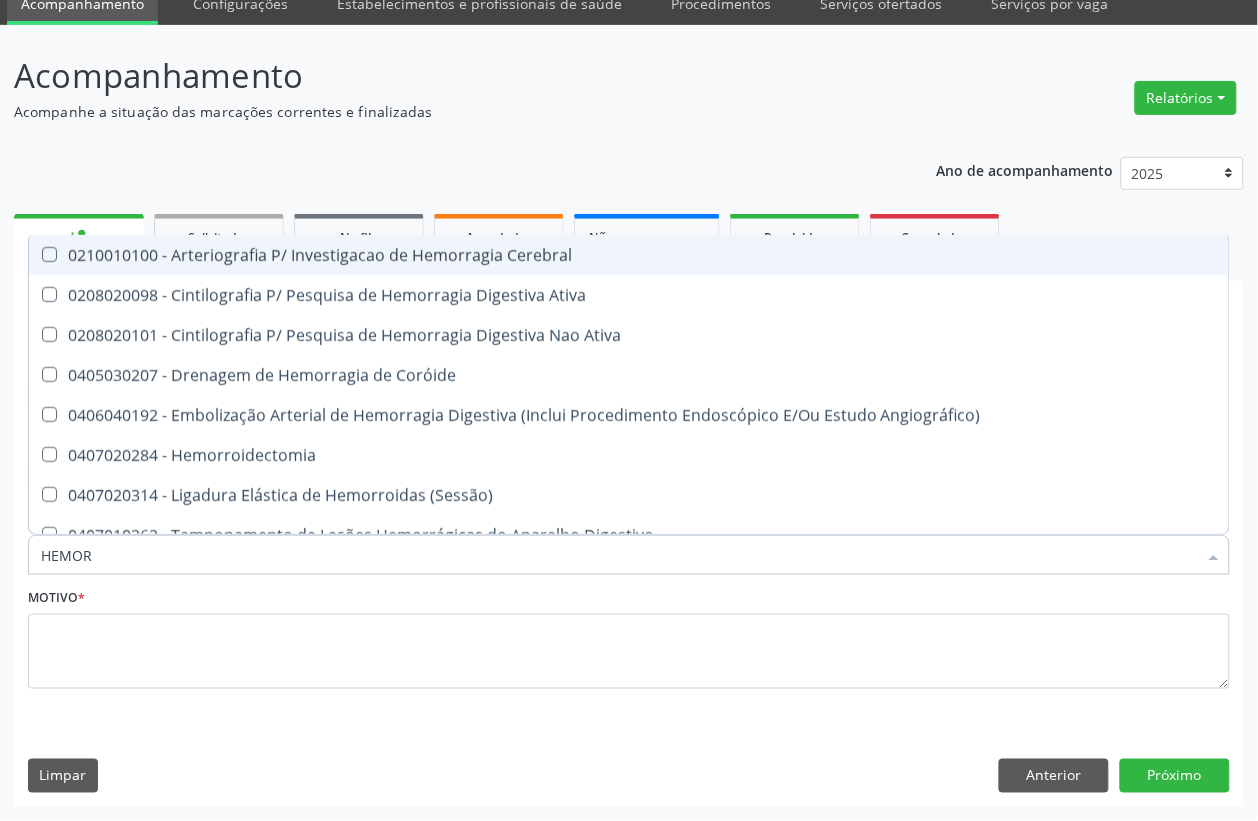 type on "HEMO" 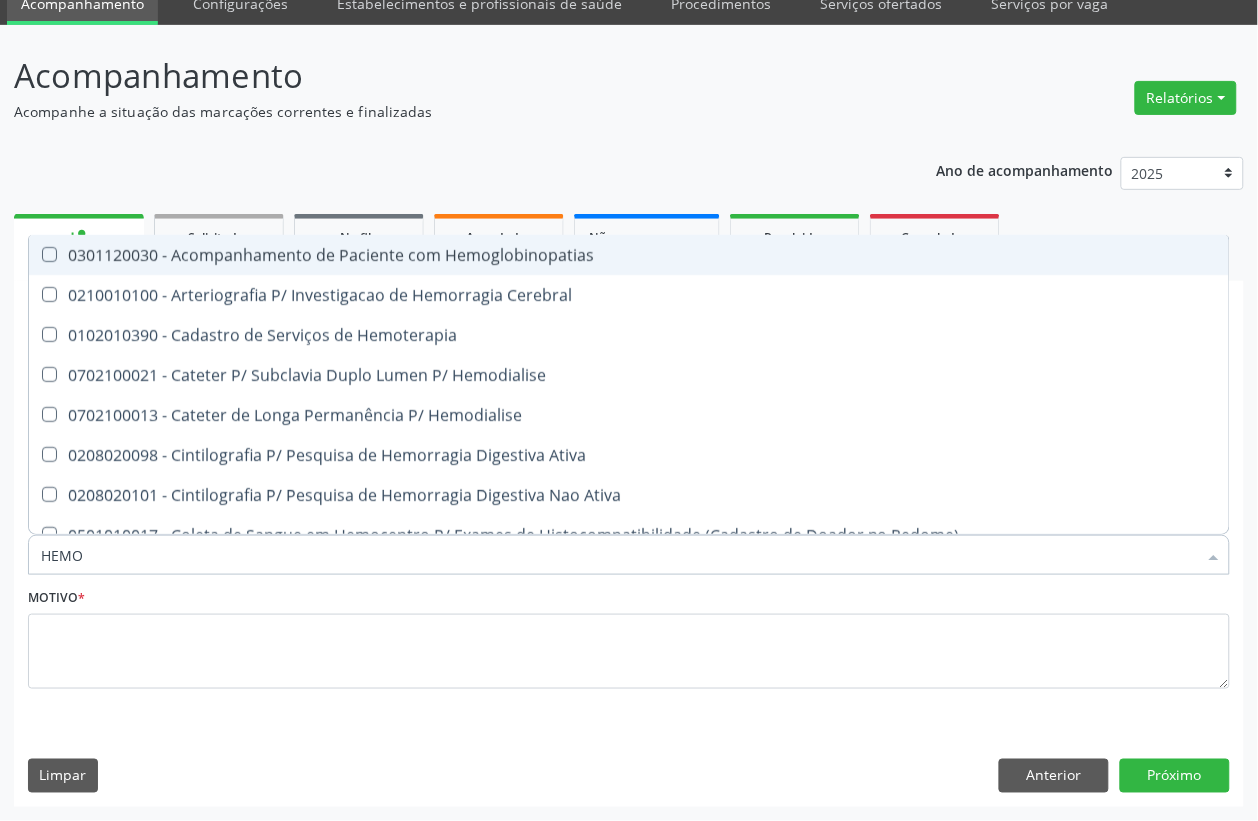 type on "HEMOG" 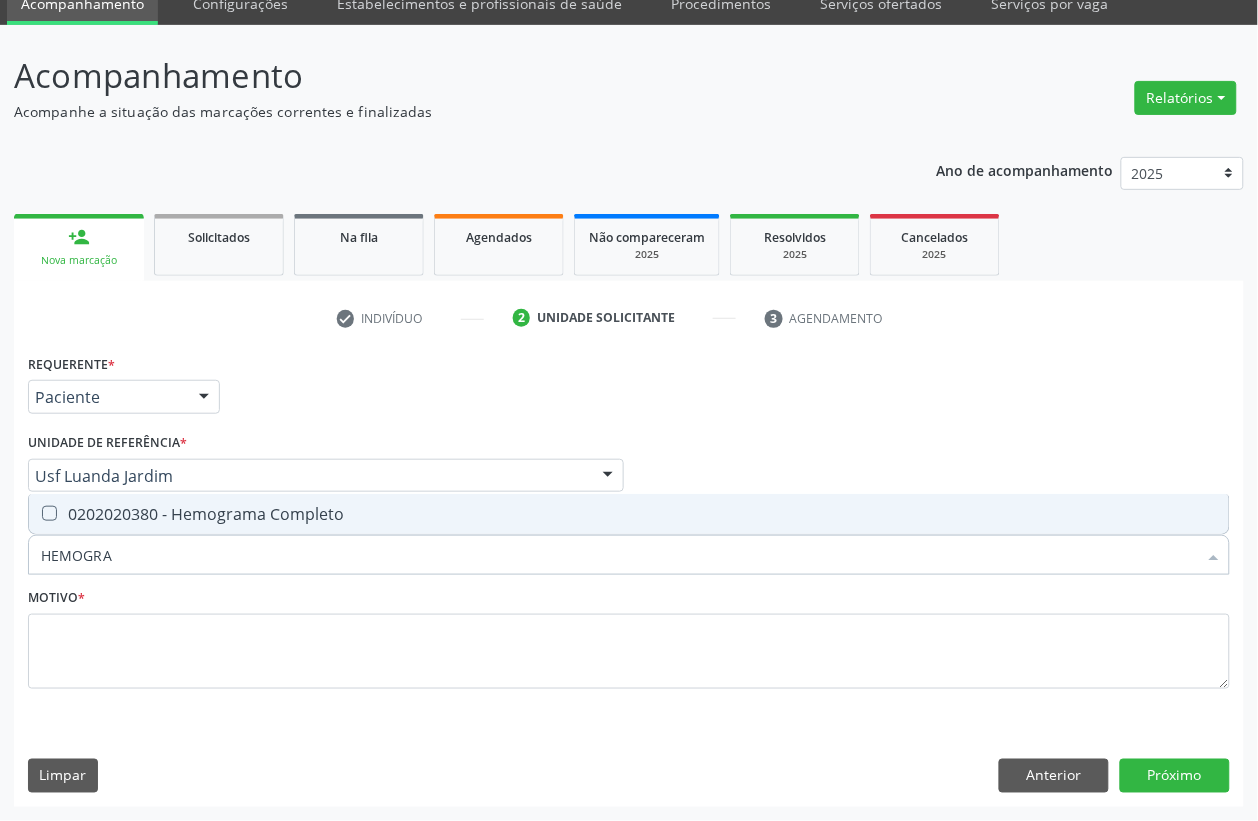 type on "HEMOGRAM" 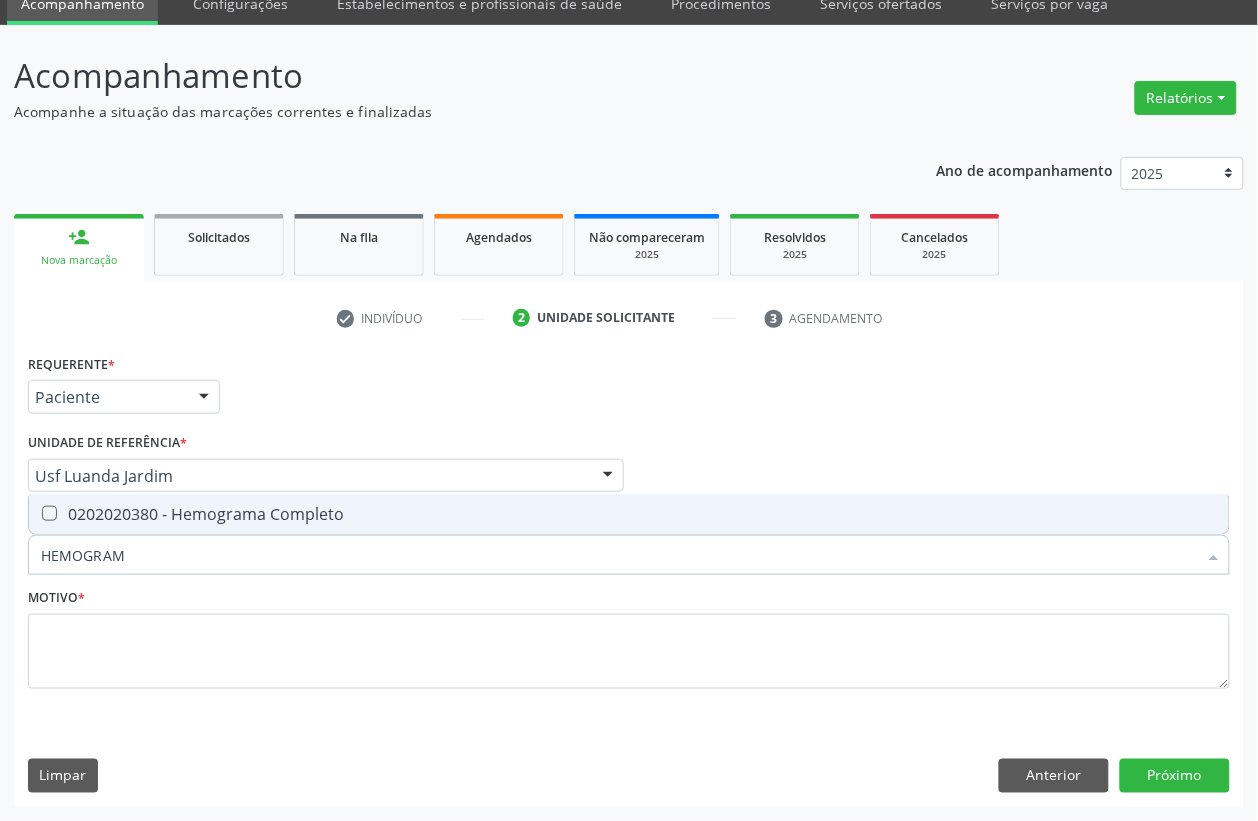 click on "0202020380 - Hemograma Completo" at bounding box center [629, 514] 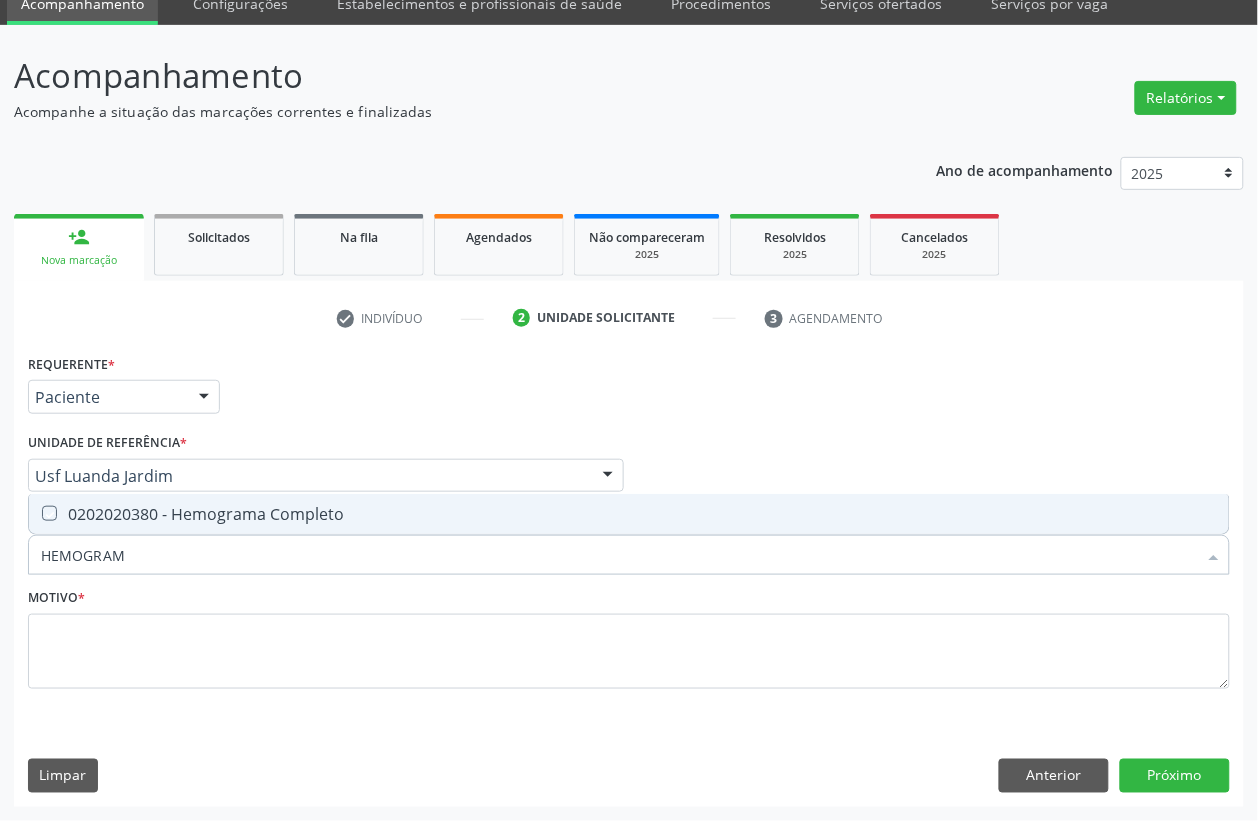 checkbox on "true" 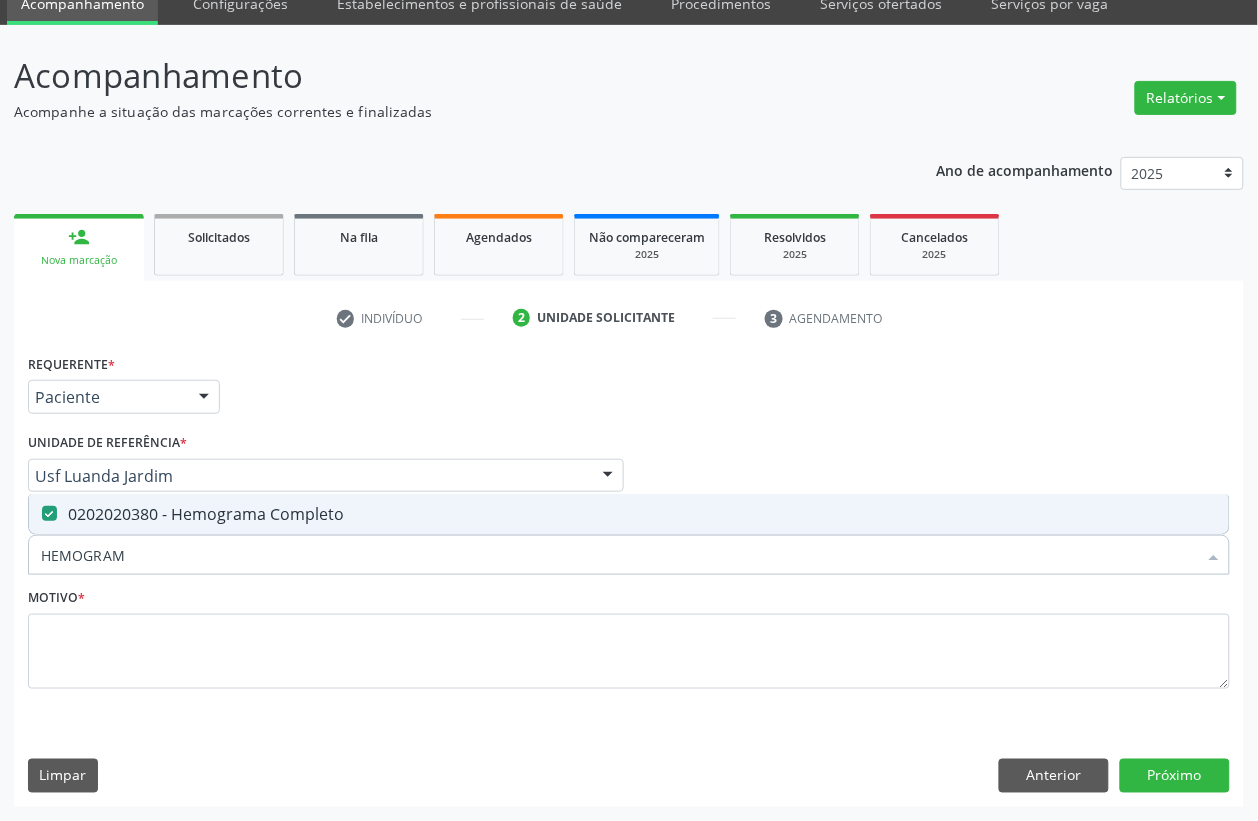 drag, startPoint x: 140, startPoint y: 543, endPoint x: 0, endPoint y: 543, distance: 140 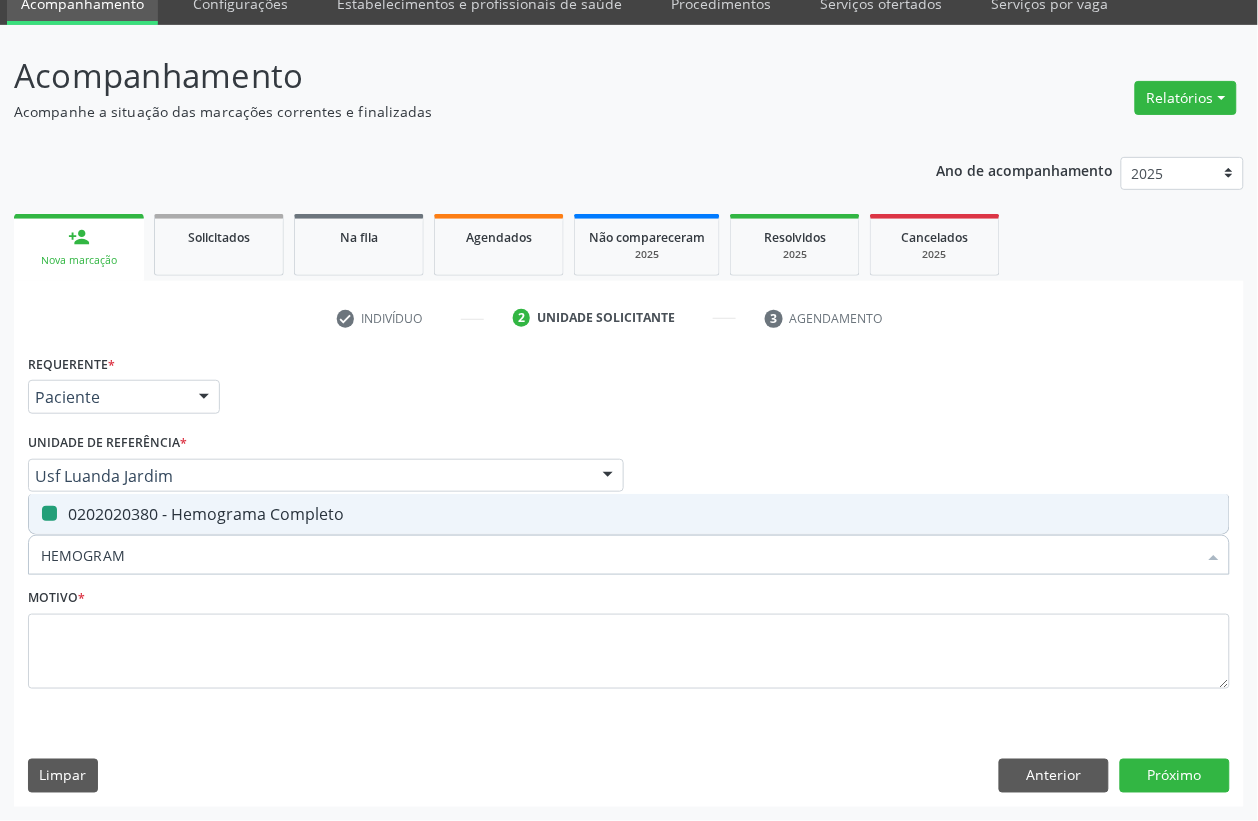 type 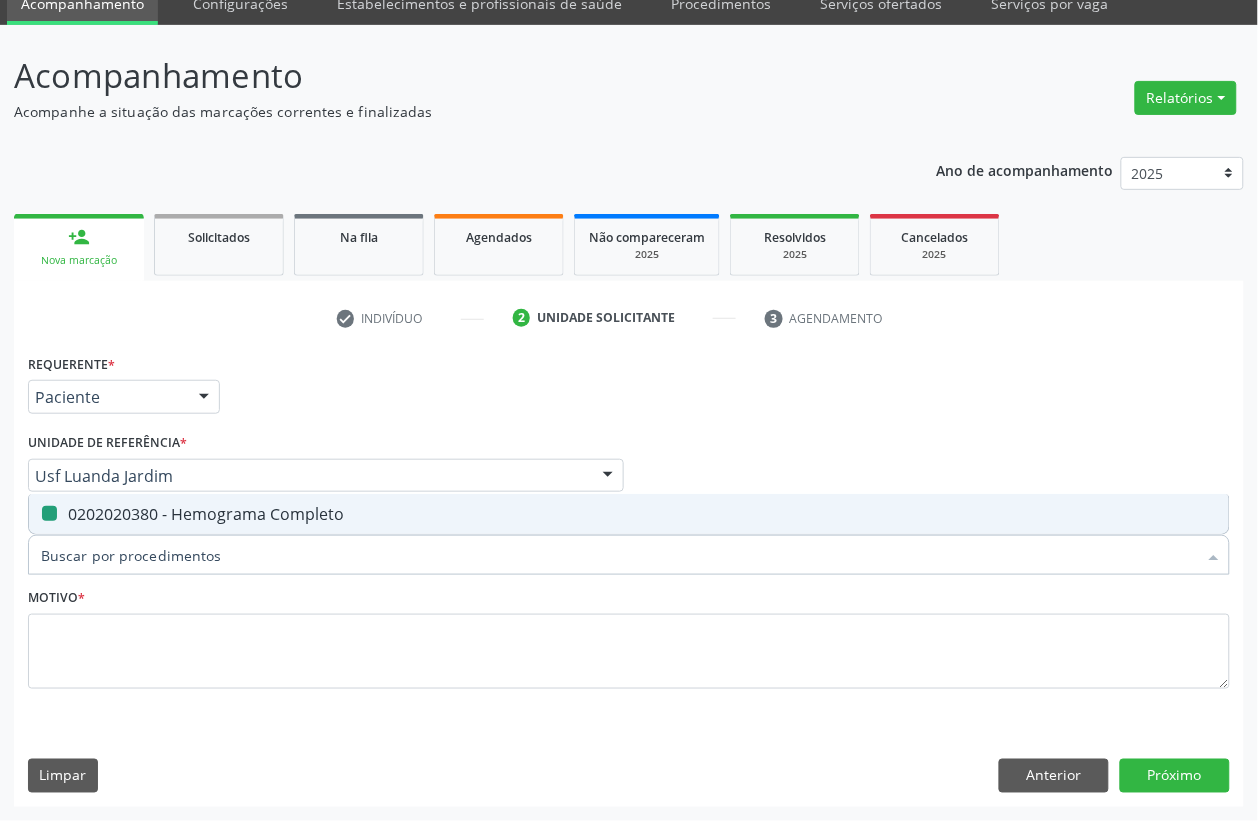 checkbox on "false" 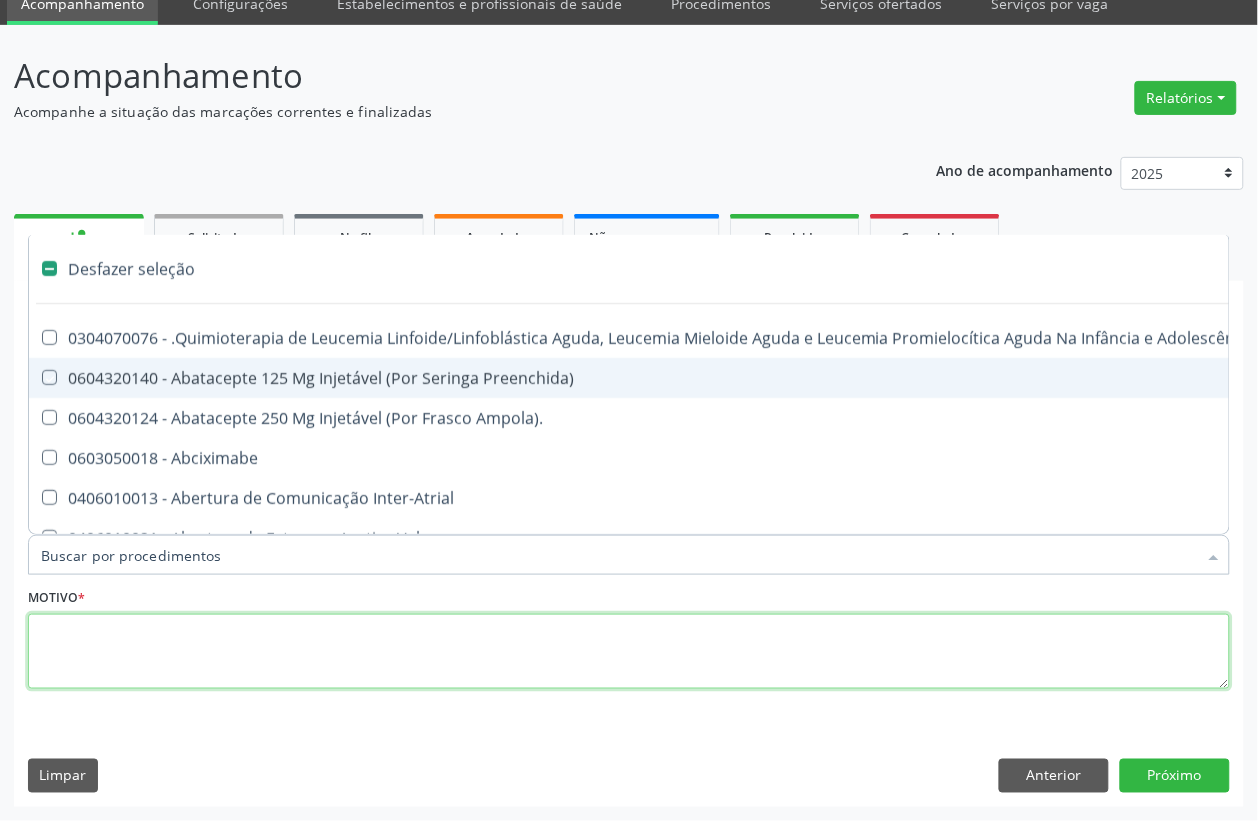 click at bounding box center (629, 652) 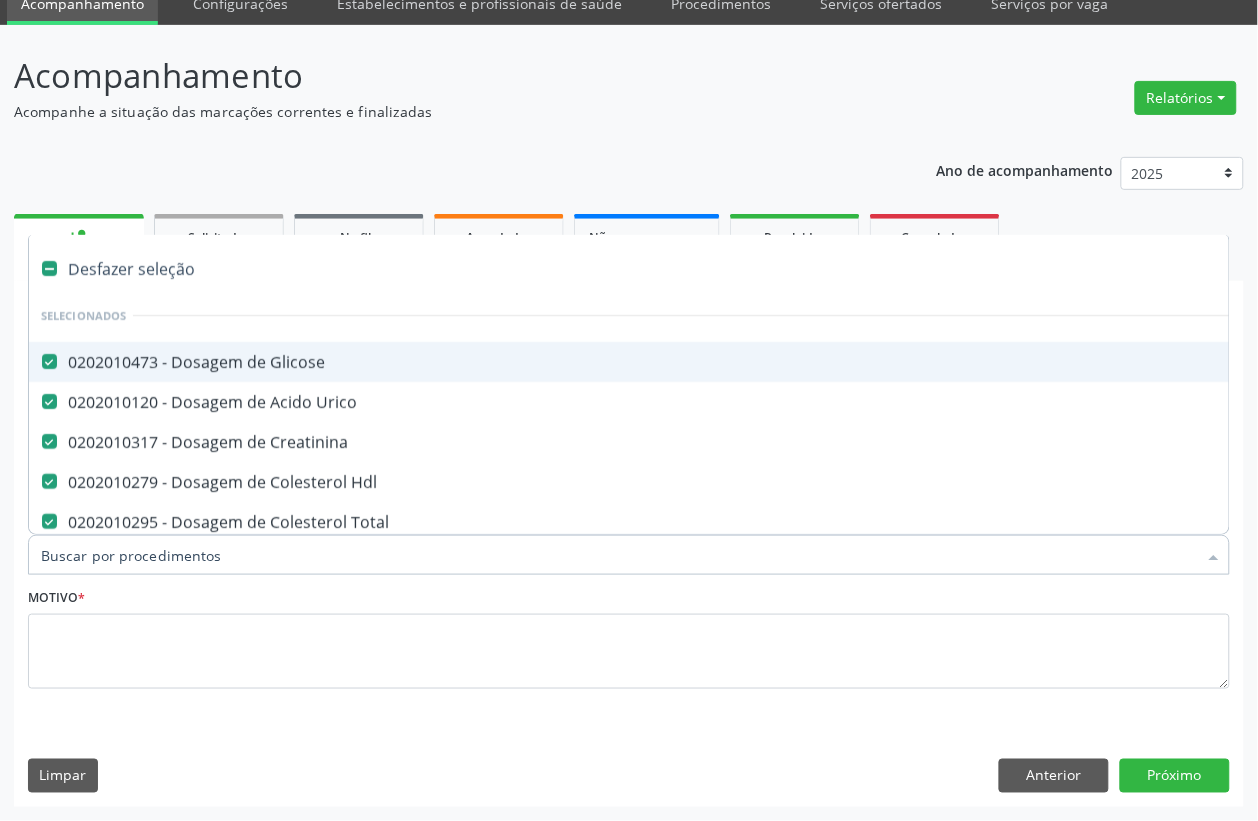 click on "Motivo
*" at bounding box center [629, 636] 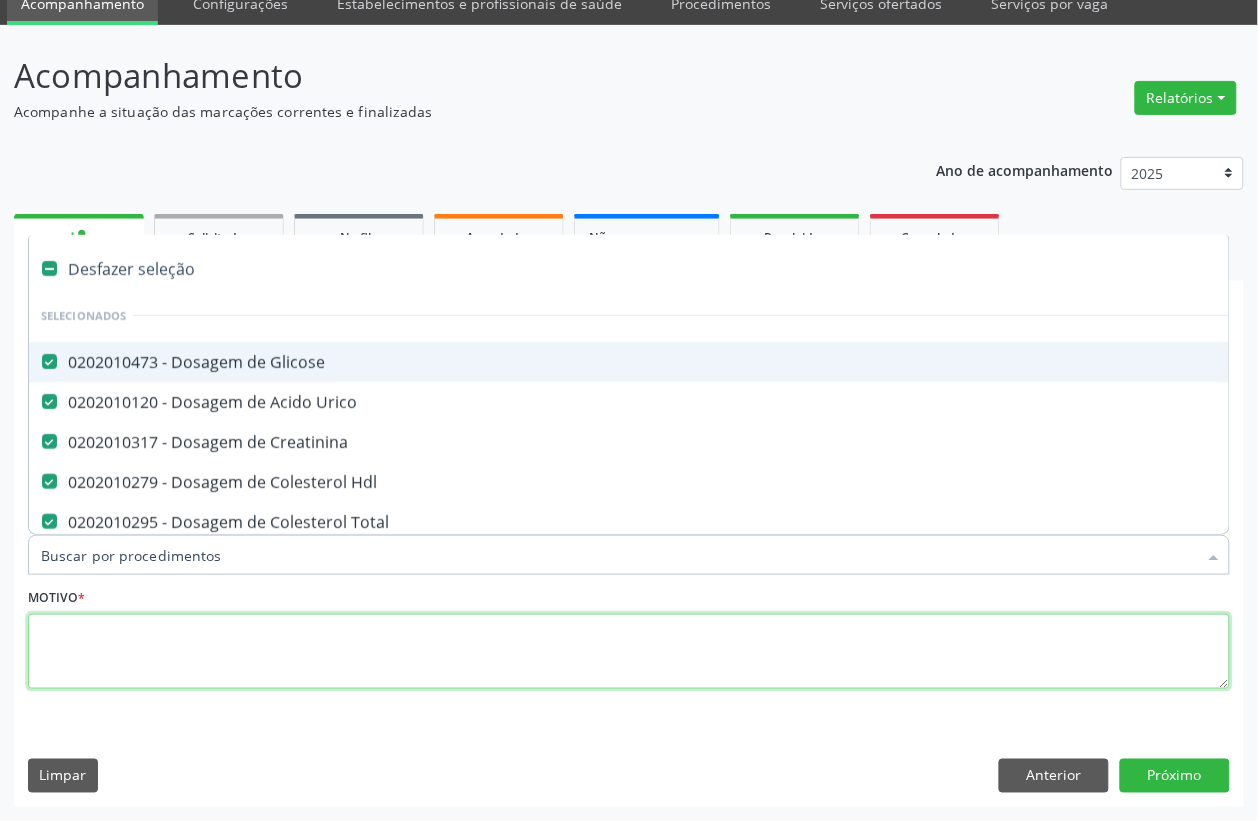 click at bounding box center [629, 652] 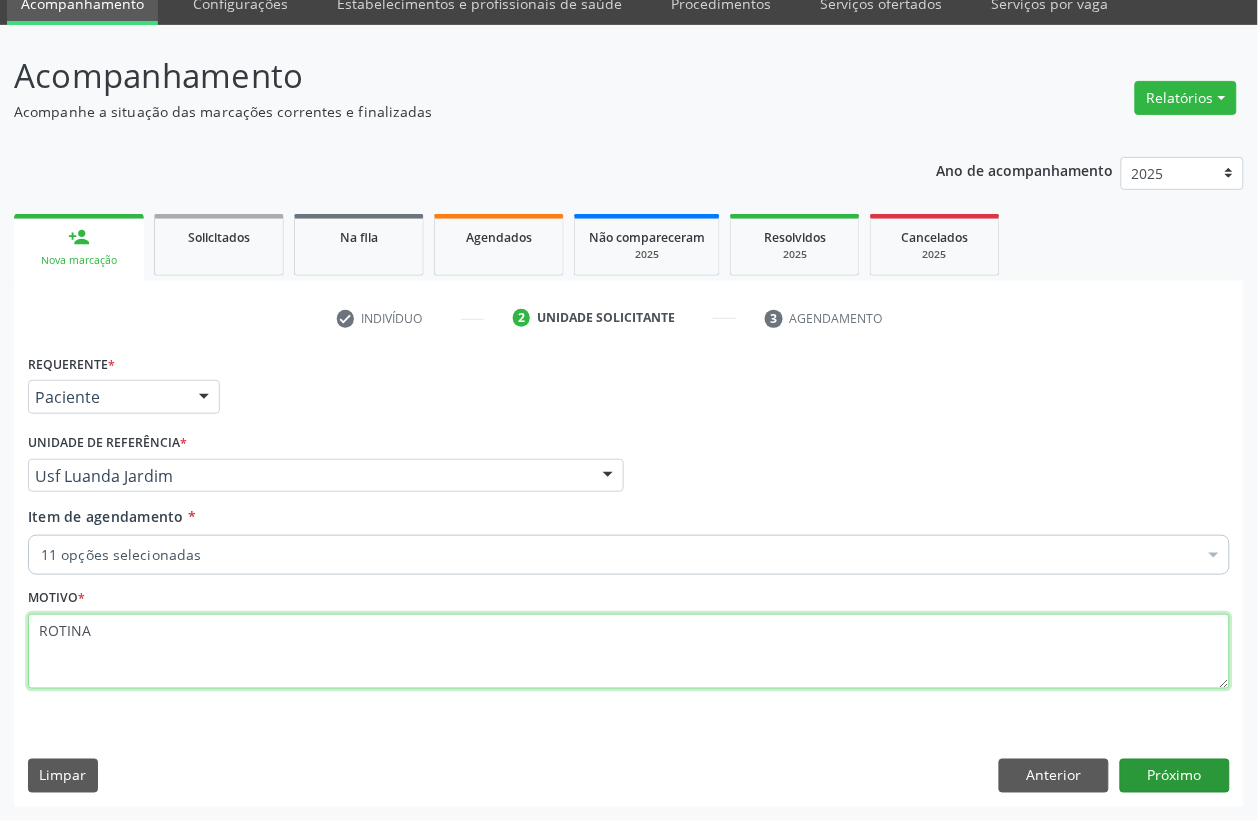 type on "ROTINA" 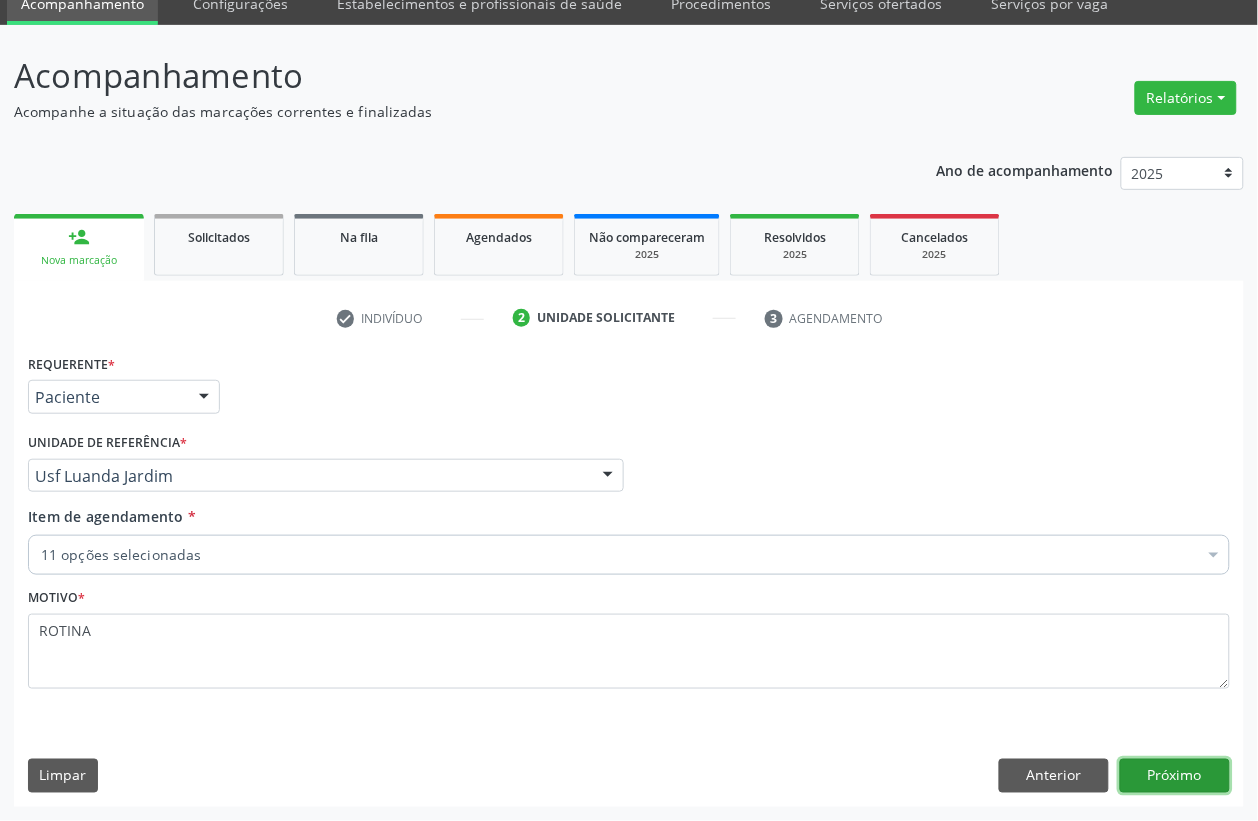click on "Próximo" at bounding box center [1175, 776] 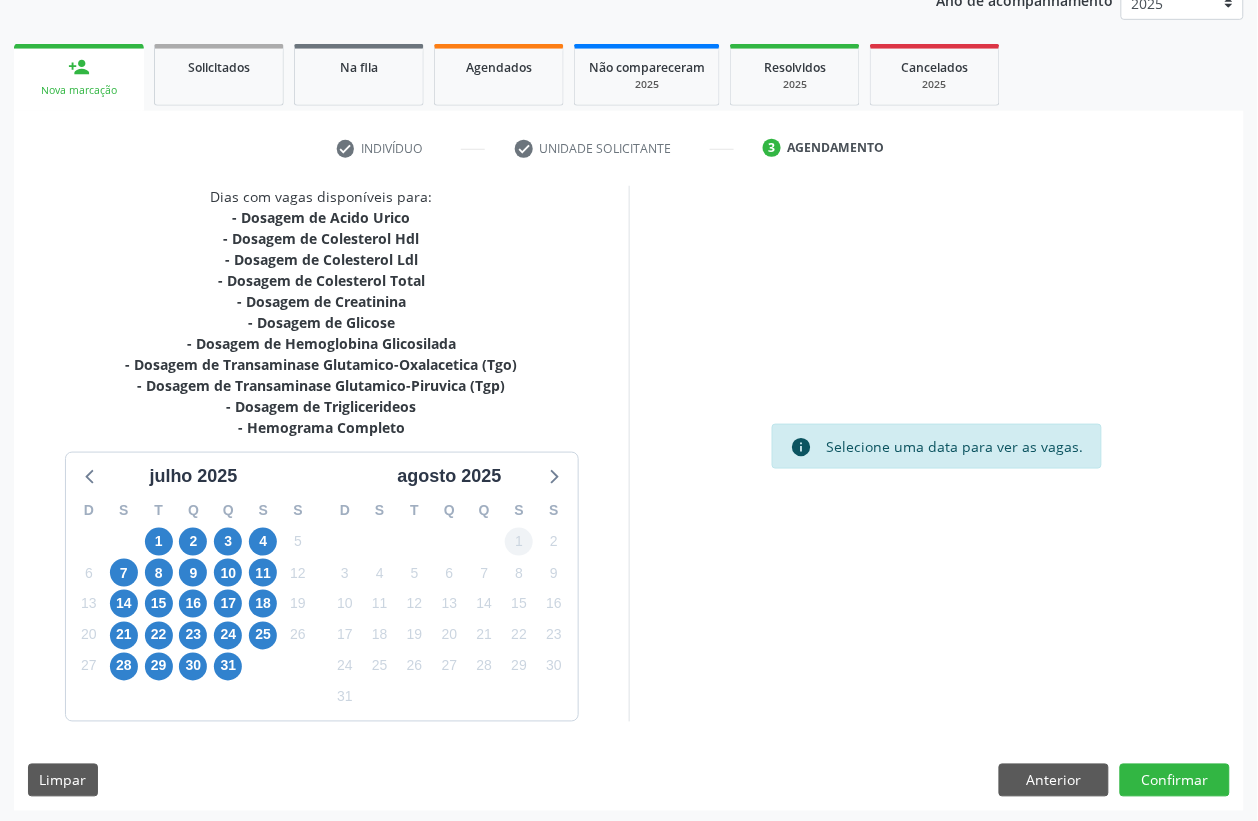 scroll, scrollTop: 260, scrollLeft: 0, axis: vertical 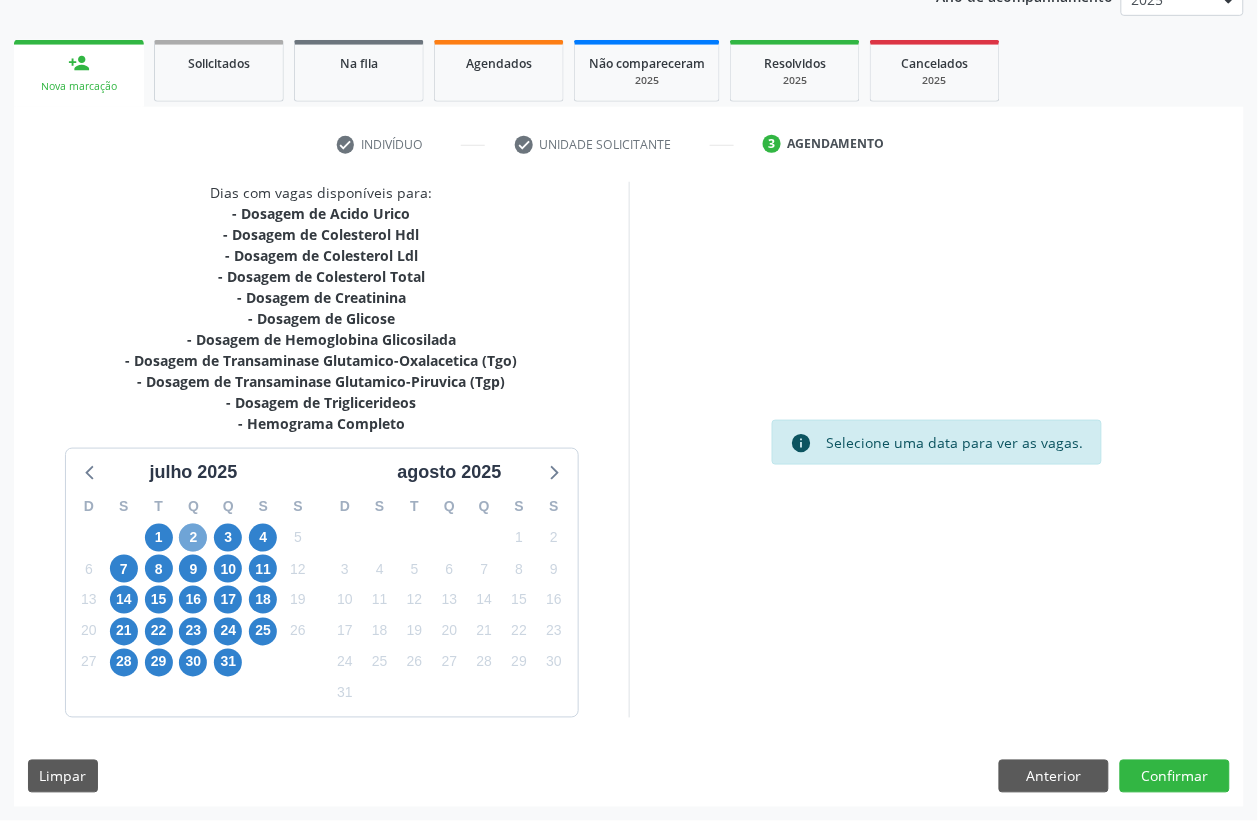 click on "2" at bounding box center (193, 538) 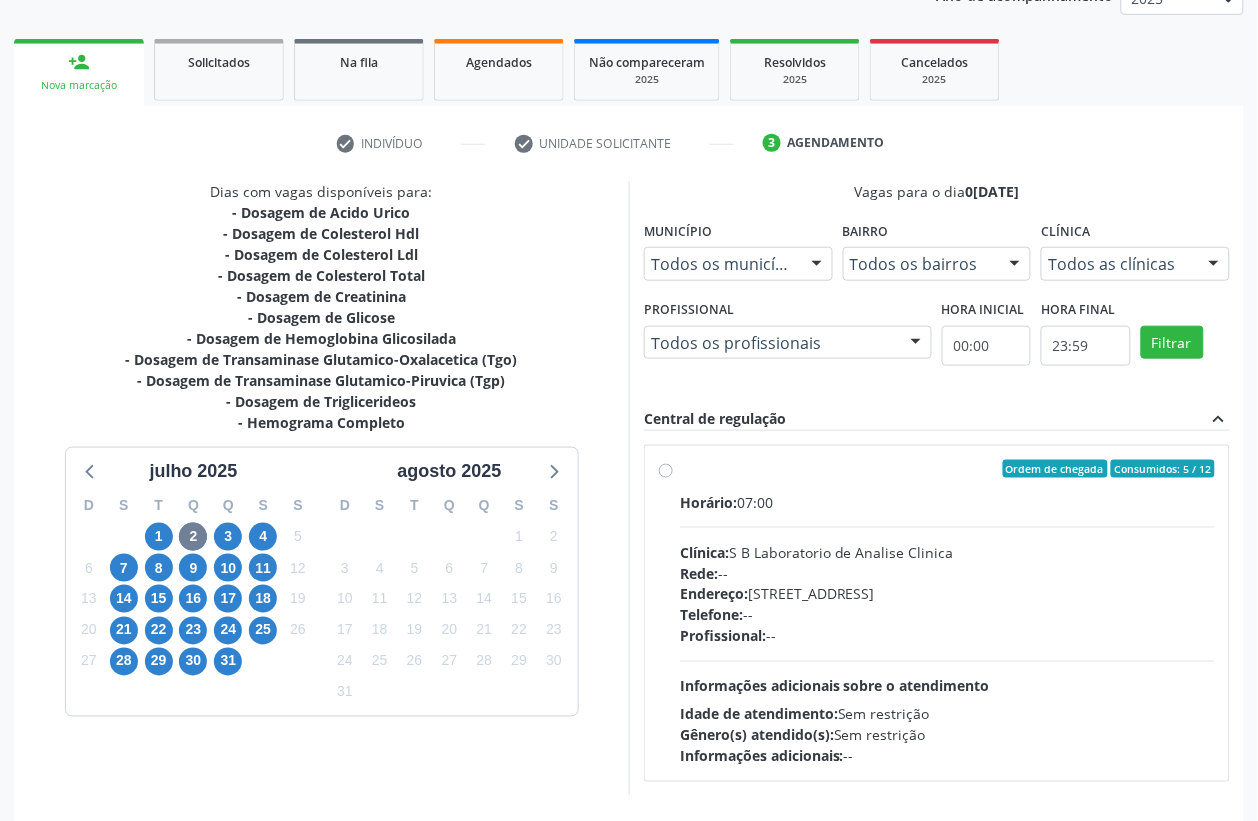 click on "Horário:   07:00" at bounding box center (947, 502) 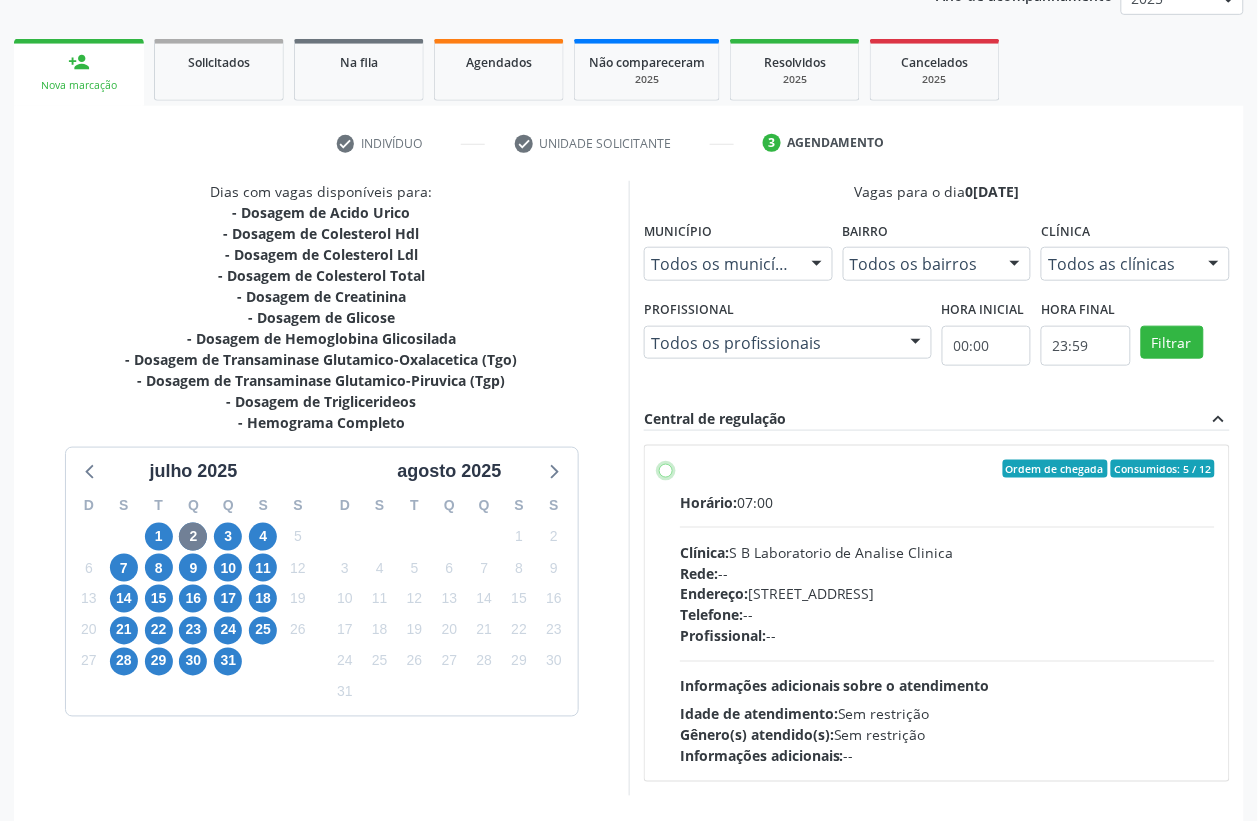 click on "Ordem de chegada
Consumidos: 5 / 12
Horário:   07:00
Clínica:  S B Laboratorio de Analise Clinica
Rede:
--
Endereço:   Casa, nº 679, Centro, Serra Talhada - PE
Telefone:   --
Profissional:
--
Informações adicionais sobre o atendimento
Idade de atendimento:
Sem restrição
Gênero(s) atendido(s):
Sem restrição
Informações adicionais:
--" at bounding box center (666, 469) 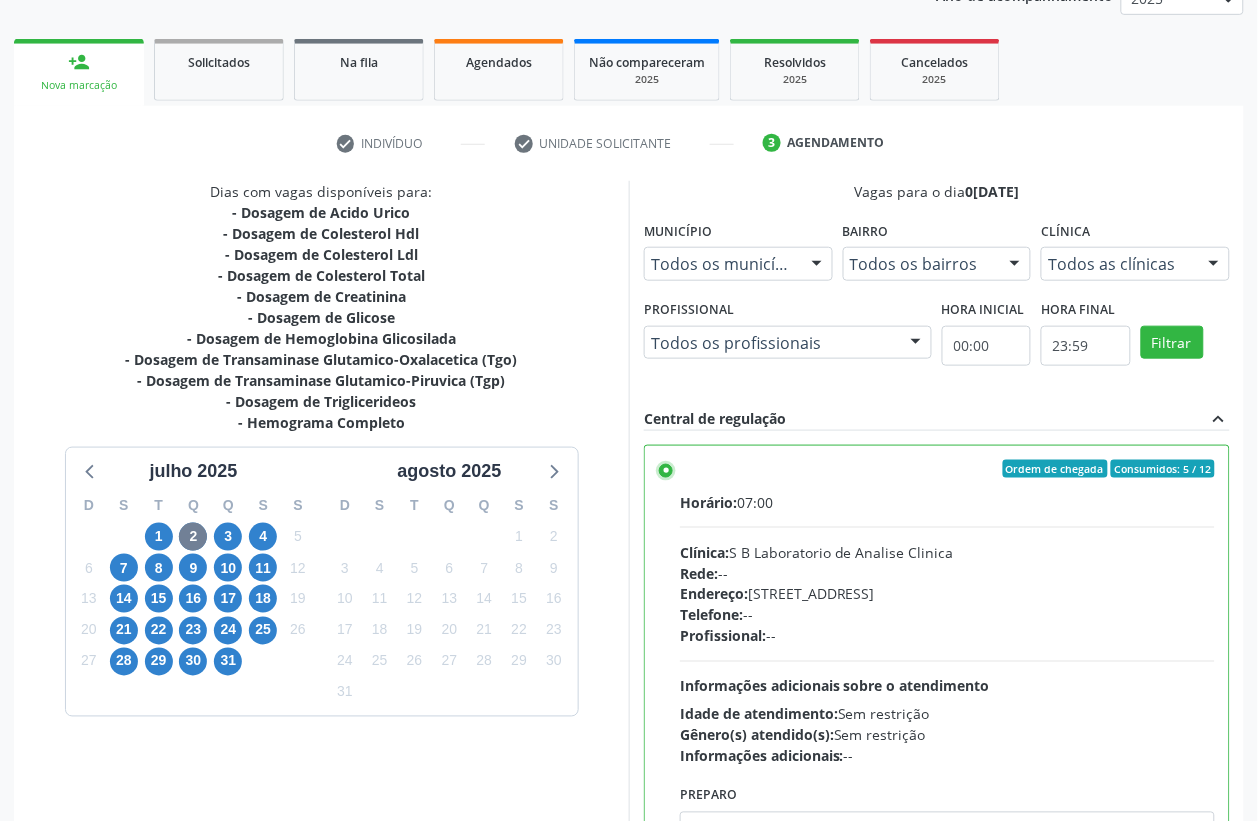 scroll, scrollTop: 373, scrollLeft: 0, axis: vertical 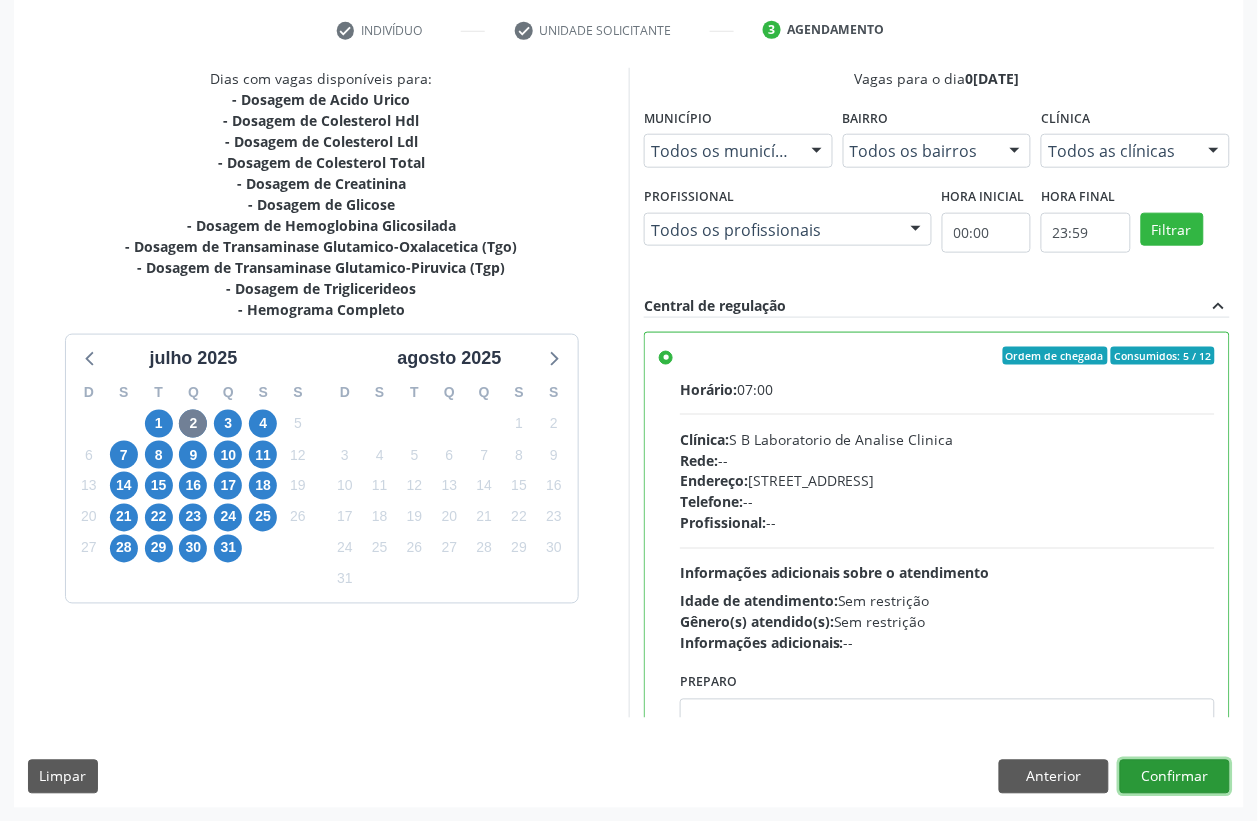 click on "Confirmar" at bounding box center [1175, 777] 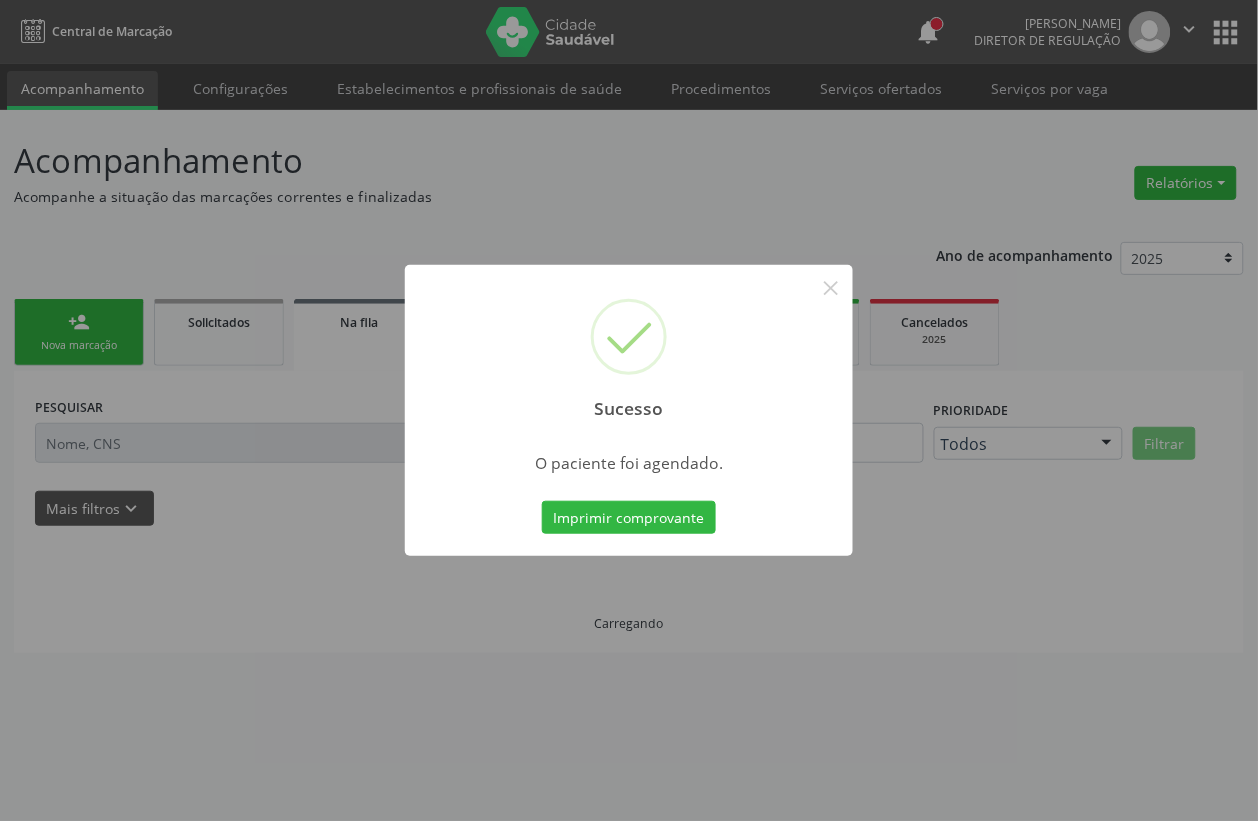 scroll, scrollTop: 0, scrollLeft: 0, axis: both 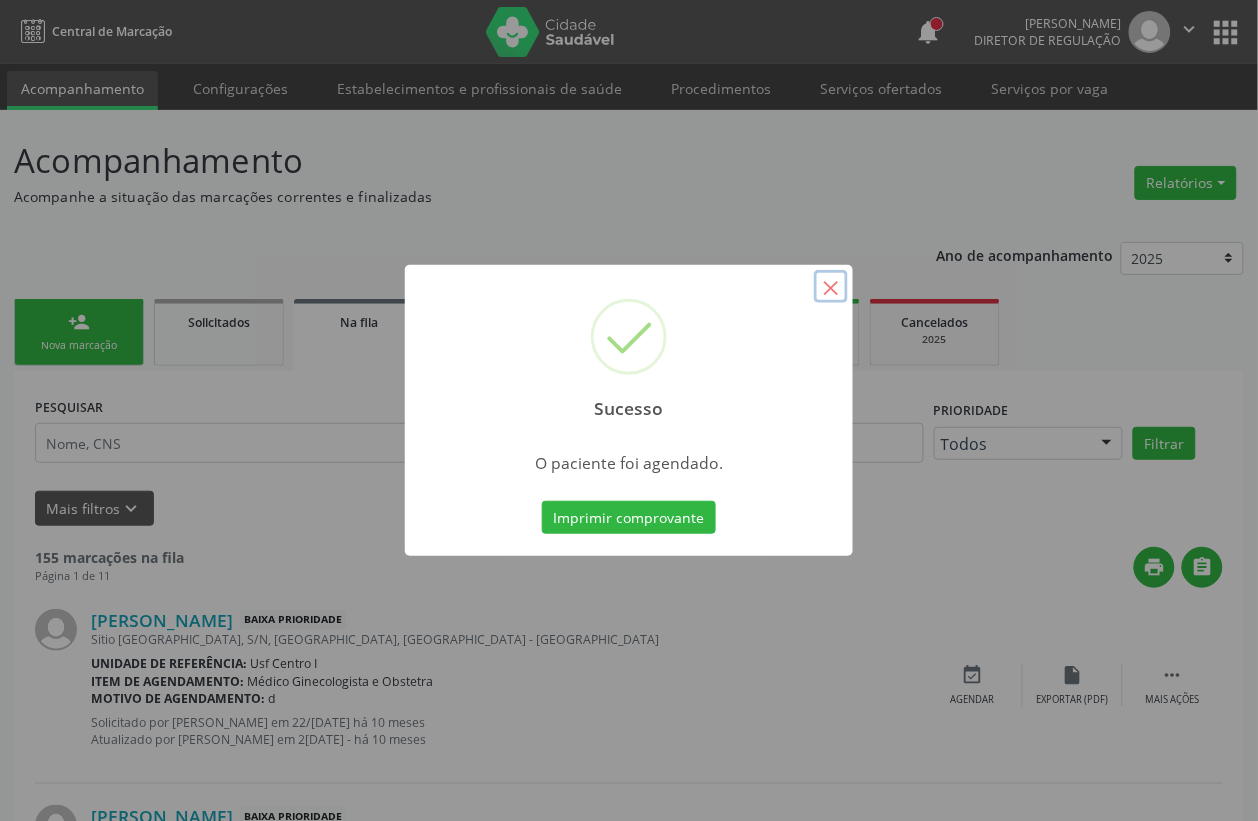 click on "×" at bounding box center (831, 287) 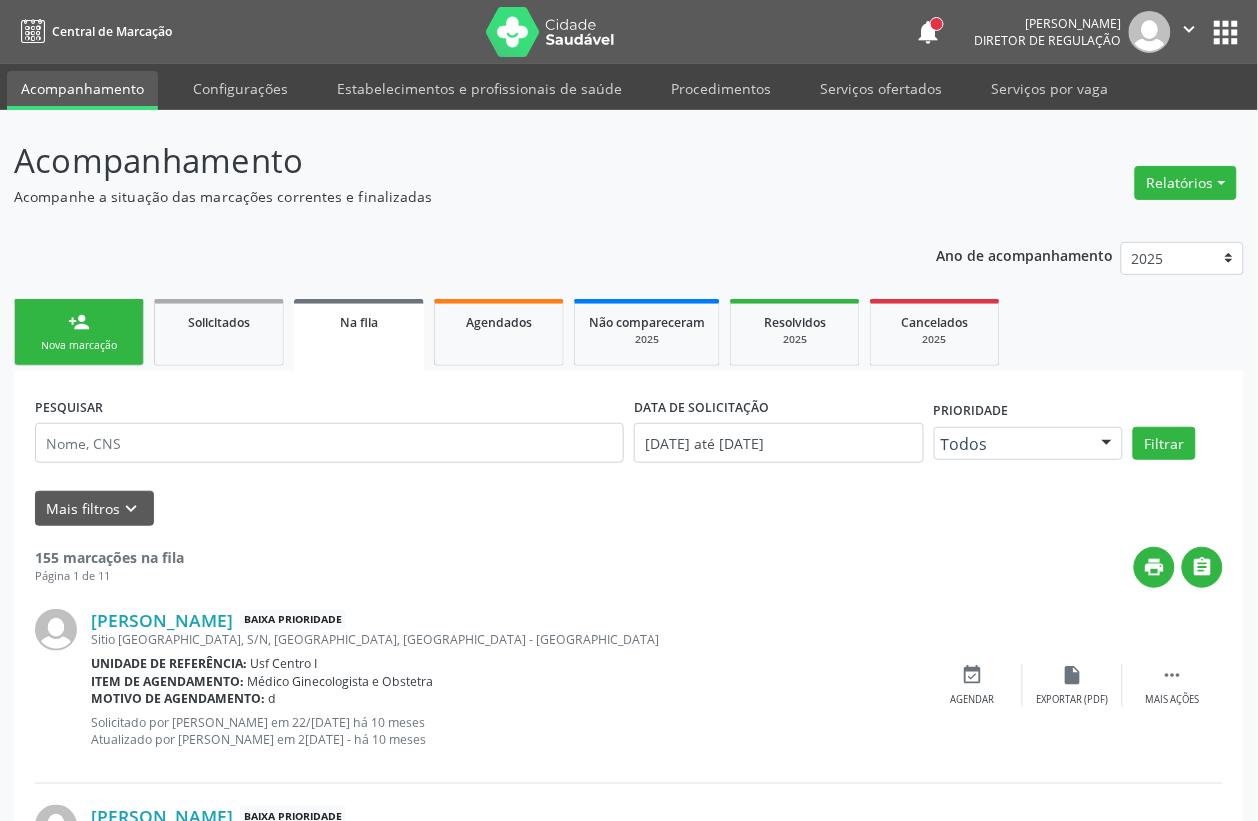 click on "Nova marcação" at bounding box center (79, 345) 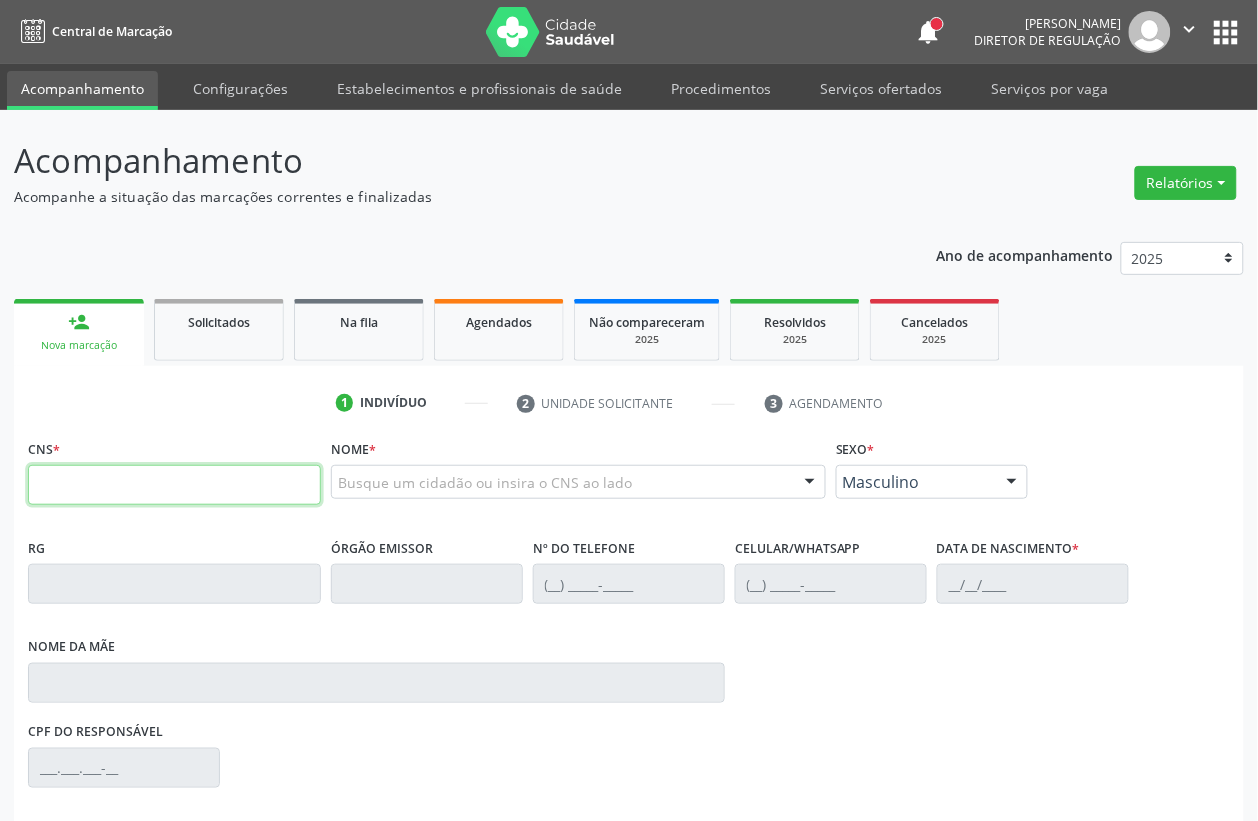 click at bounding box center (174, 485) 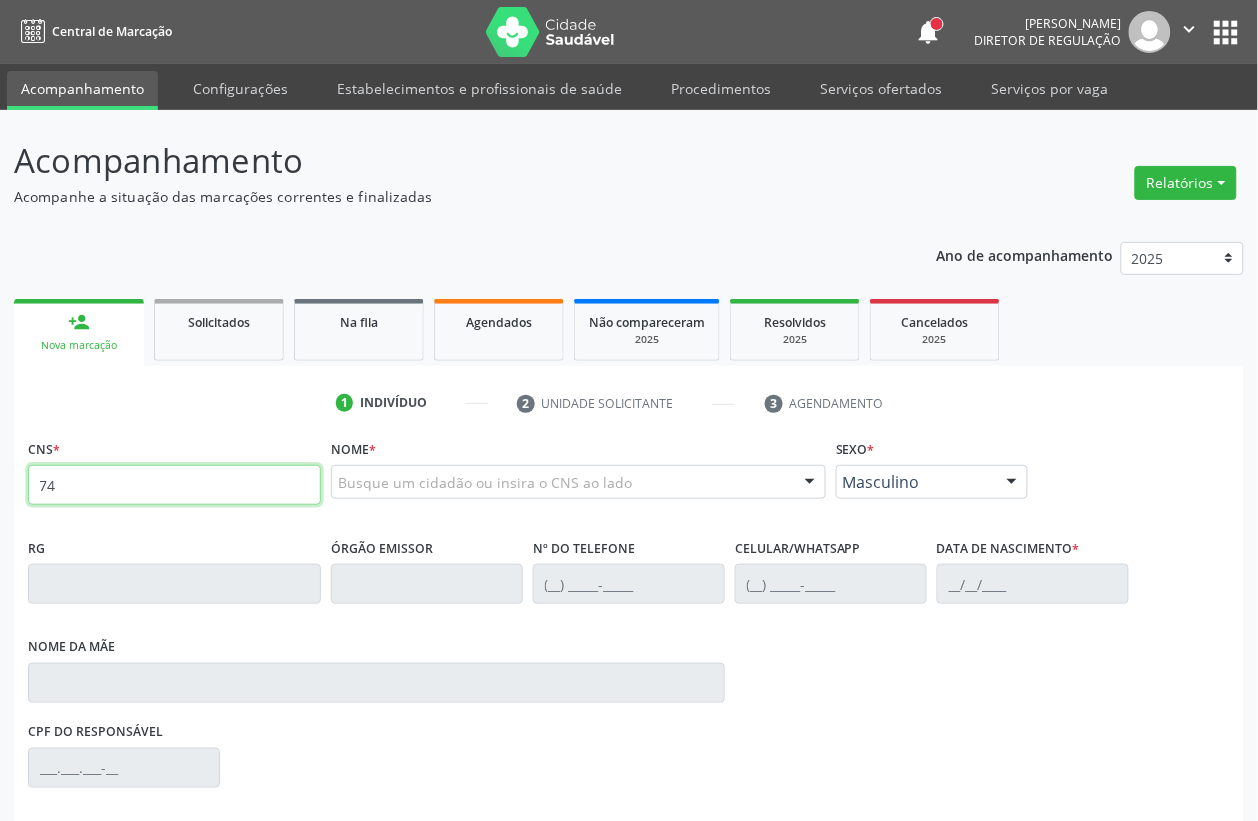type on "7" 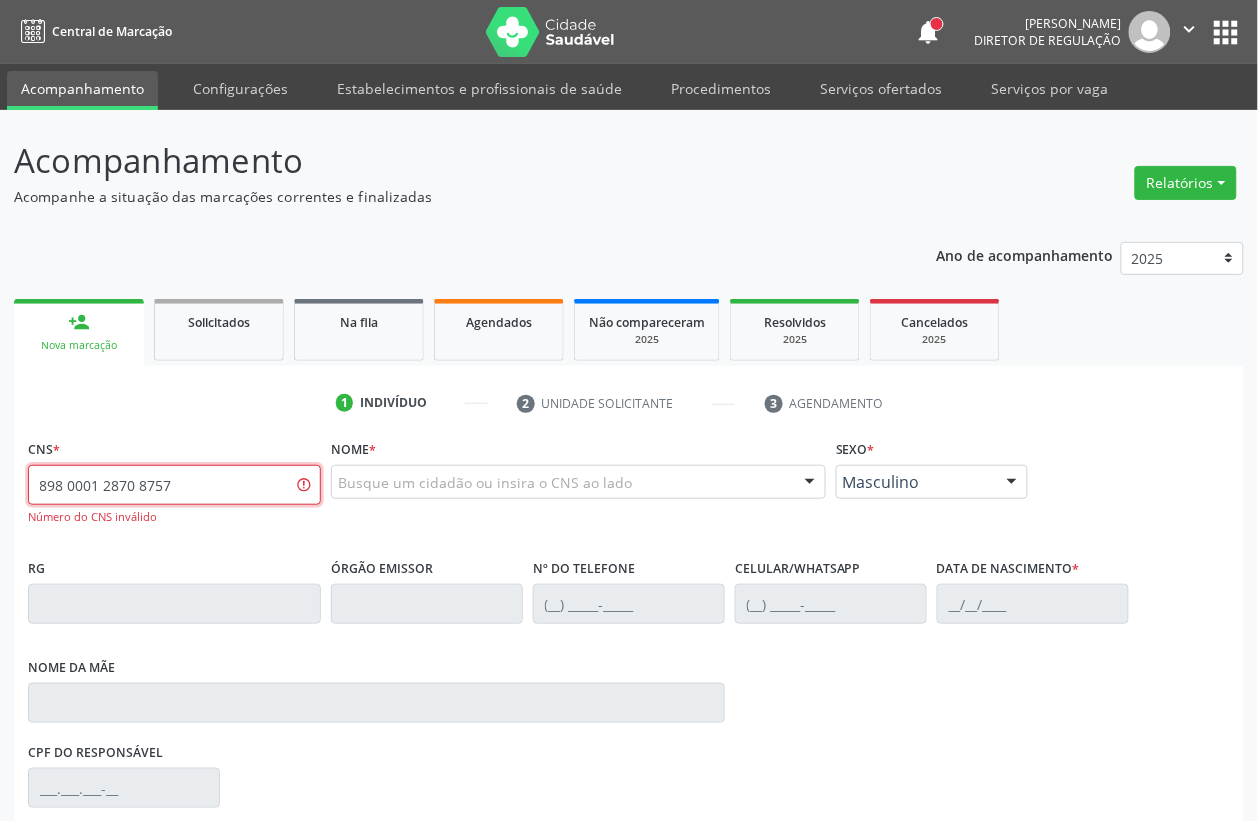drag, startPoint x: 205, startPoint y: 491, endPoint x: 0, endPoint y: 491, distance: 205 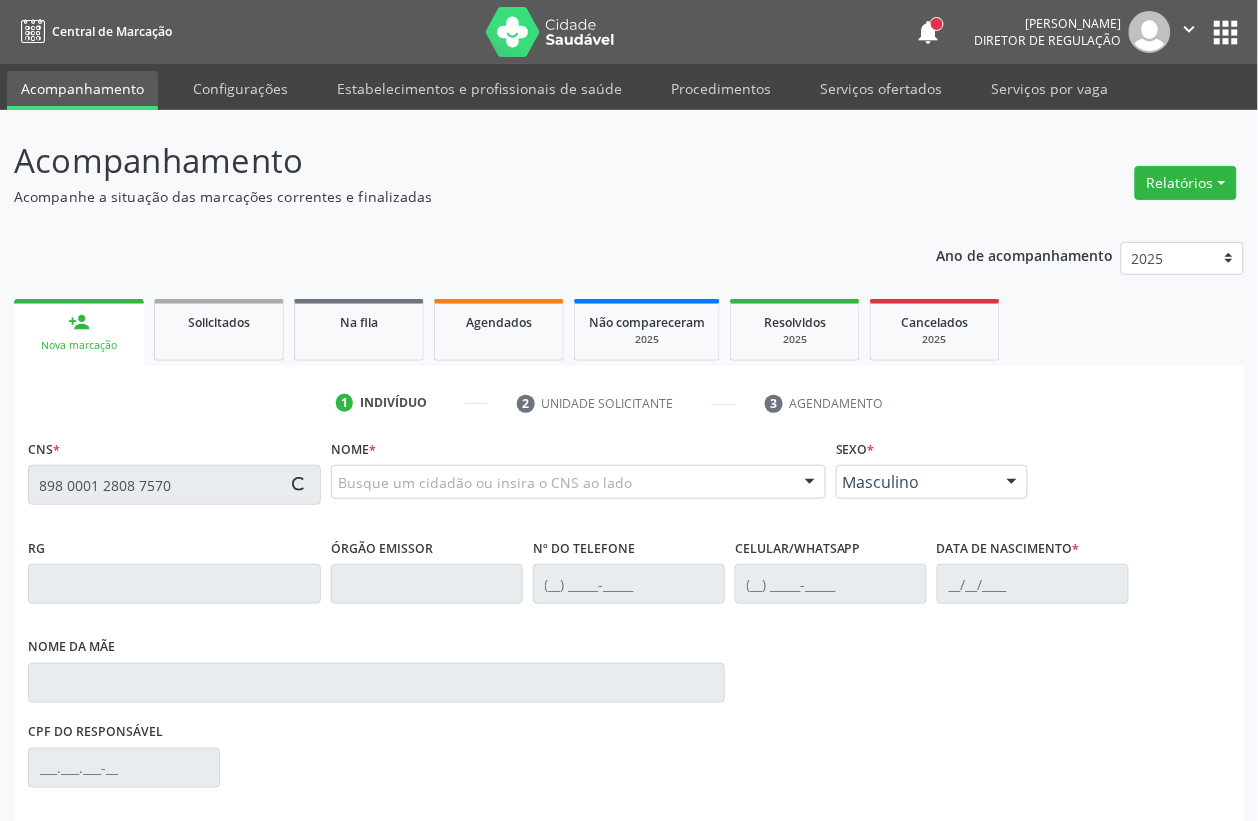 type on "898 0001 2808 7570" 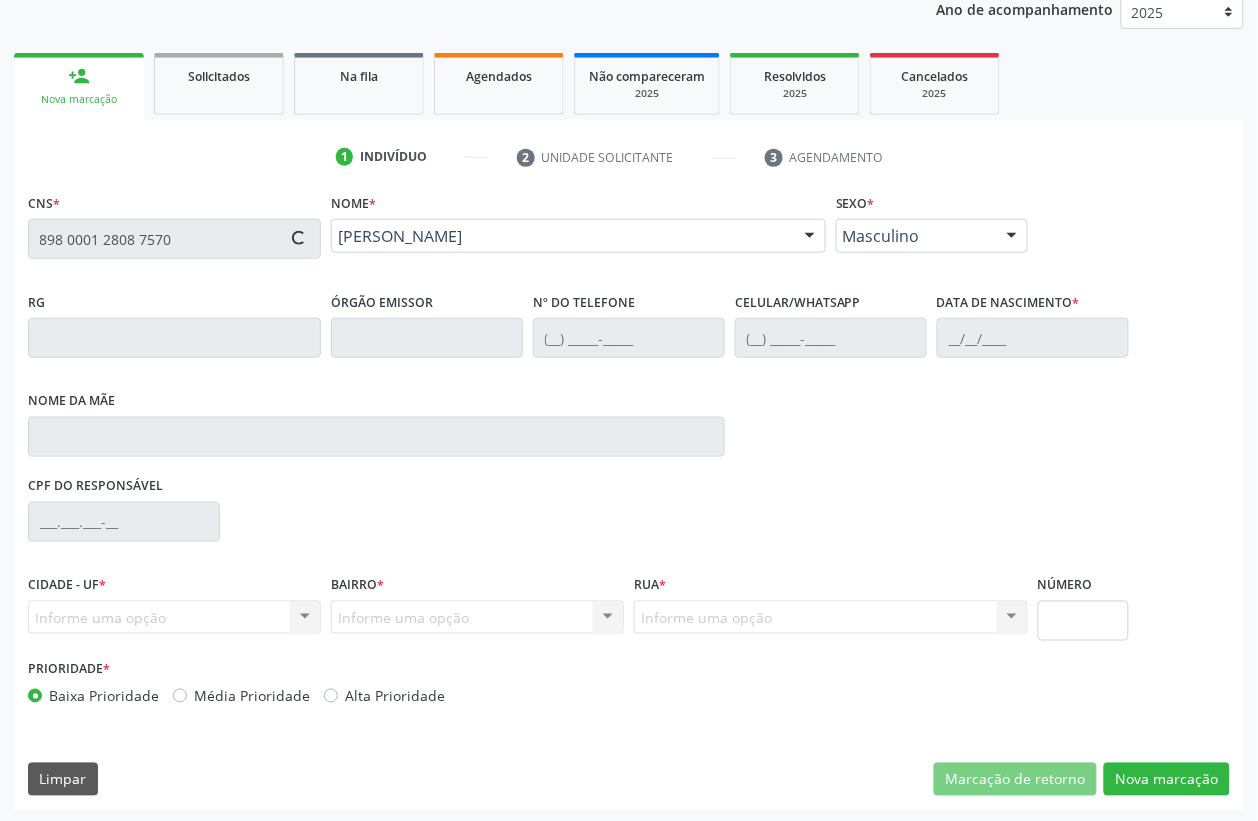 scroll, scrollTop: 248, scrollLeft: 0, axis: vertical 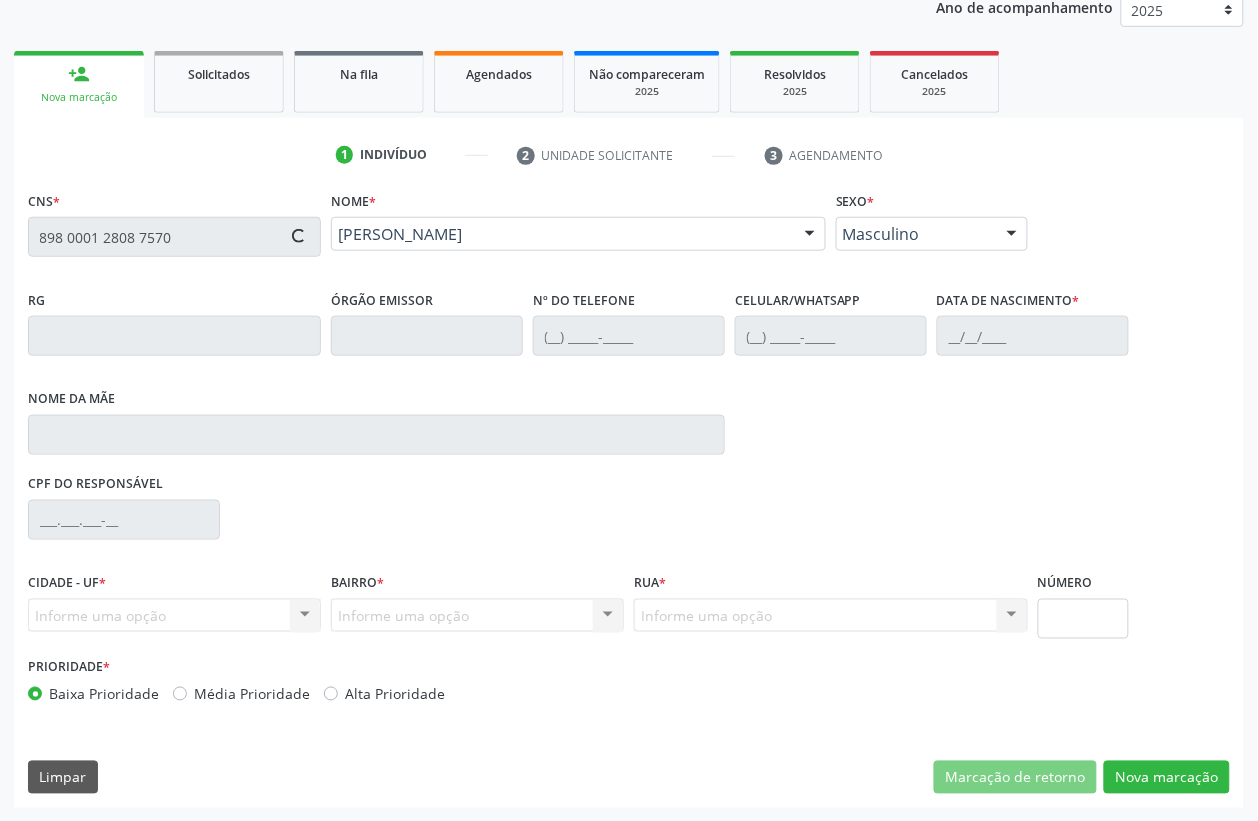 type on "[PHONE_NUMBER]" 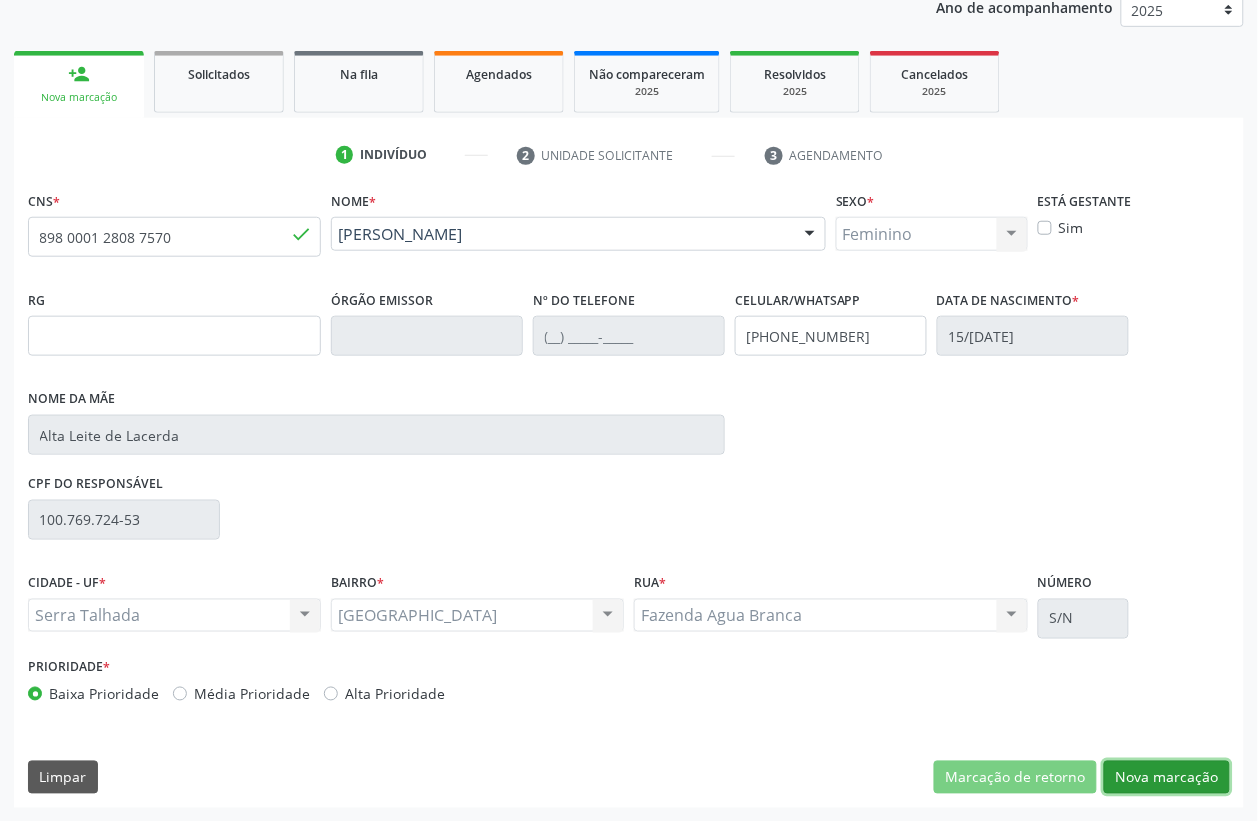 click on "Nova marcação" at bounding box center [1167, 778] 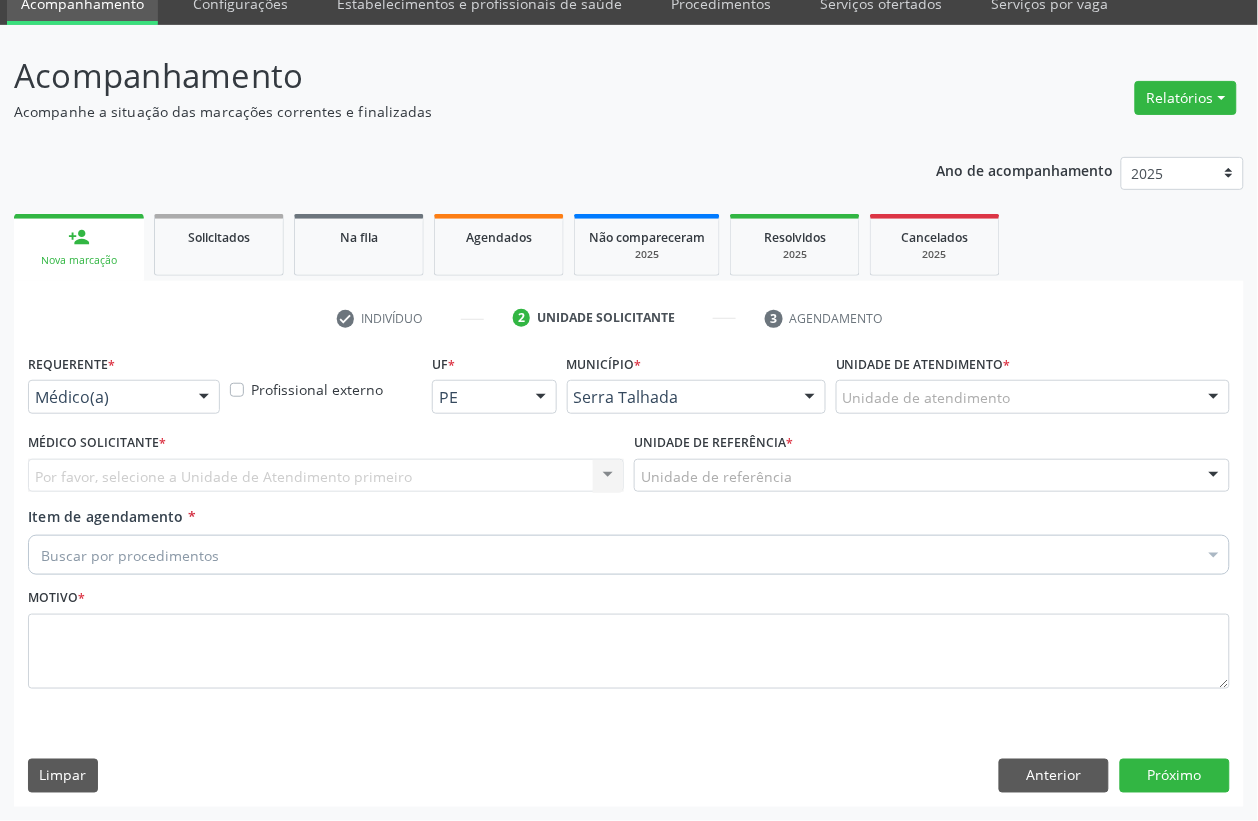 scroll, scrollTop: 85, scrollLeft: 0, axis: vertical 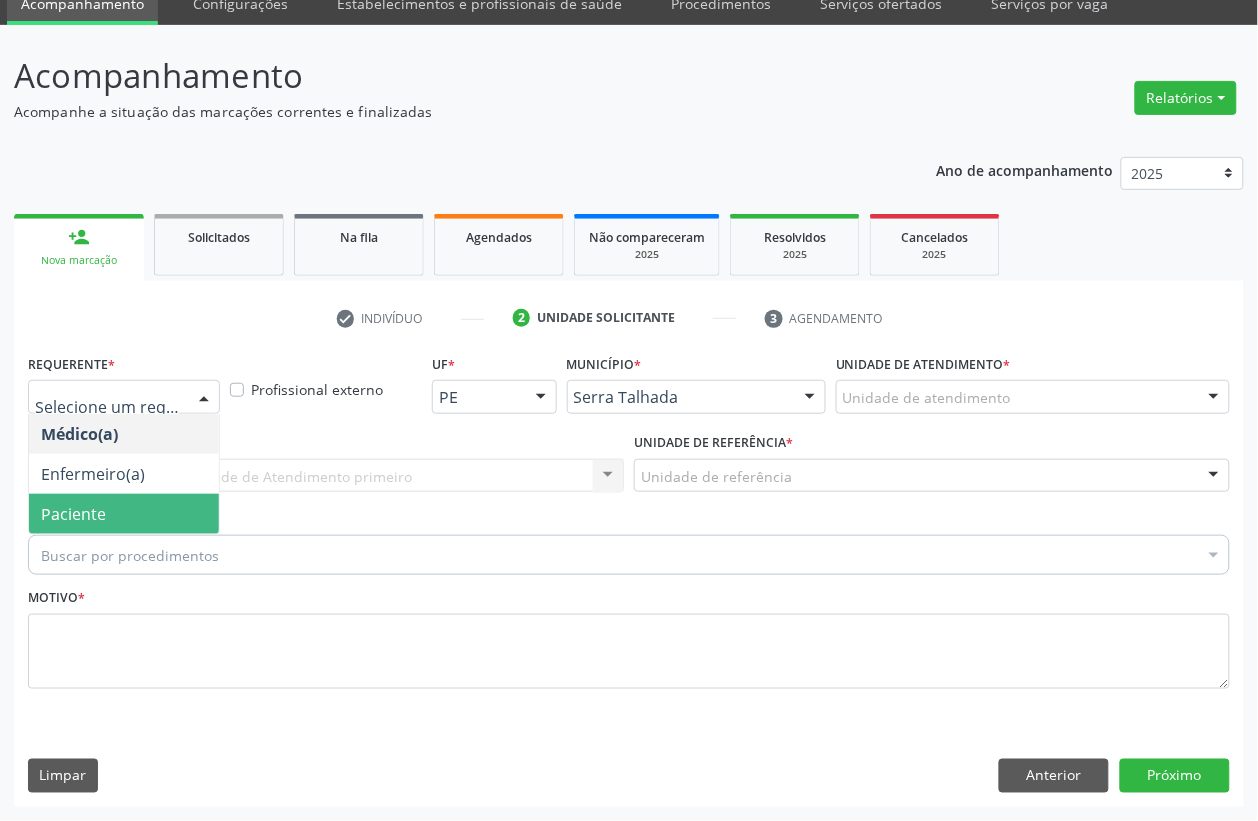 click on "Paciente" at bounding box center [73, 514] 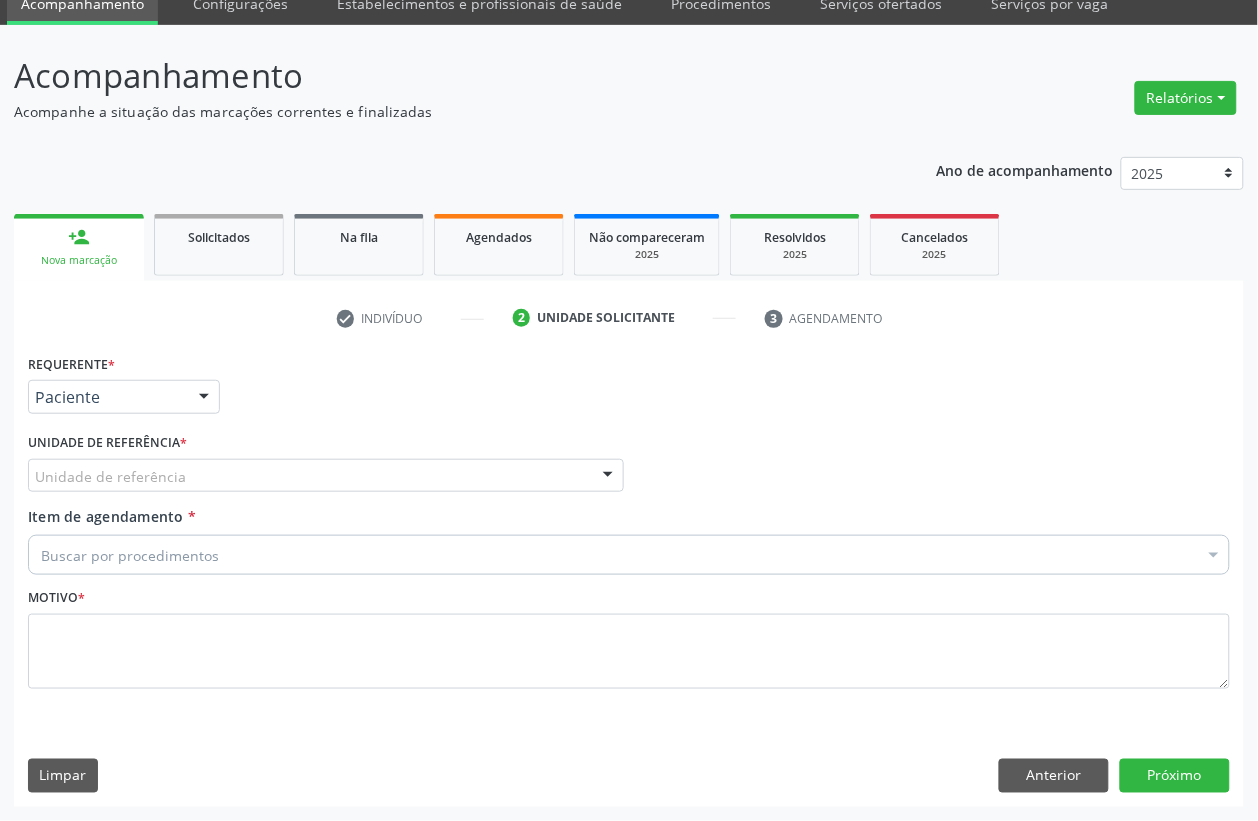 click on "Unidade de referência
Usf do Mutirao   Usf Cohab   Usf Caicarinha da Penha Tauapiranga   Posto de Saude Bernardo Vieira   Usf Borborema   Usf Bom Jesus I   Usf Ipsep   Usf Sao Cristovao   Usf Santa Rita Bernardo Vieira   Usf Cagep   Usf Caxixola   Usf Bom Jesus II   Usf Malhada Cortada   Usf Alto da Conceicao   Usf Varzea Aabb   Usf Ipsep II   Usf Cohab II   Usf Varzinha   Usf Ipa Faz Nova   Usf Centro I   Usf Vila Bela   Usf Centro II   Usf Luanda Jardim   Usf Ipsep III   Posto de Saude Logradouro   Posto de Saude Poco da Cerca   Posto de Saude de Juazeirinho   Central Regional de Rede de Frio Xi Geres   Hospital Eduardo Campos   Rede de Atencao Ao Covid 19 Leitos de Retaguarda Municipal   Posto de Saude Malhada da Areia   Posto de Saude Malhada do Jua   Vigilancia Epidemiologica   Central de Regulacao Medica das Urgencias Serra Talhada Pe   Usb Base Samu Serra Talhada   Usa Base Samu Serra Talhada   3 Grupamento de Bombeiros   Hospital Professor Agamenon Magalhaes" at bounding box center [326, 476] 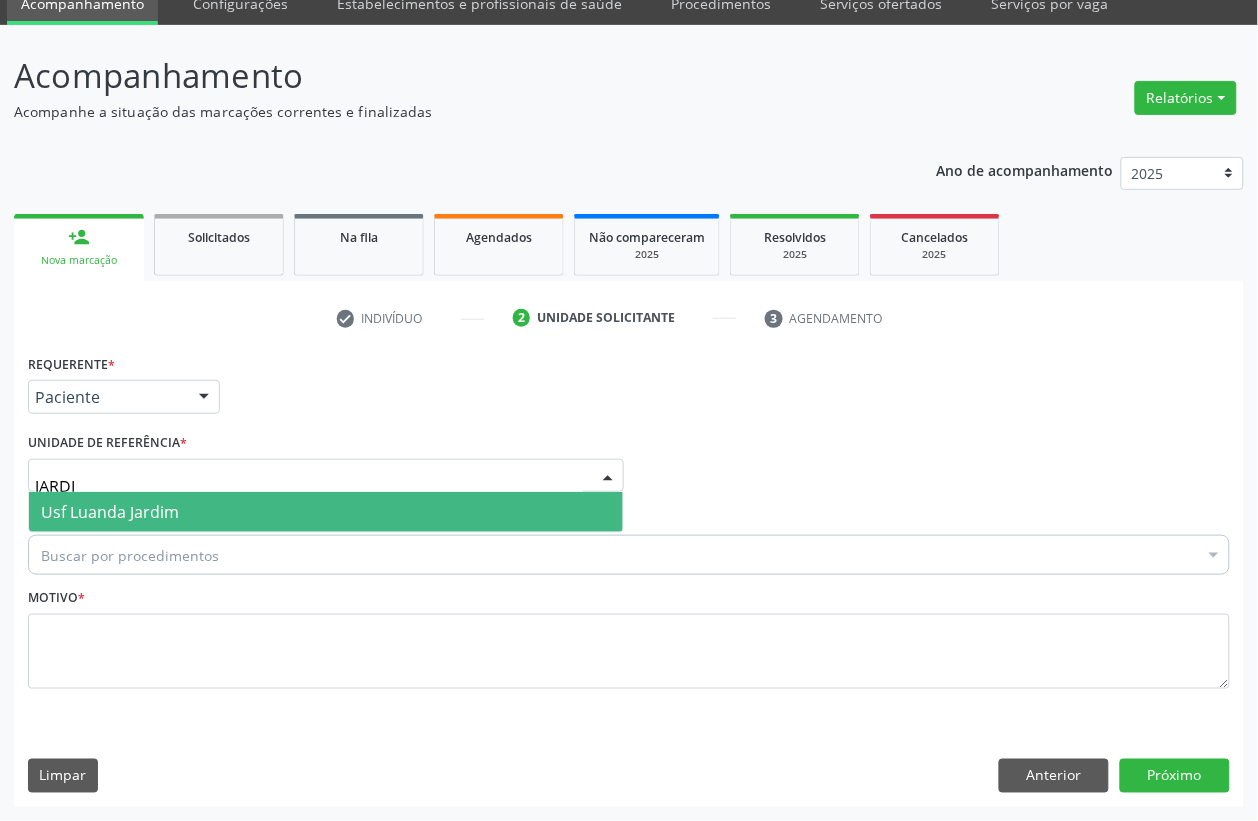 type on "JARDIM" 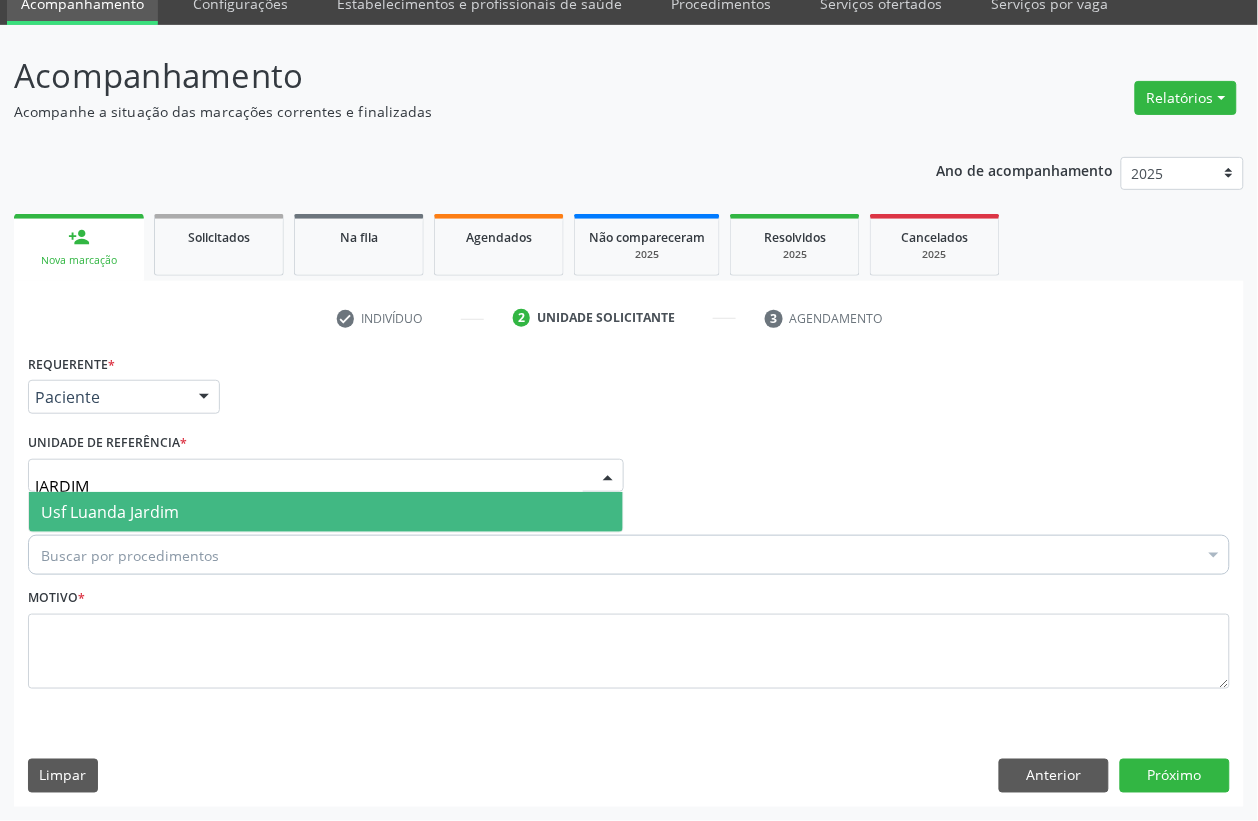 click on "Usf Luanda Jardim" at bounding box center (326, 512) 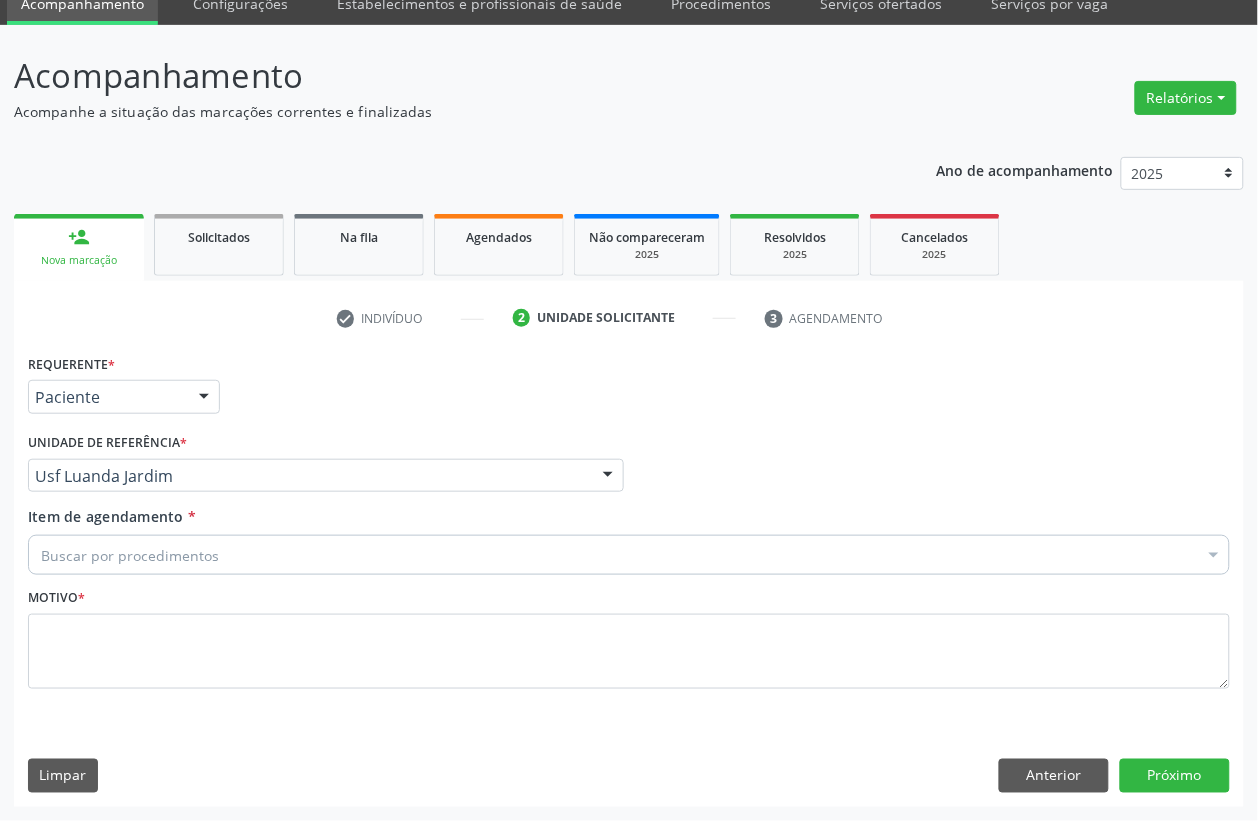click on "Item de agendamento
*" at bounding box center [41, 555] 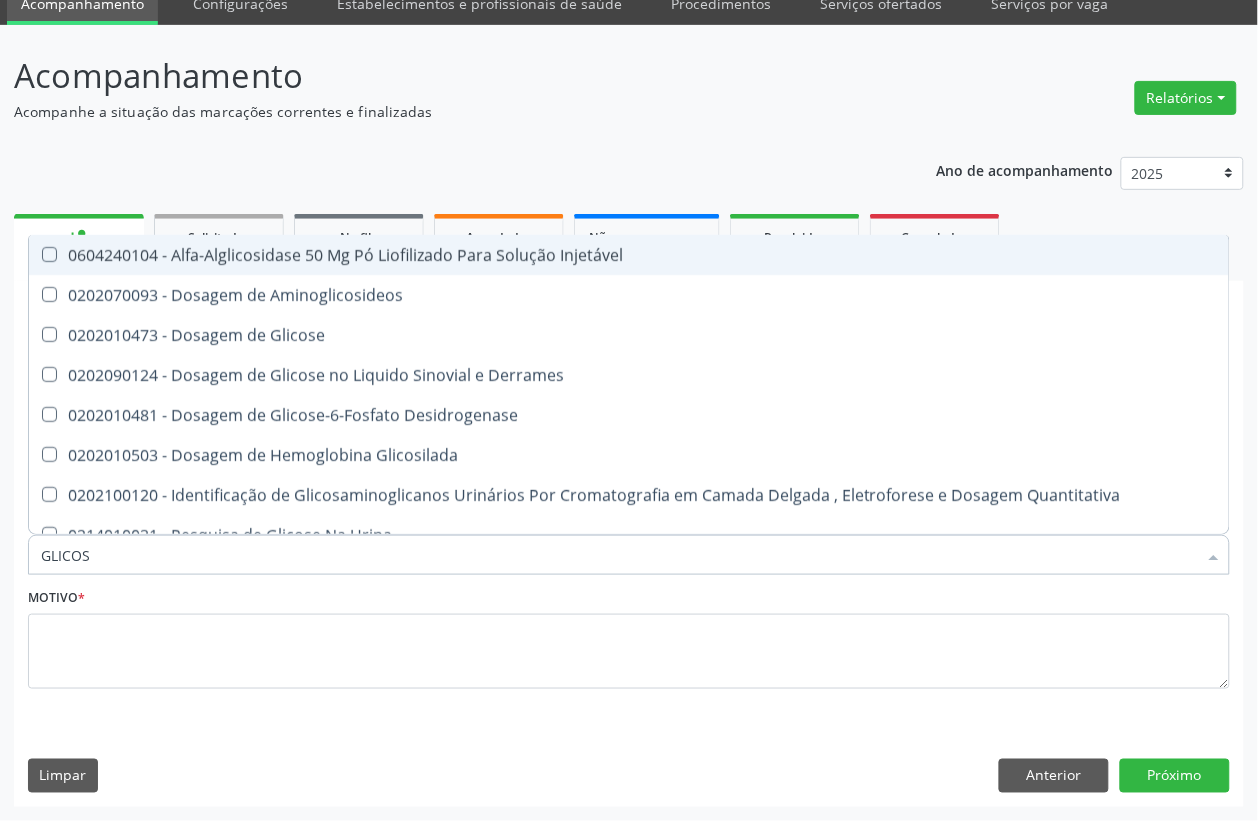 type on "GLICOSE" 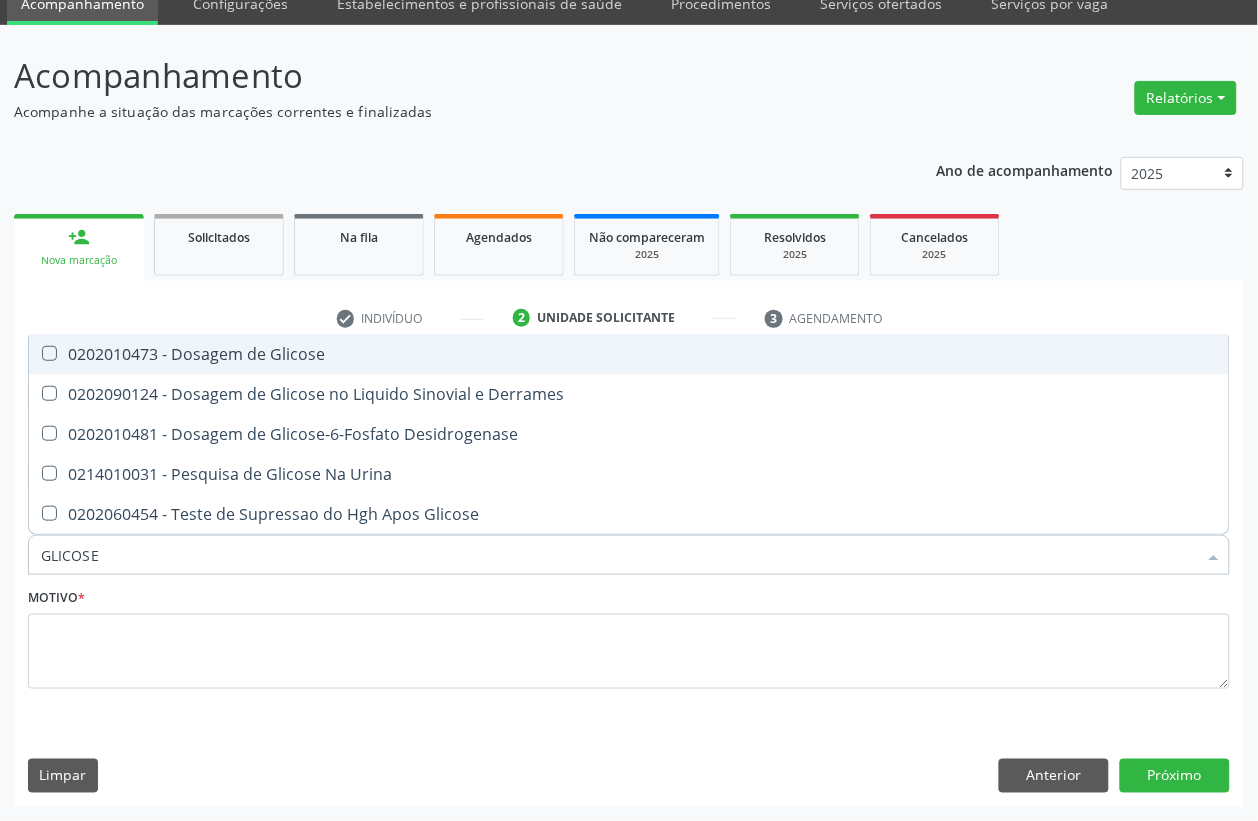 click on "0202010473 - Dosagem de Glicose" at bounding box center (629, 354) 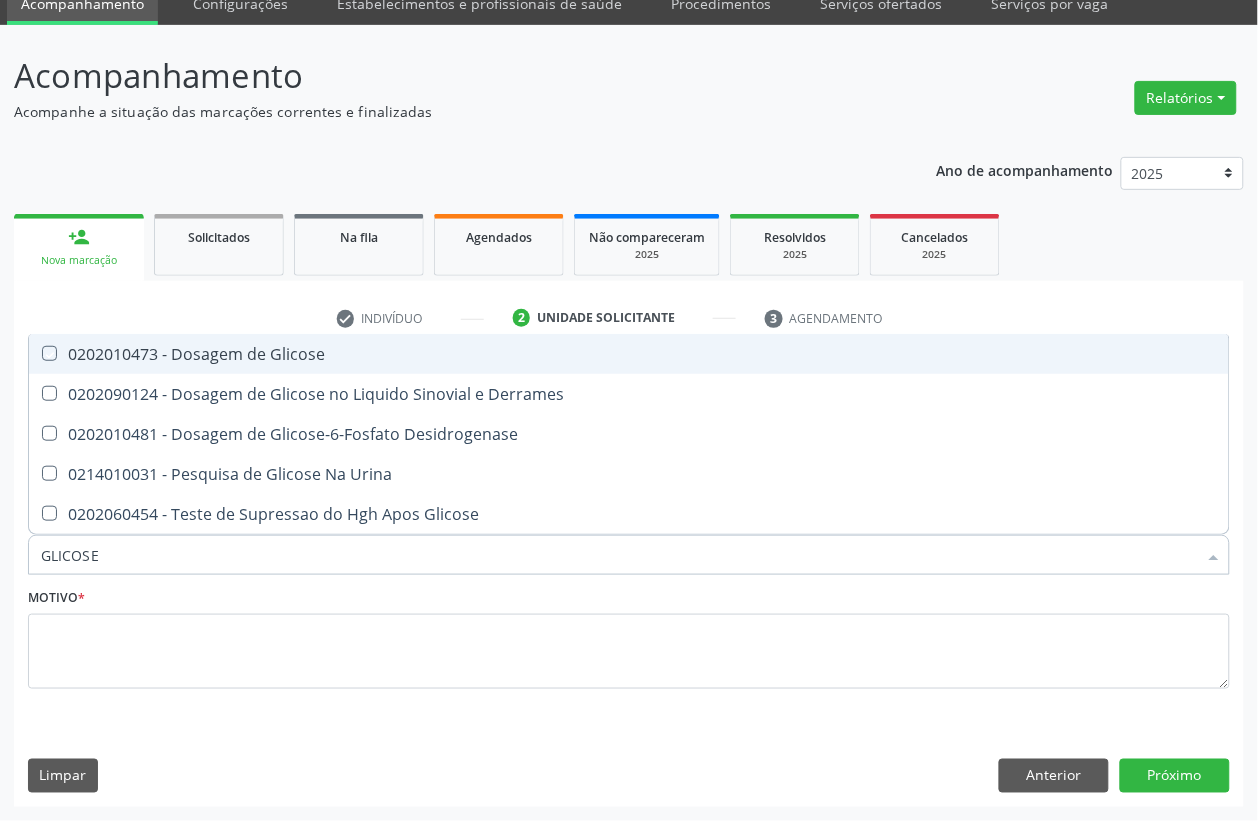 checkbox on "true" 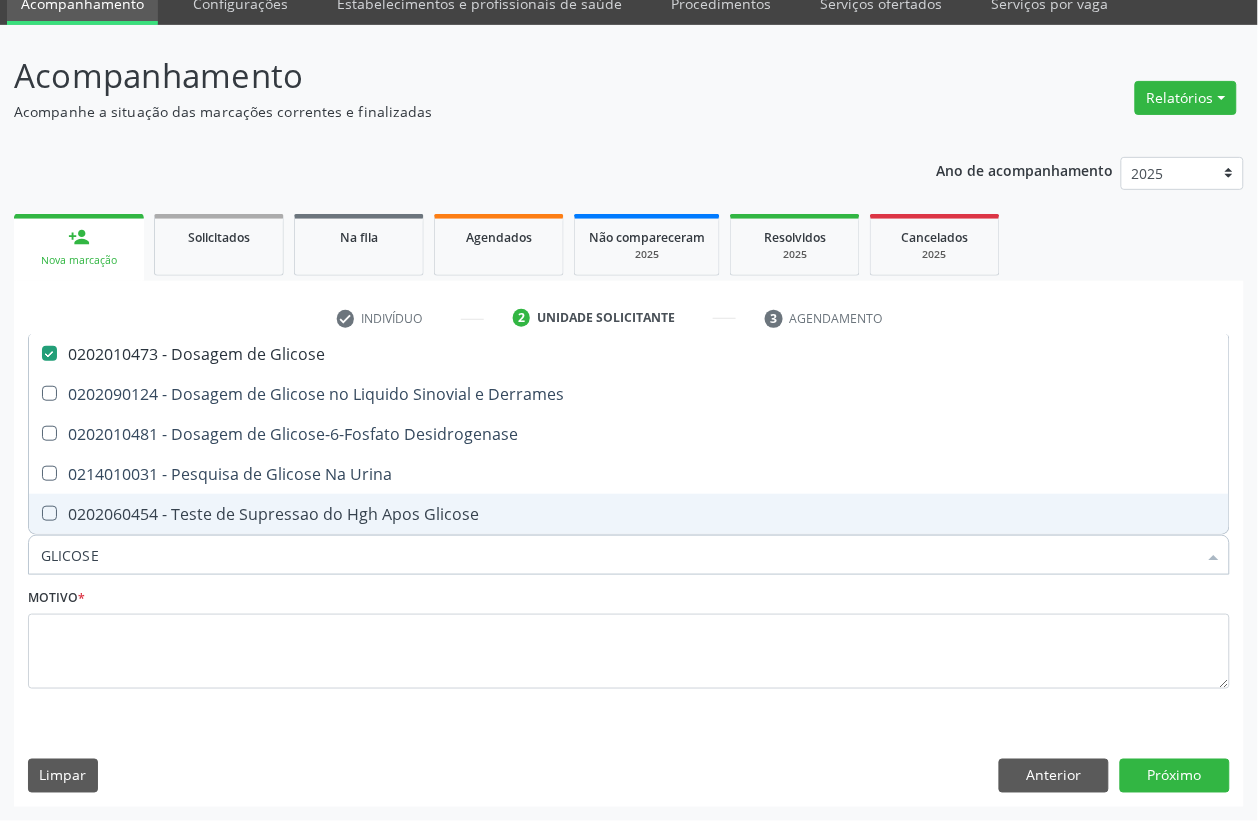 drag, startPoint x: 197, startPoint y: 545, endPoint x: 0, endPoint y: 550, distance: 197.06345 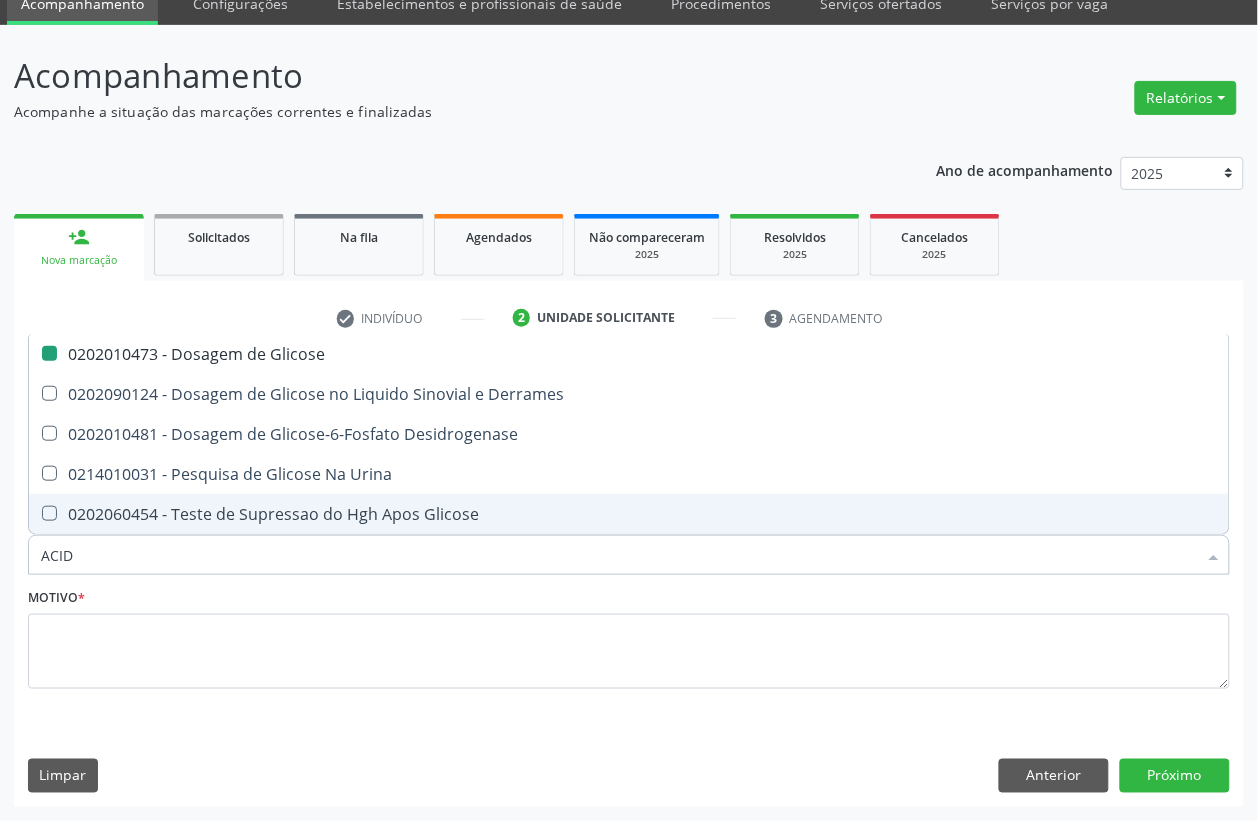 type on "ACIDO" 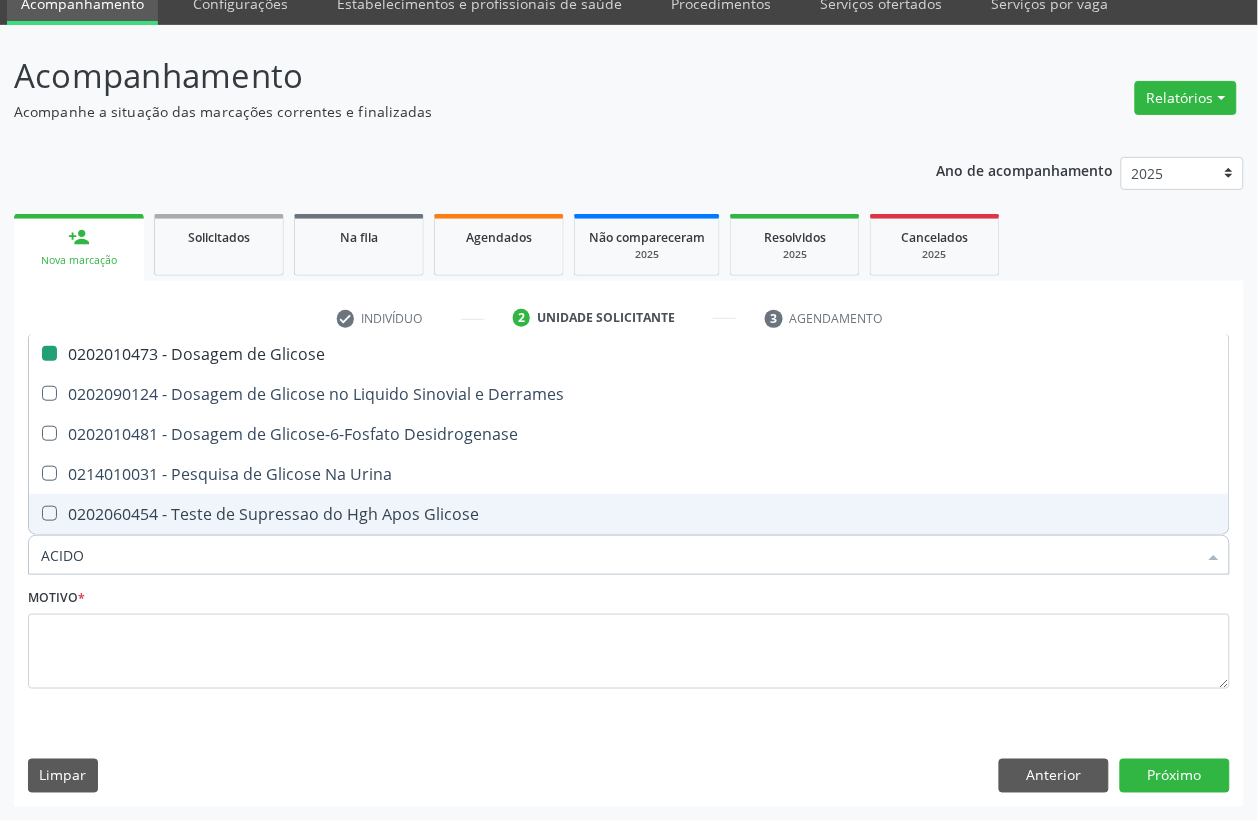 checkbox on "false" 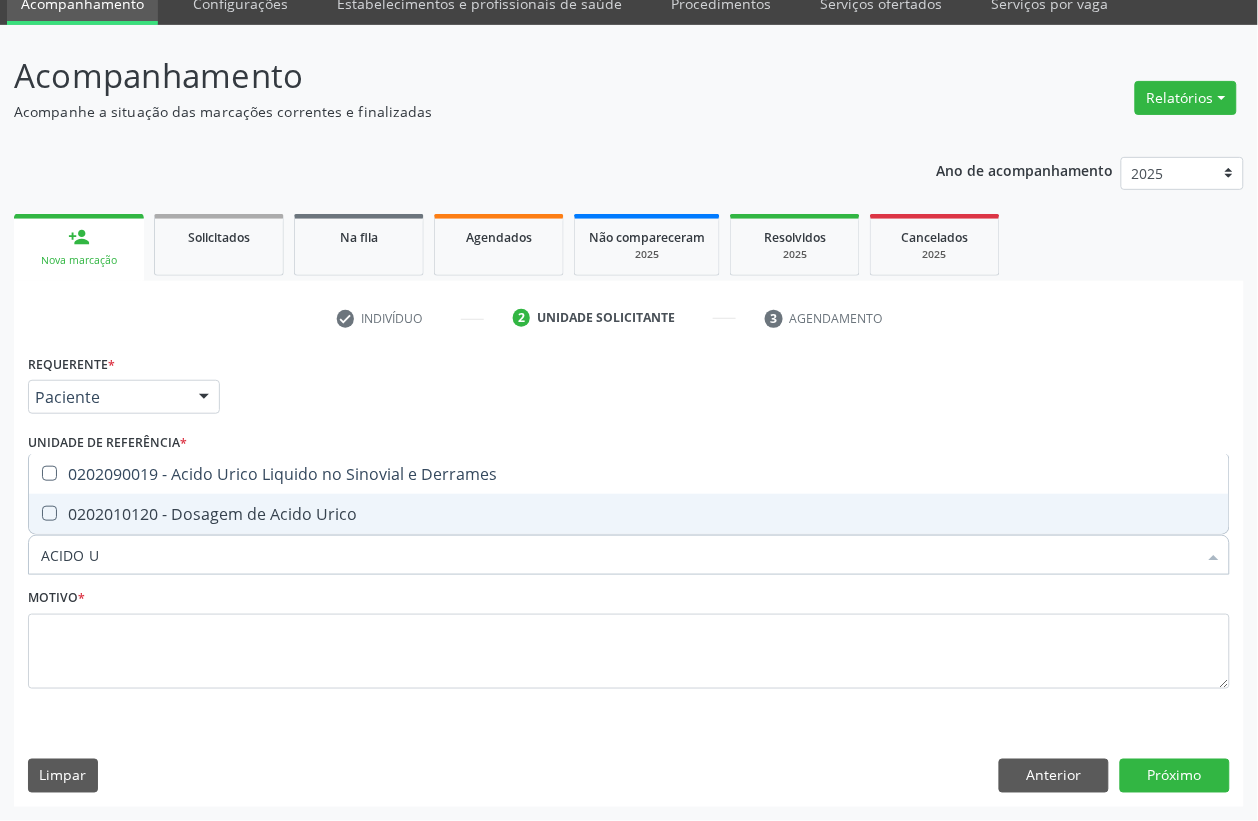 type on "ACIDO UR" 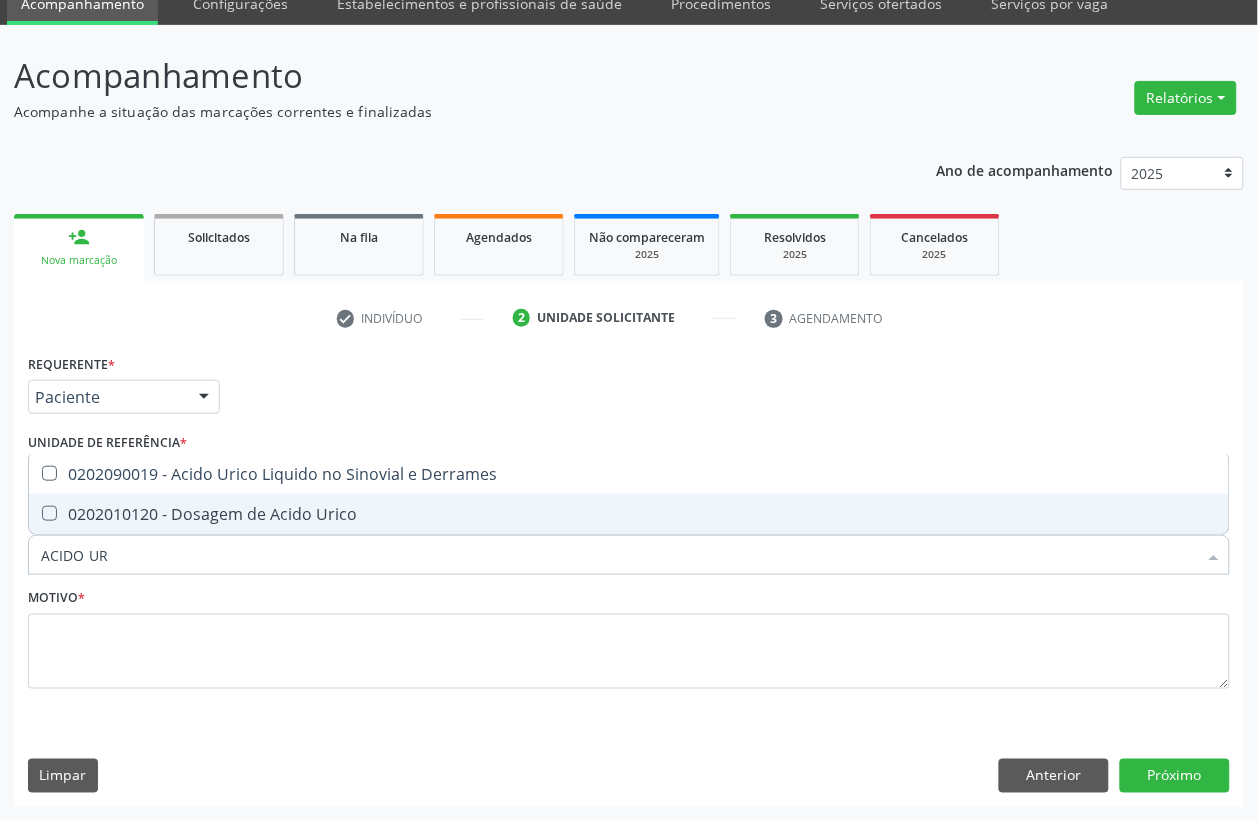 click on "0202010120 - Dosagem de Acido Urico" at bounding box center [629, 514] 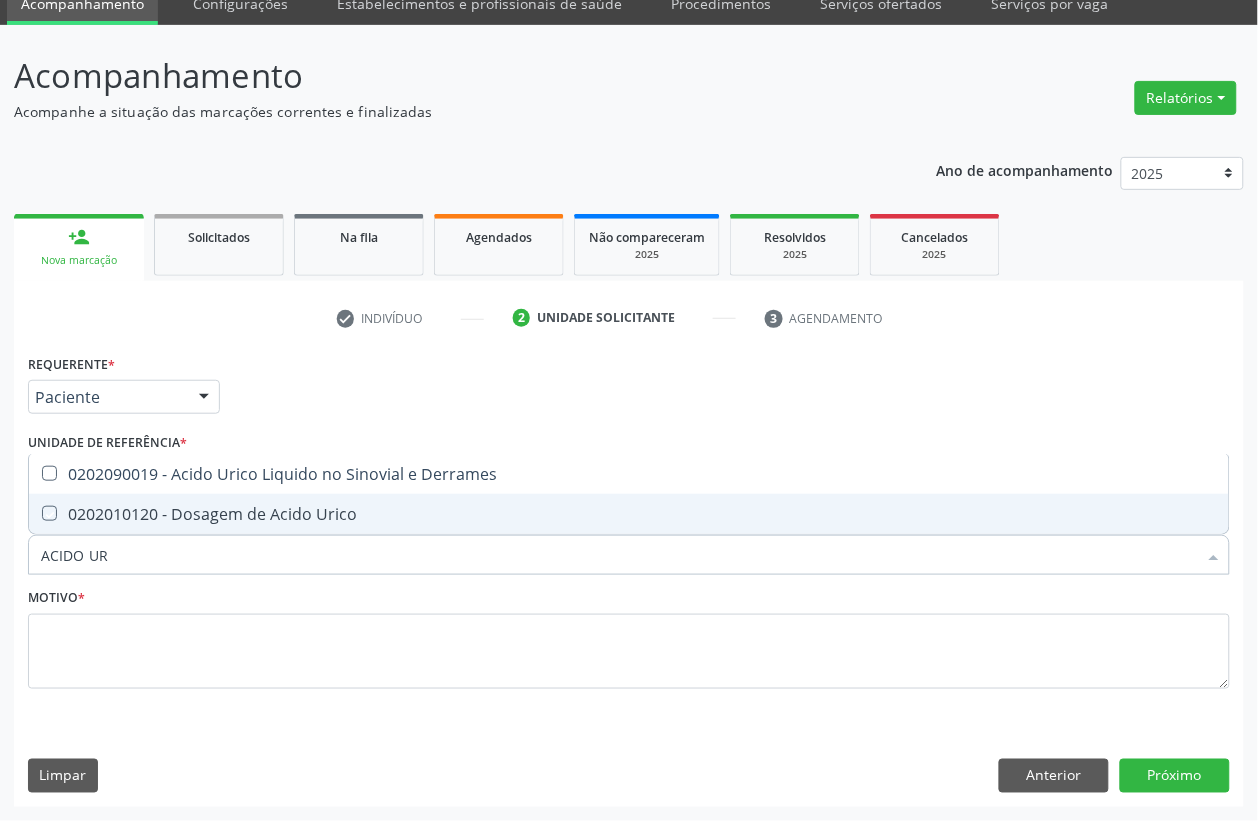 checkbox on "true" 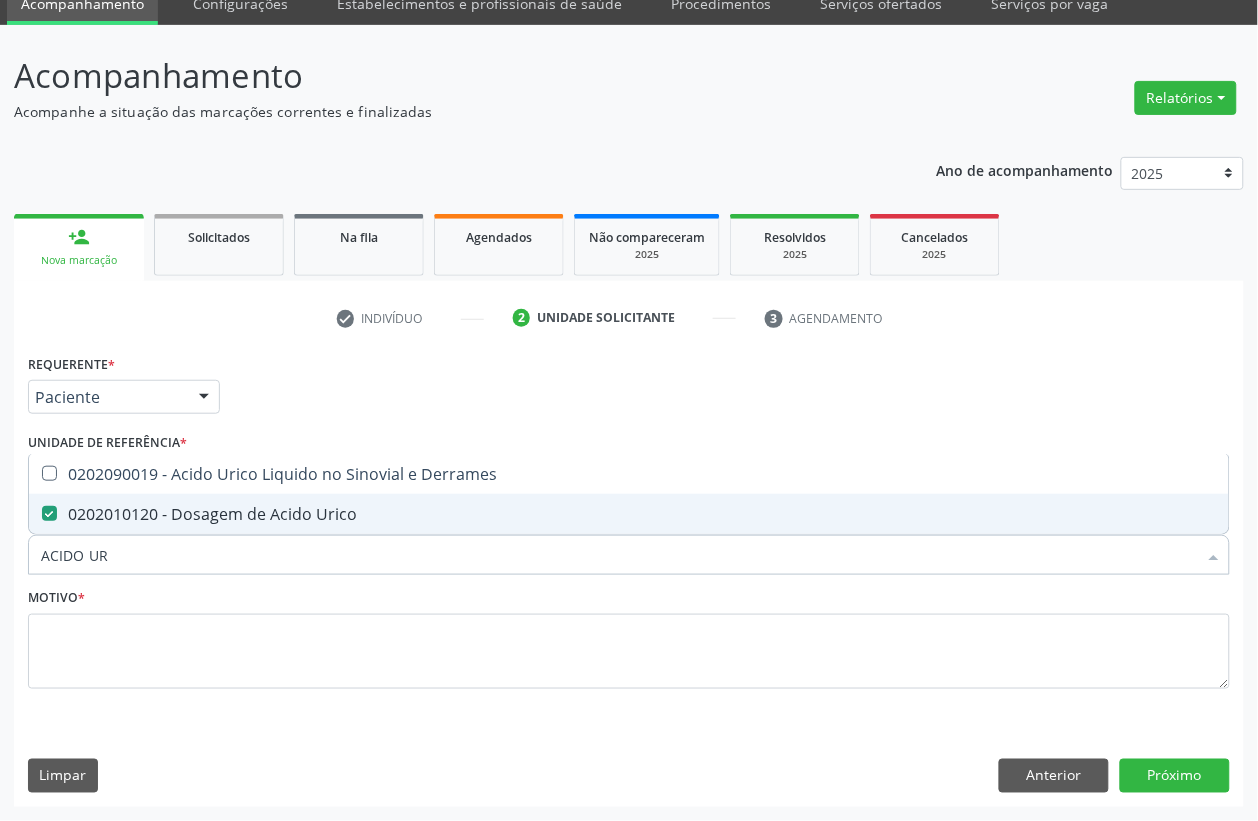 drag, startPoint x: 191, startPoint y: 542, endPoint x: 27, endPoint y: 550, distance: 164.195 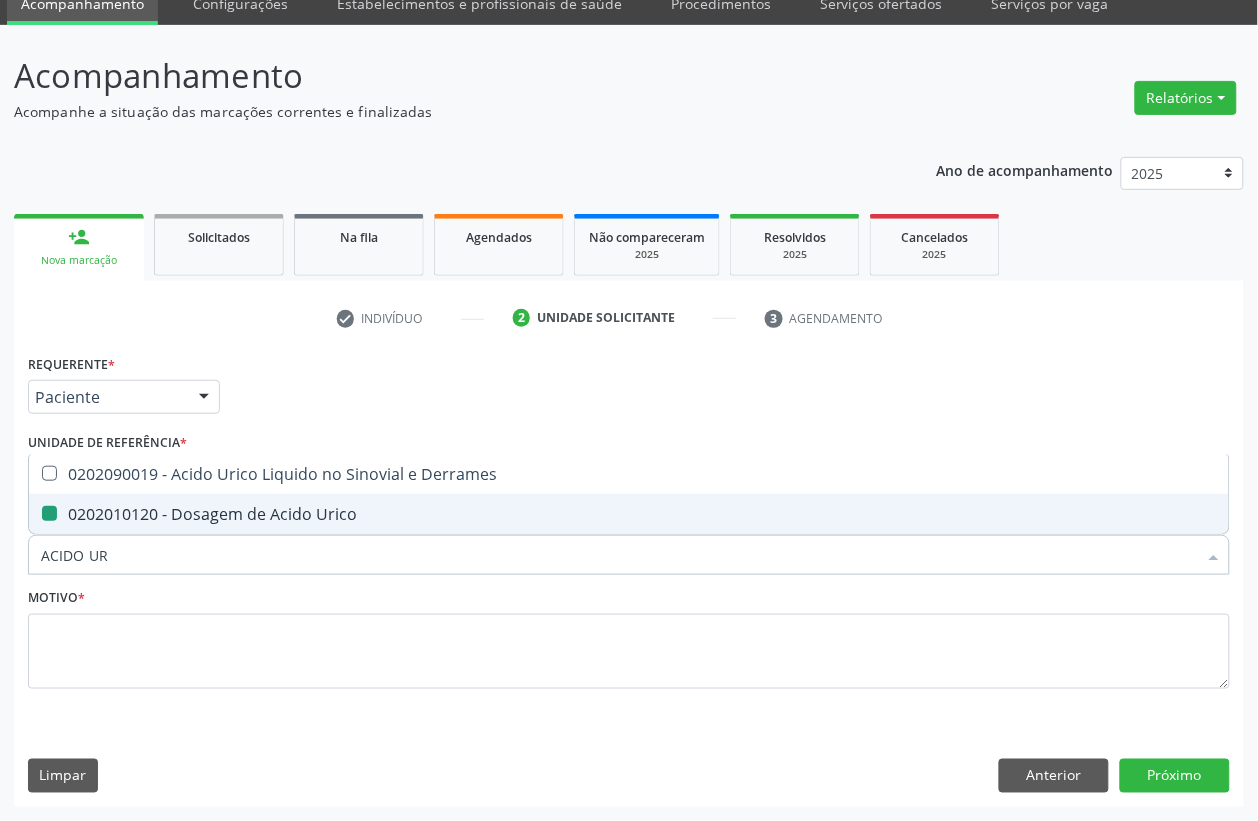 type 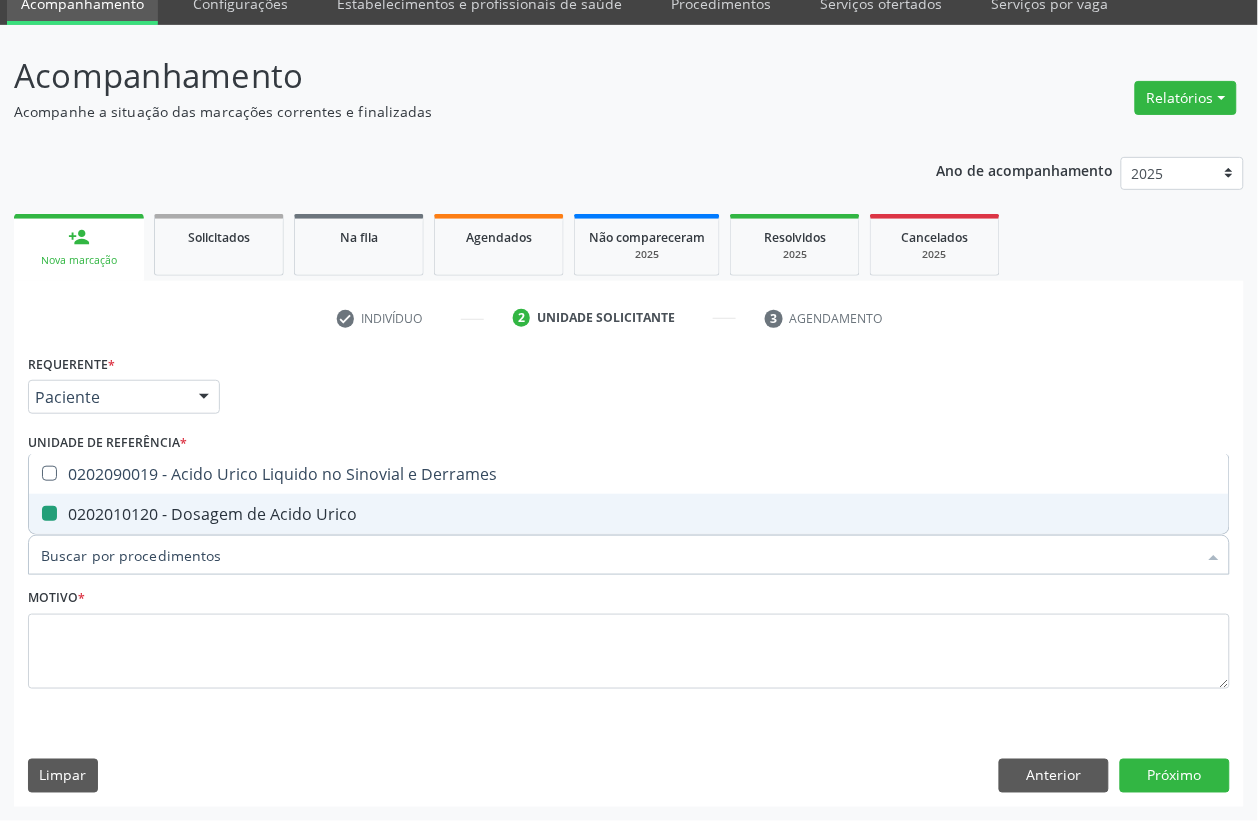 checkbox on "false" 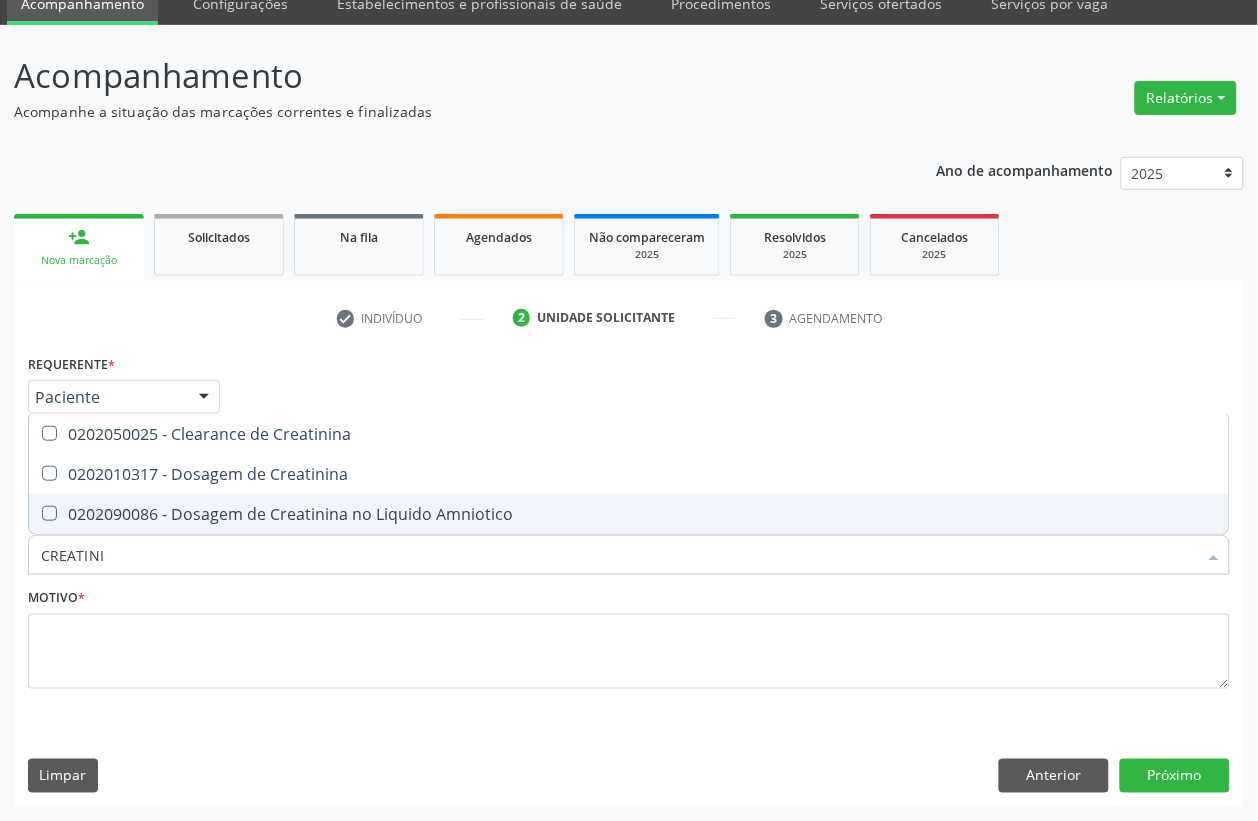 type on "CREATININ" 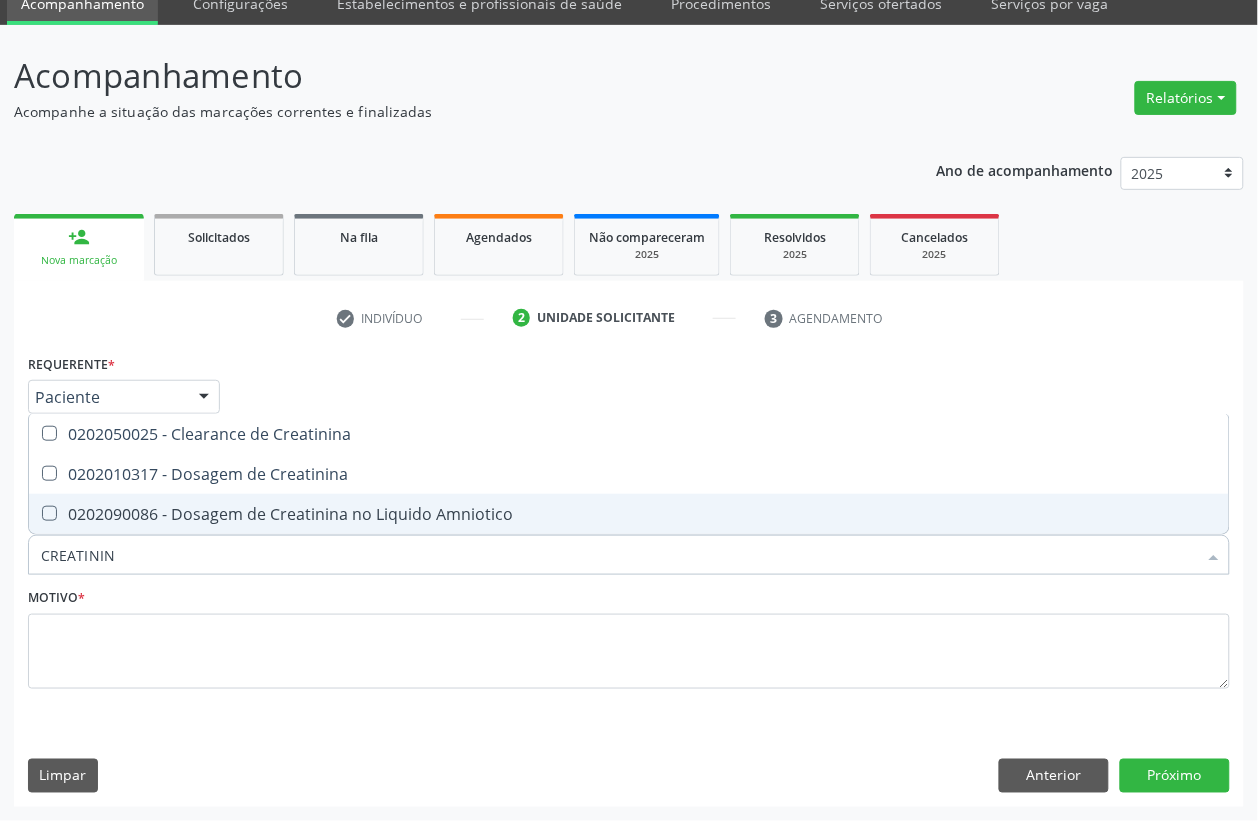 click on "0202090086 - Dosagem de Creatinina no Liquido Amniotico" at bounding box center (629, 514) 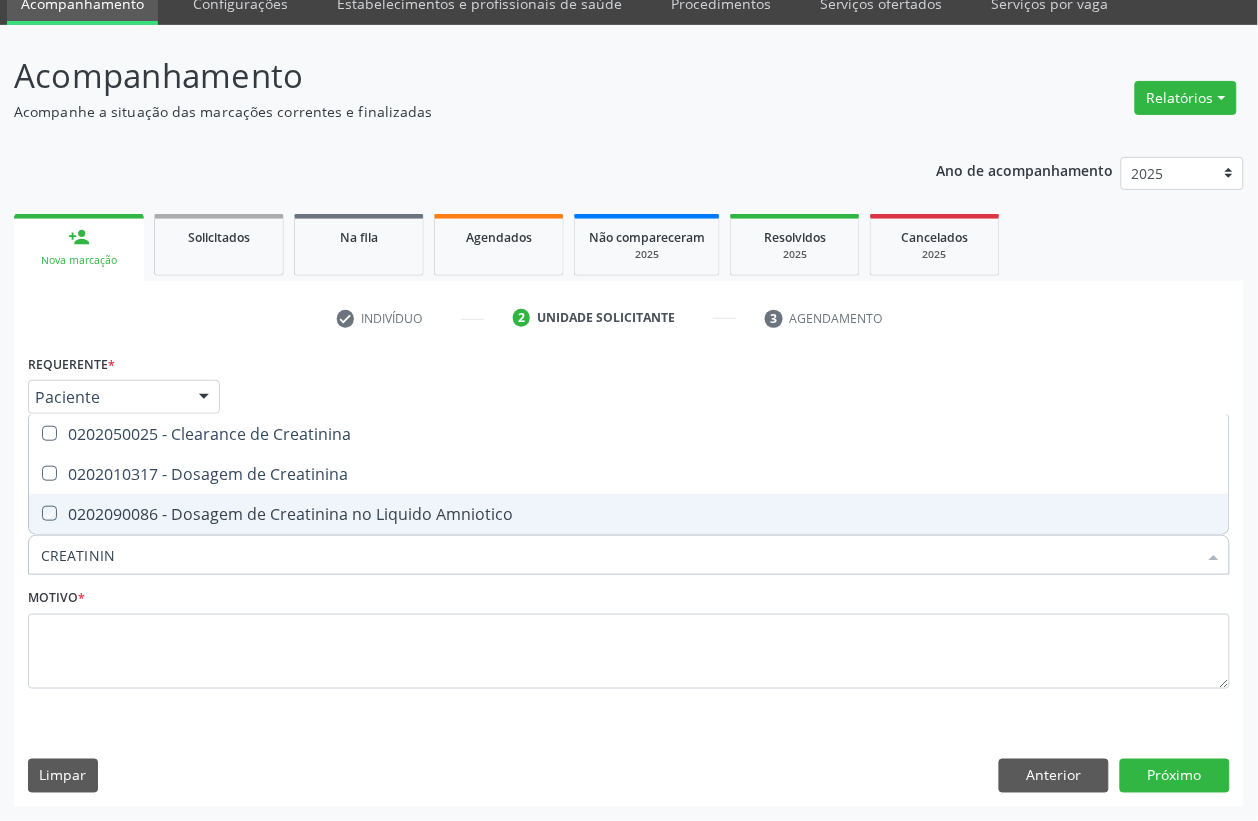 checkbox on "true" 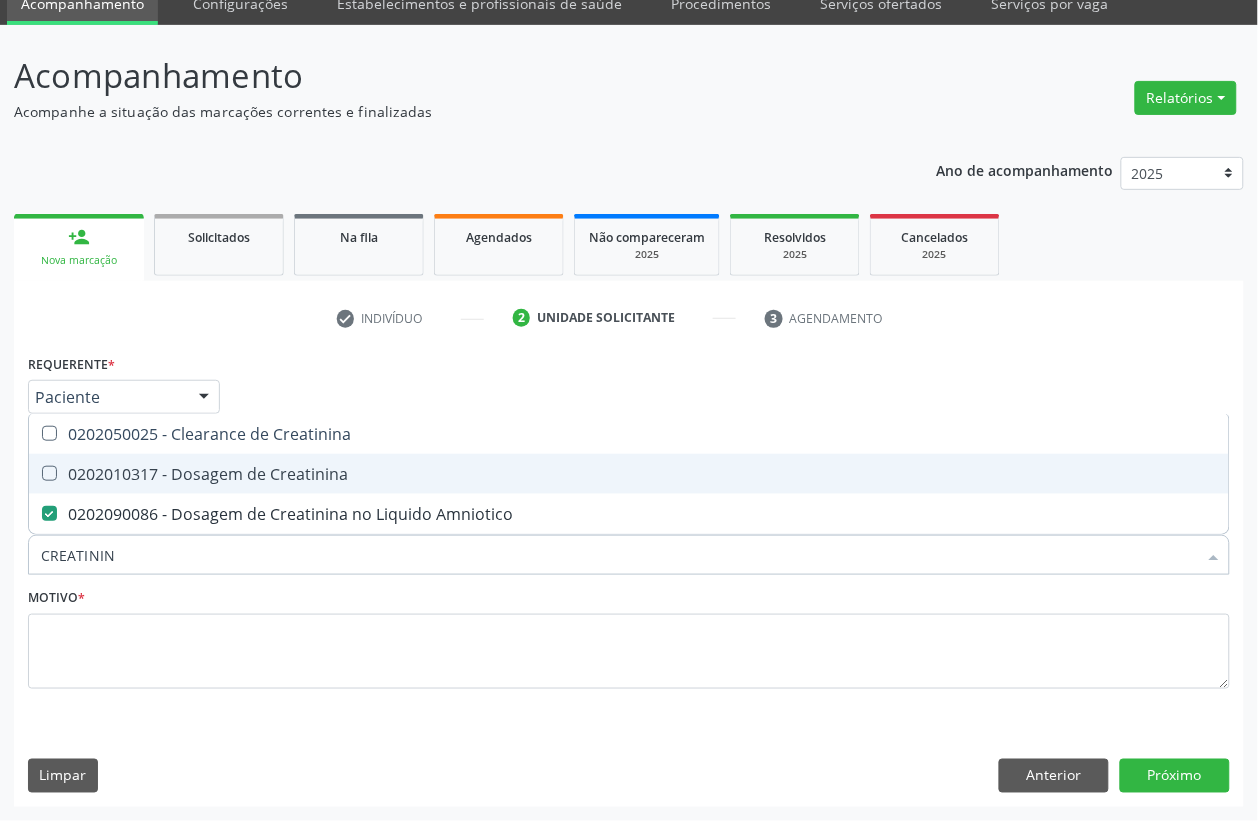 click on "0202010317 - Dosagem de Creatinina" at bounding box center (629, 474) 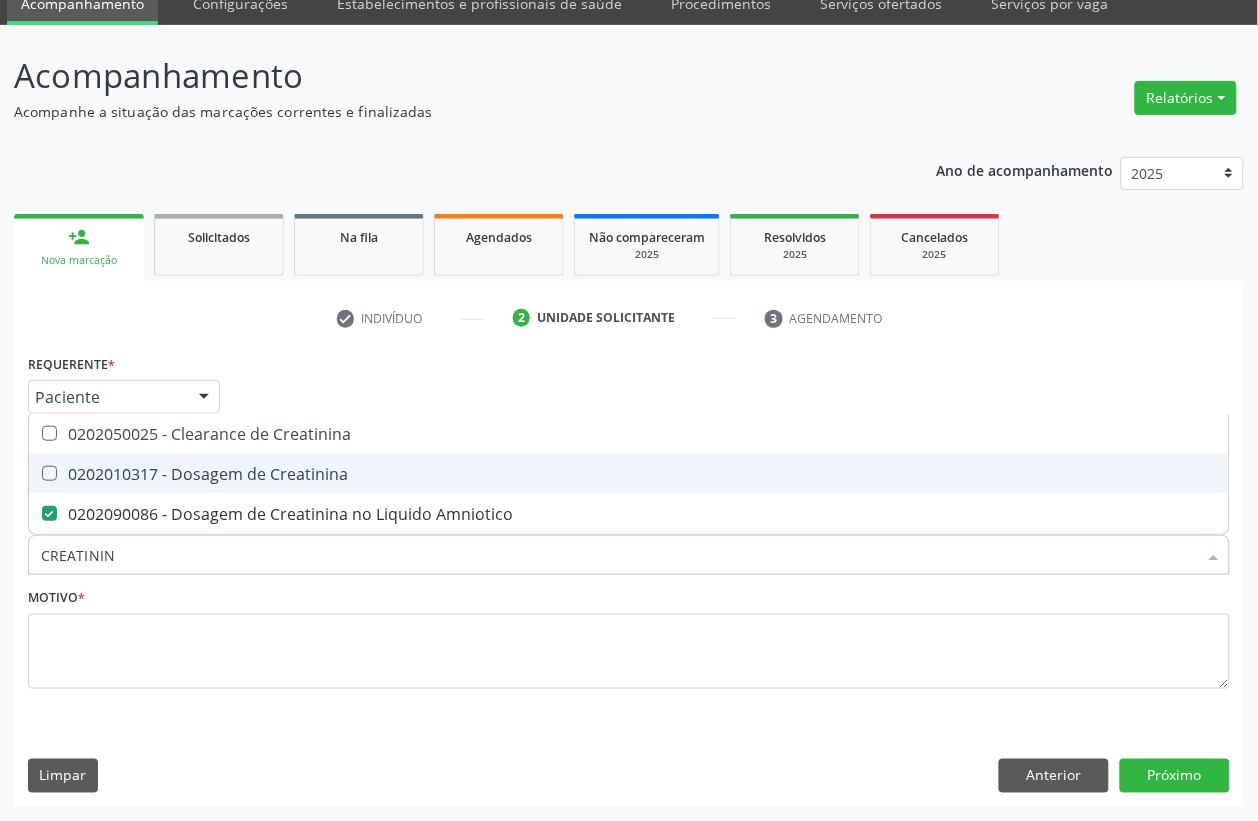 checkbox on "true" 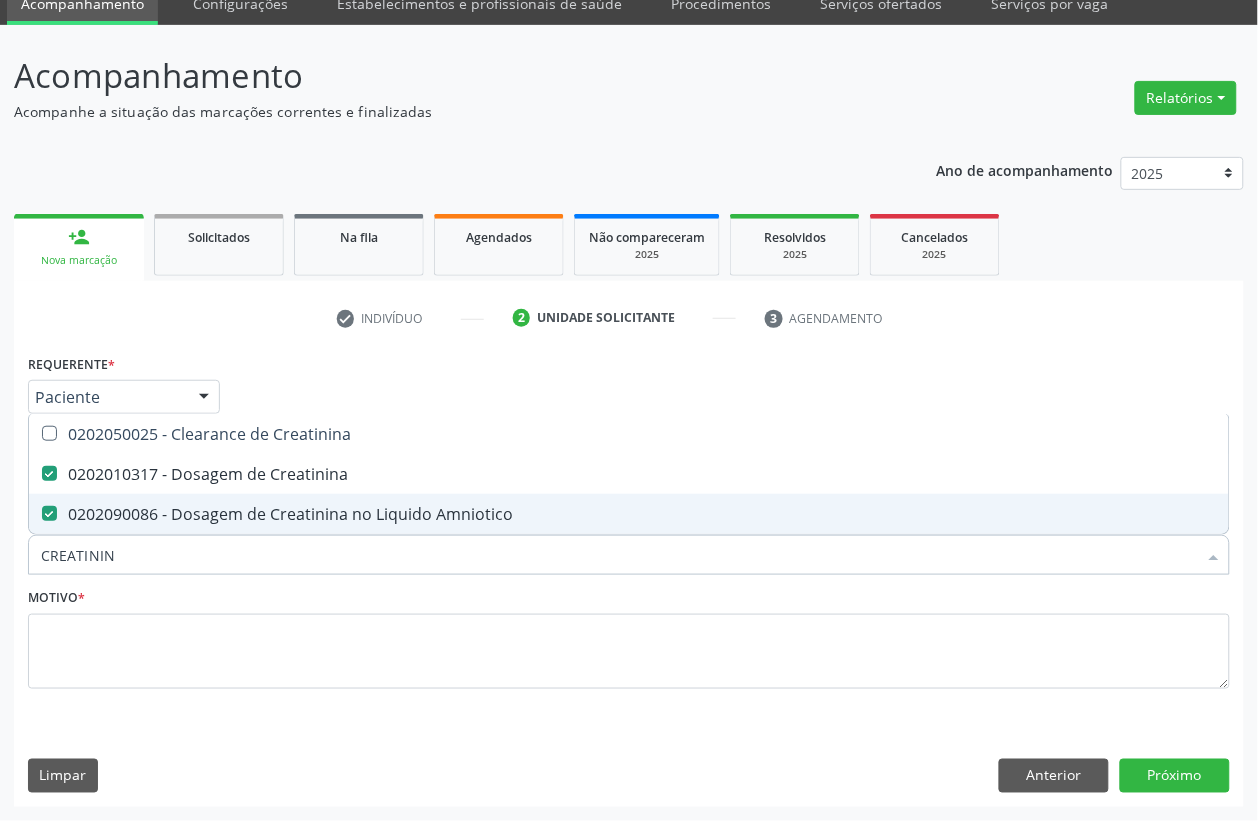 click on "Desfazer seleção
0202050025 - Clearance de Creatinina
0202010317 - Dosagem de Creatinina
0202090086 - Dosagem de Creatinina no Liquido Amniotico
Nenhum resultado encontrado para: " CREATININ  "
Não há nenhuma opção para ser exibida." at bounding box center (629, 474) 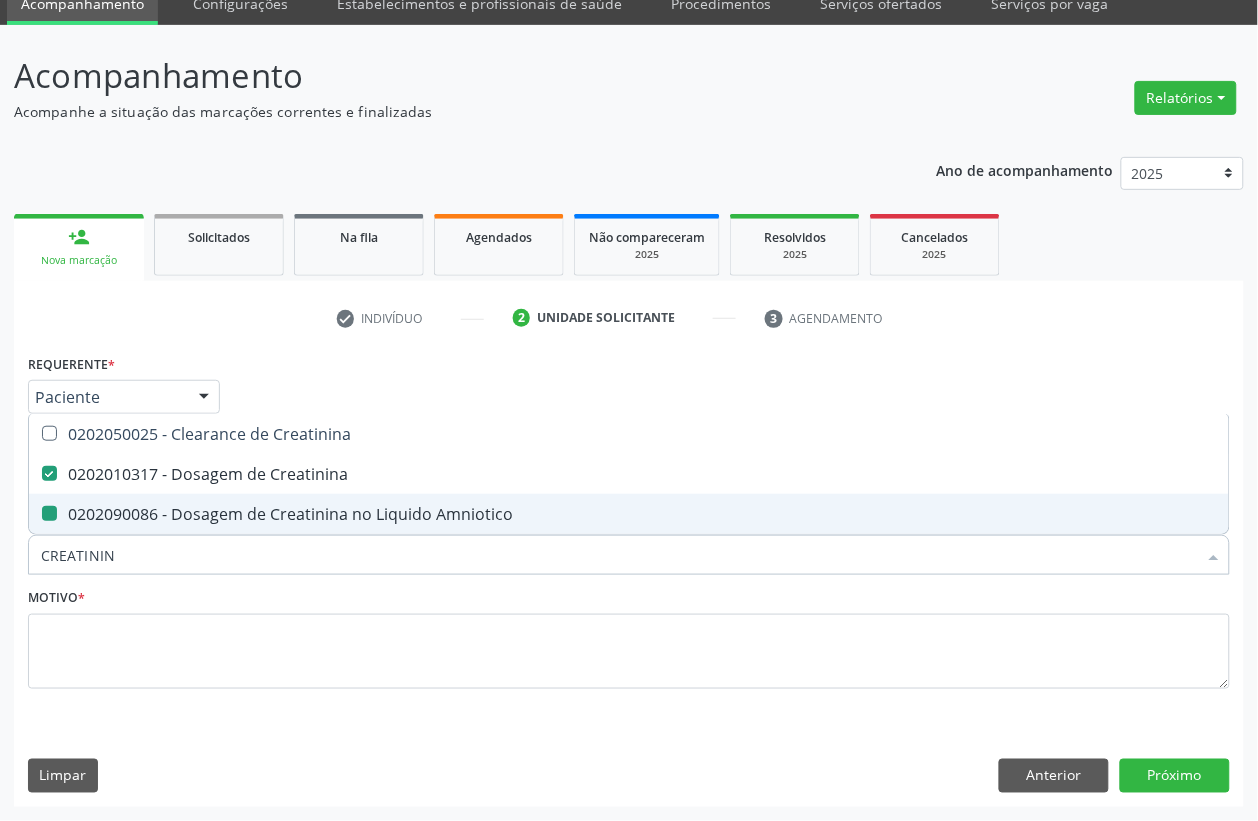 checkbox on "false" 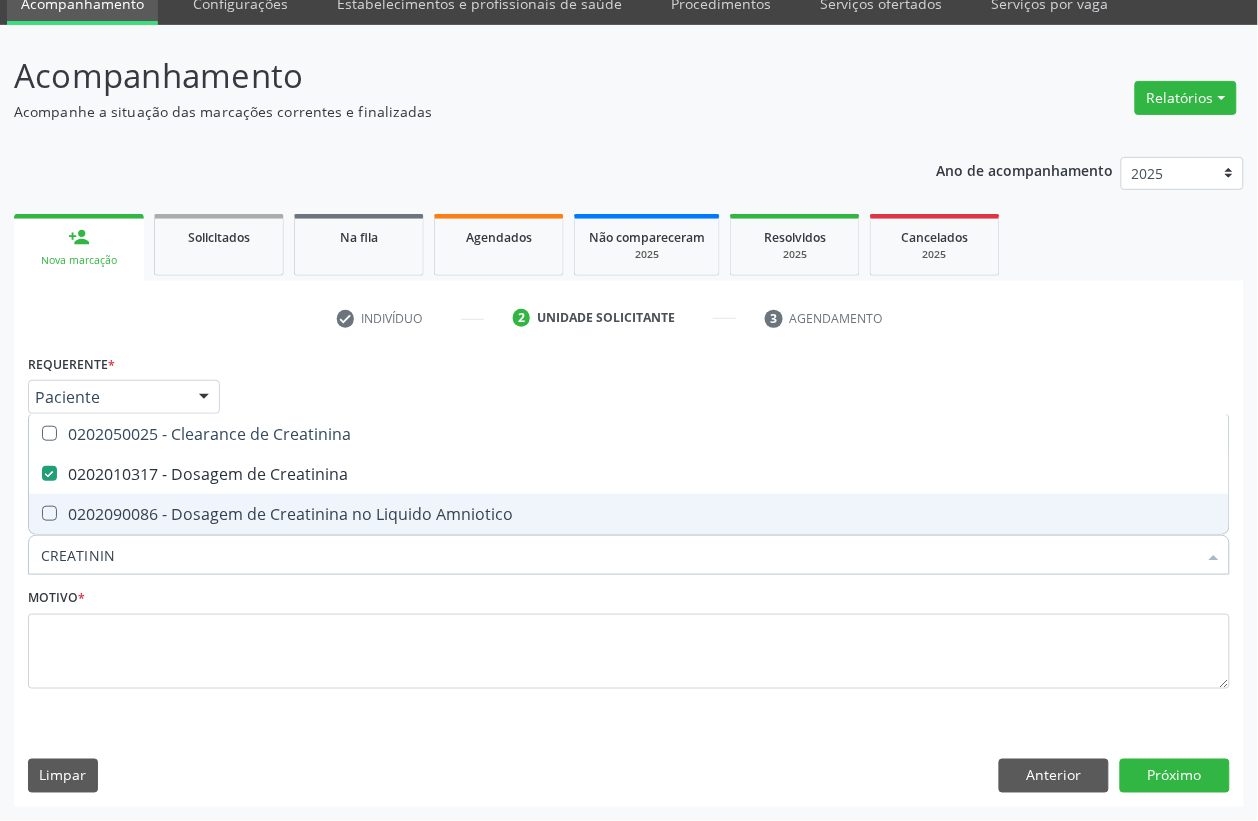 drag, startPoint x: 140, startPoint y: 542, endPoint x: 48, endPoint y: 553, distance: 92.65527 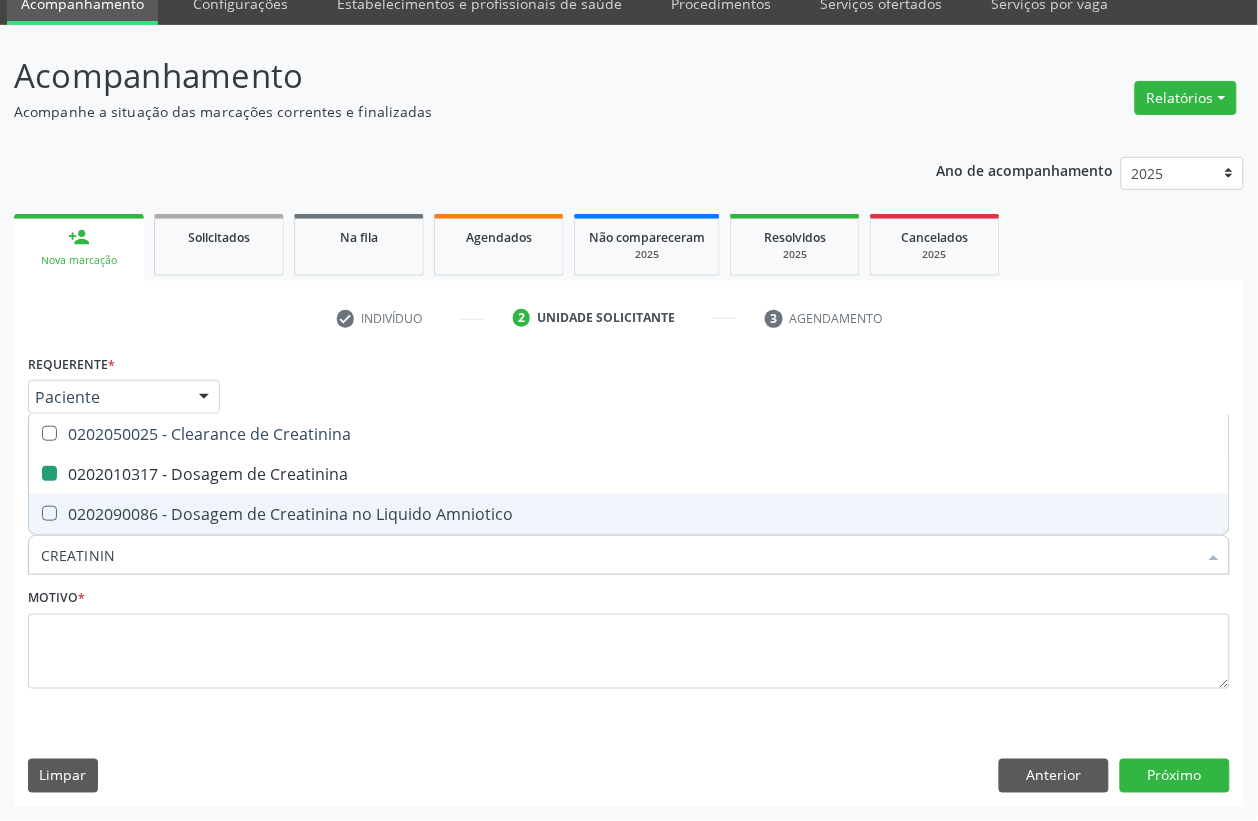 type on "C" 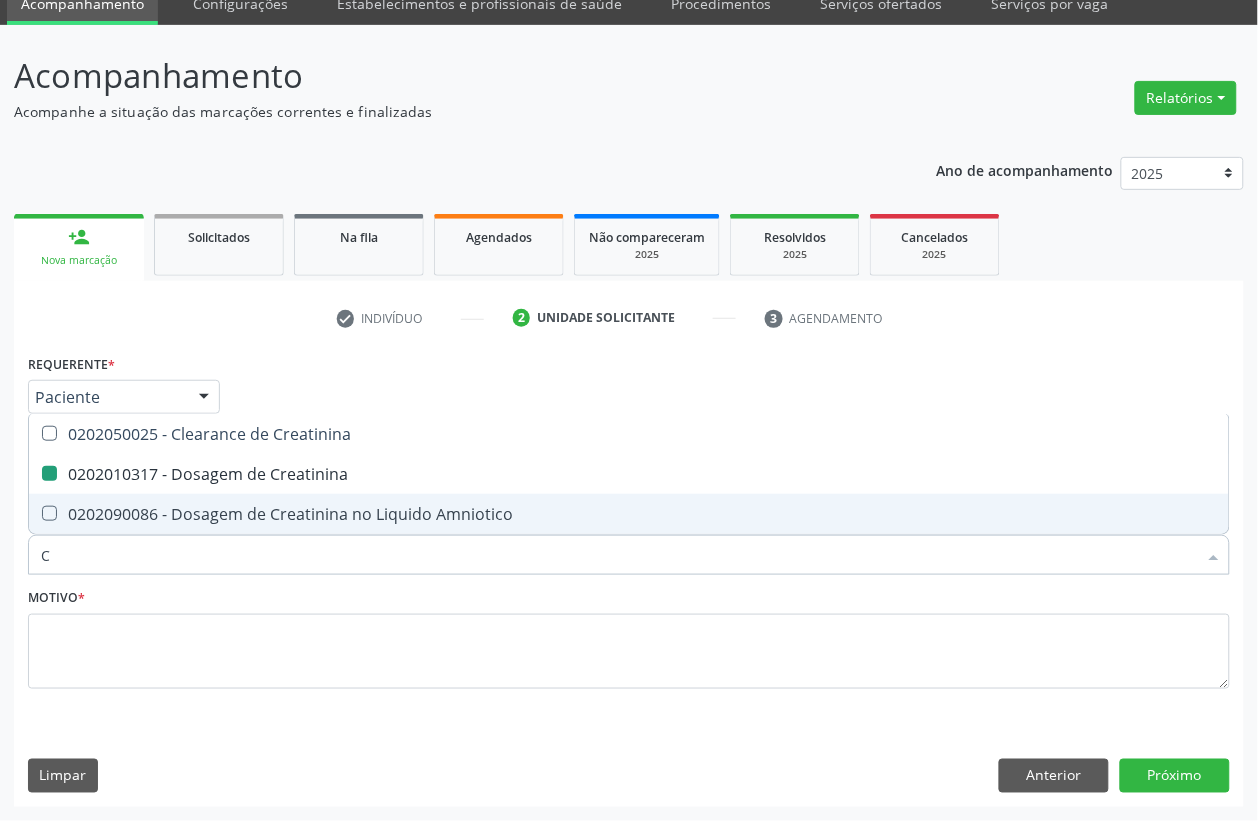 type 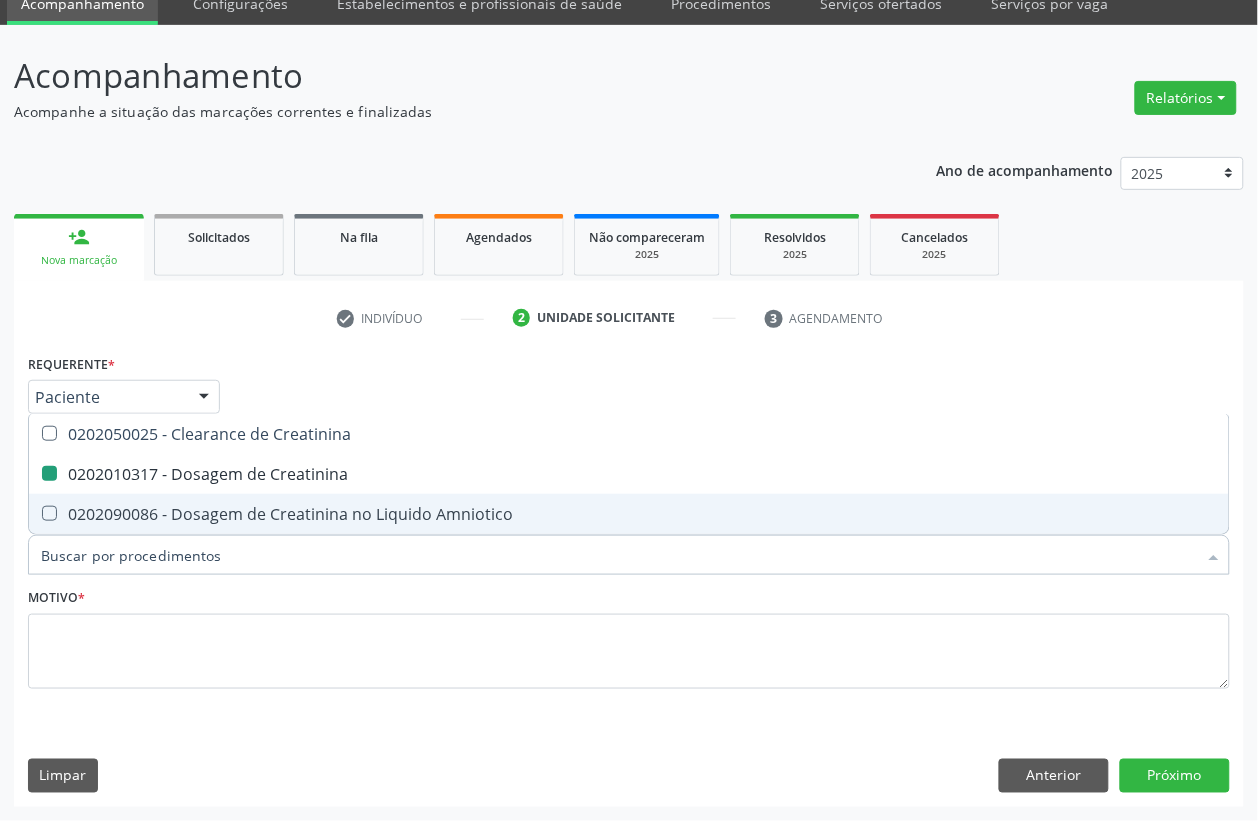 checkbox on "false" 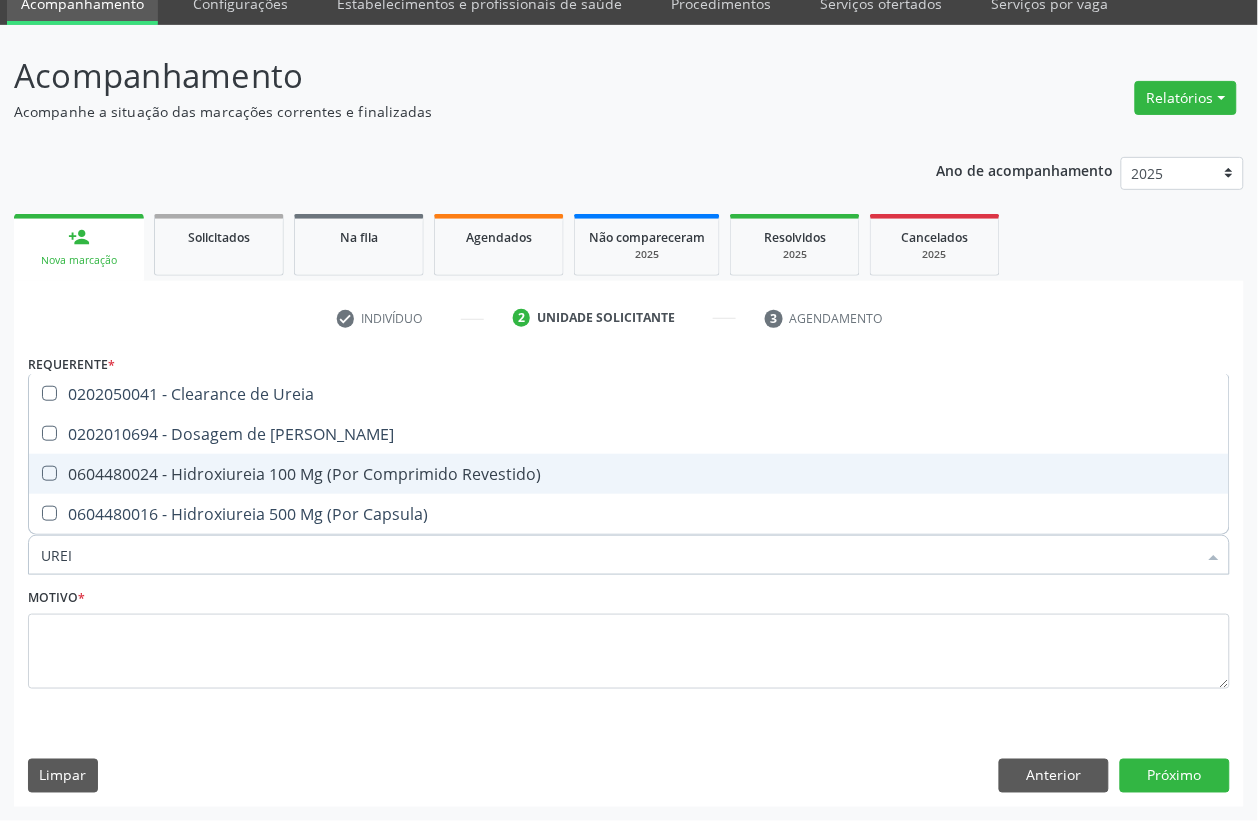 type on "UREIA" 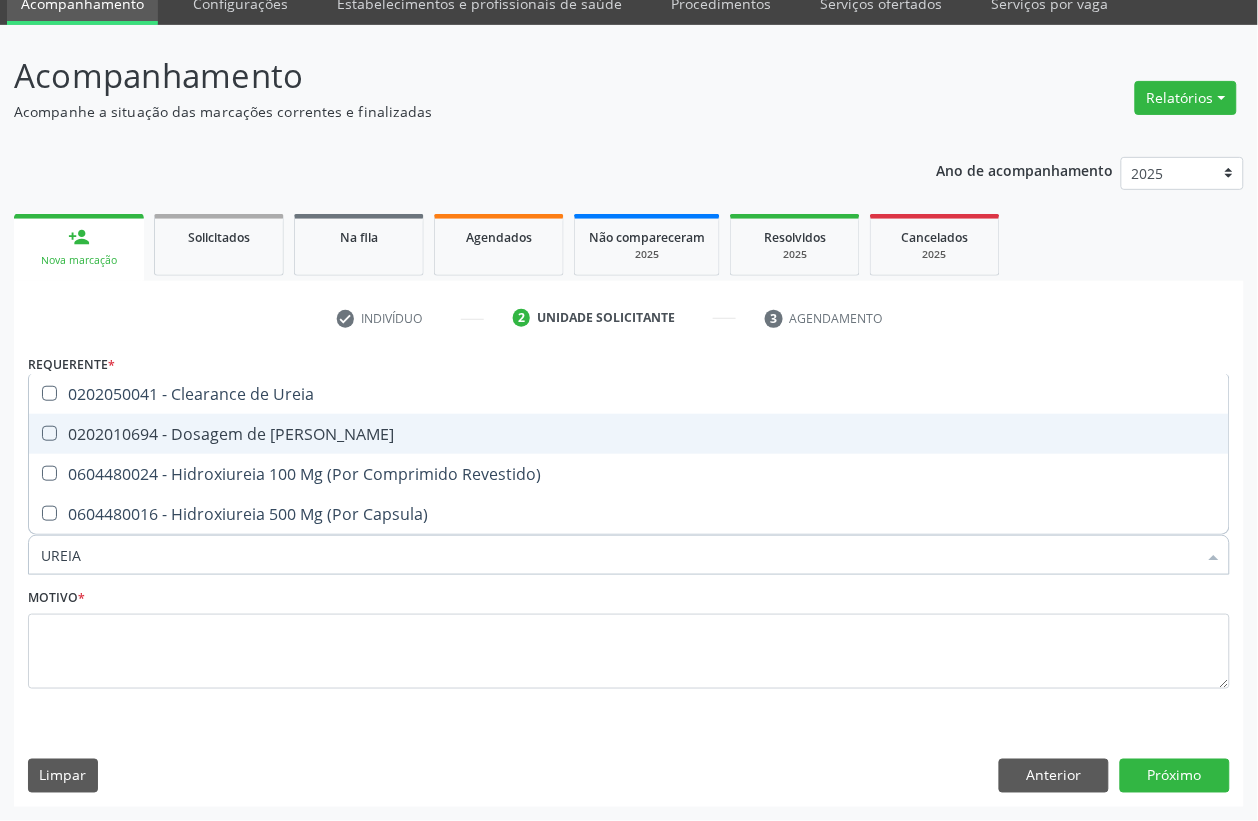 click on "0202010694 - Dosagem de [PERSON_NAME]" at bounding box center [629, 434] 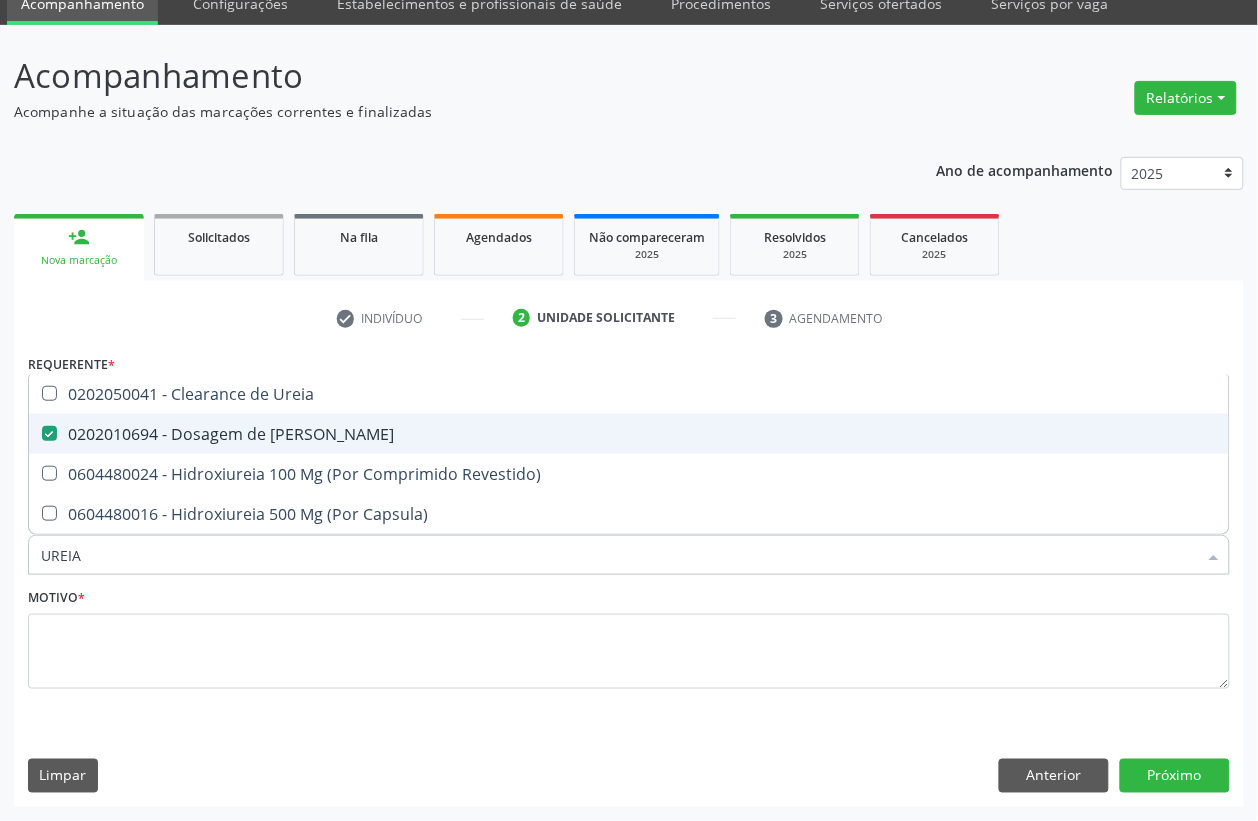 checkbox on "true" 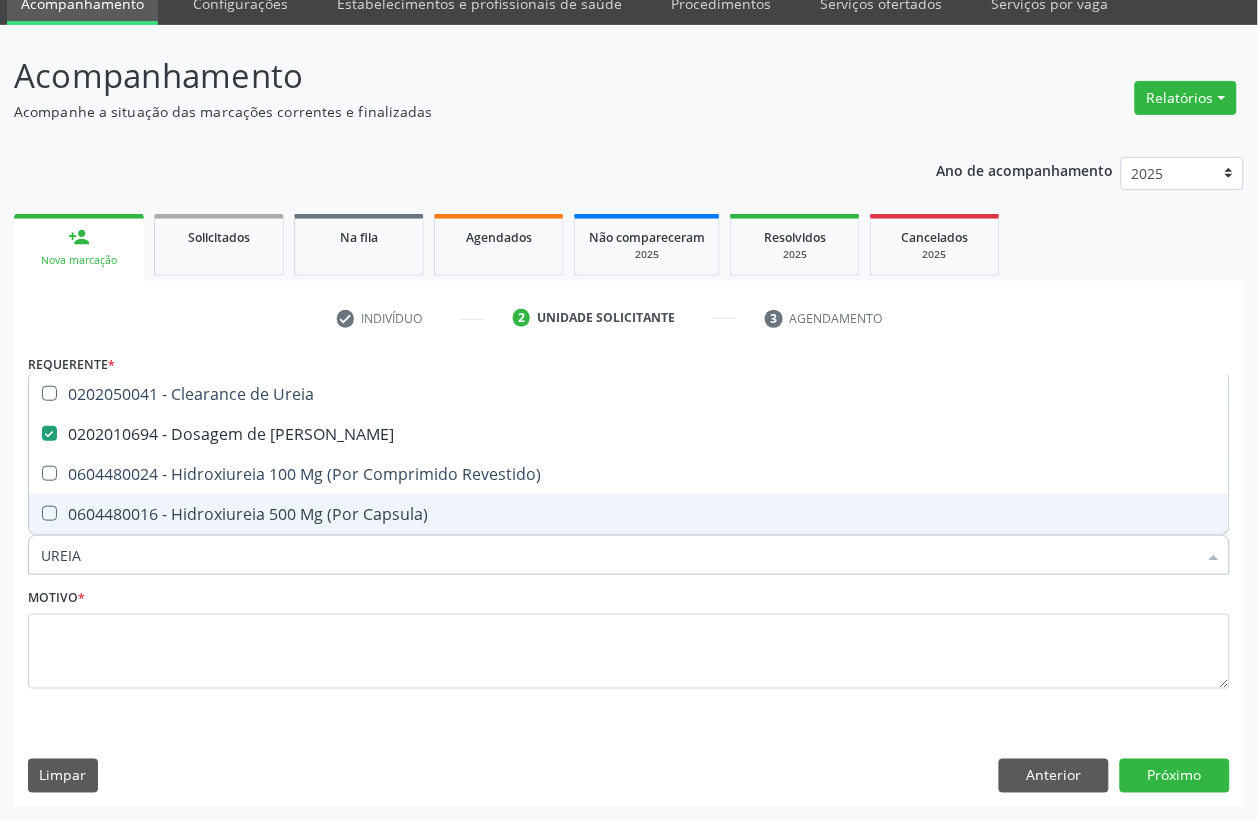 click on "UREIA" at bounding box center [619, 555] 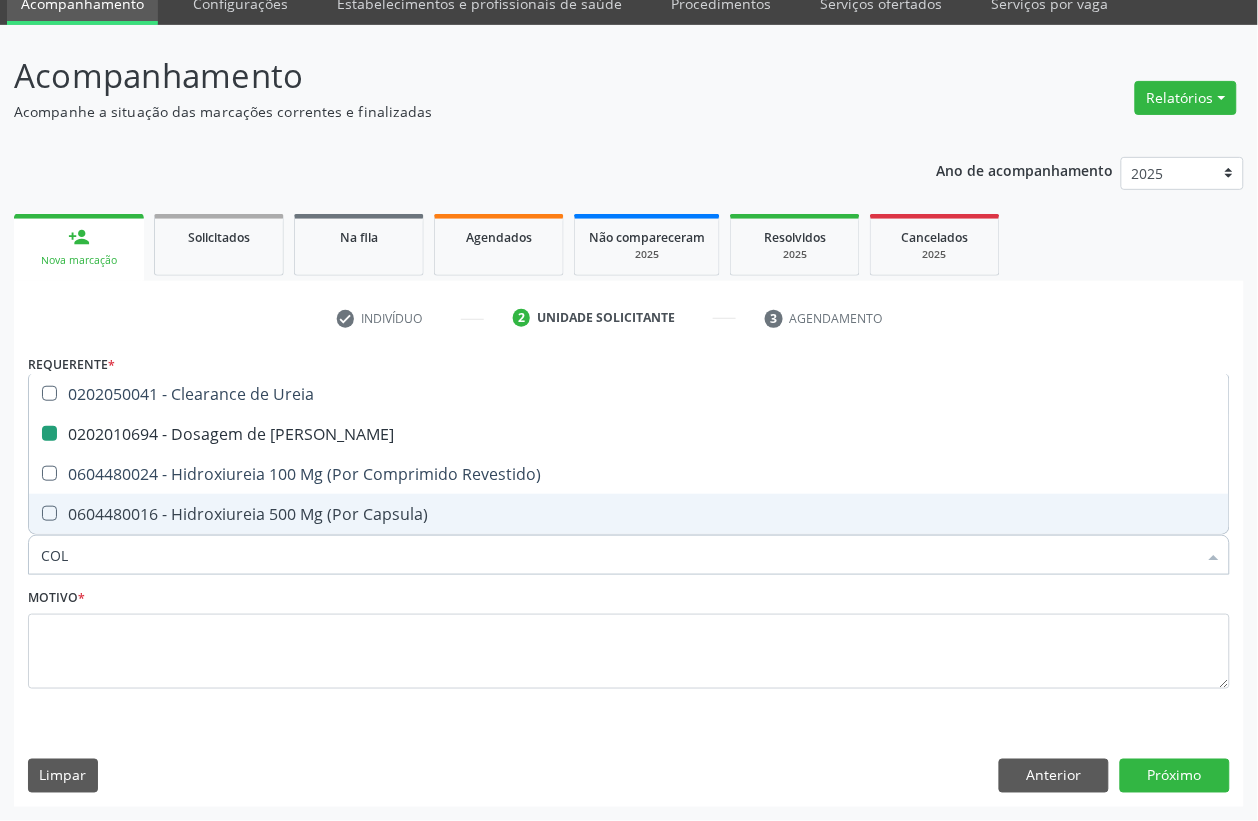 type on "COLE" 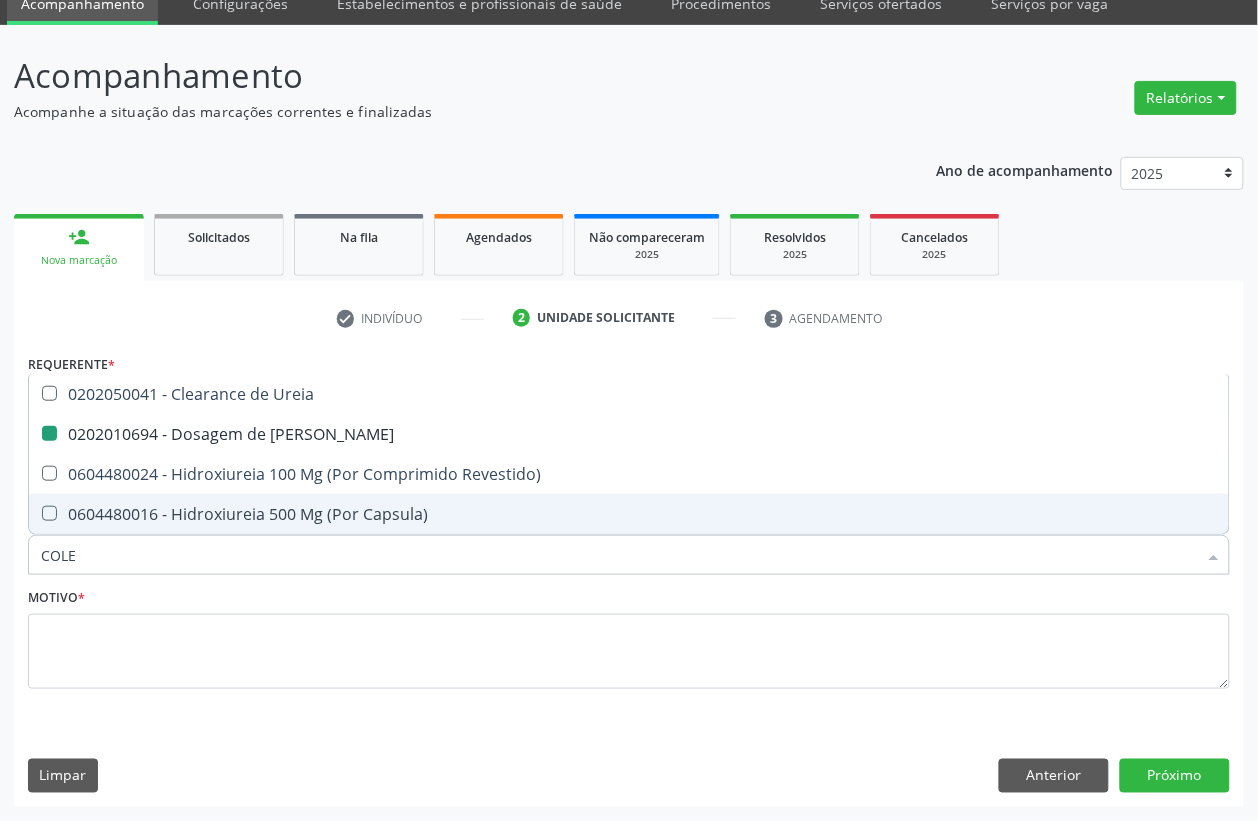 checkbox on "false" 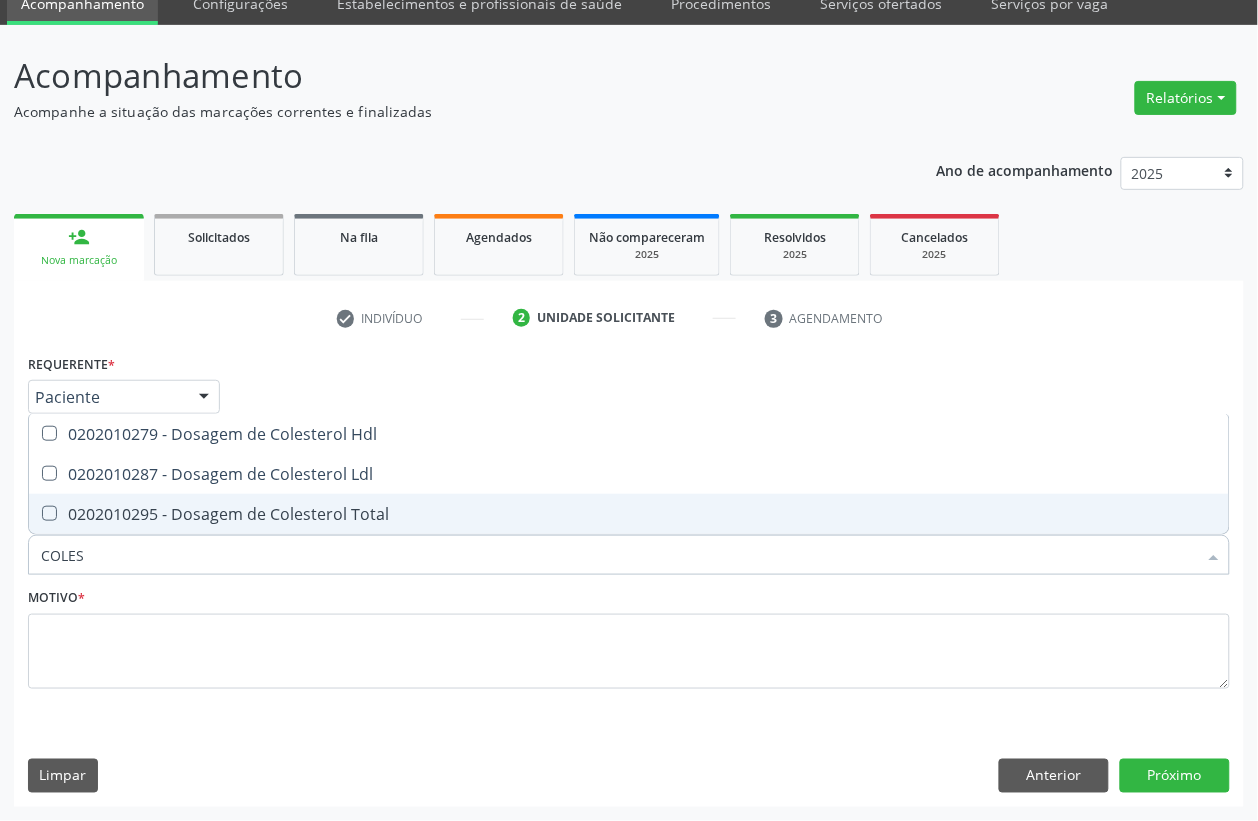 type on "COLEST" 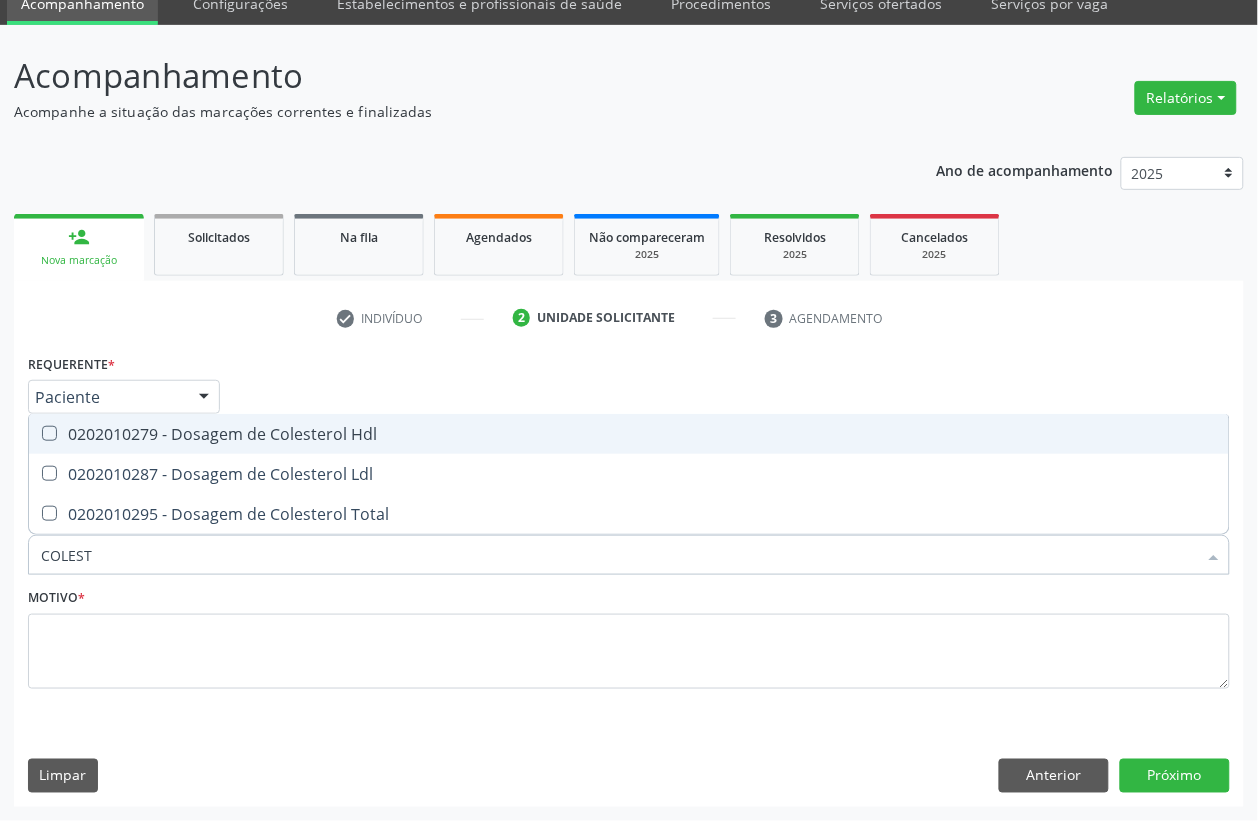 click on "0202010279 - Dosagem de Colesterol Hdl" at bounding box center [629, 434] 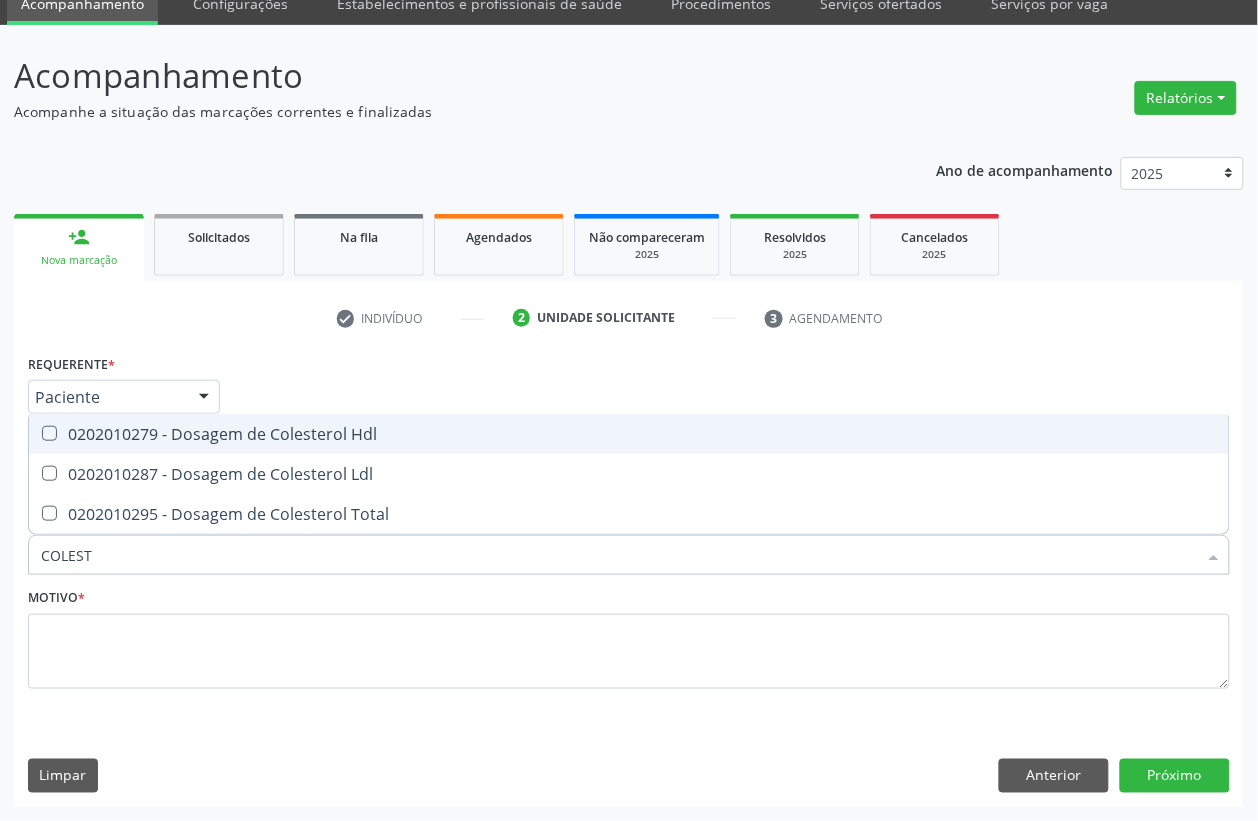 checkbox on "true" 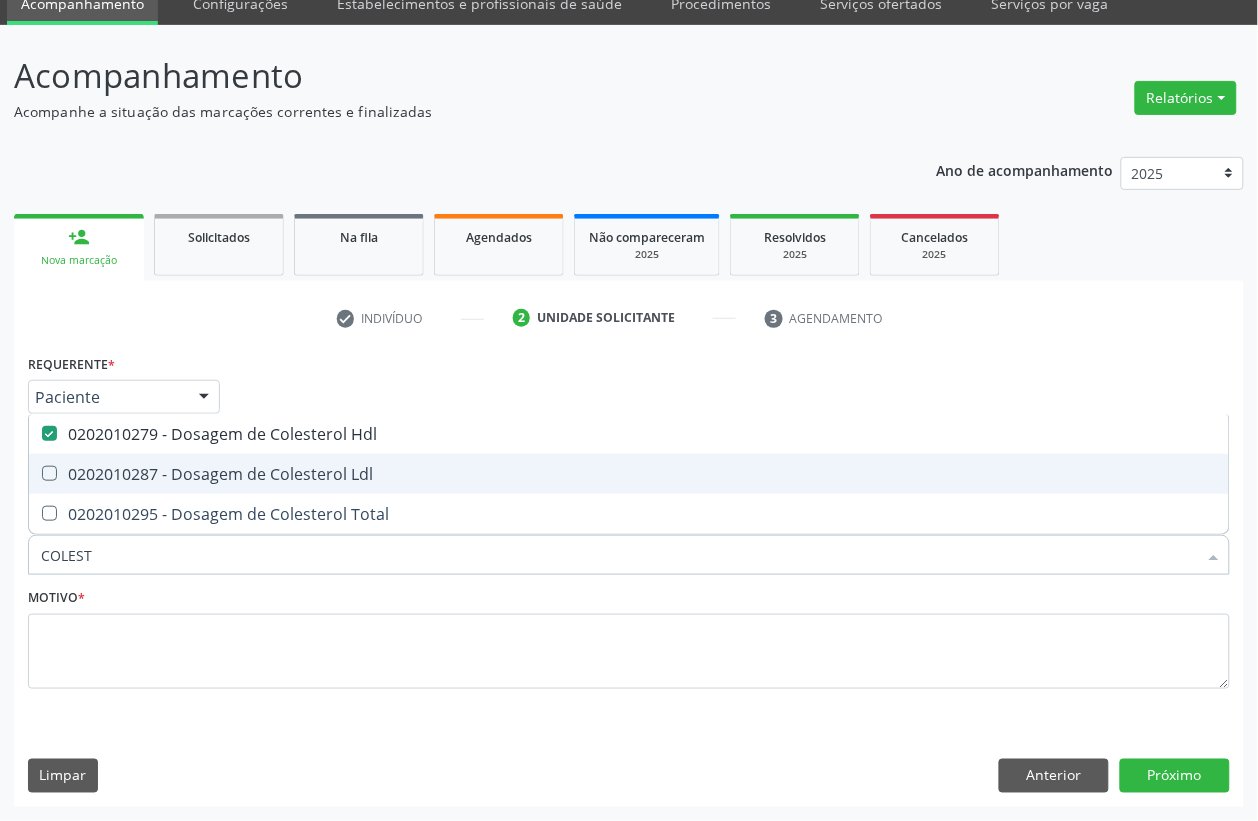 click on "0202010287 - Dosagem de Colesterol Ldl" at bounding box center [629, 474] 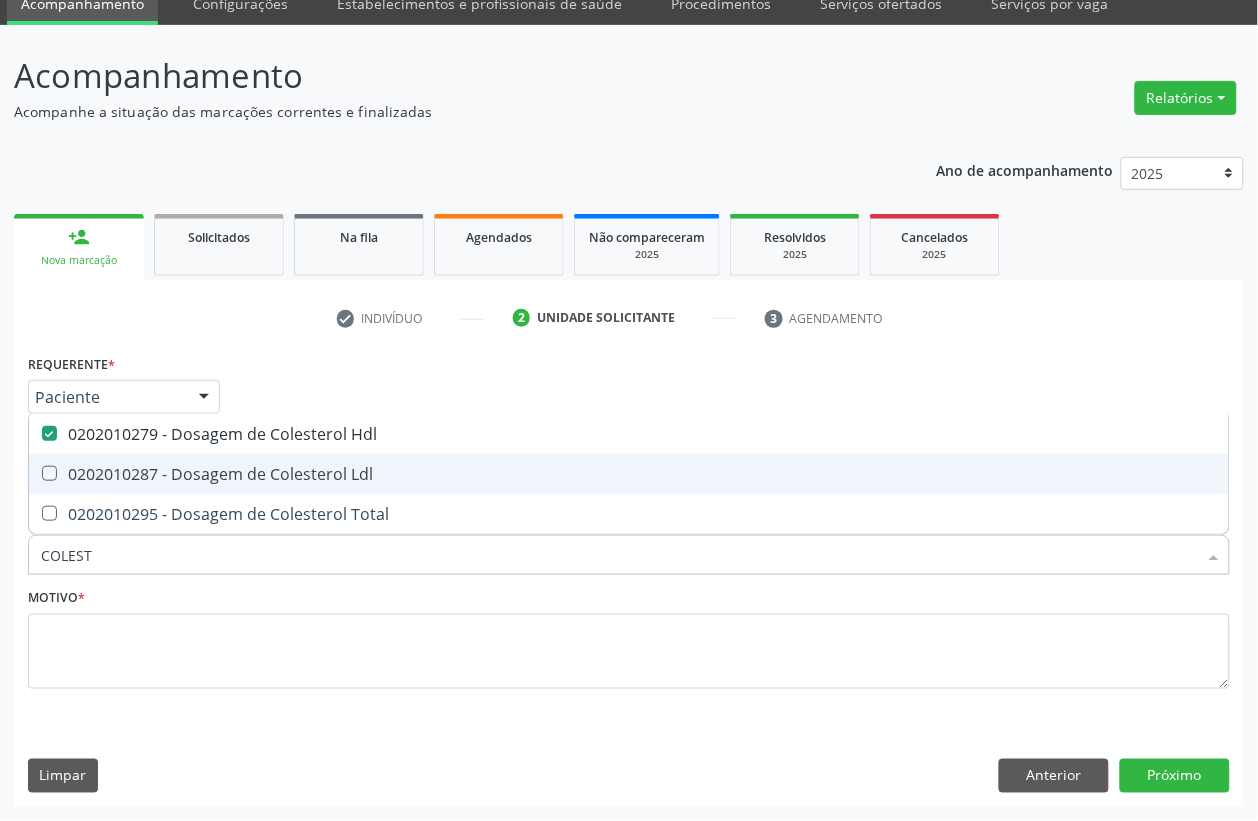checkbox on "true" 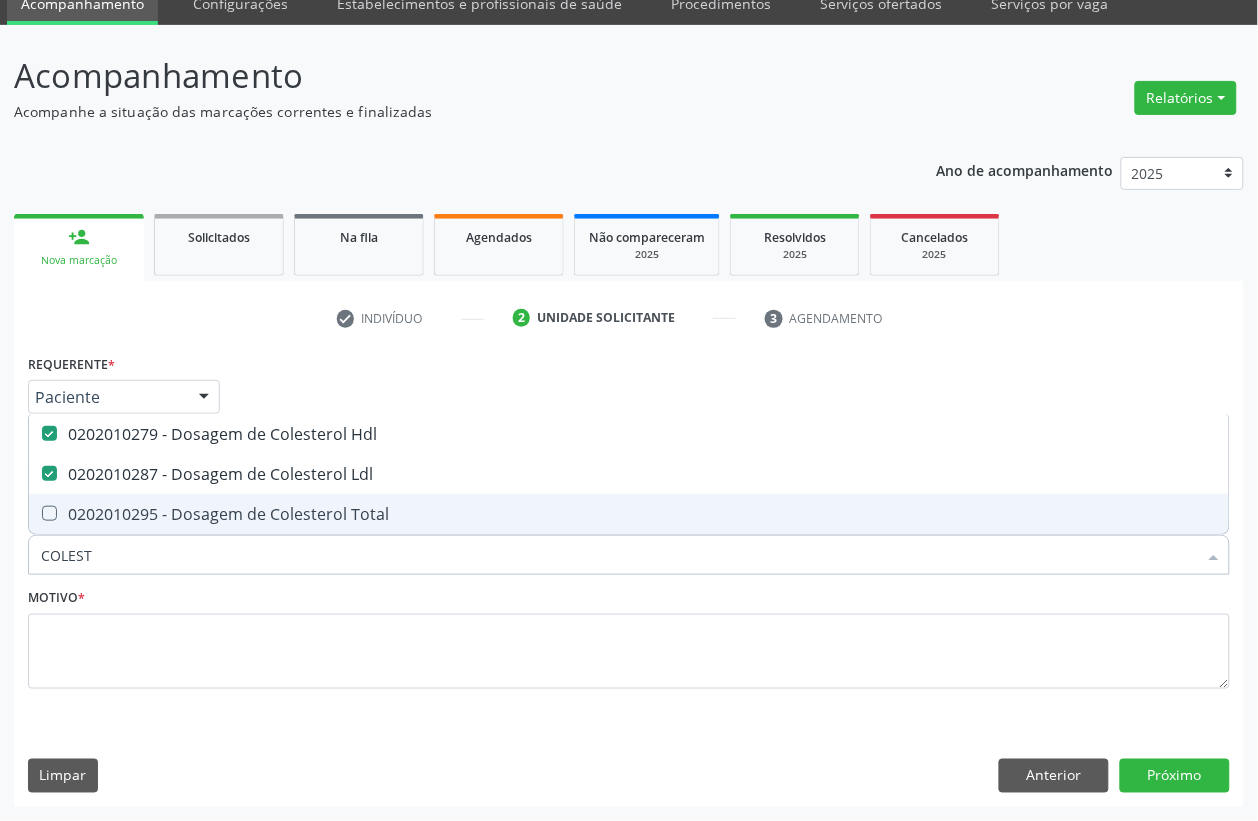 click on "0202010295 - Dosagem de Colesterol Total" at bounding box center (629, 514) 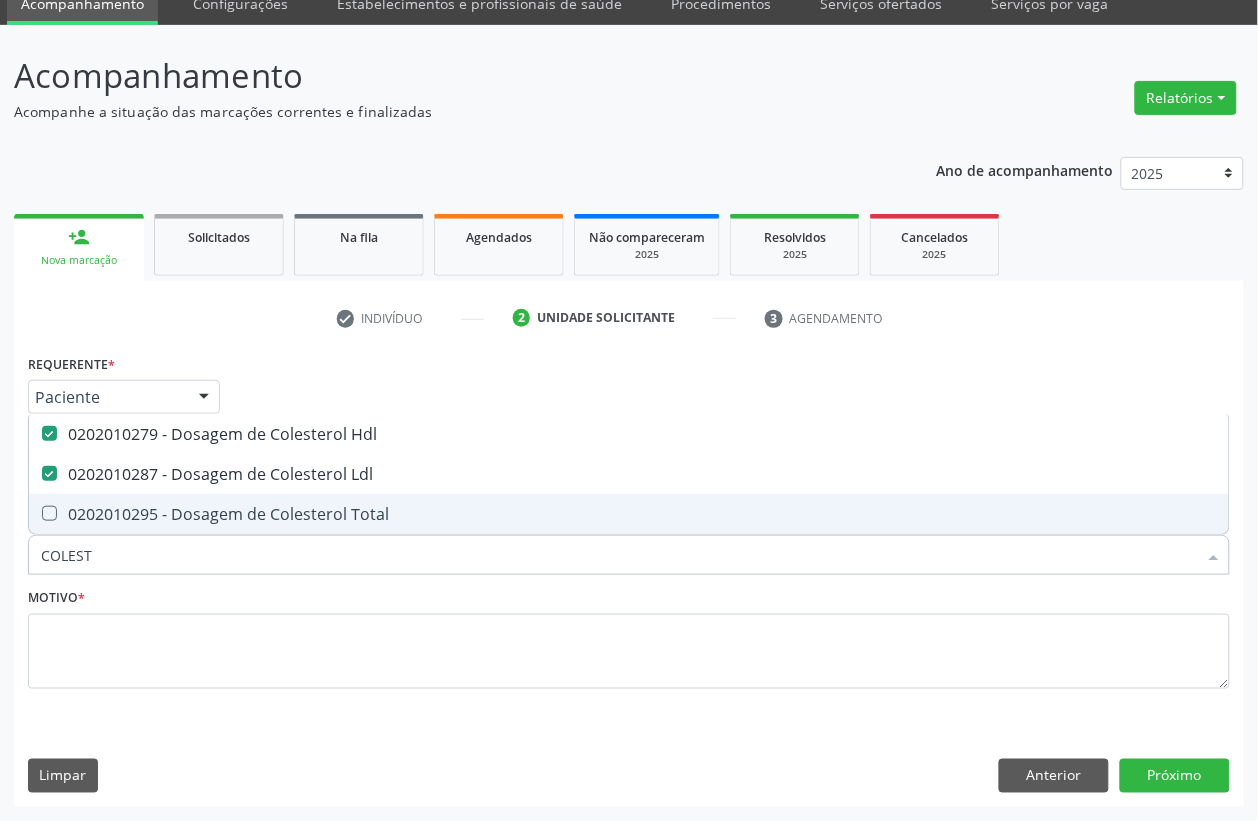checkbox on "true" 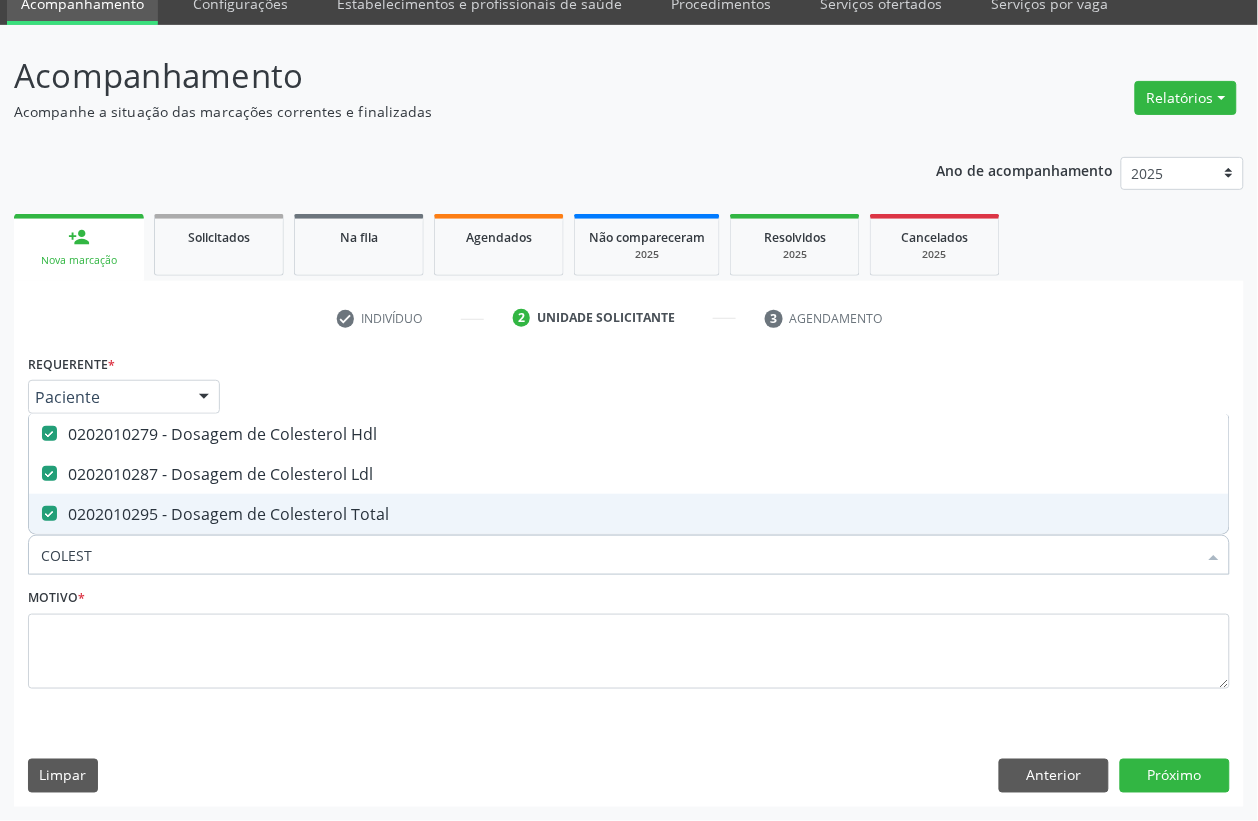 click on "COLEST" at bounding box center [619, 555] 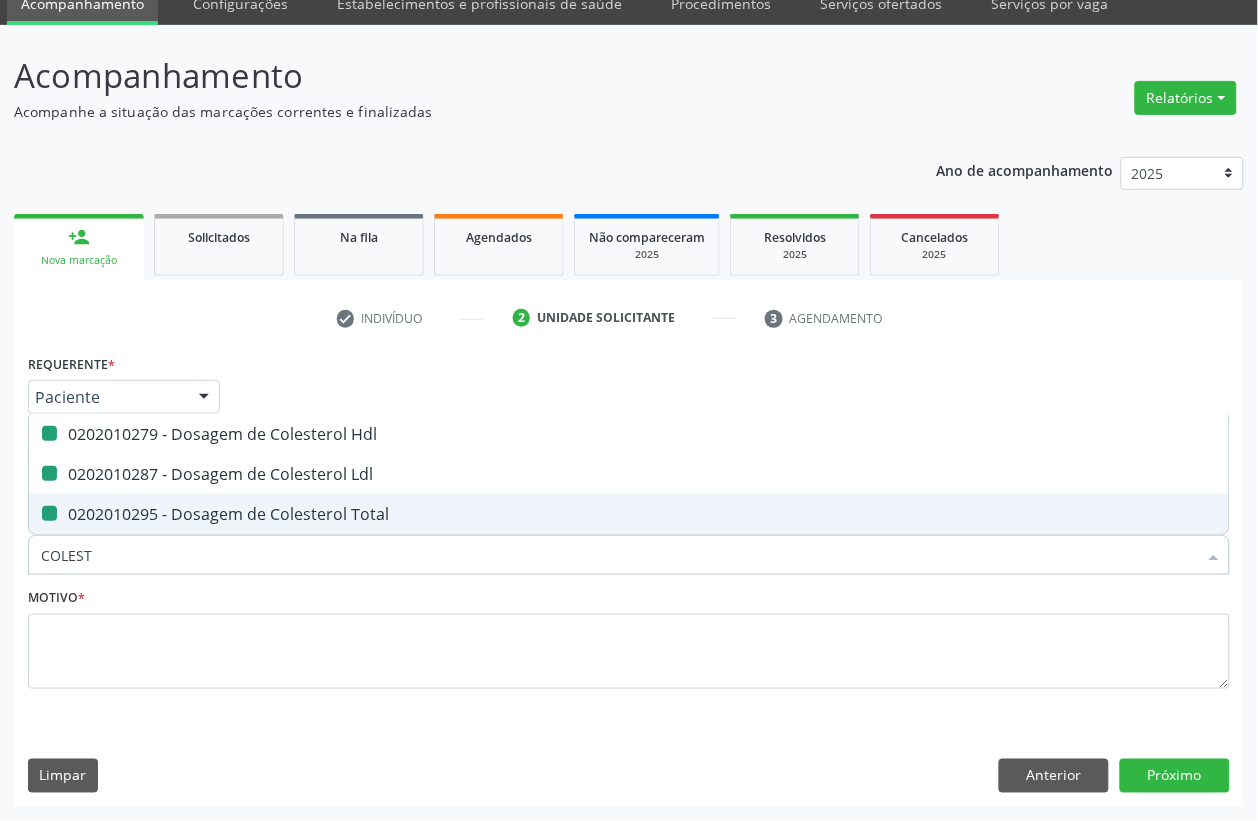 type 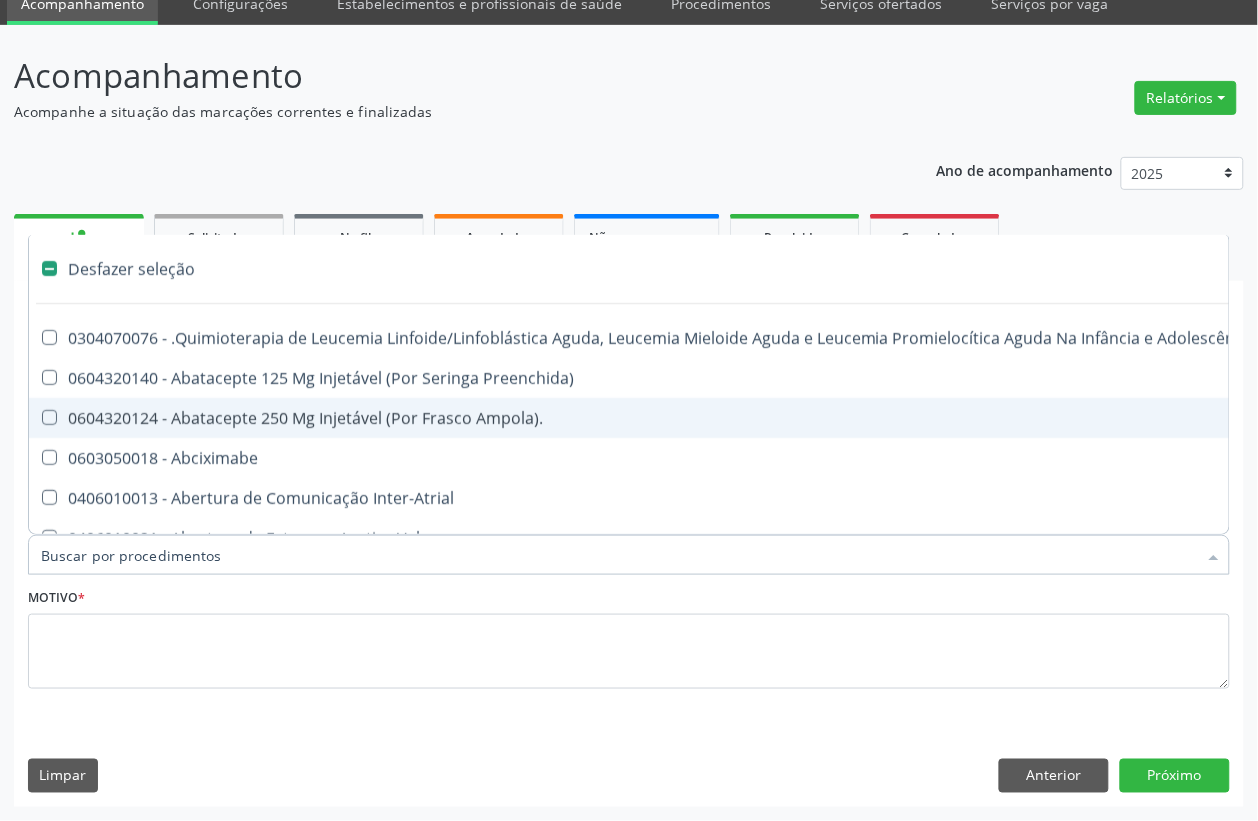 checkbox on "false" 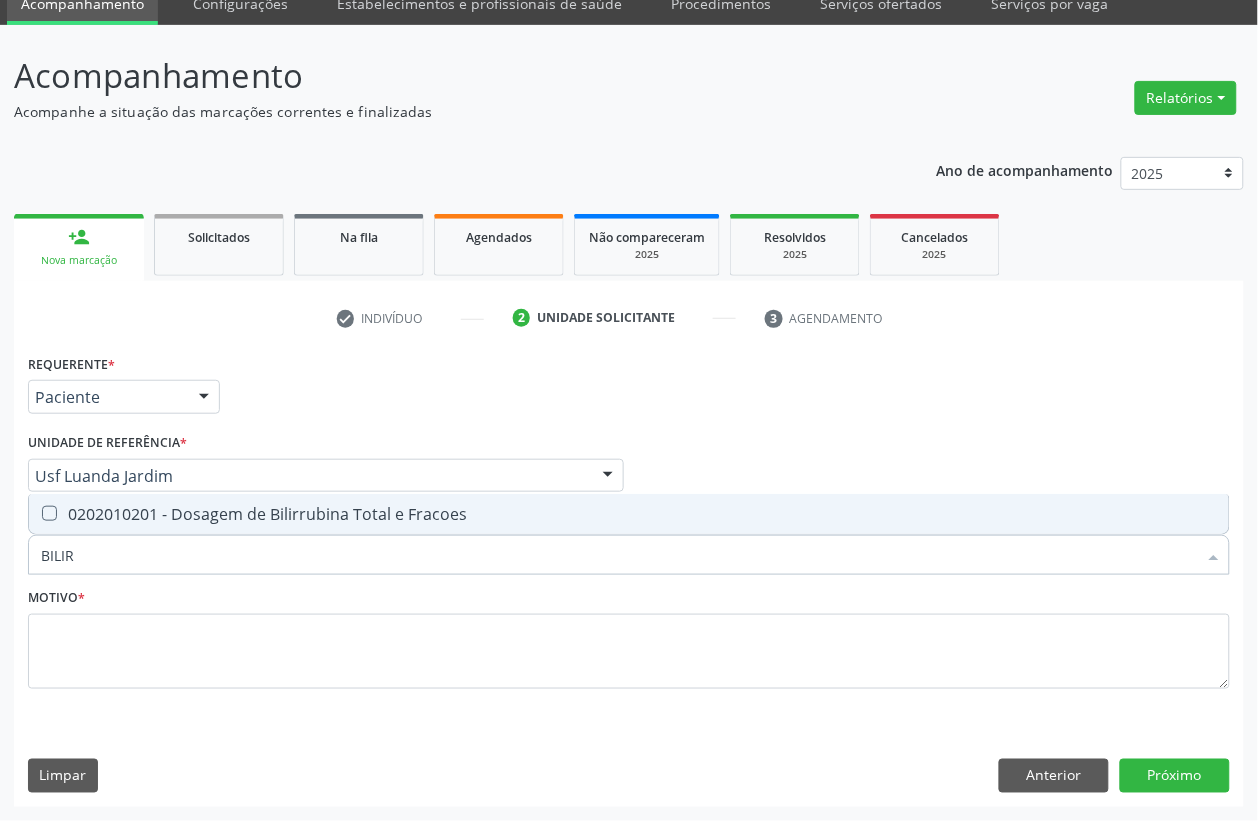type on "BILIRR" 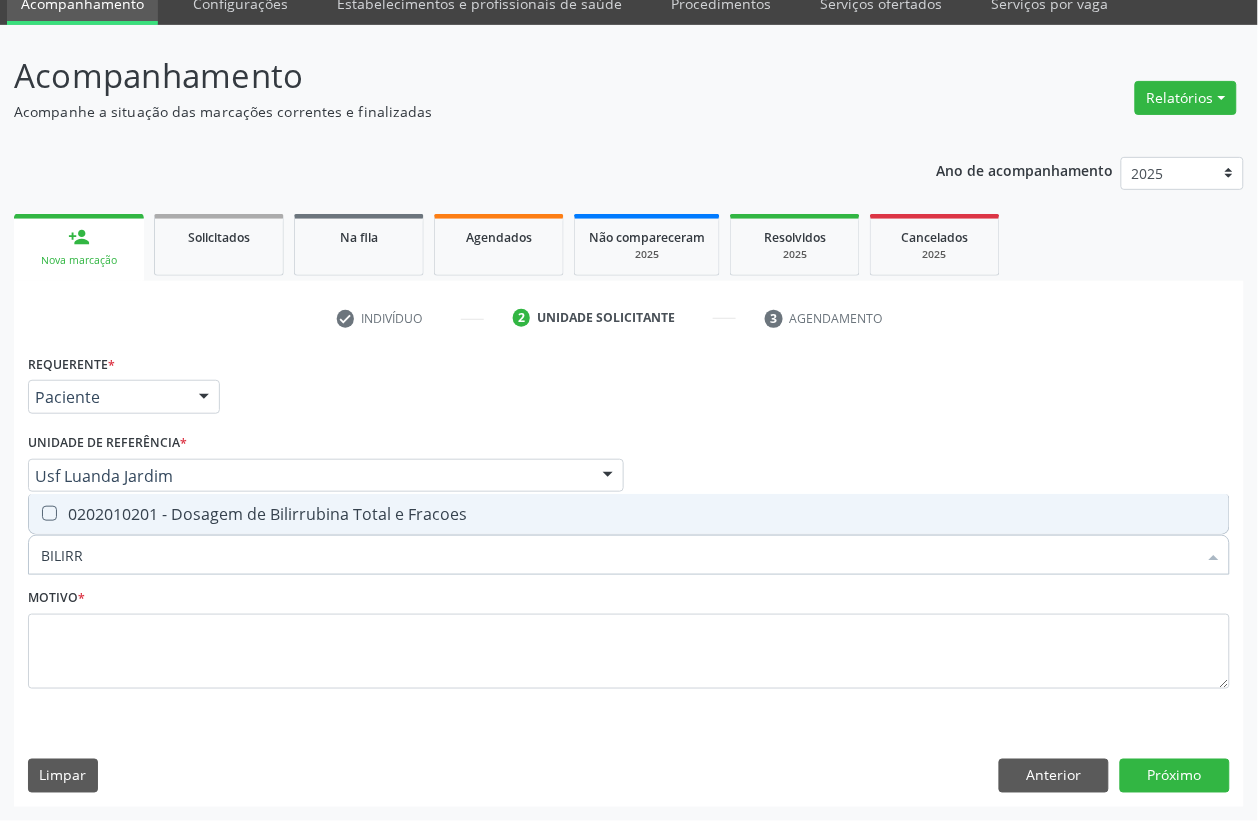 click on "0202010201 - Dosagem de Bilirrubina Total e Fracoes" at bounding box center [629, 514] 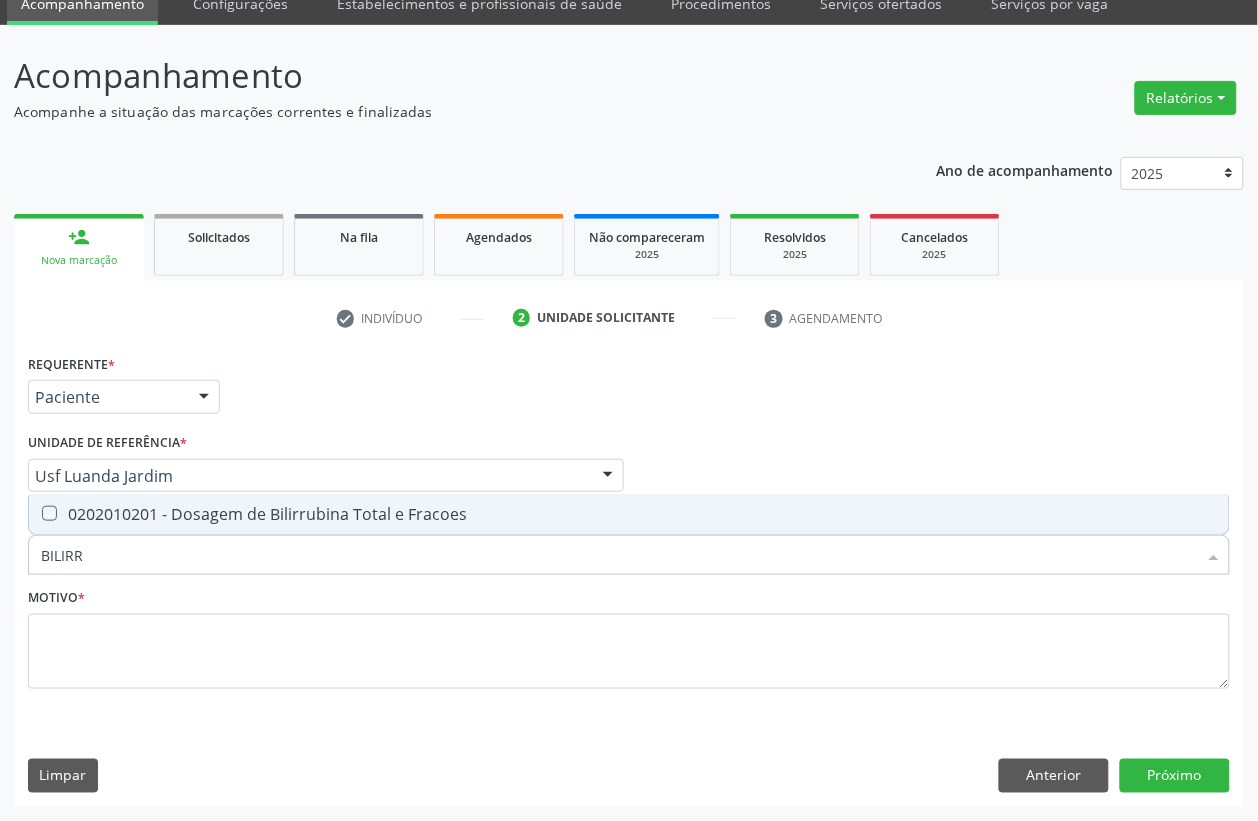 checkbox on "true" 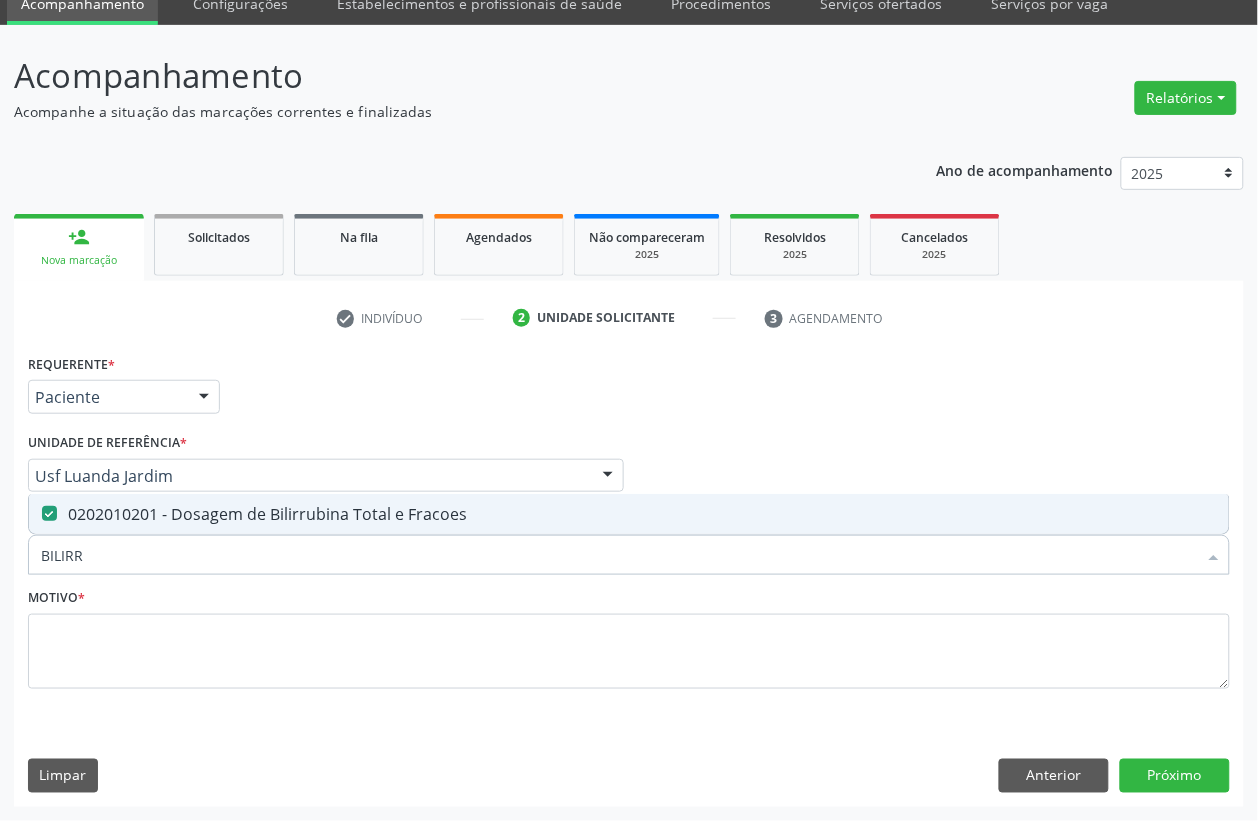 drag, startPoint x: 171, startPoint y: 557, endPoint x: 1, endPoint y: 551, distance: 170.10585 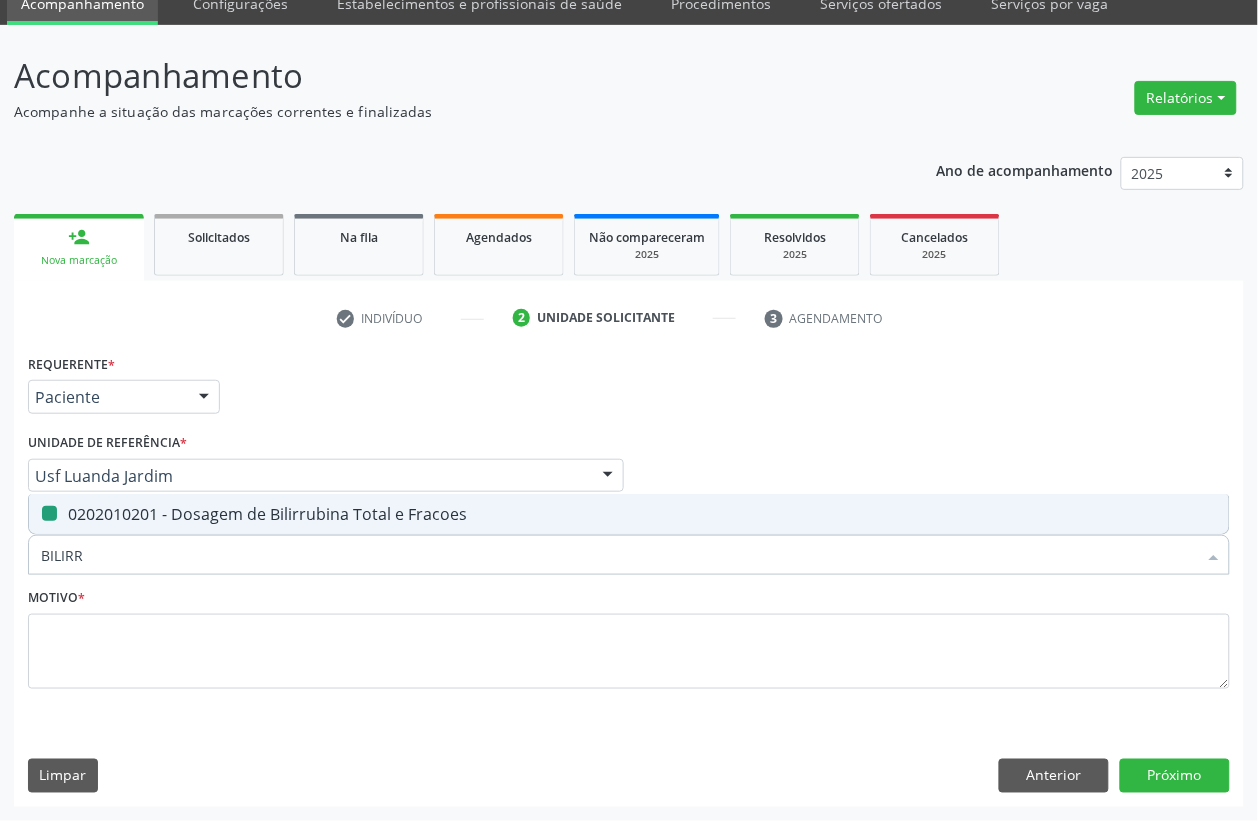 type 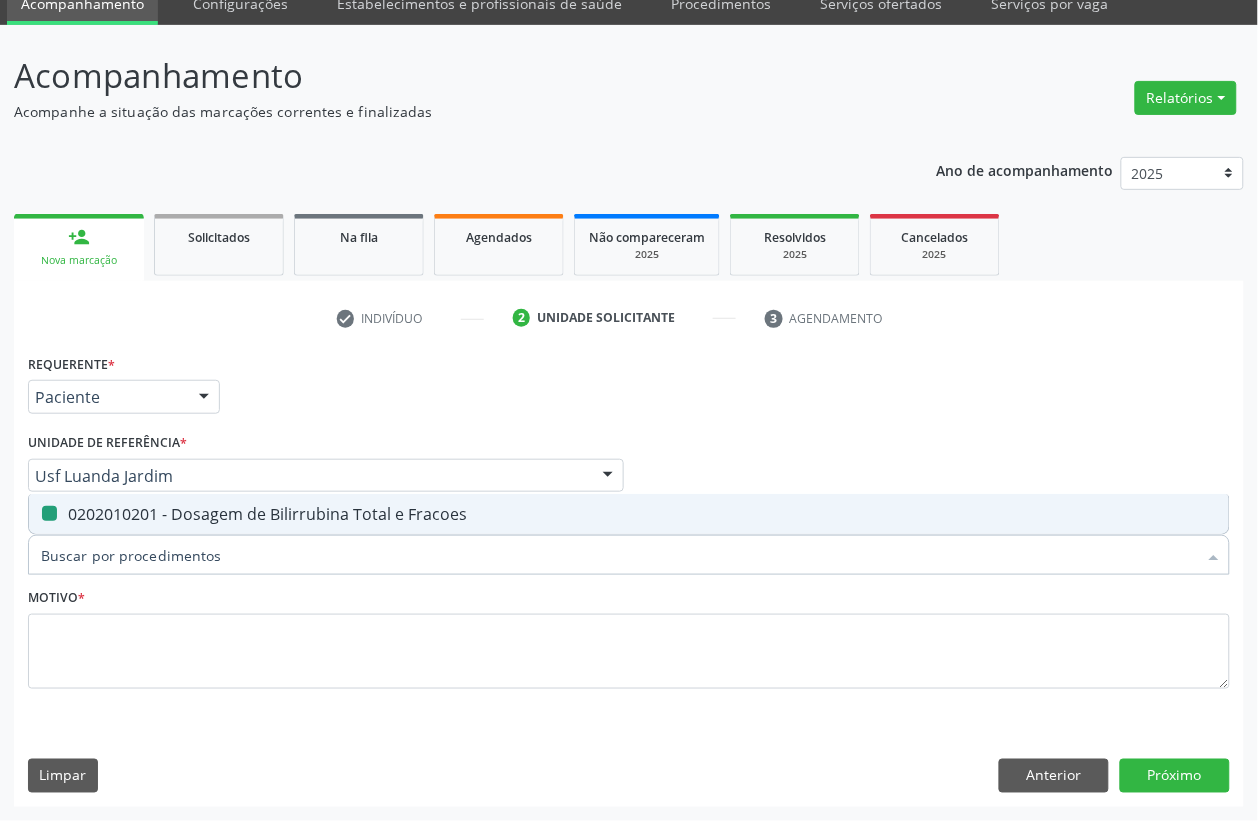 checkbox on "false" 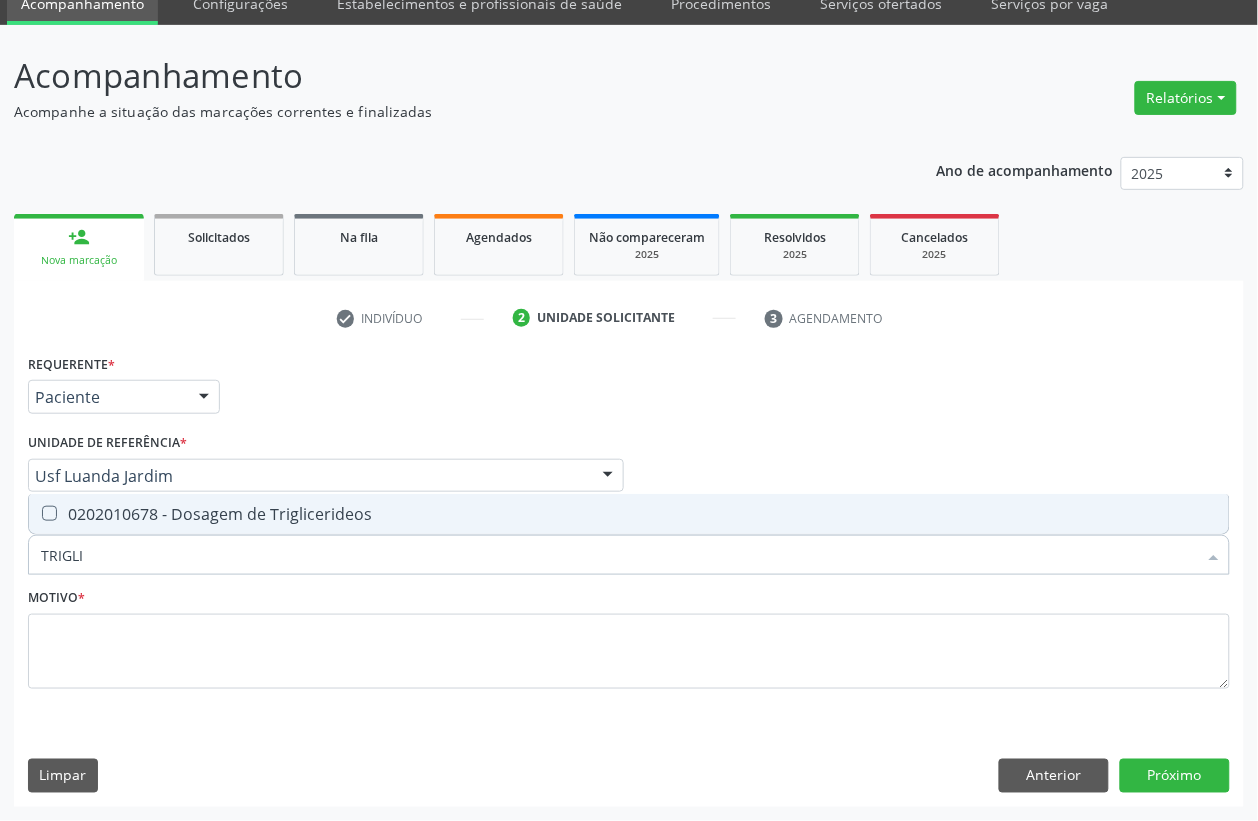 type on "TRIGLIC" 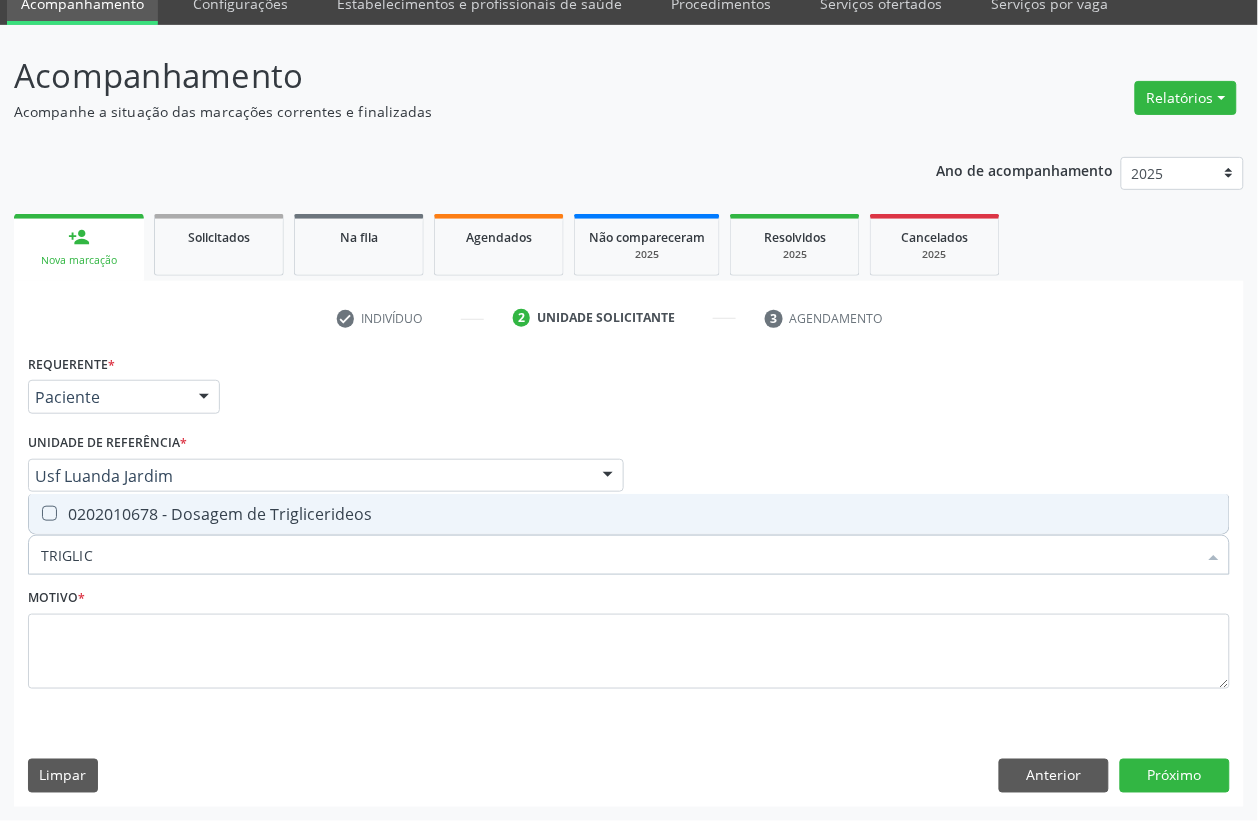 click on "0202010678 - Dosagem de Triglicerideos" at bounding box center [629, 514] 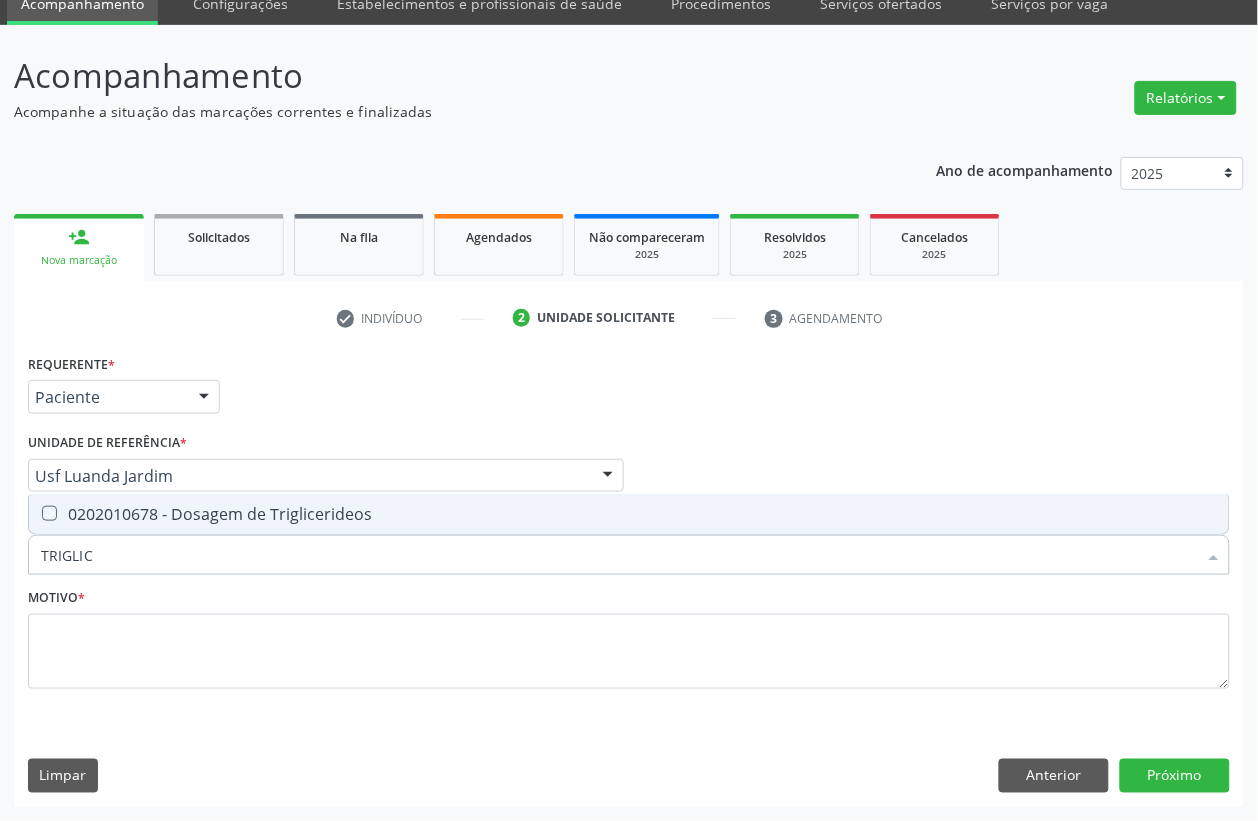 checkbox on "true" 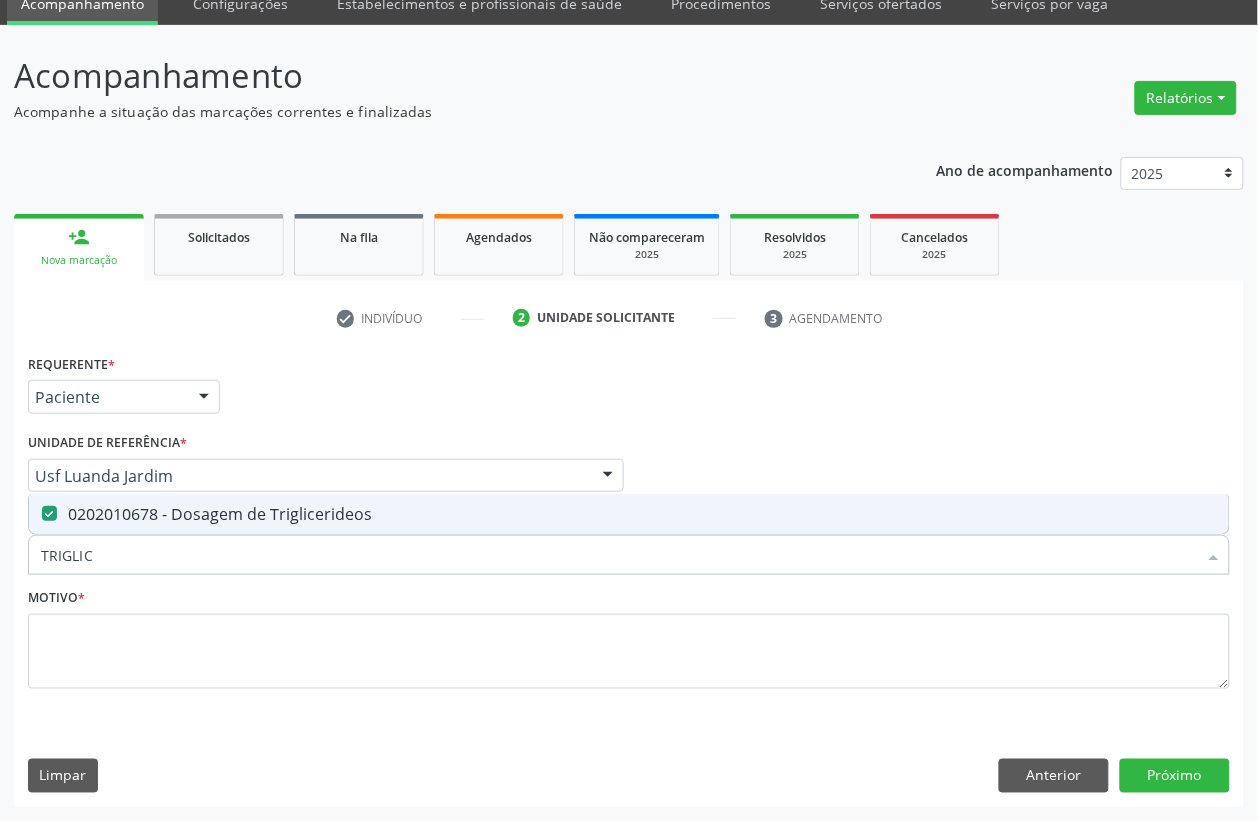 click on "TRIGLIC" at bounding box center (619, 555) 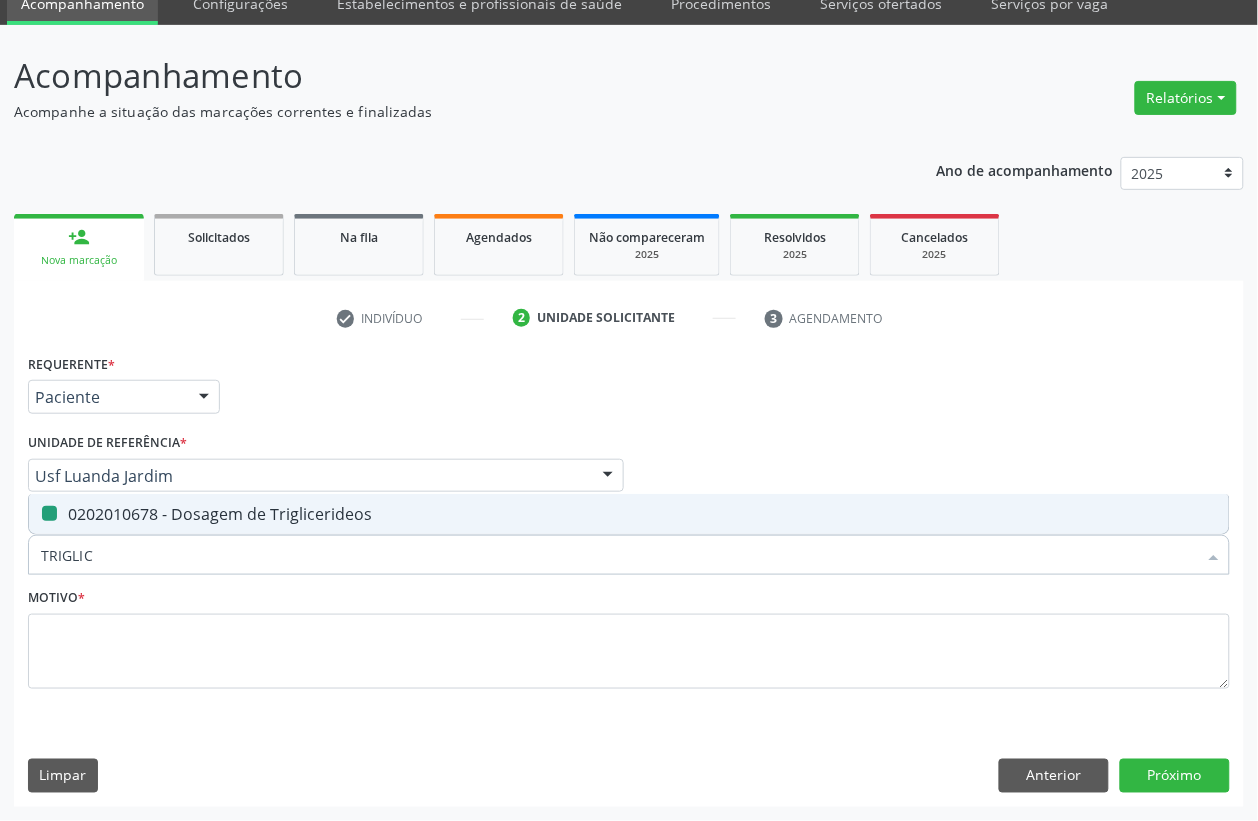 type 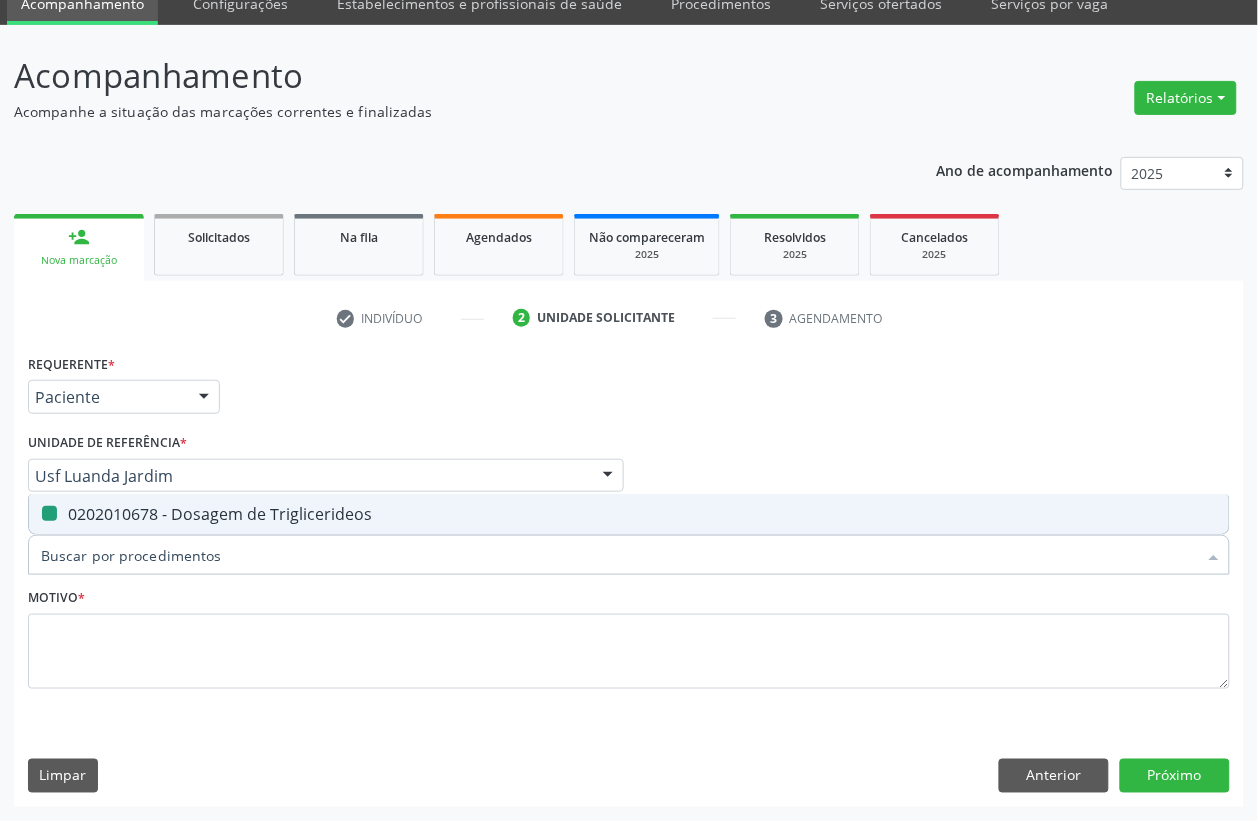 checkbox on "false" 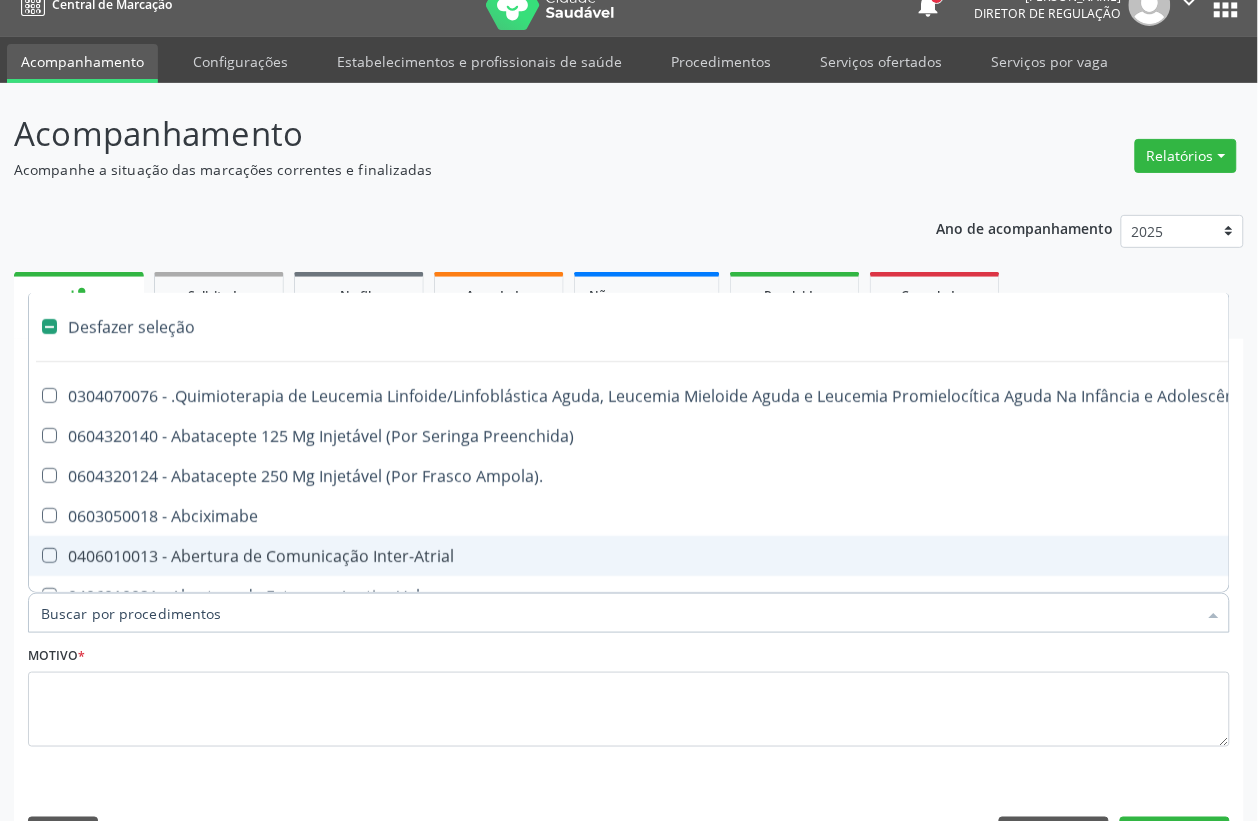 scroll, scrollTop: 0, scrollLeft: 0, axis: both 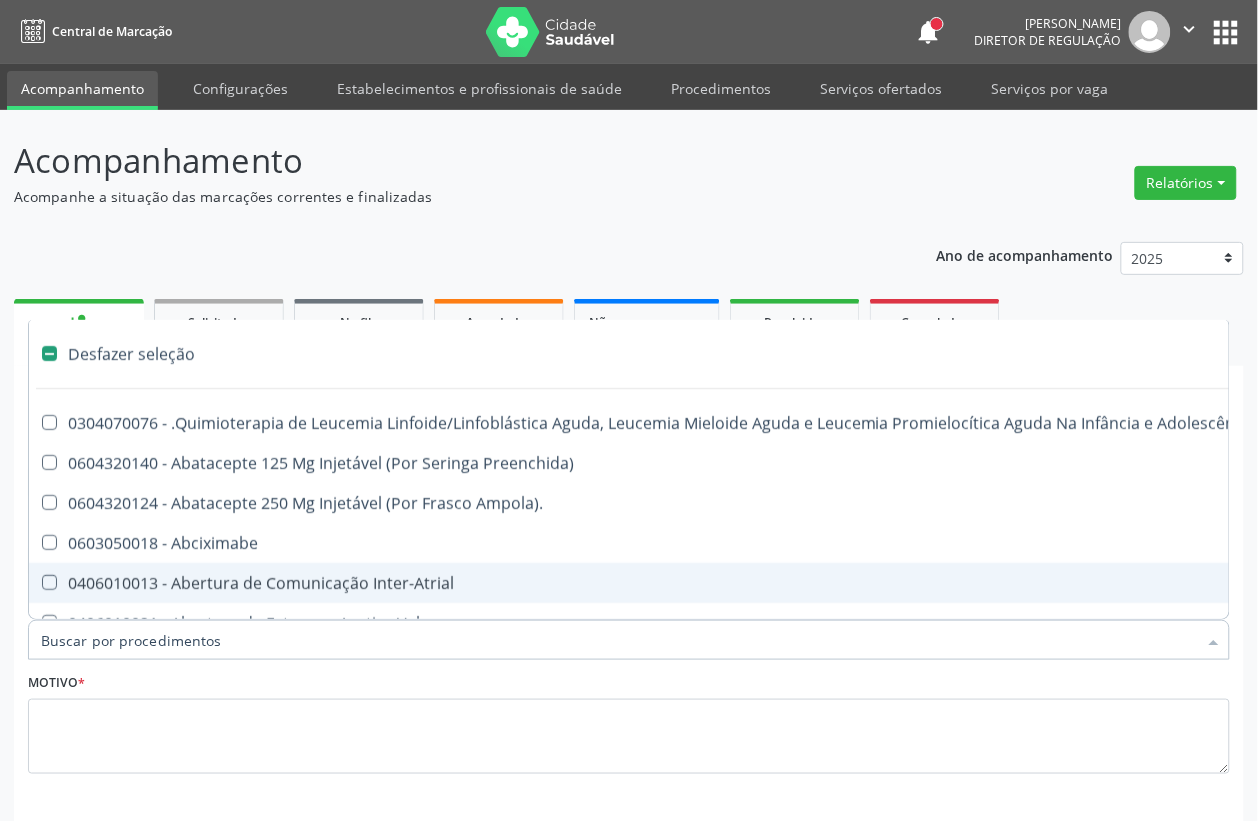 click on "Item de agendamento
*" at bounding box center [619, 640] 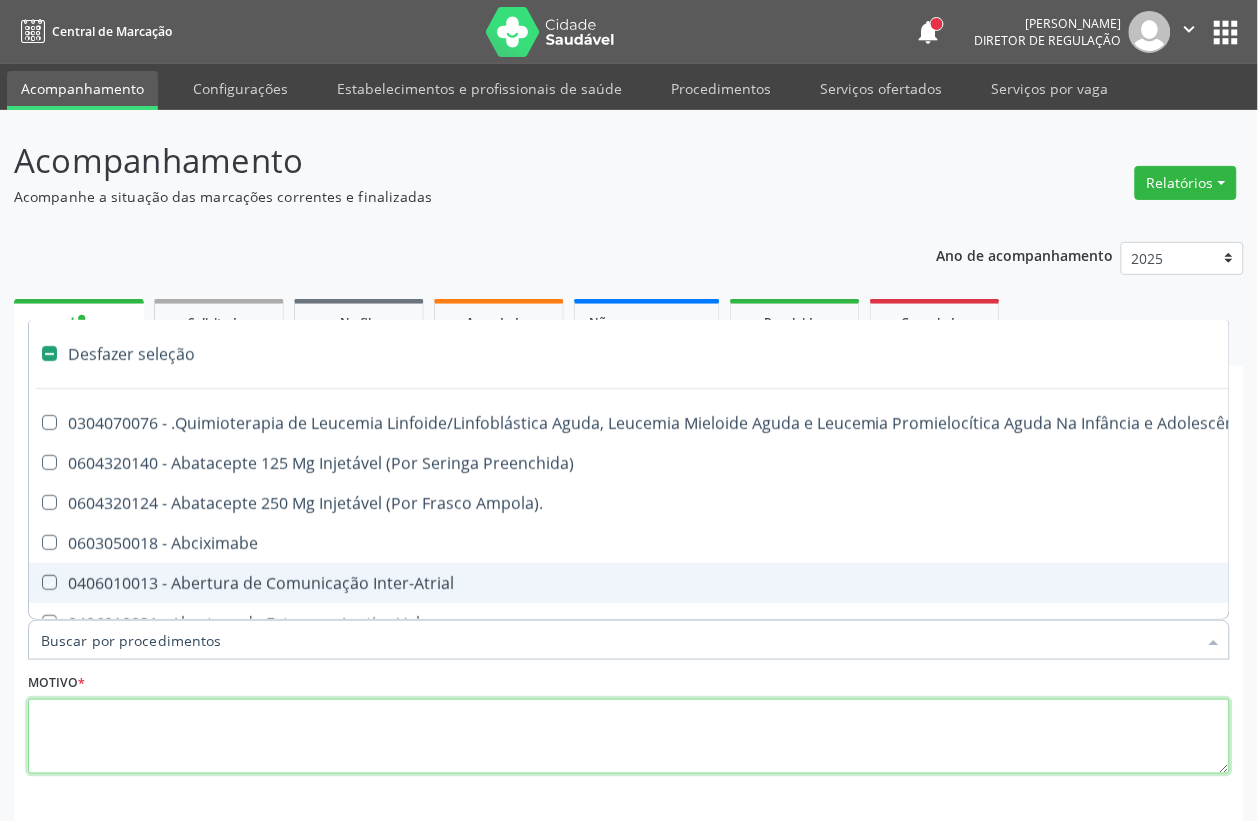 click at bounding box center [629, 737] 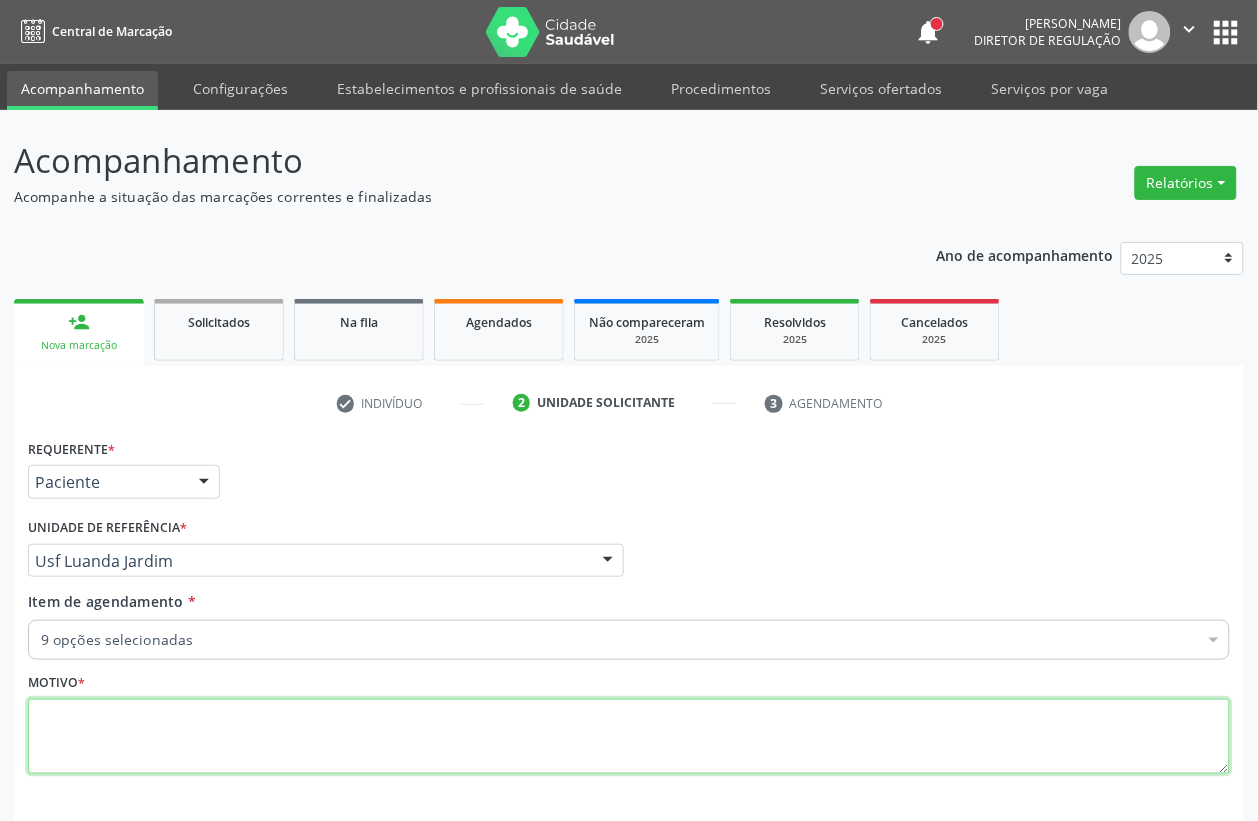 checkbox on "true" 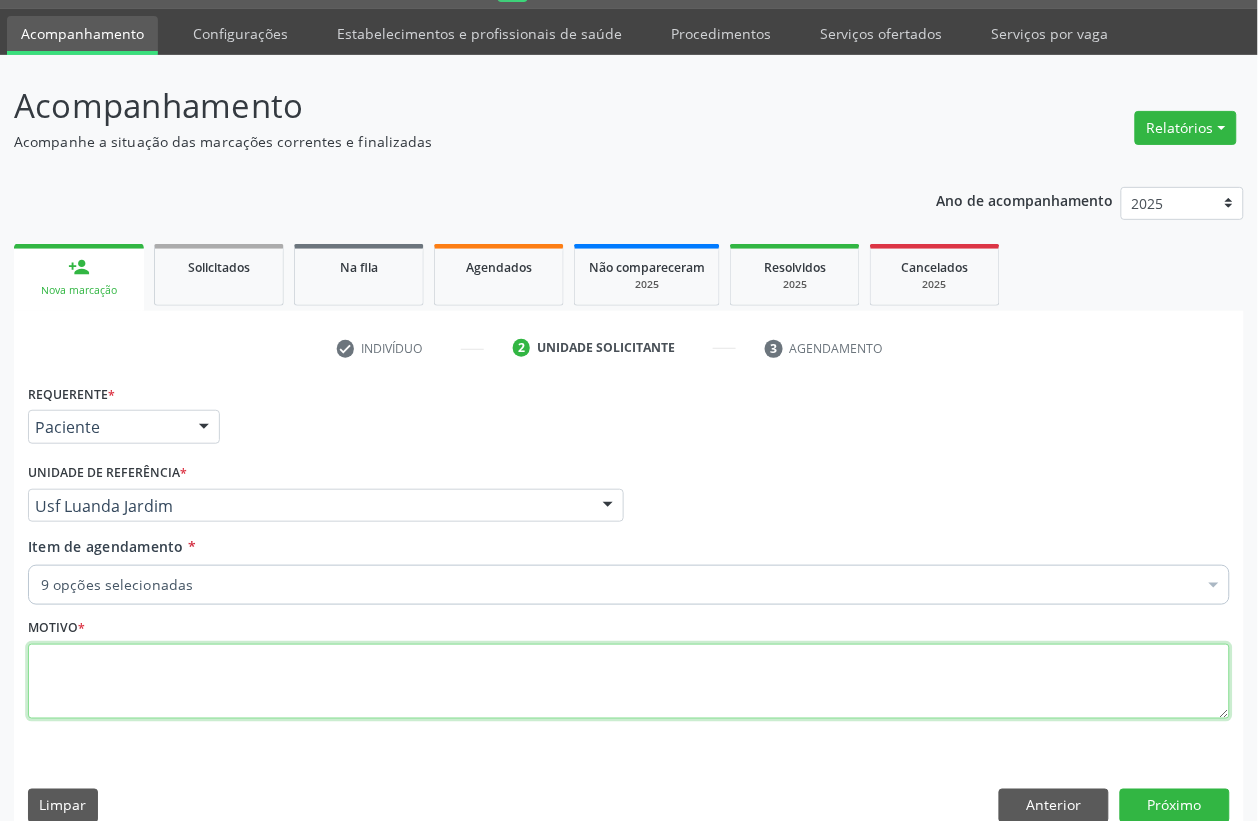 scroll, scrollTop: 85, scrollLeft: 0, axis: vertical 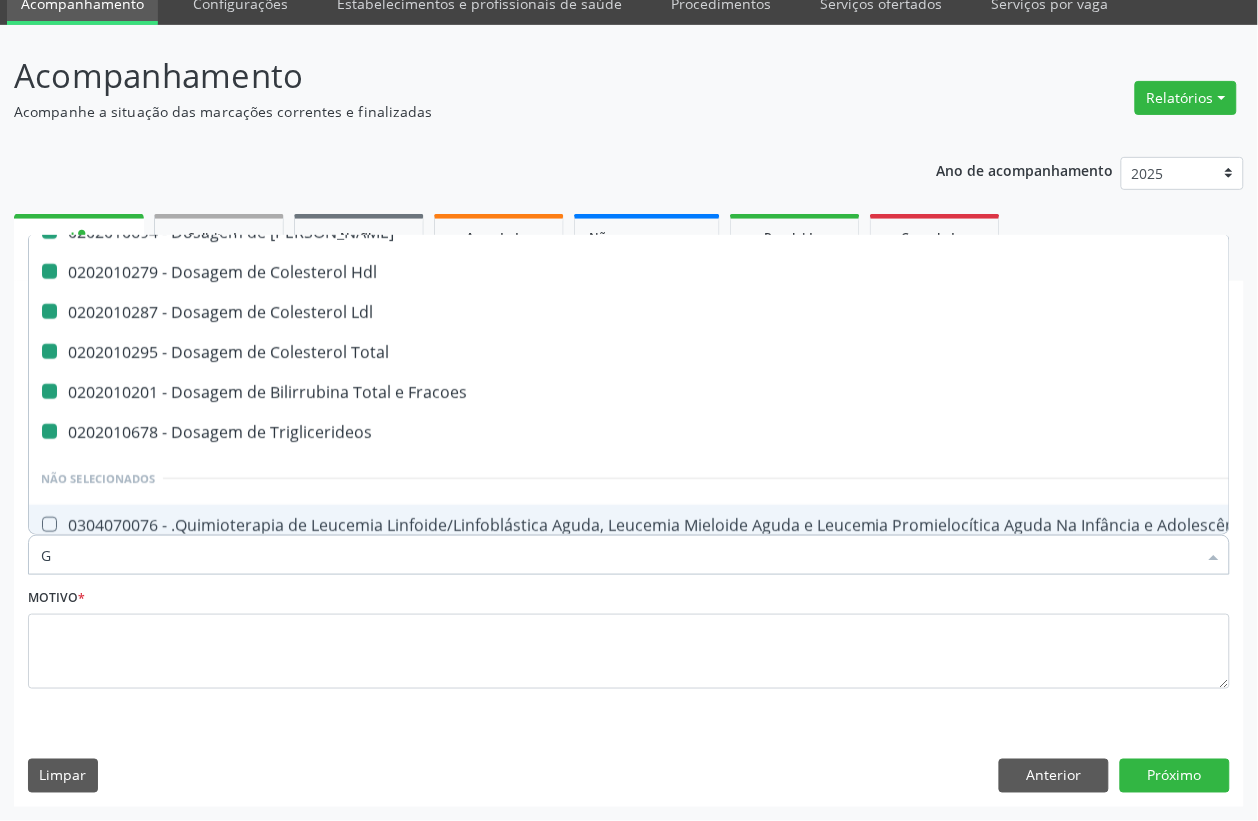 type on "GL" 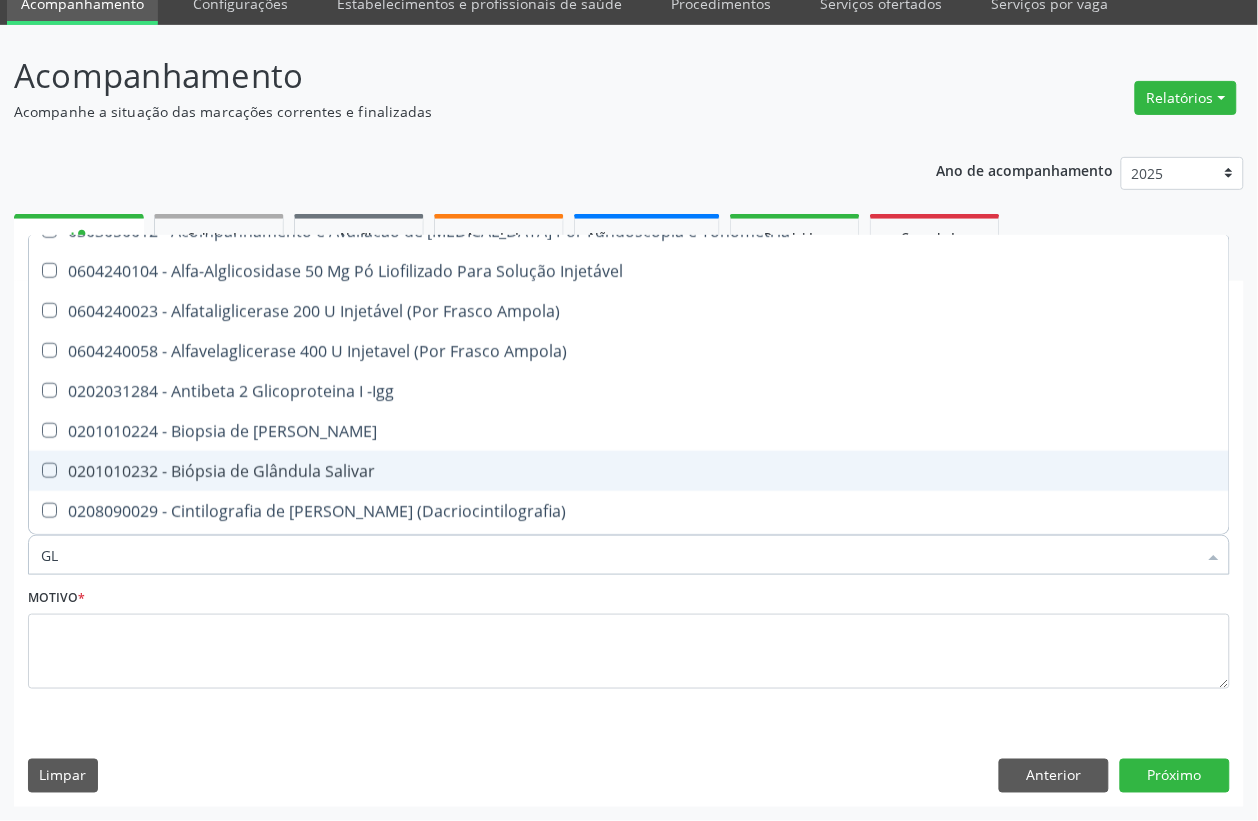 scroll, scrollTop: 208, scrollLeft: 0, axis: vertical 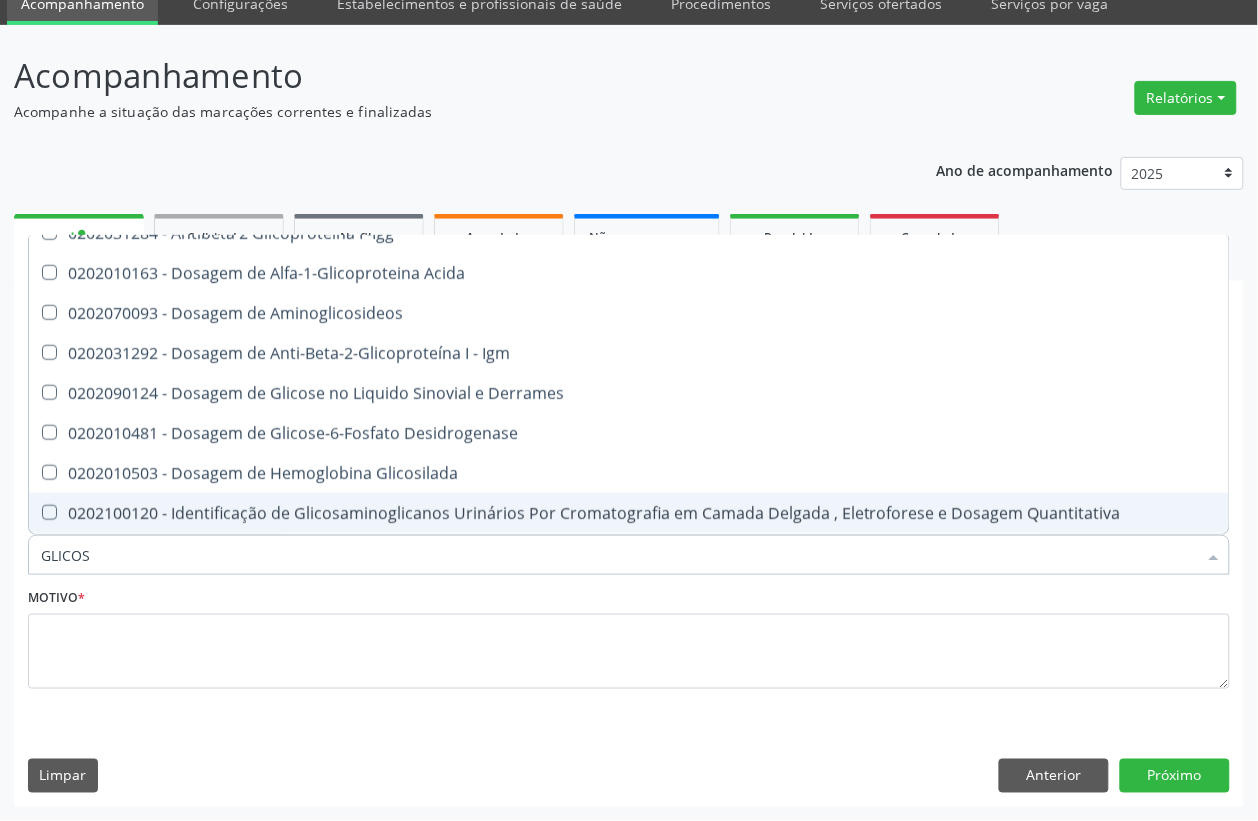 type on "GLICOSI" 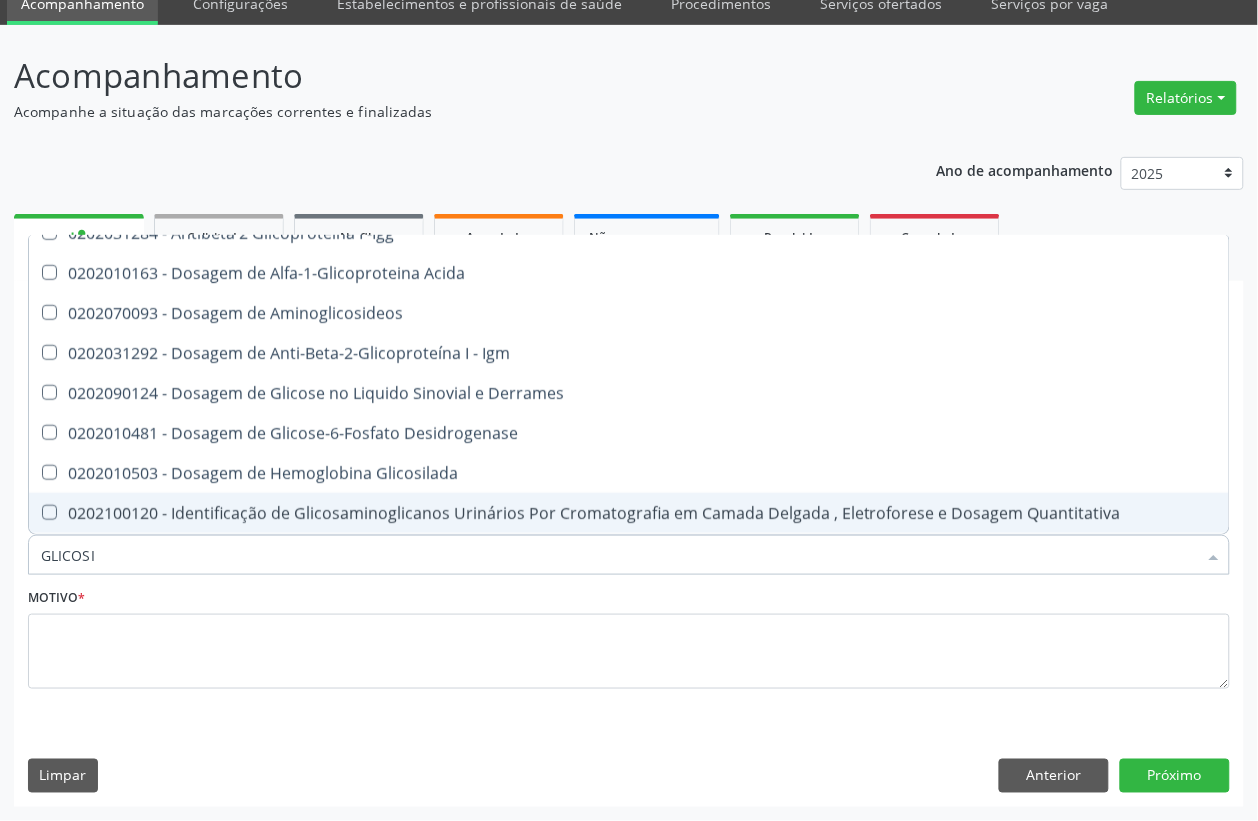 scroll, scrollTop: 0, scrollLeft: 0, axis: both 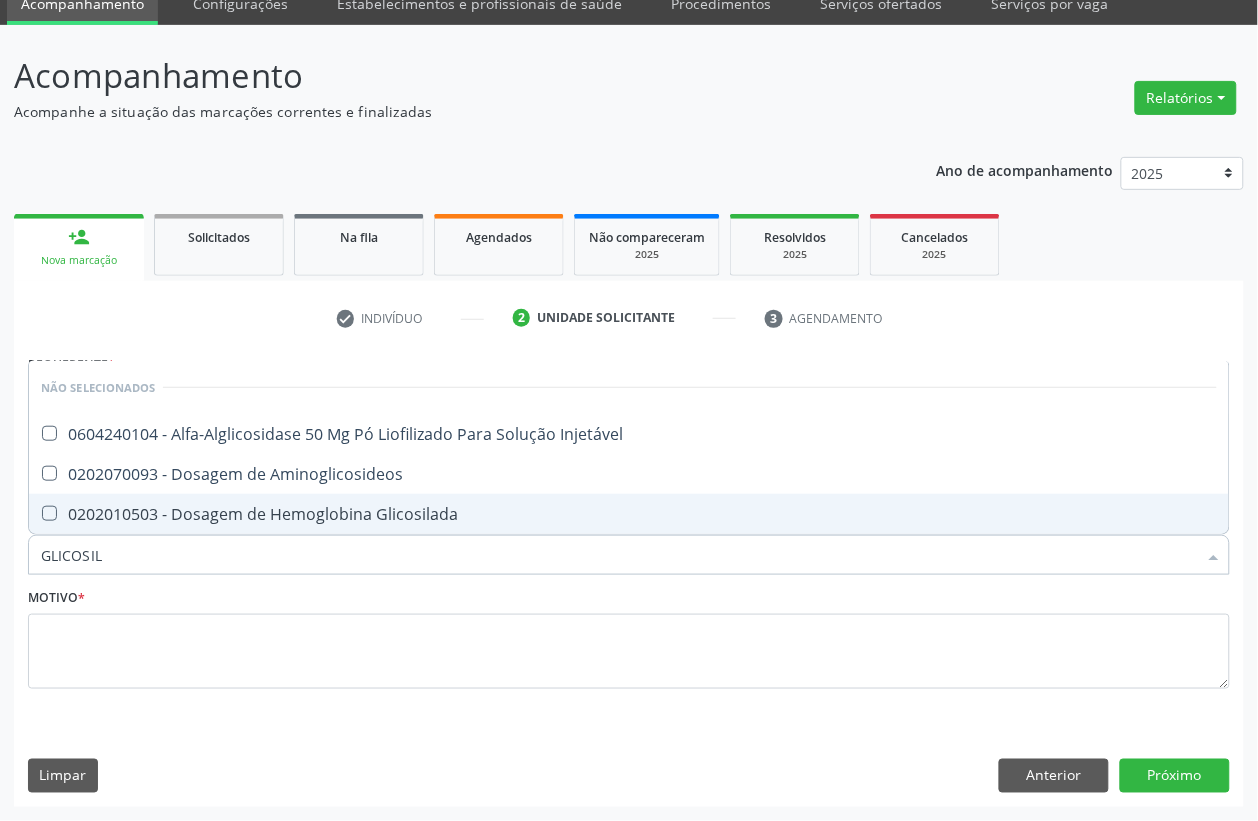 type on "GLICOSILA" 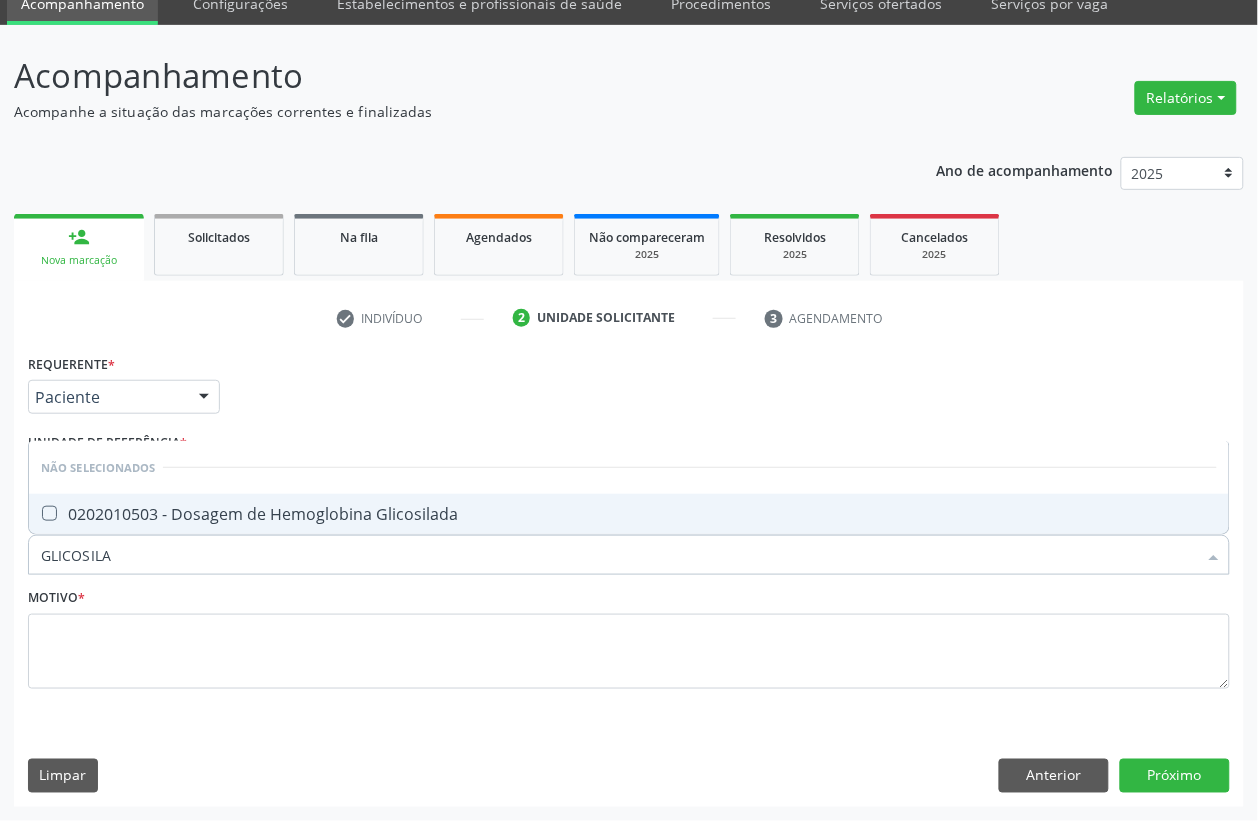 click on "0202010503 - Dosagem de Hemoglobina Glicosilada" at bounding box center (629, 514) 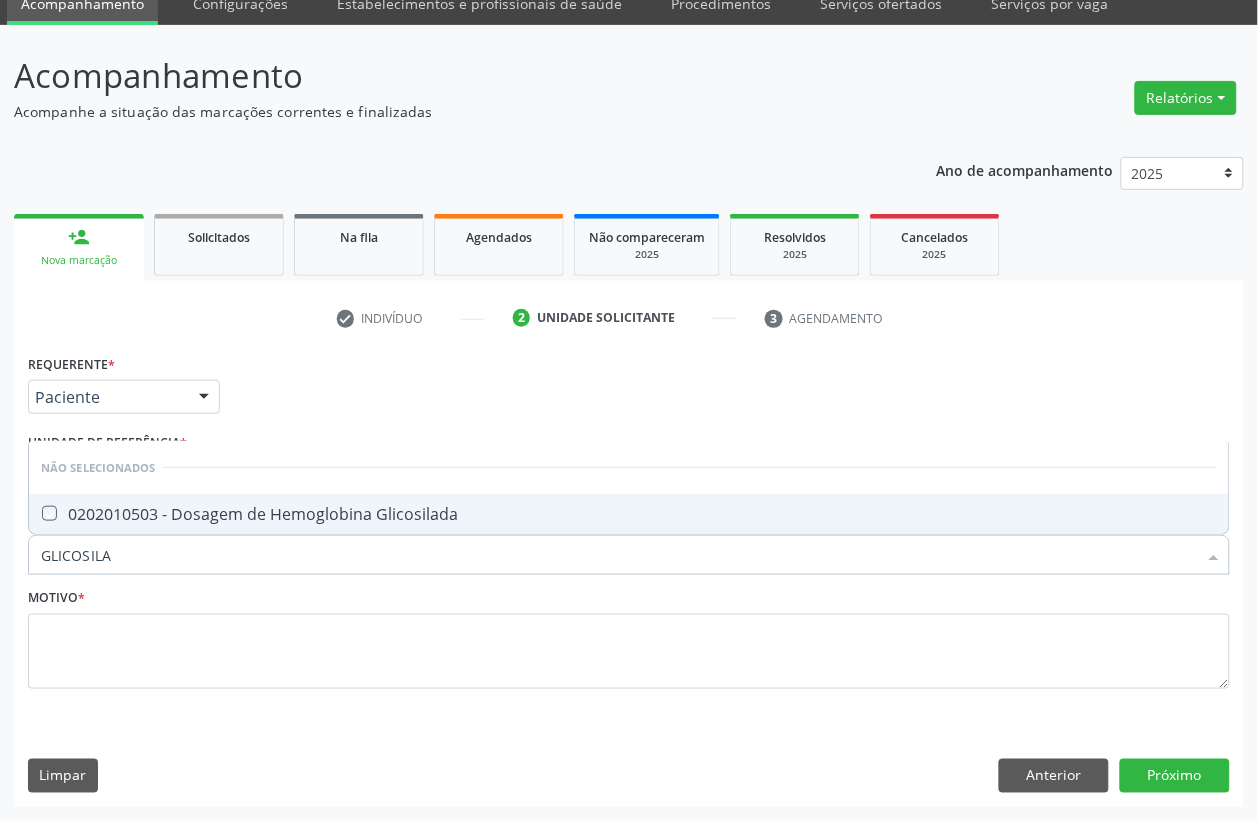 checkbox on "true" 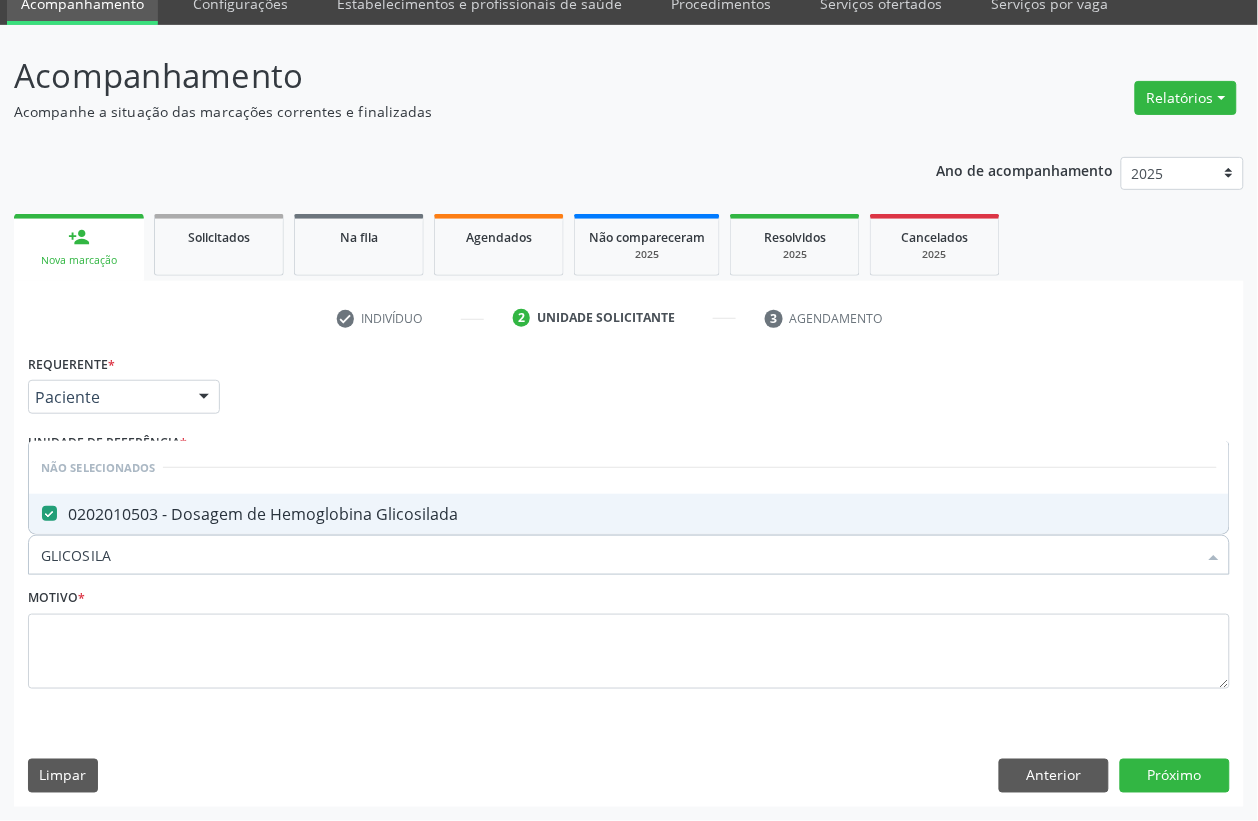 click on "GLICOSILA" at bounding box center (619, 555) 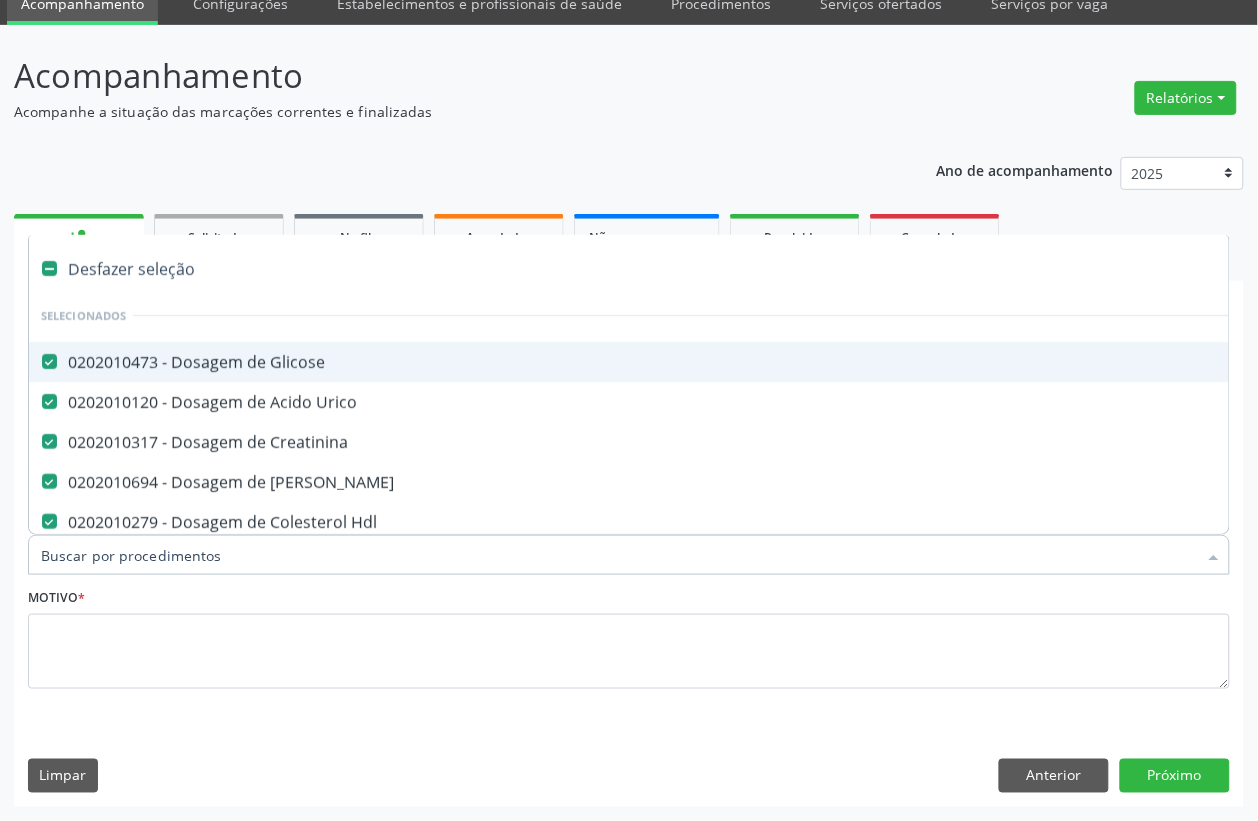 type on "H" 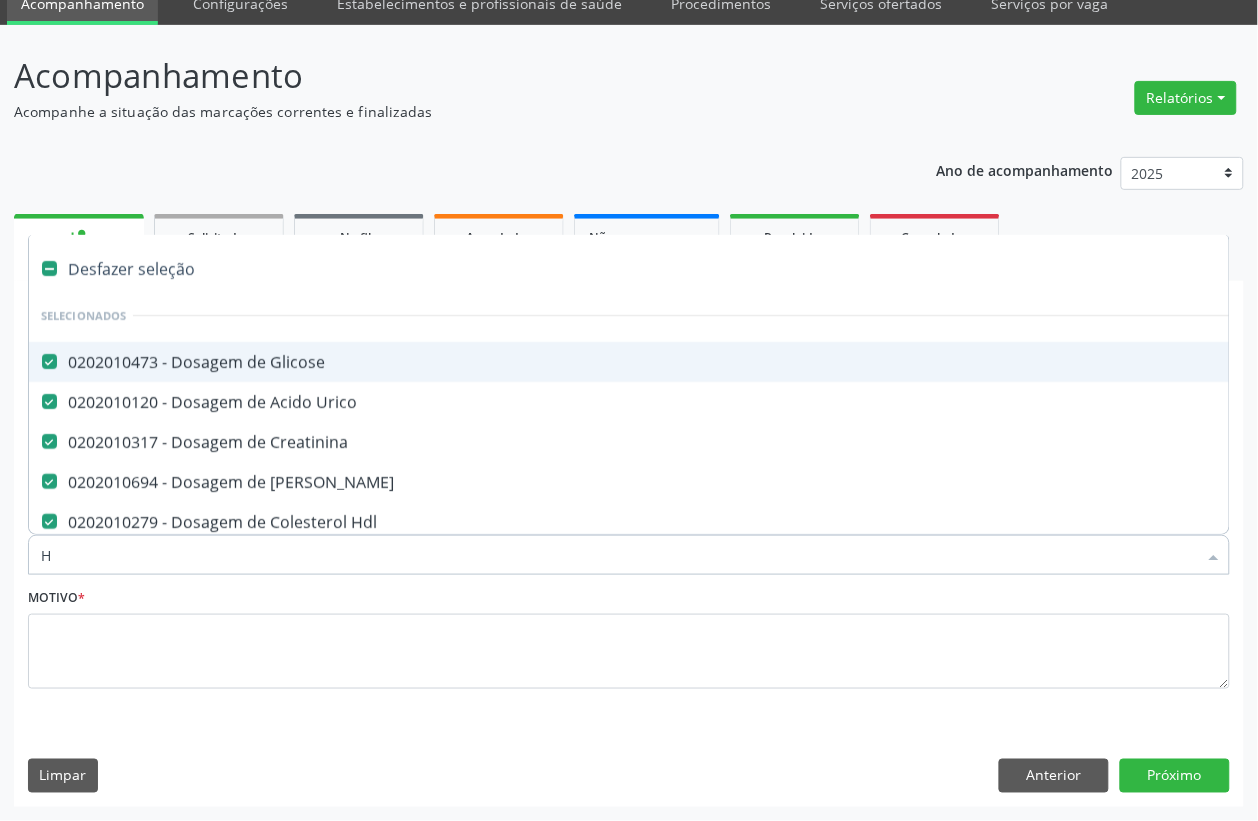 checkbox on "false" 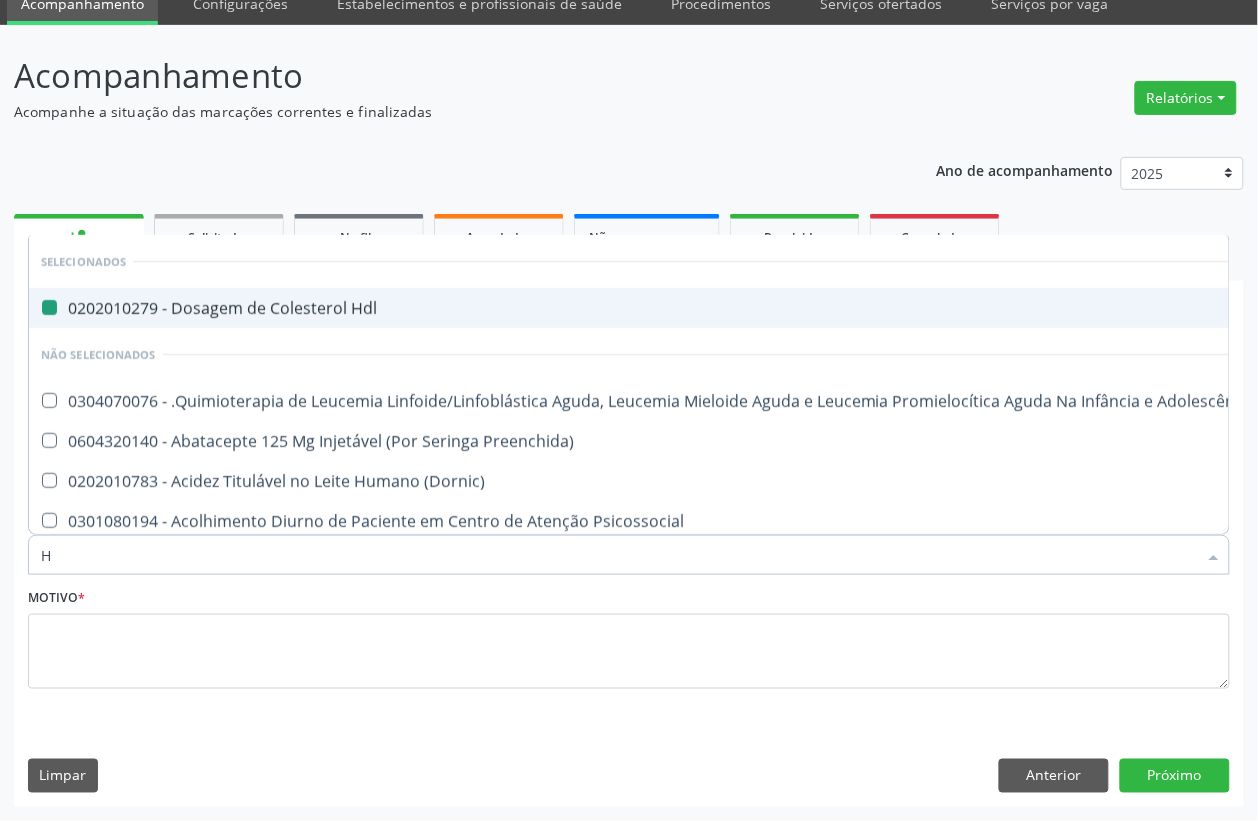 type on "HE" 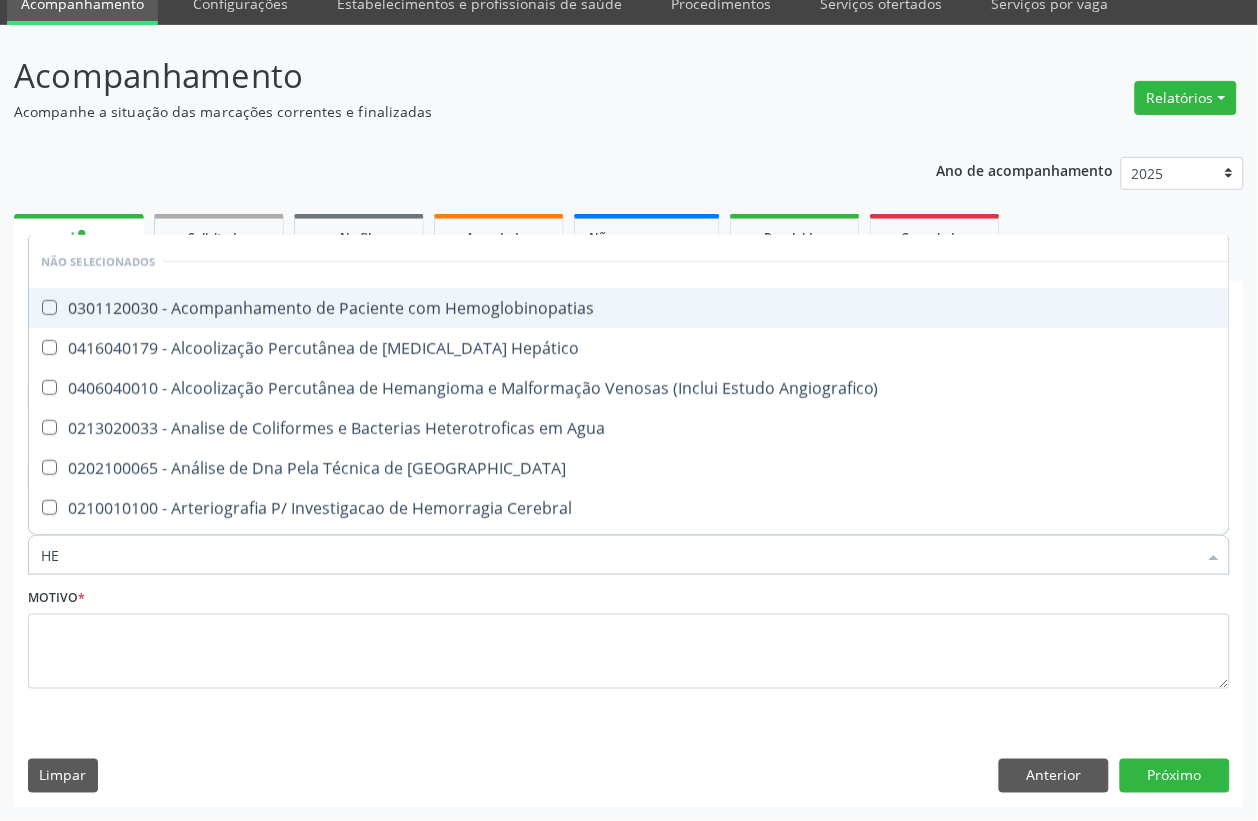 type on "HEM" 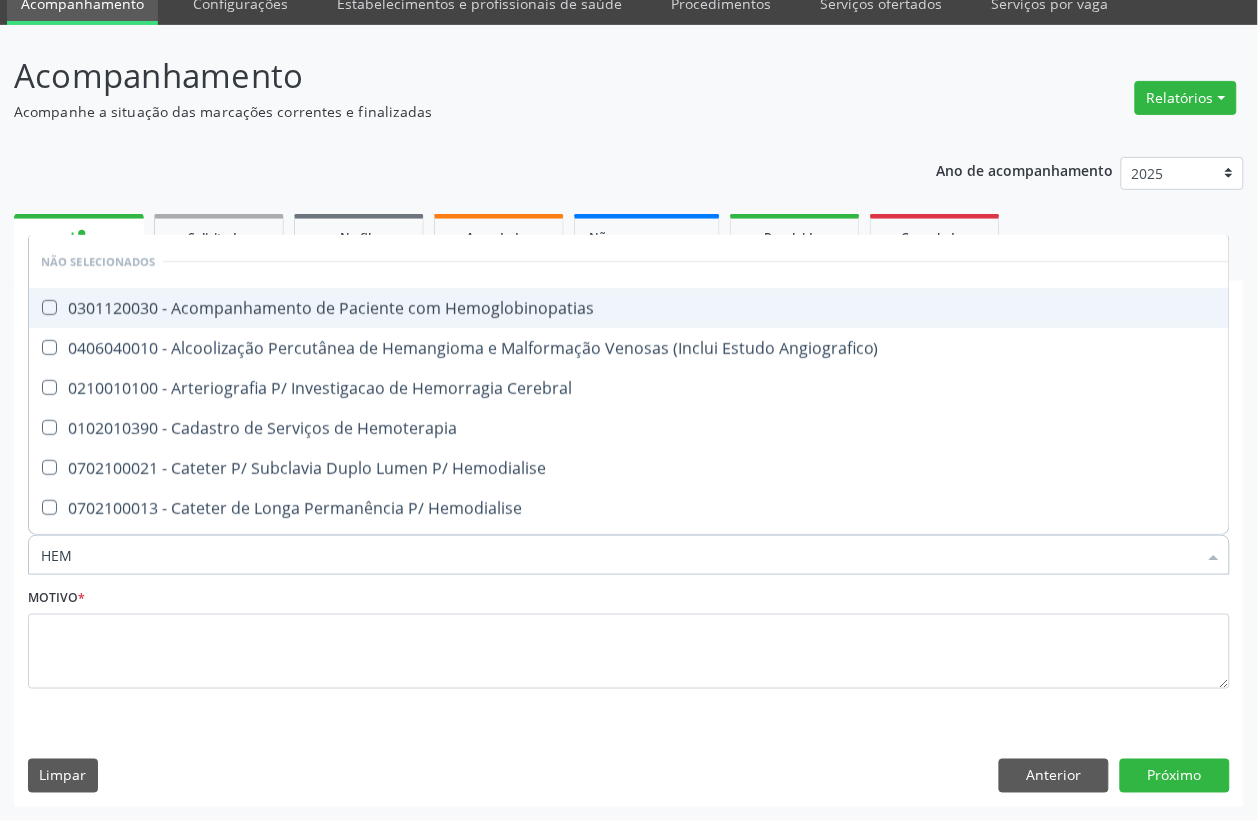 type on "HEMO" 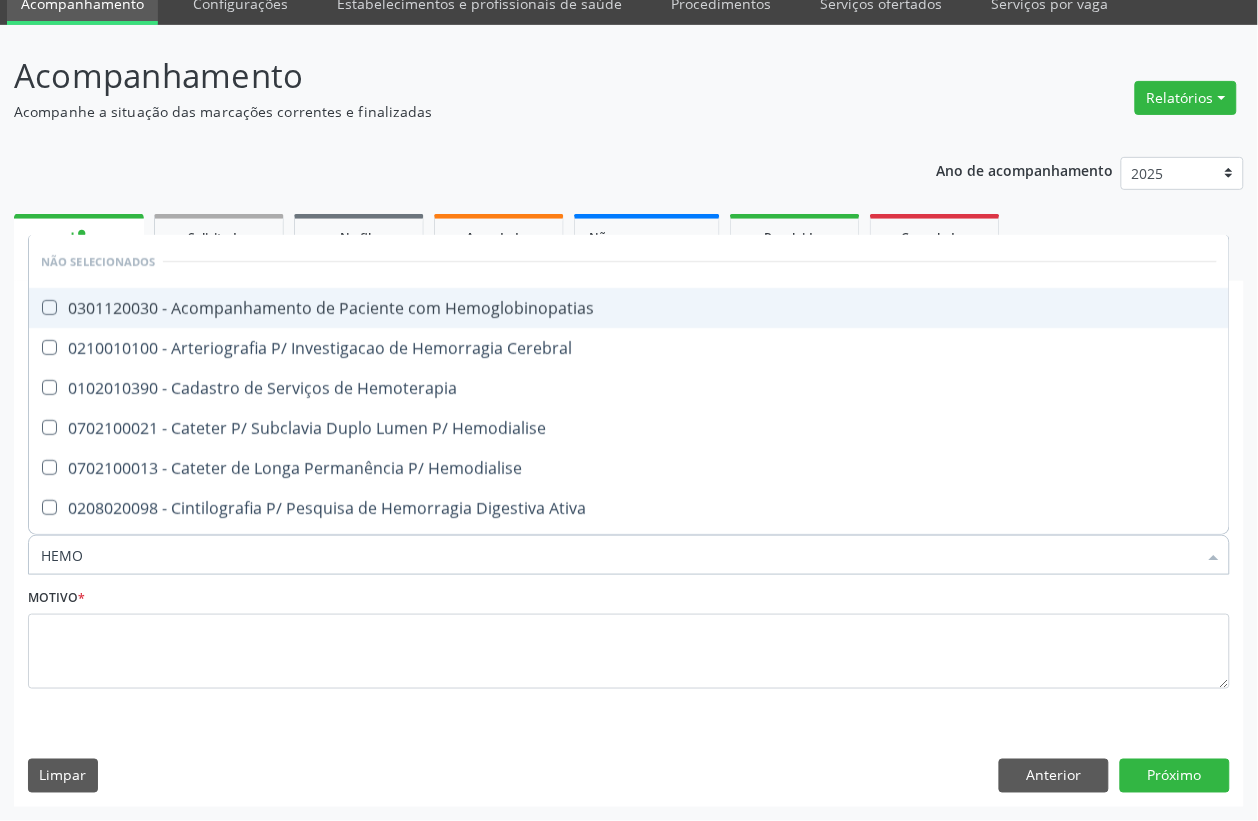 type on "HEMOR" 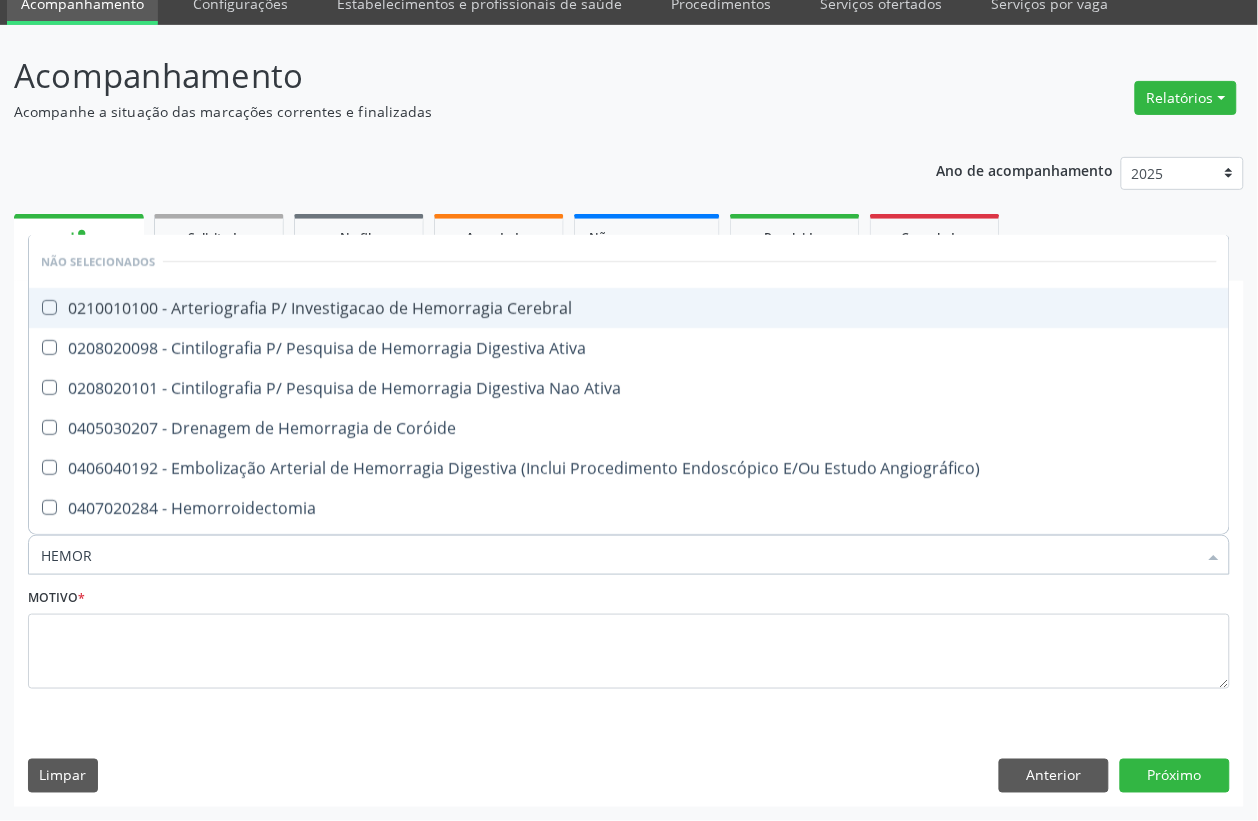 type on "HEMO" 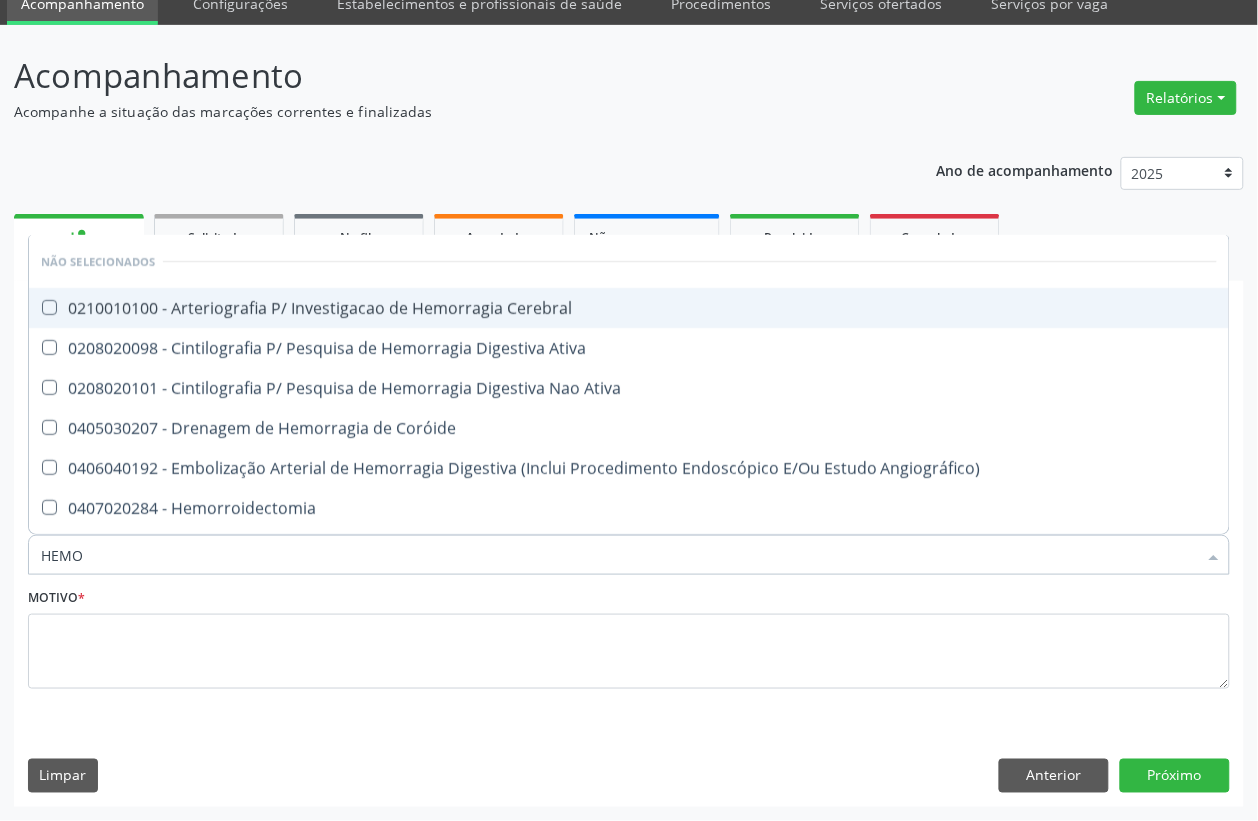 checkbox on "true" 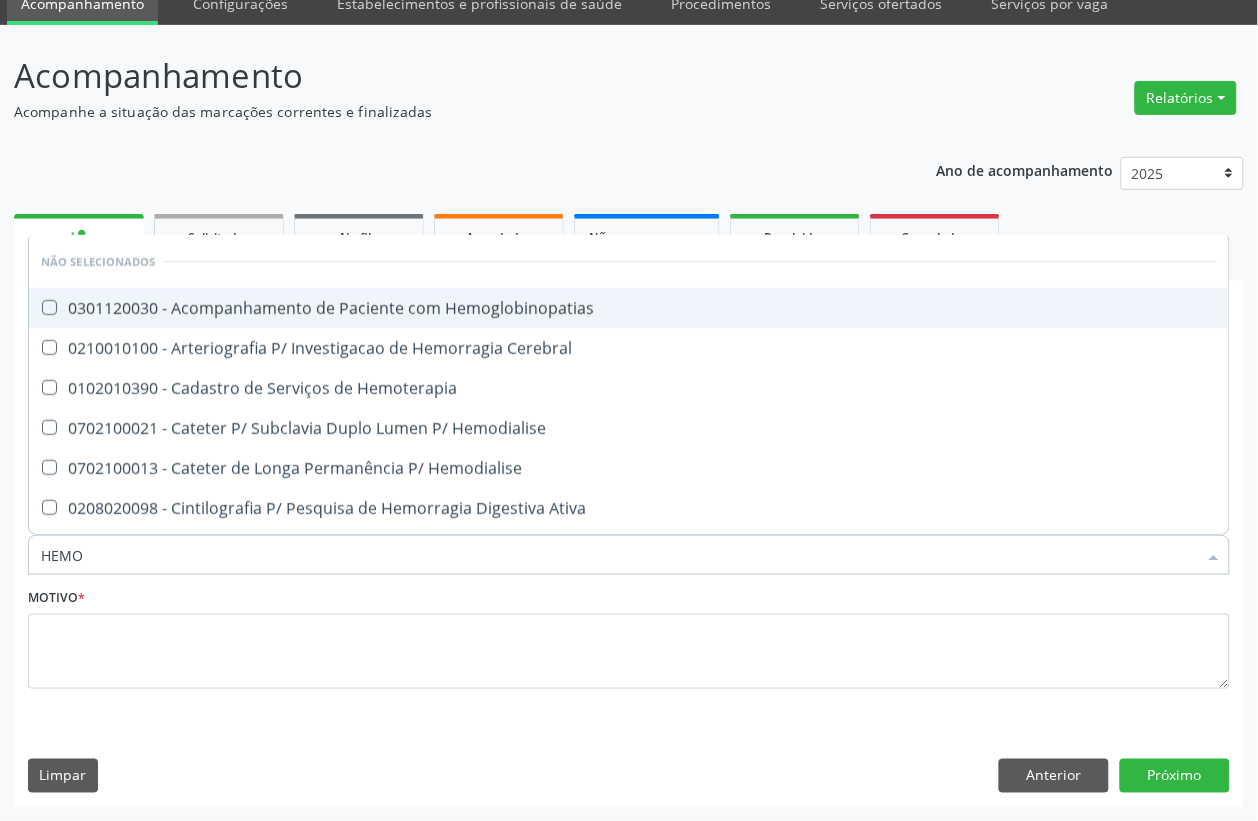 type on "HEMOG" 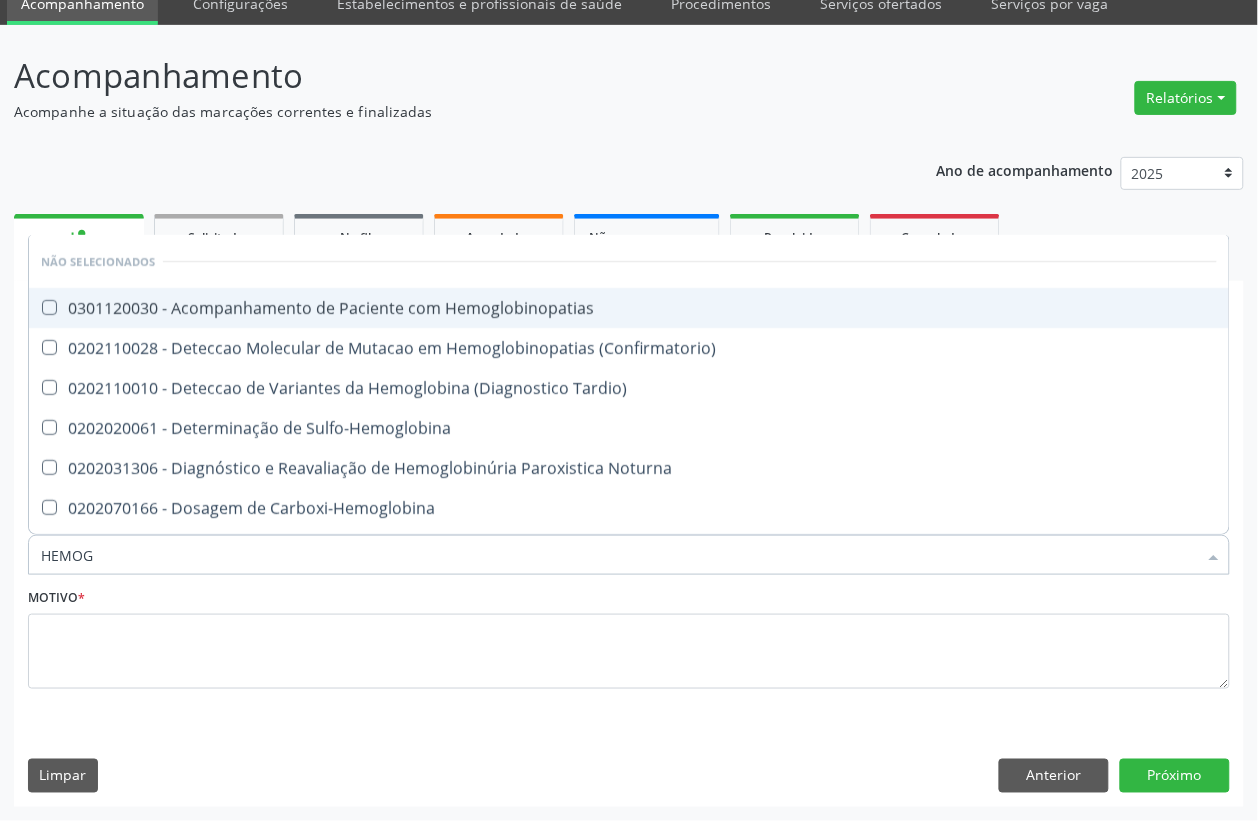 type on "HEMOGR" 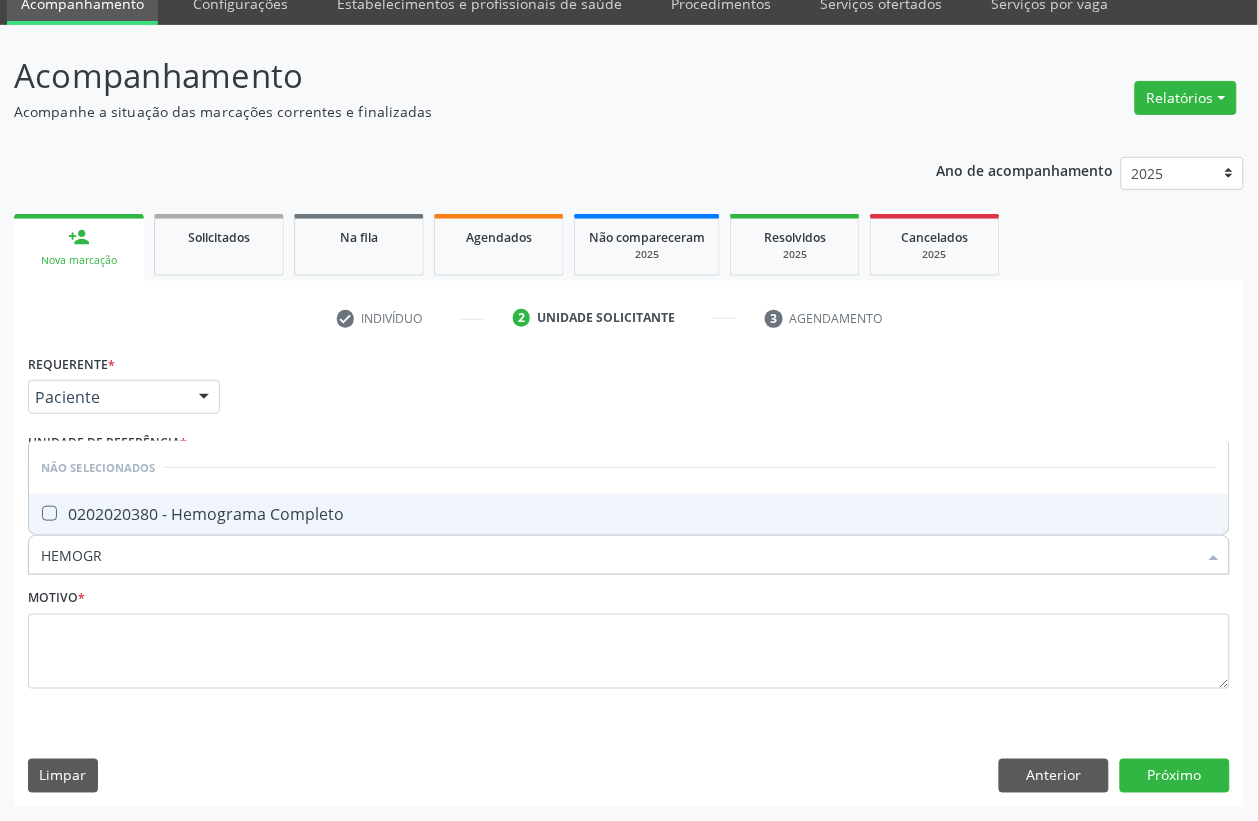click on "0202020380 - Hemograma Completo" at bounding box center [629, 514] 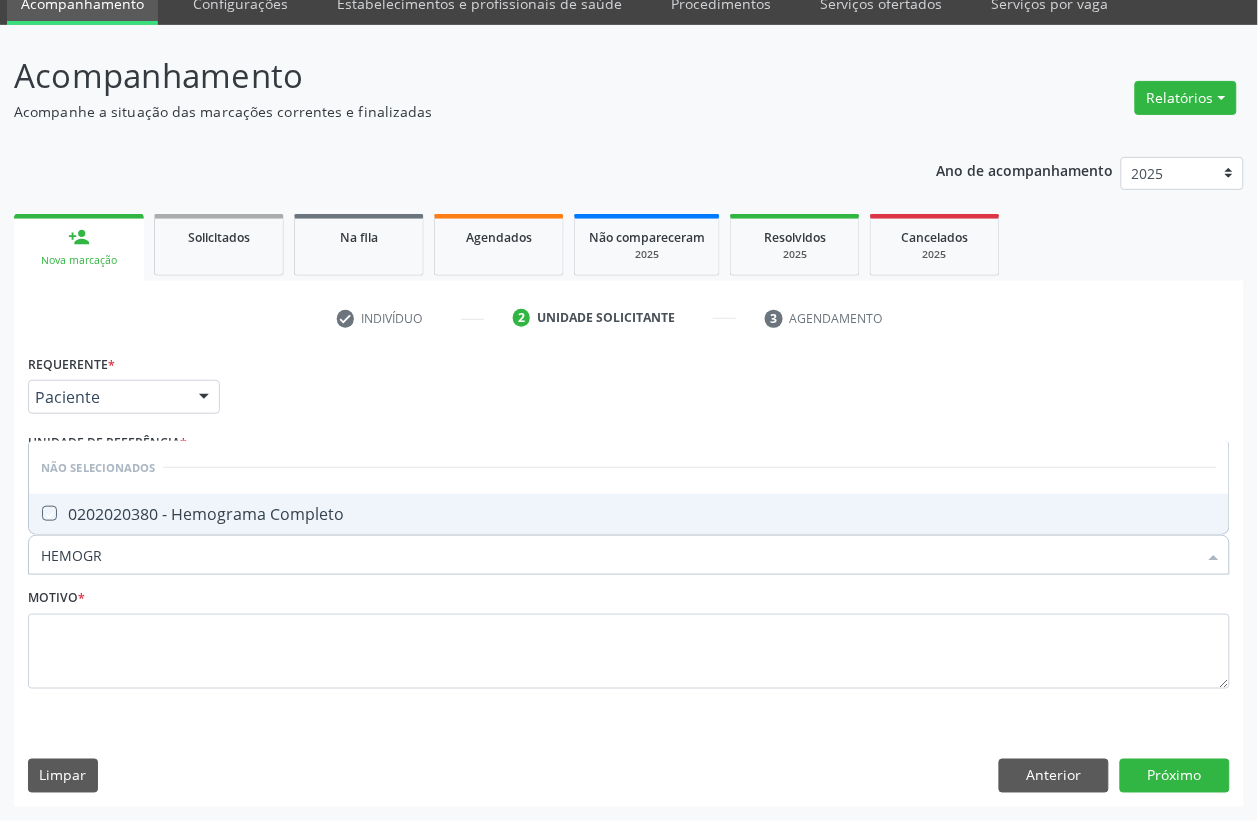 checkbox on "true" 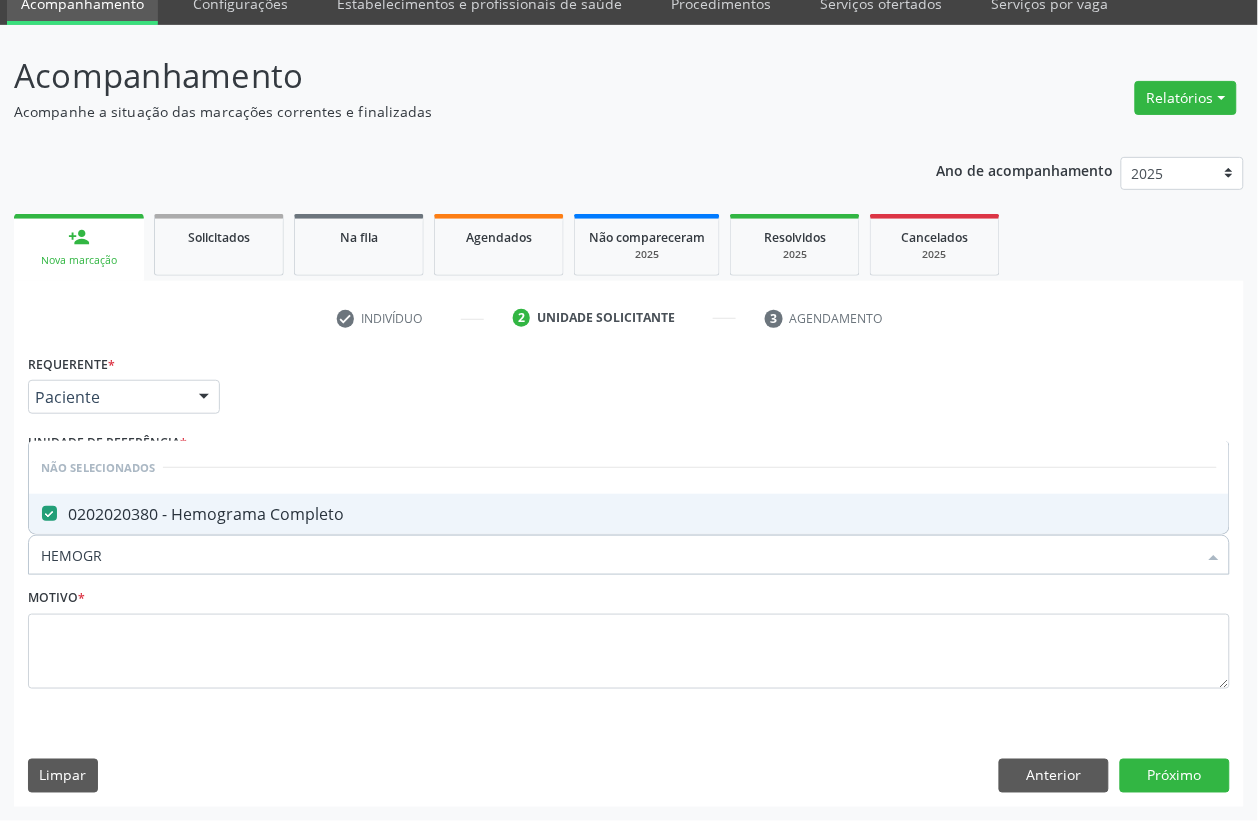 click on "HEMOGR" at bounding box center [619, 555] 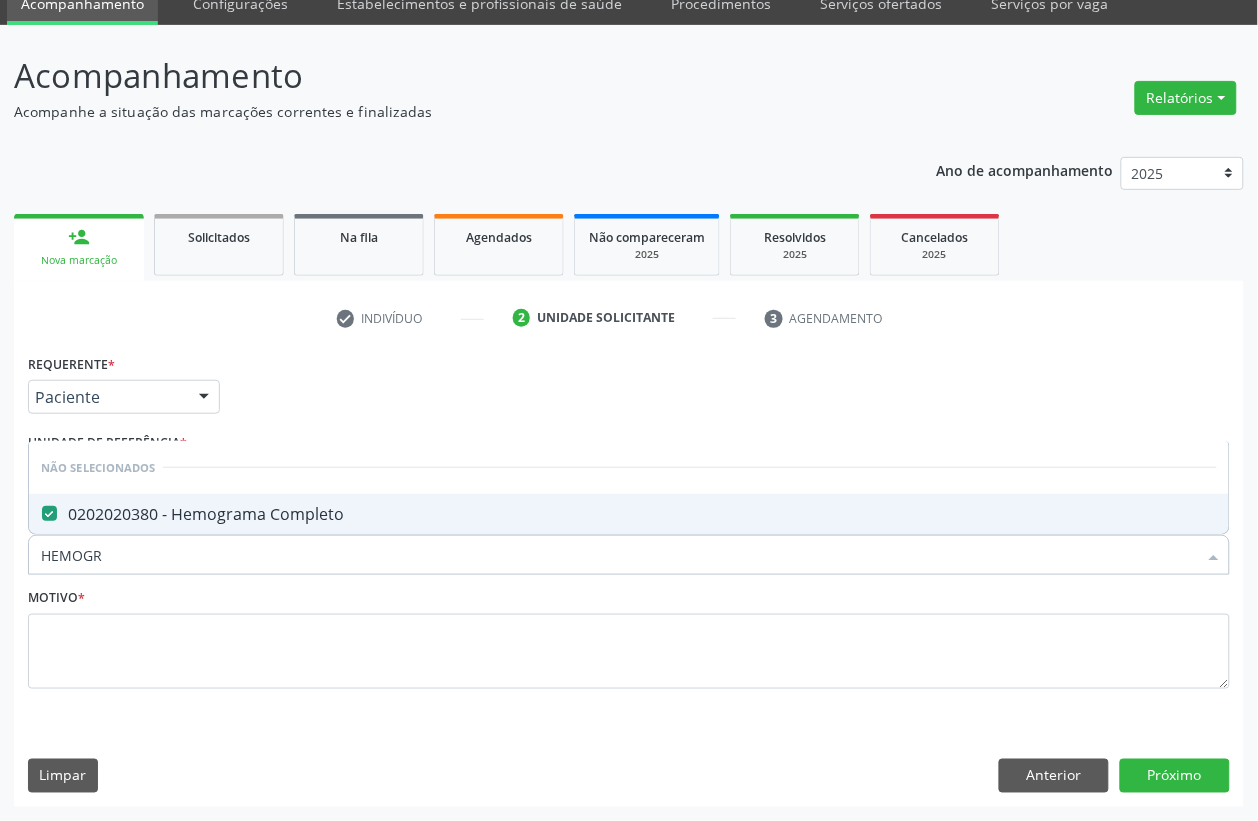 type on "[" 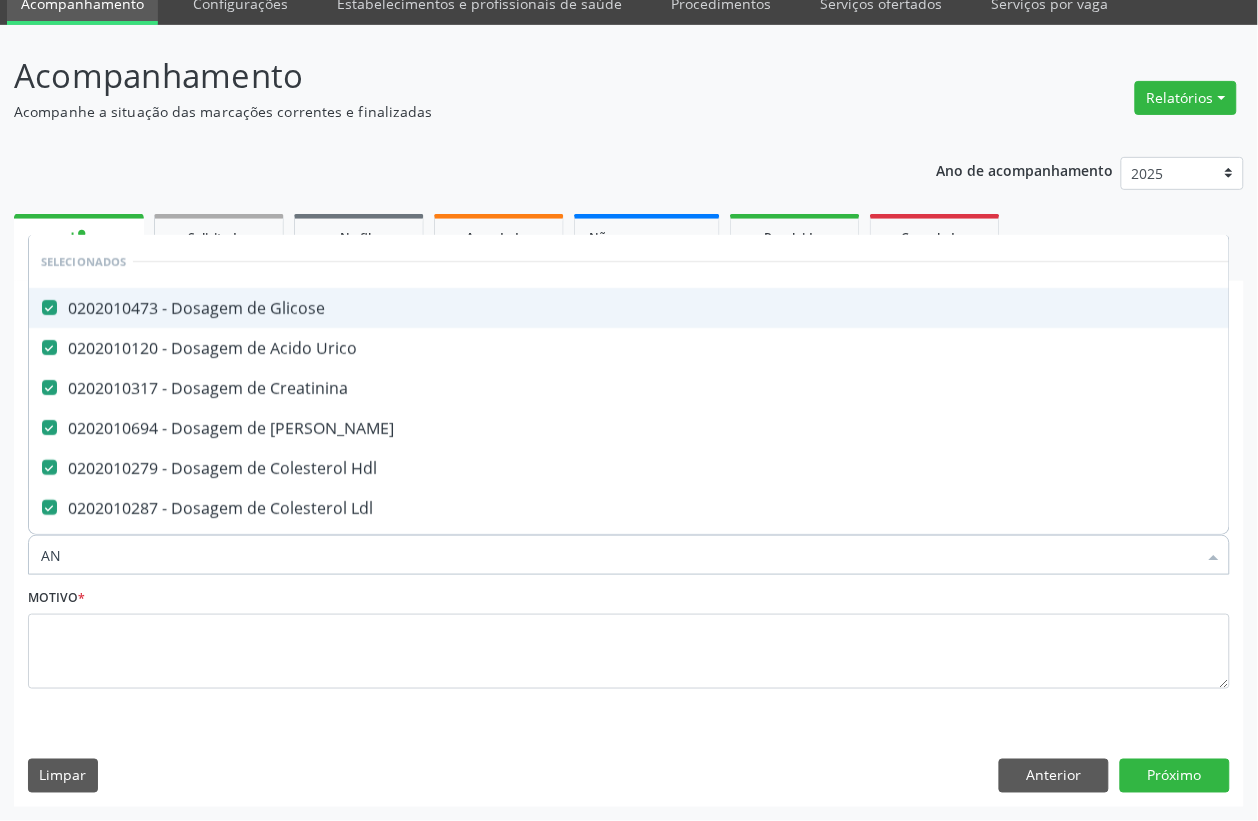 type on "ANA" 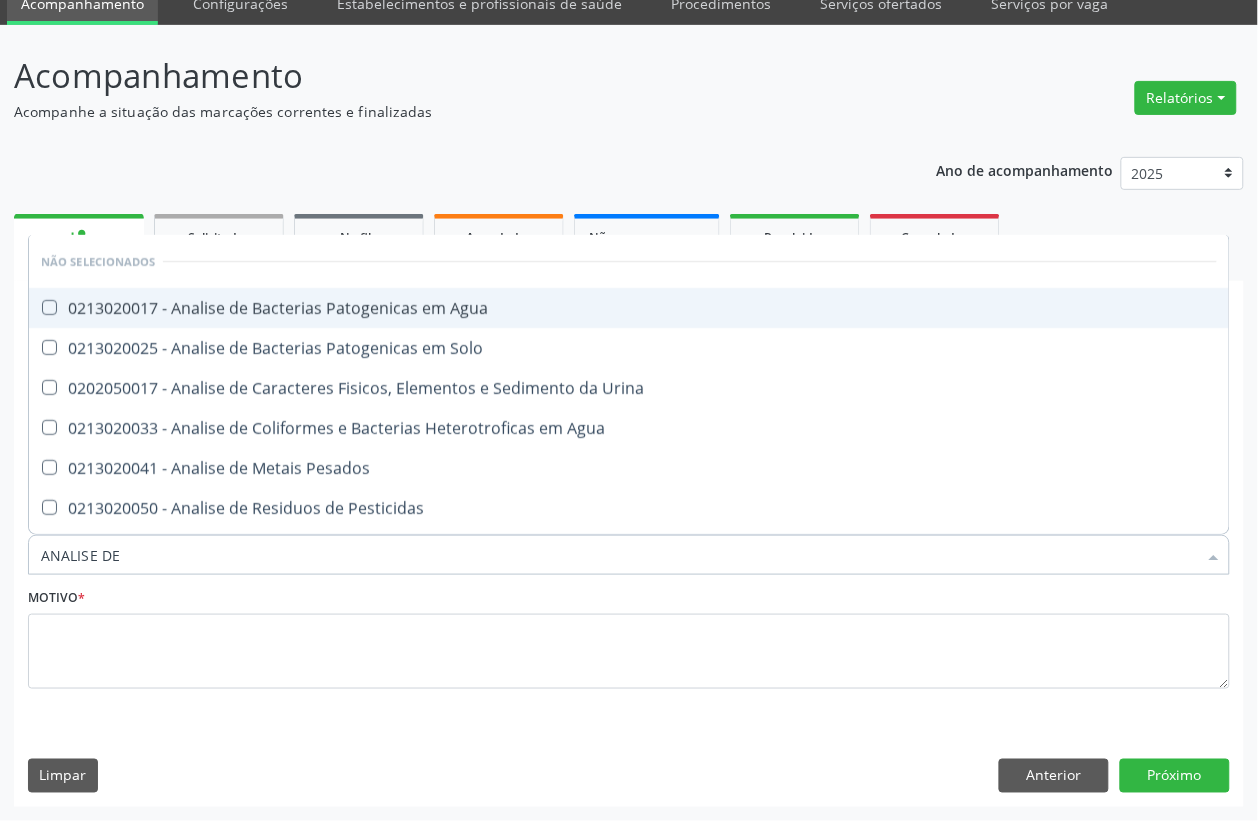 type on "ANALISE DE C" 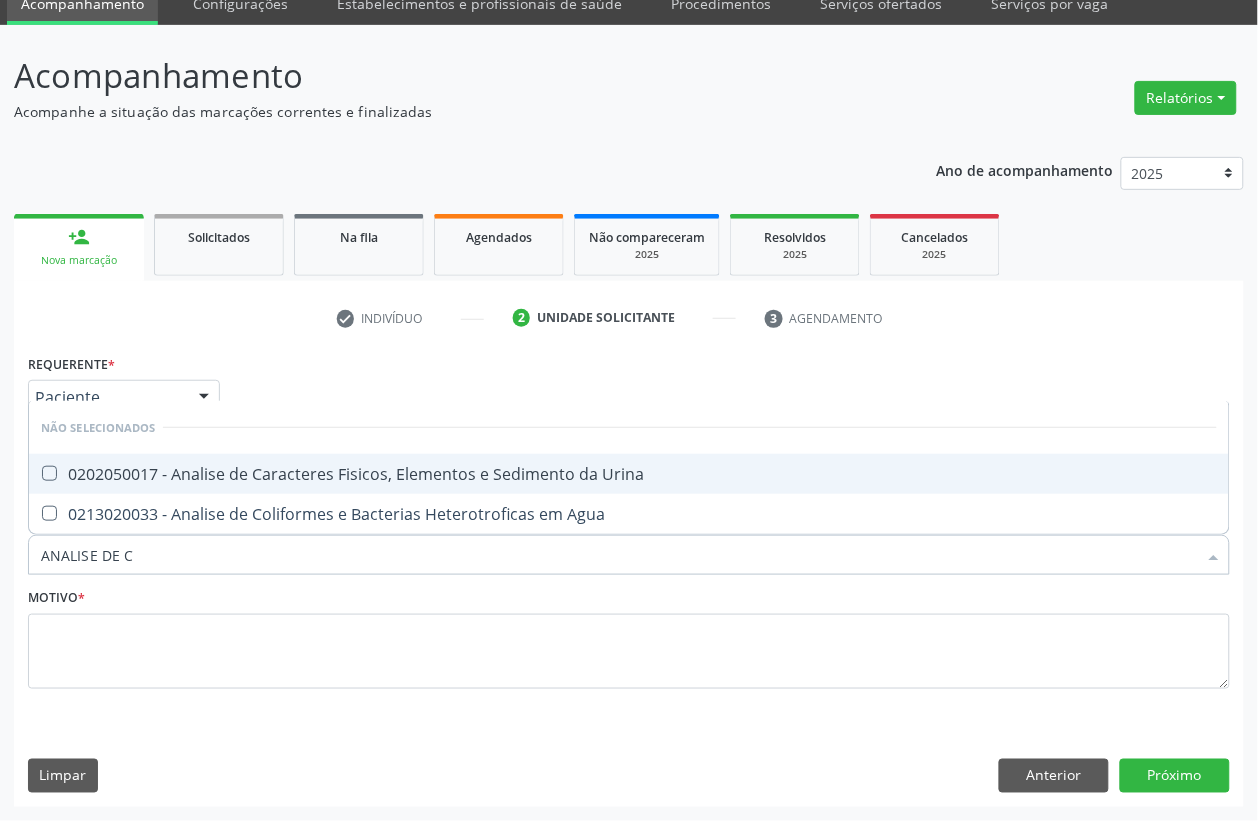 click on "0202050017 - Analise de Caracteres Fisicos, Elementos e Sedimento da Urina" at bounding box center [629, 474] 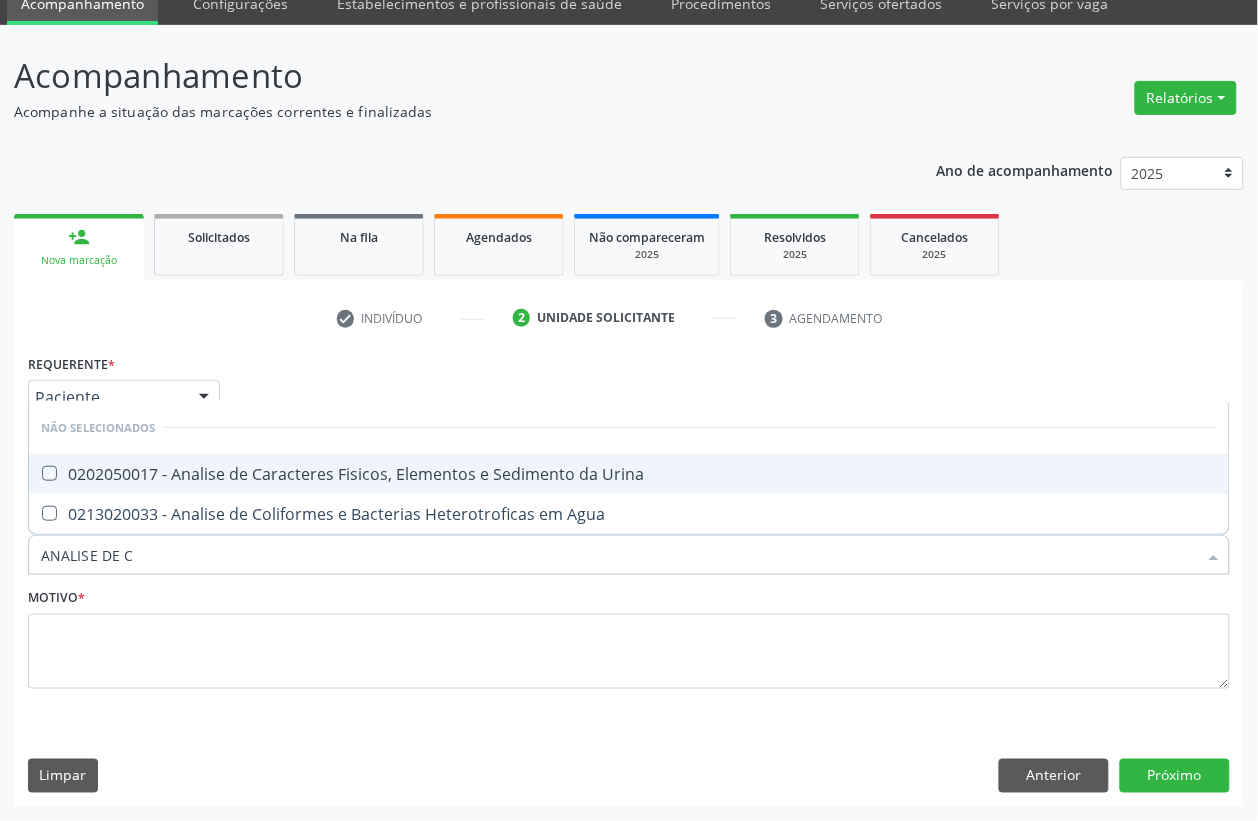 checkbox on "true" 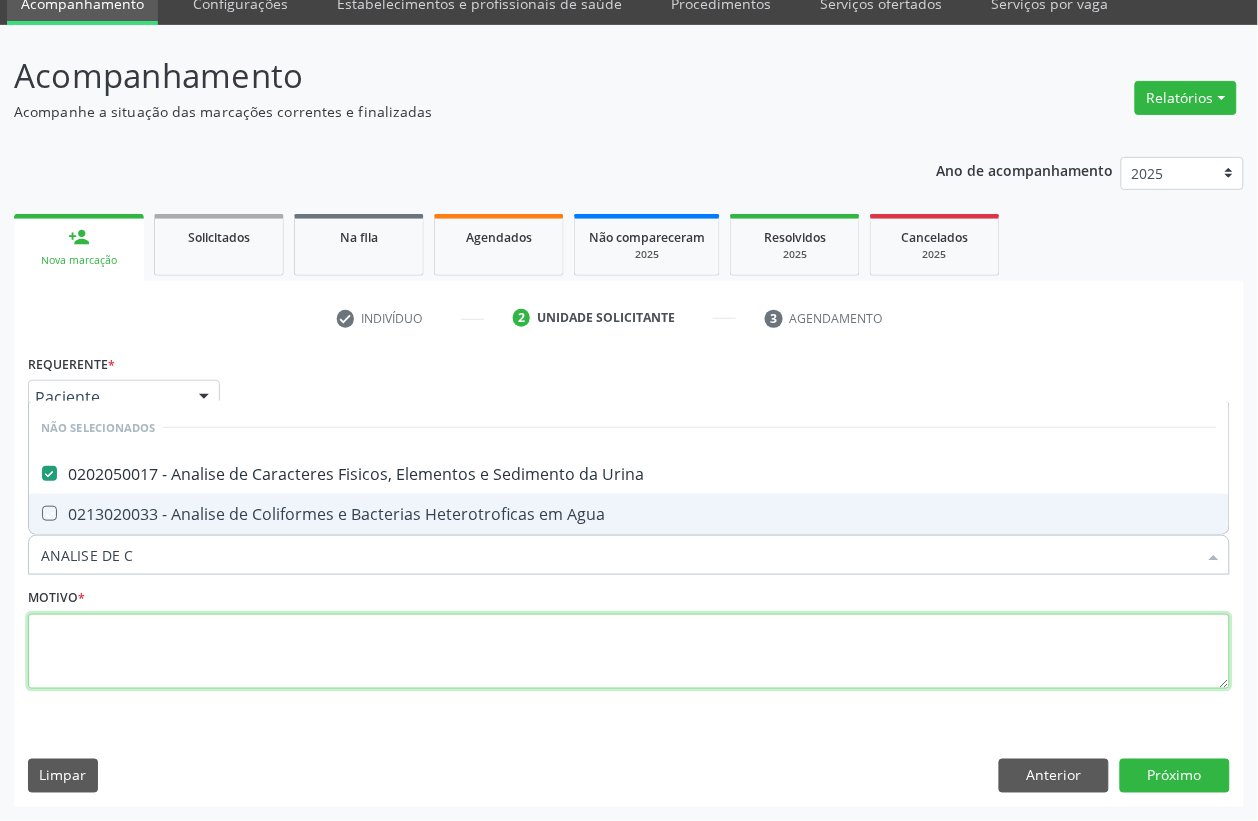 click at bounding box center [629, 652] 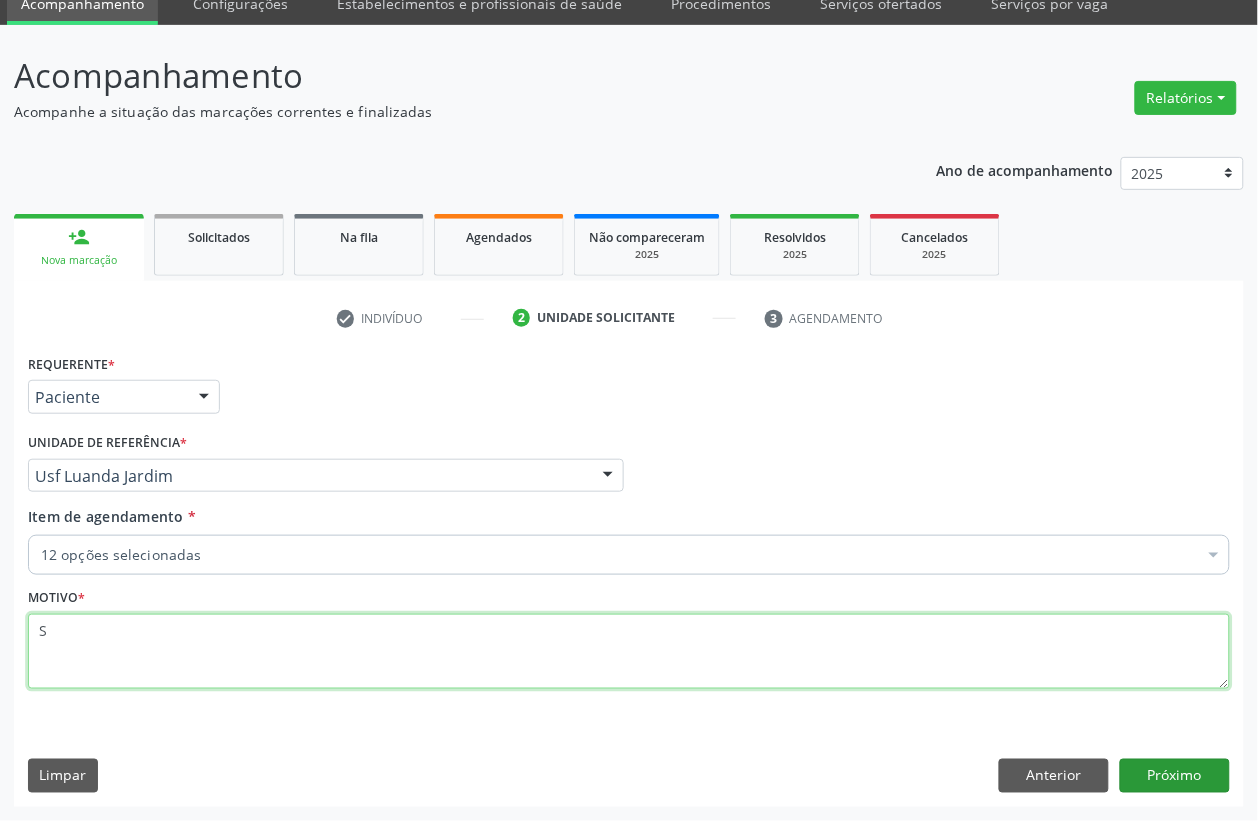 type on "S" 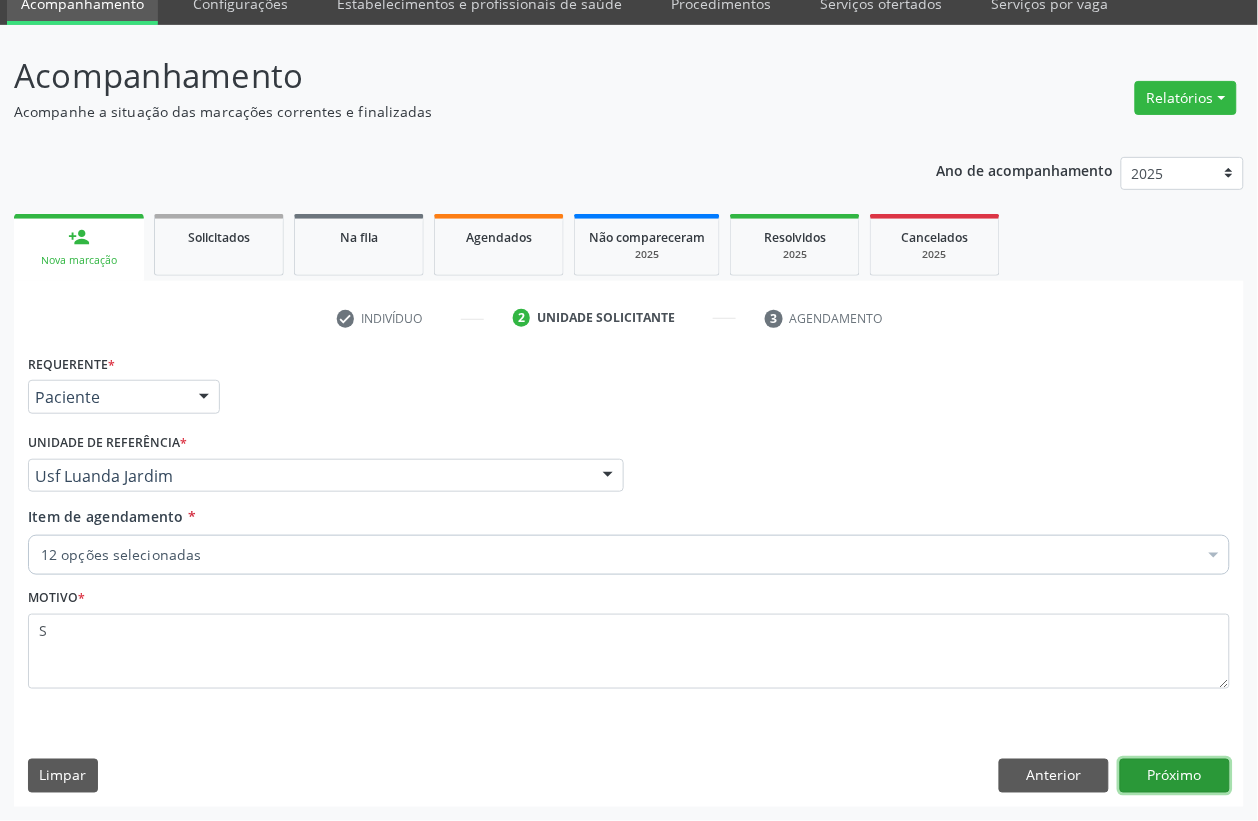 click on "Próximo" at bounding box center (1175, 776) 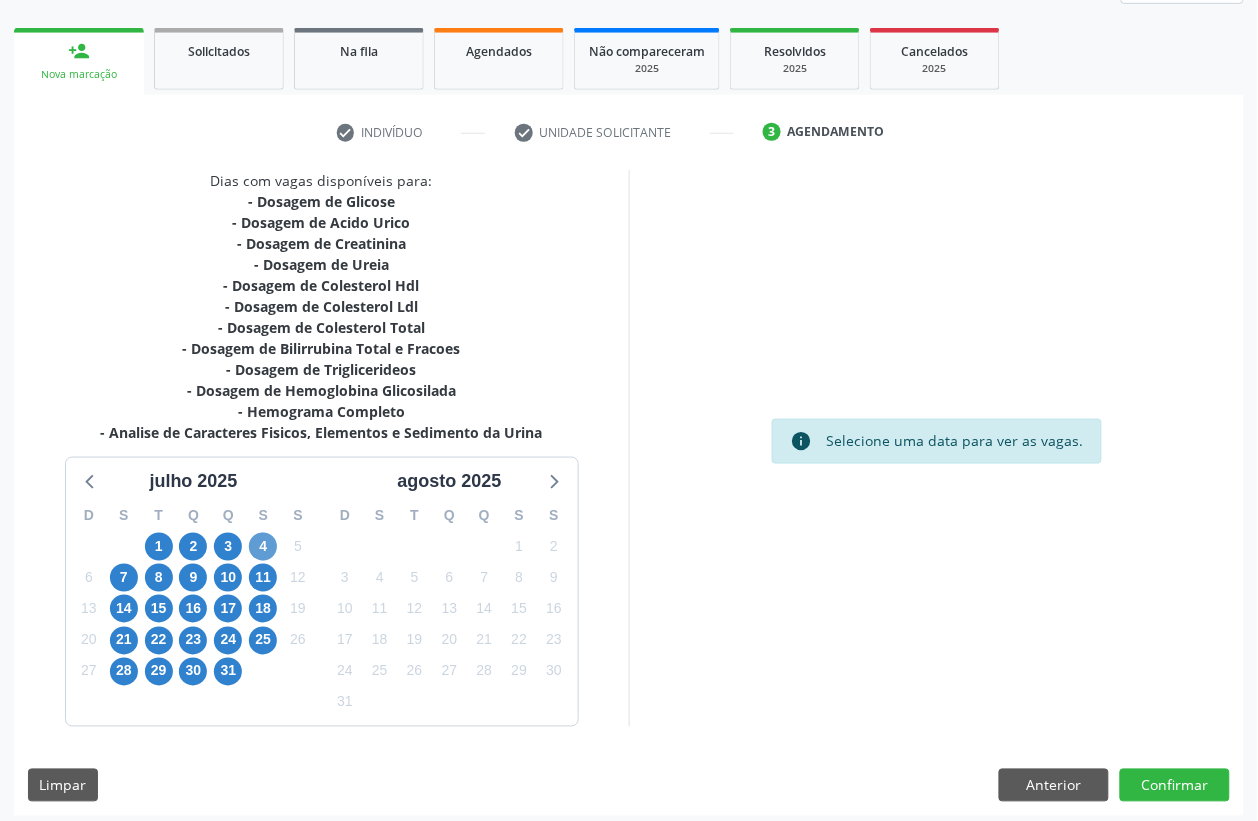 scroll, scrollTop: 280, scrollLeft: 0, axis: vertical 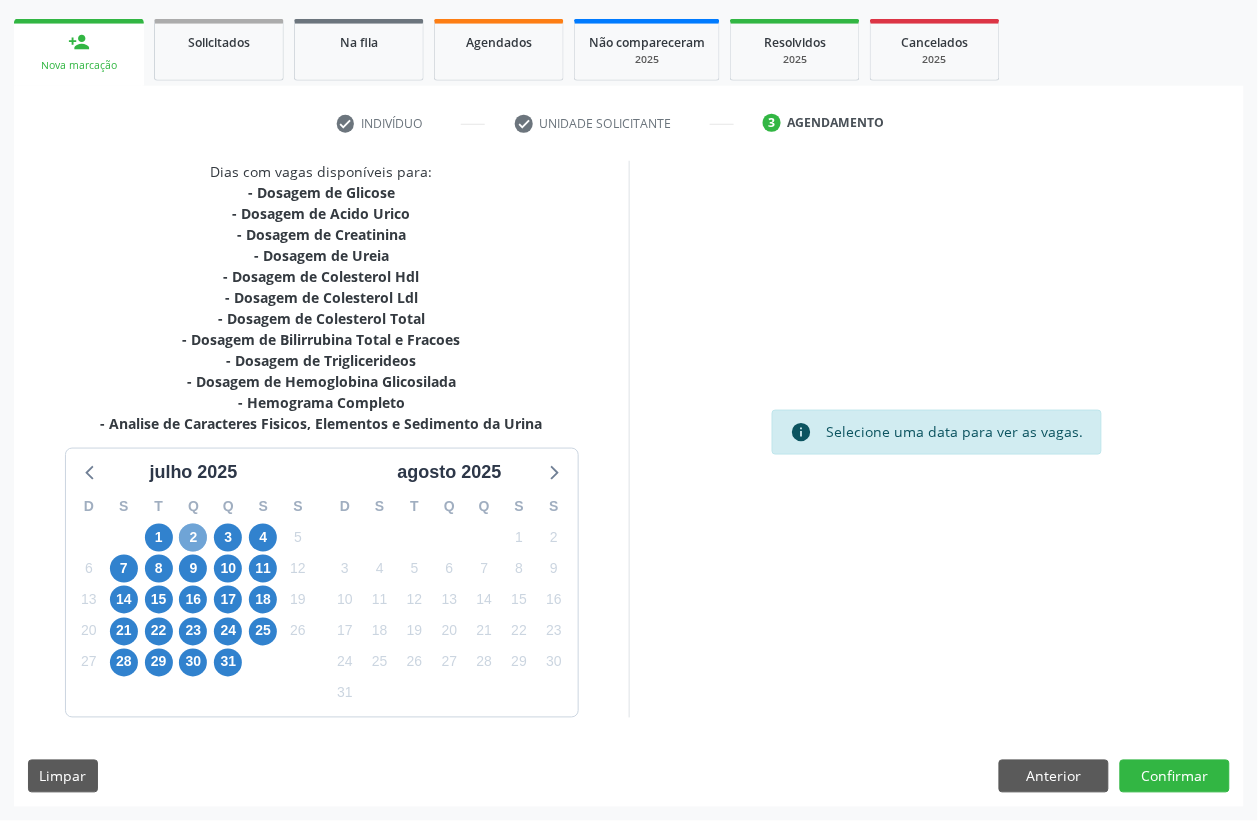 click on "2" at bounding box center (193, 538) 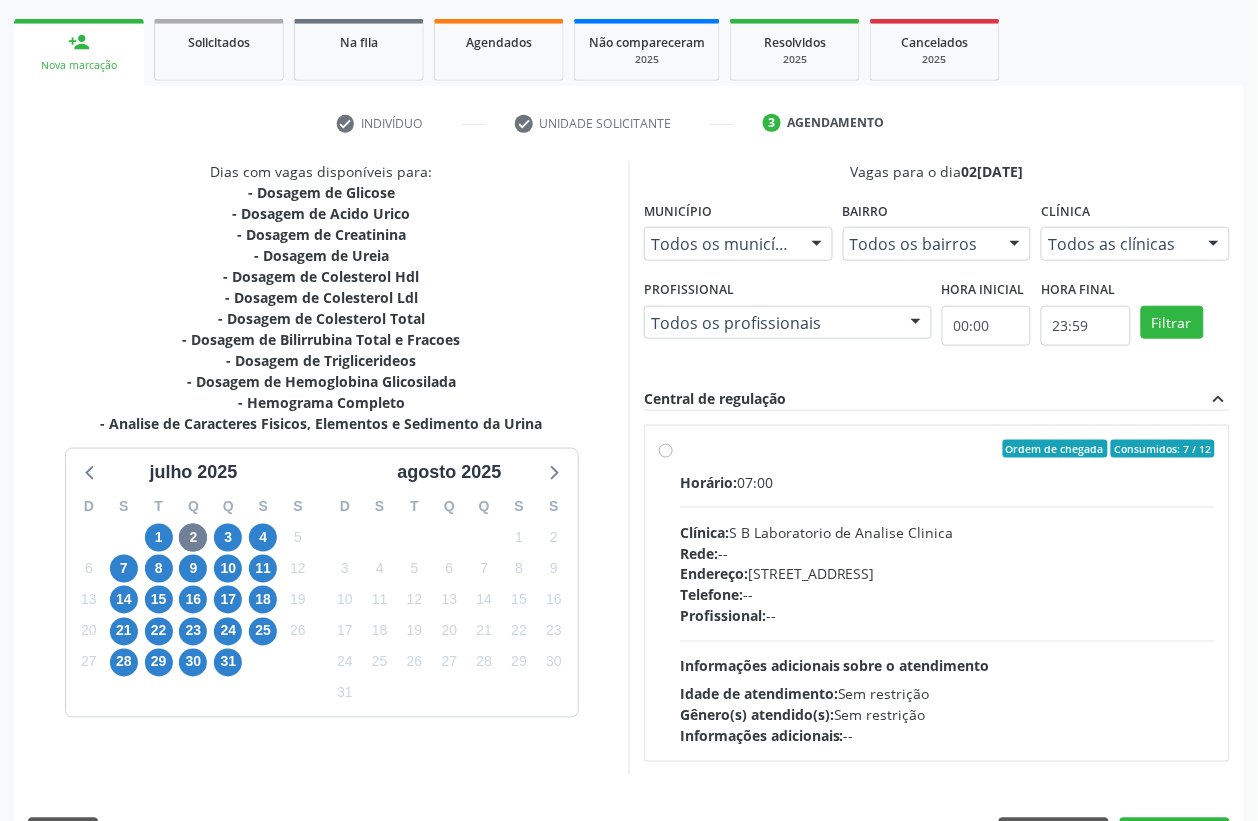 click on "Horário:   07:00" at bounding box center [947, 482] 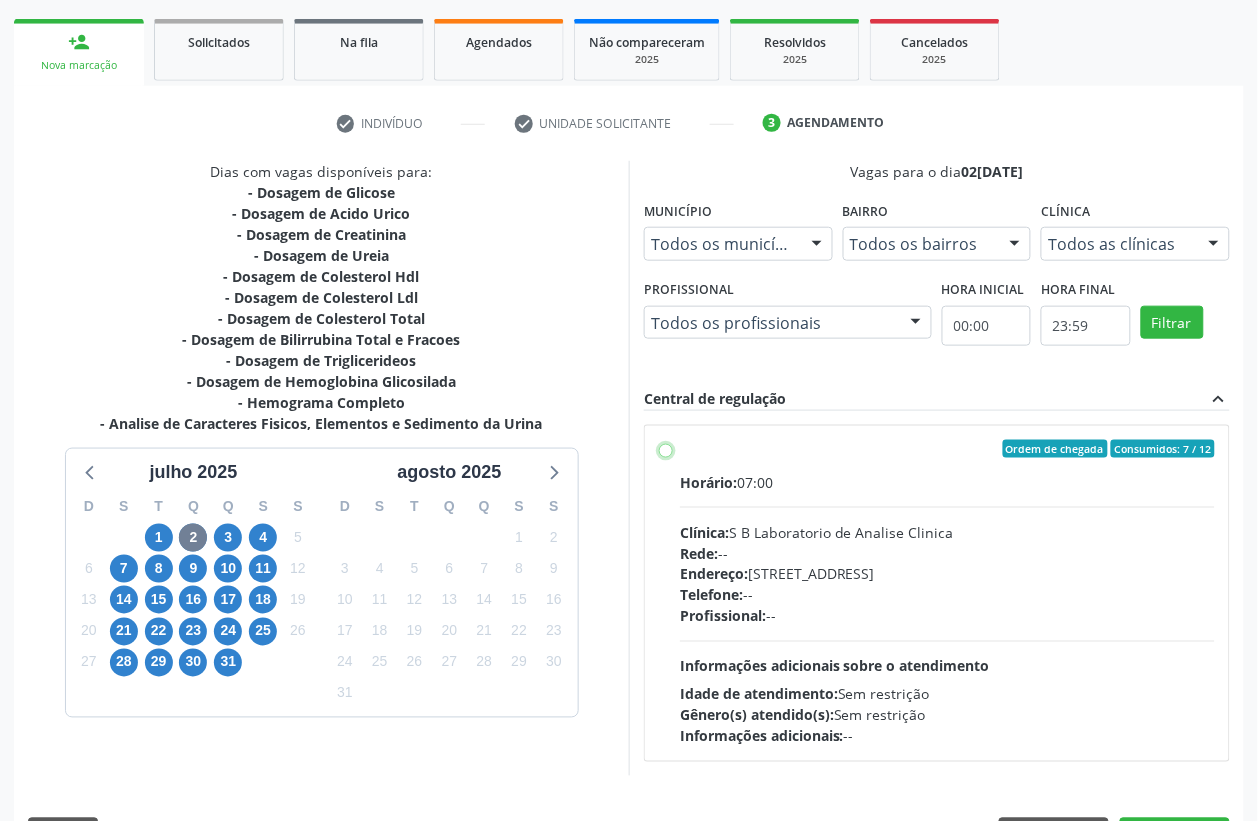 radio on "true" 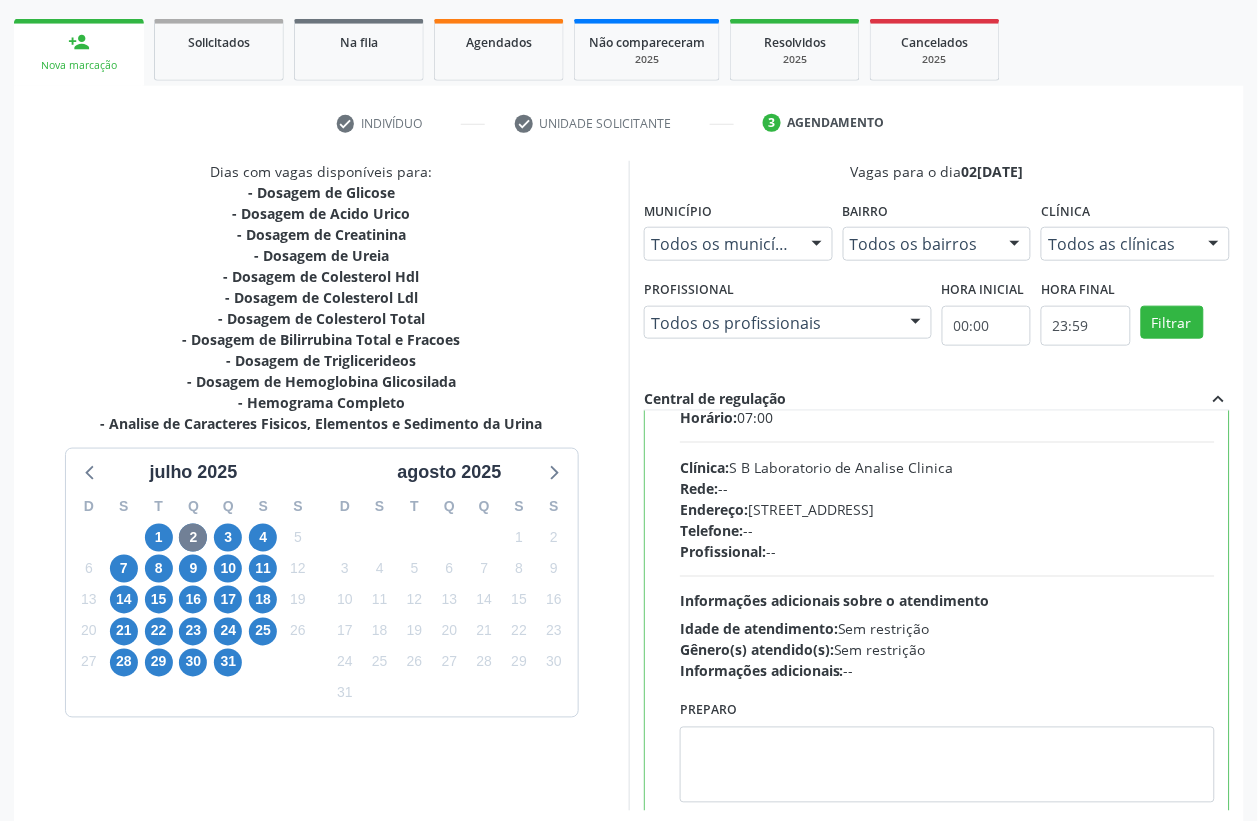 scroll, scrollTop: 100, scrollLeft: 0, axis: vertical 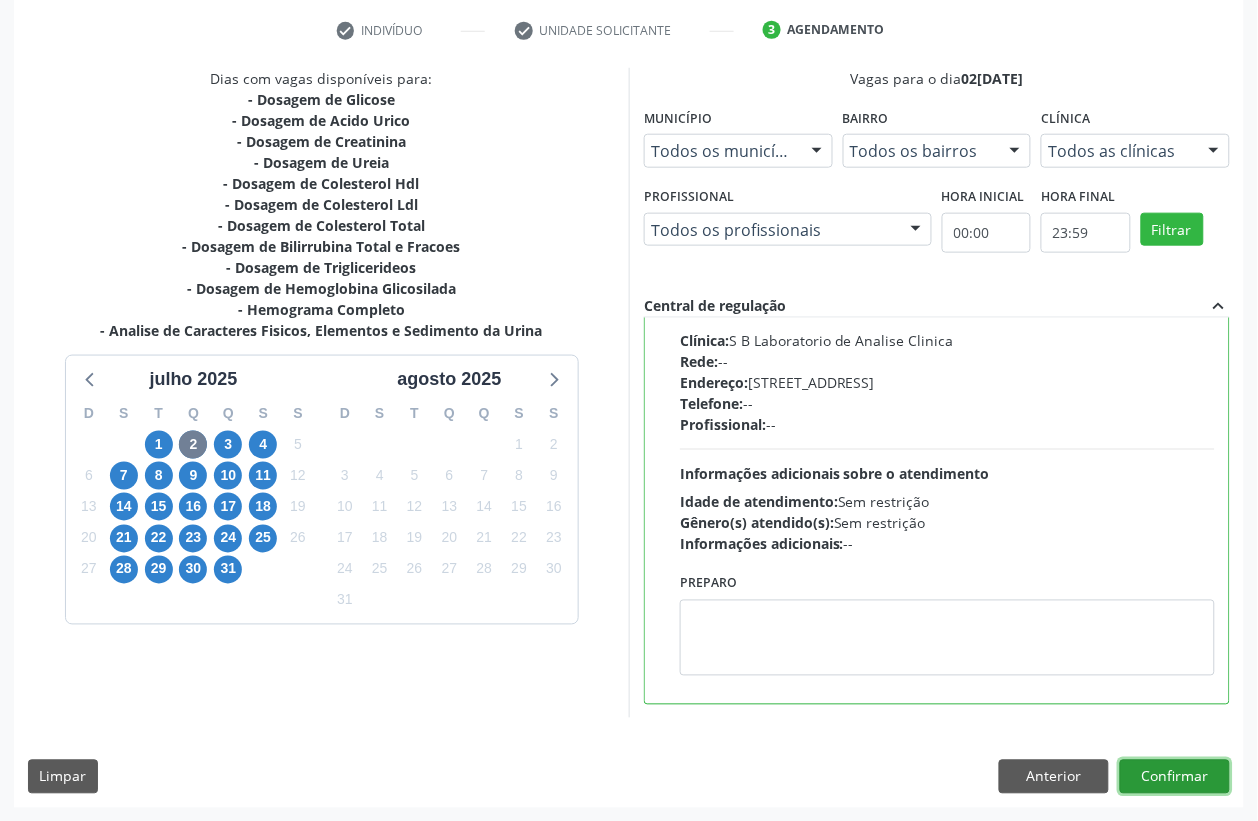 click on "Confirmar" at bounding box center (1175, 777) 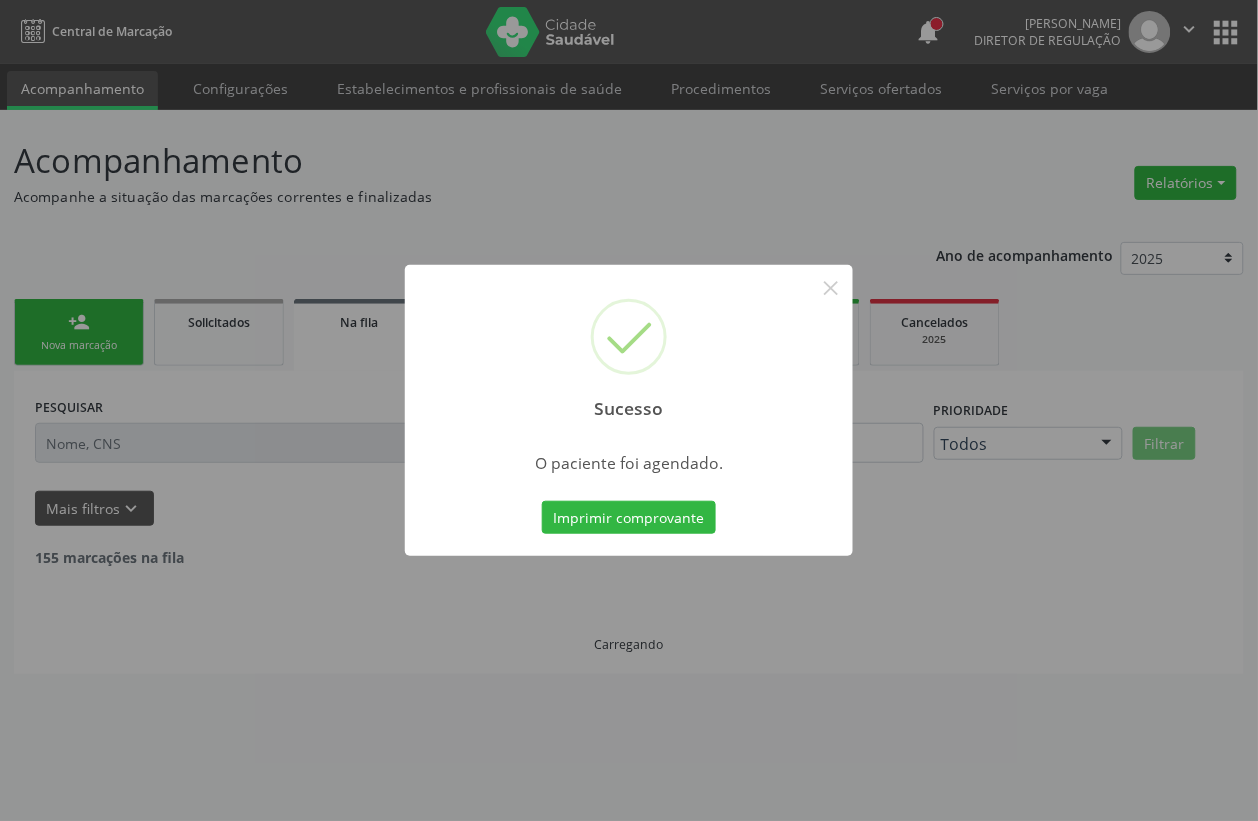 scroll, scrollTop: 0, scrollLeft: 0, axis: both 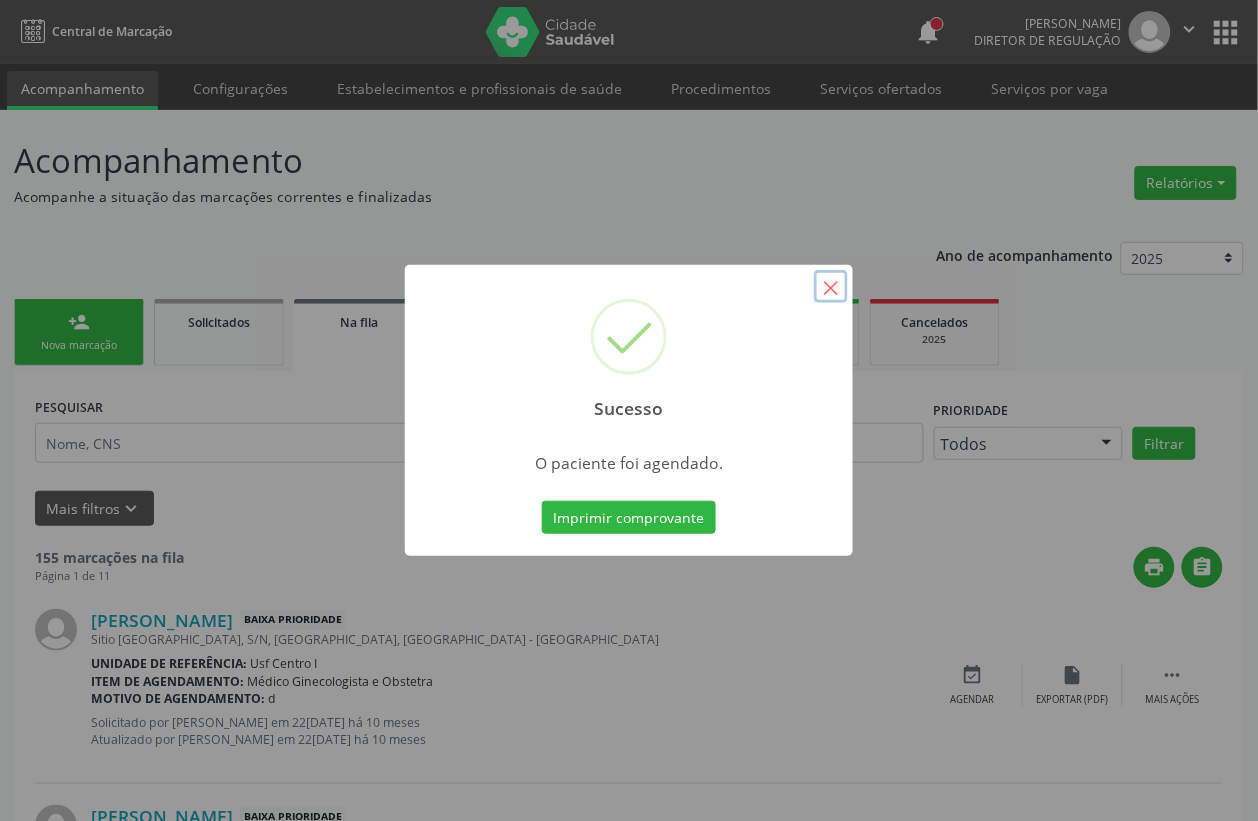 click on "×" at bounding box center [831, 287] 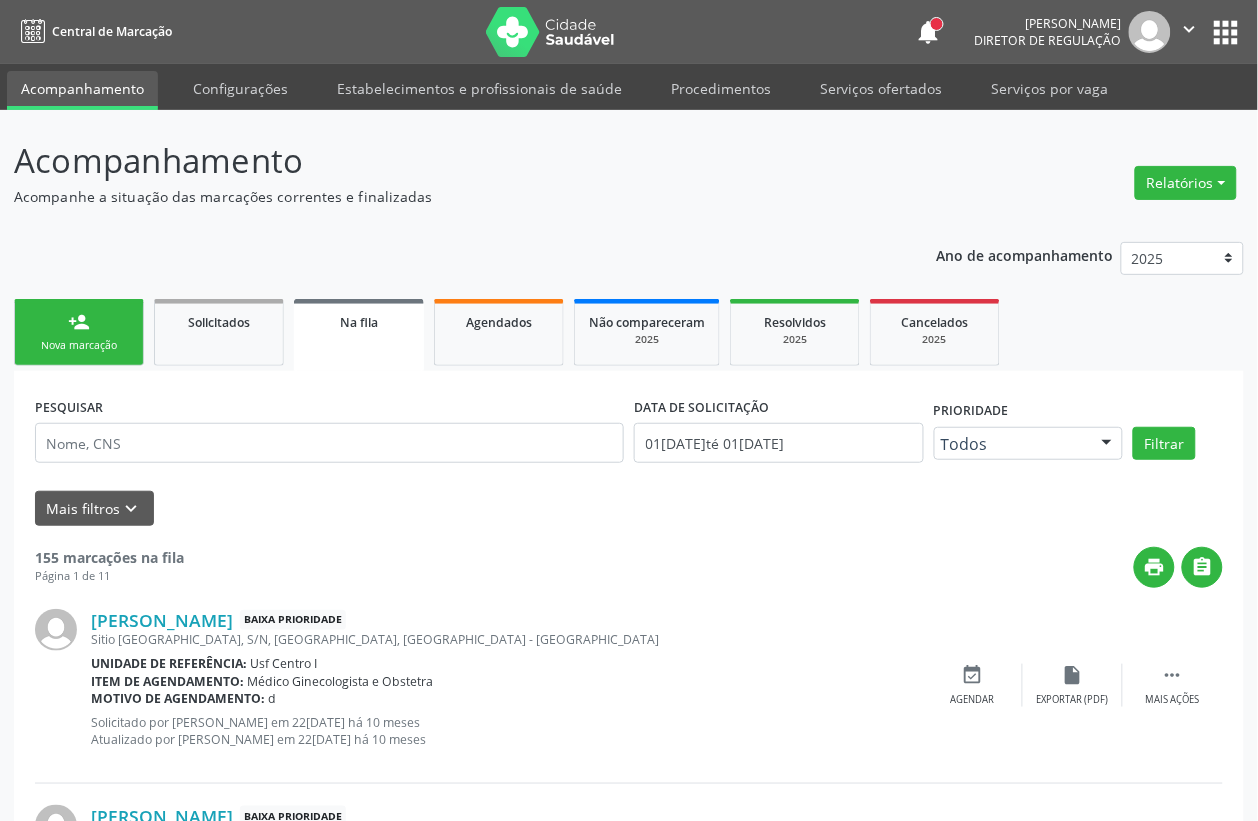 click on "Nova marcação" at bounding box center (79, 345) 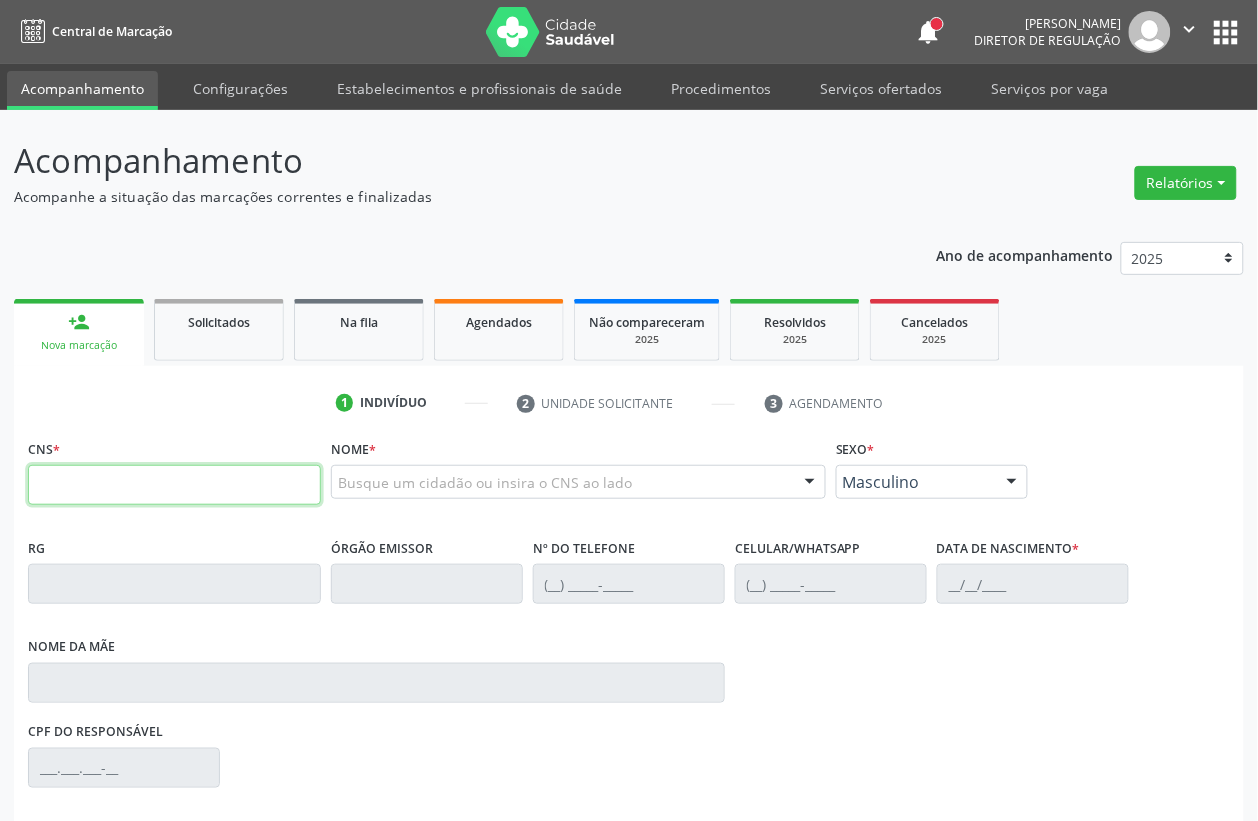 click at bounding box center (174, 485) 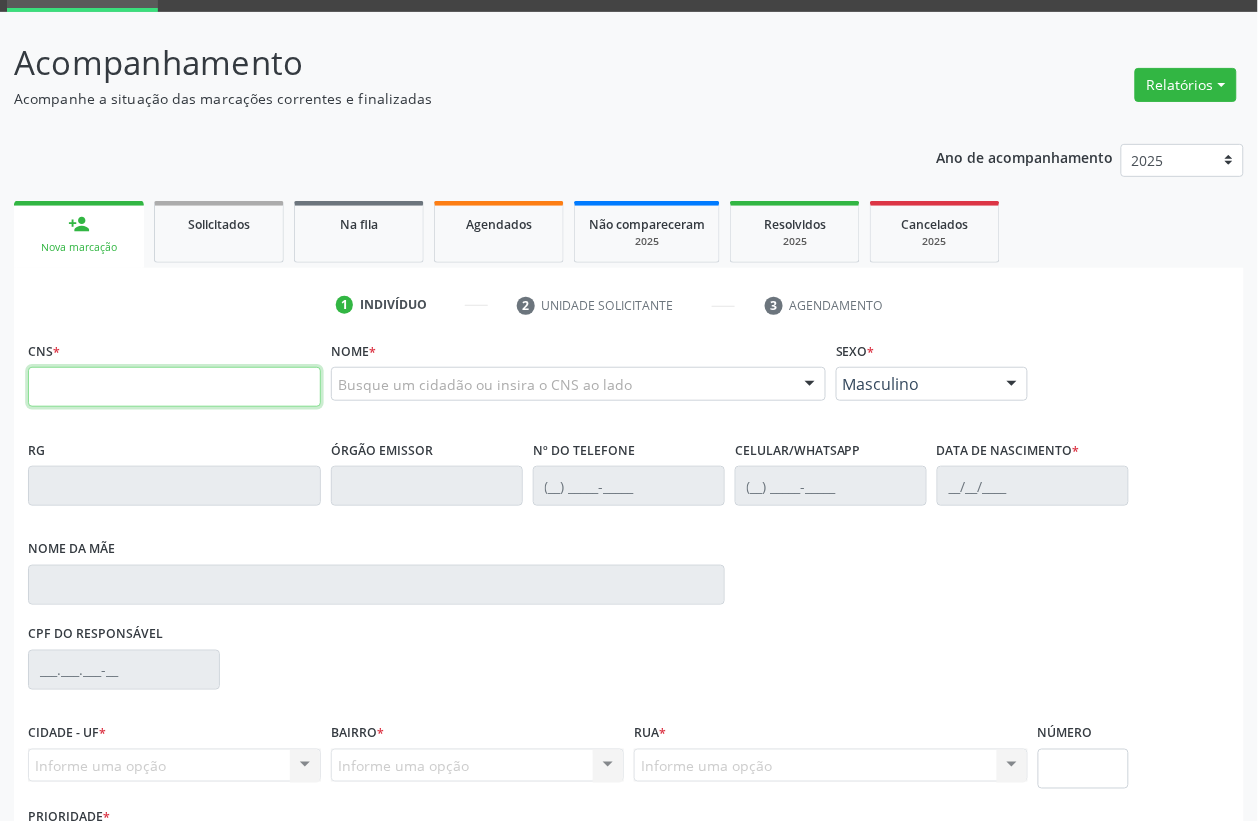 scroll, scrollTop: 248, scrollLeft: 0, axis: vertical 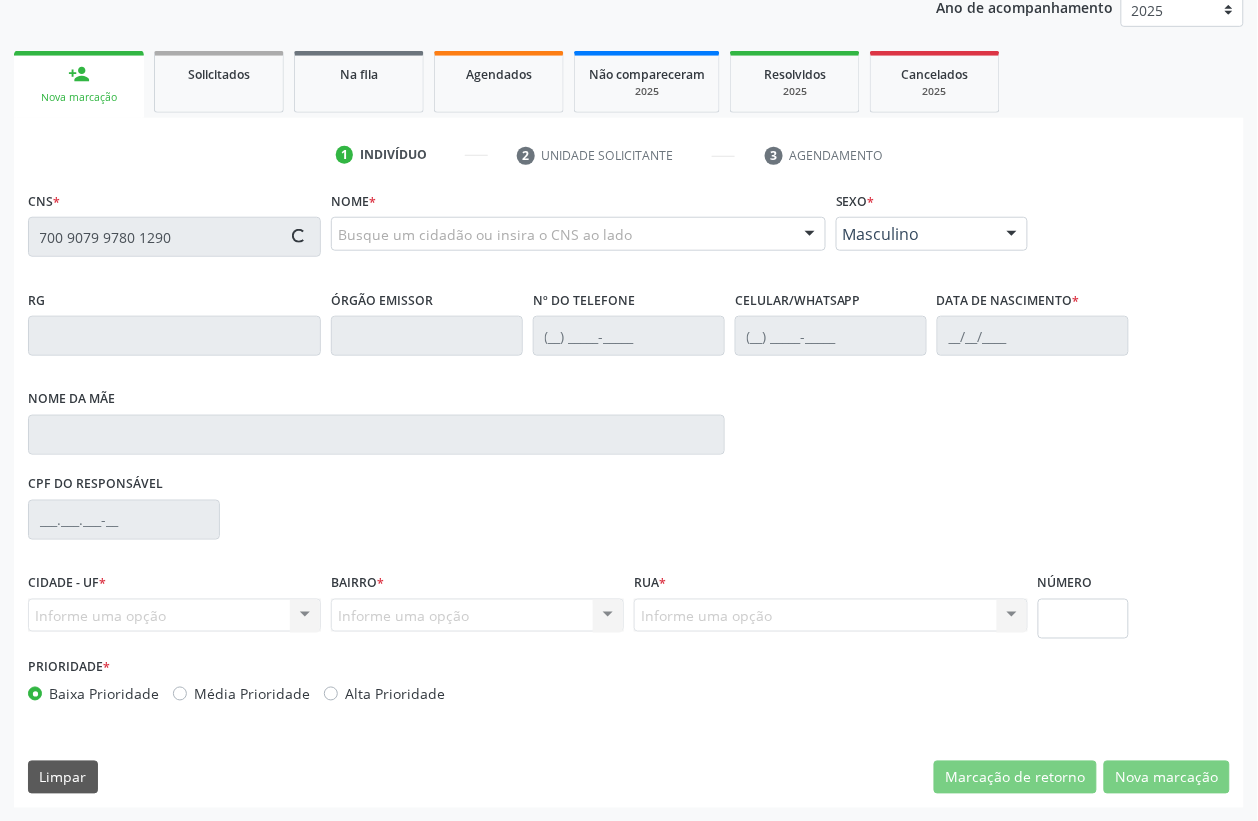 type on "700 9079 9780 1290" 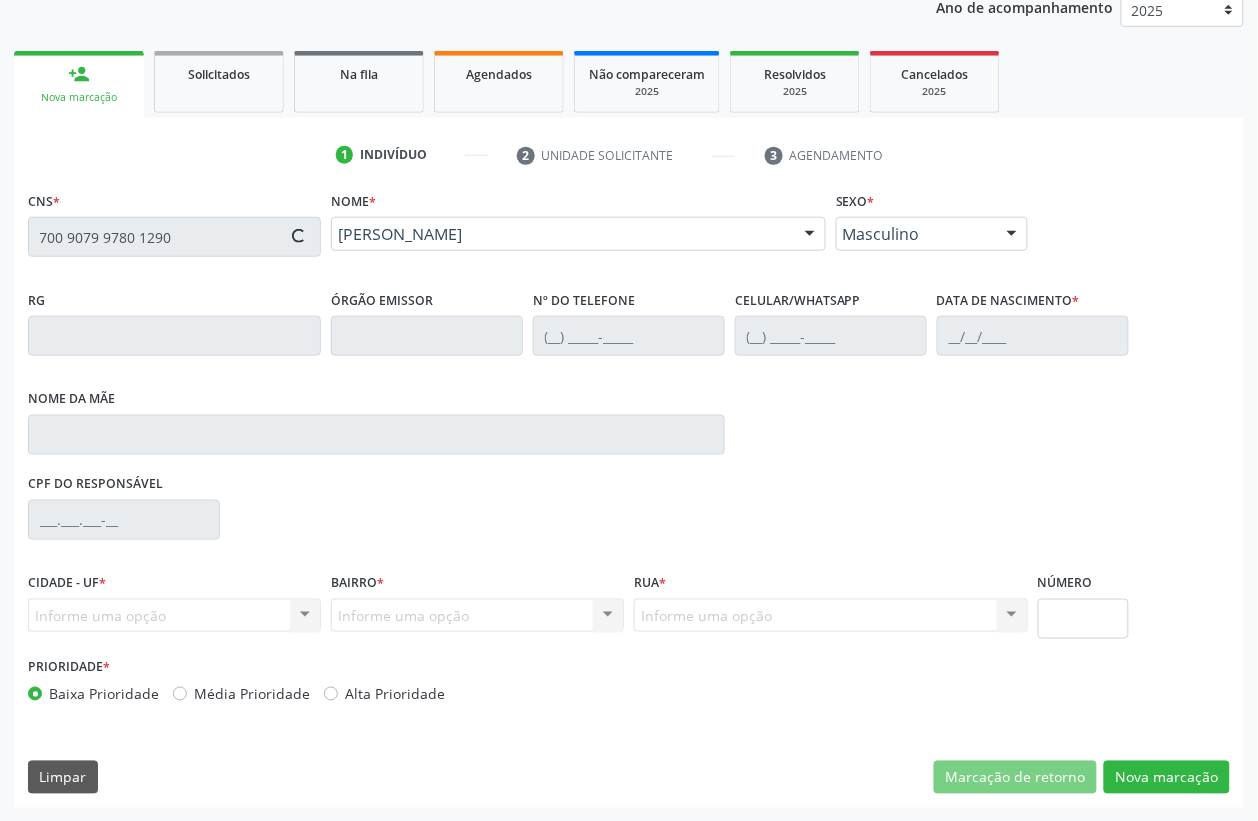 type on "[PHONE_NUMBER]" 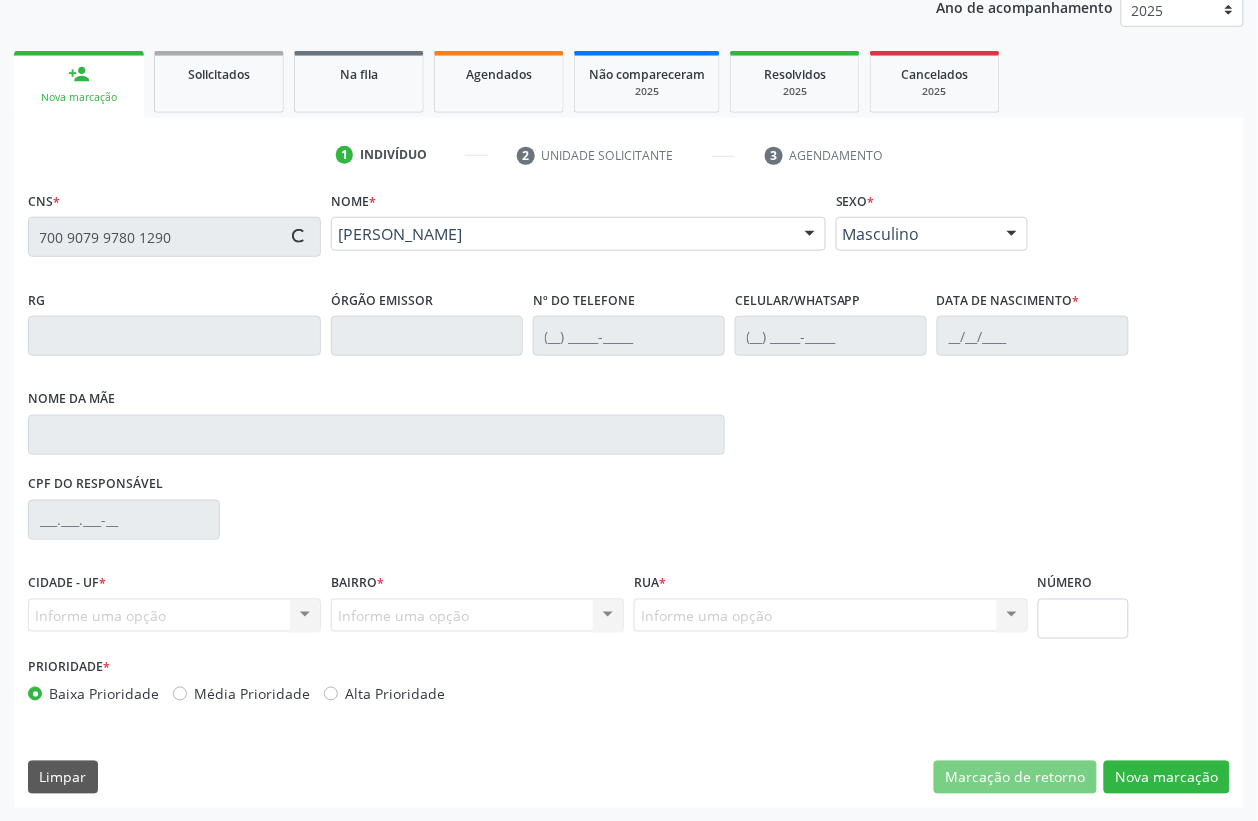 type on "27[DATE]" 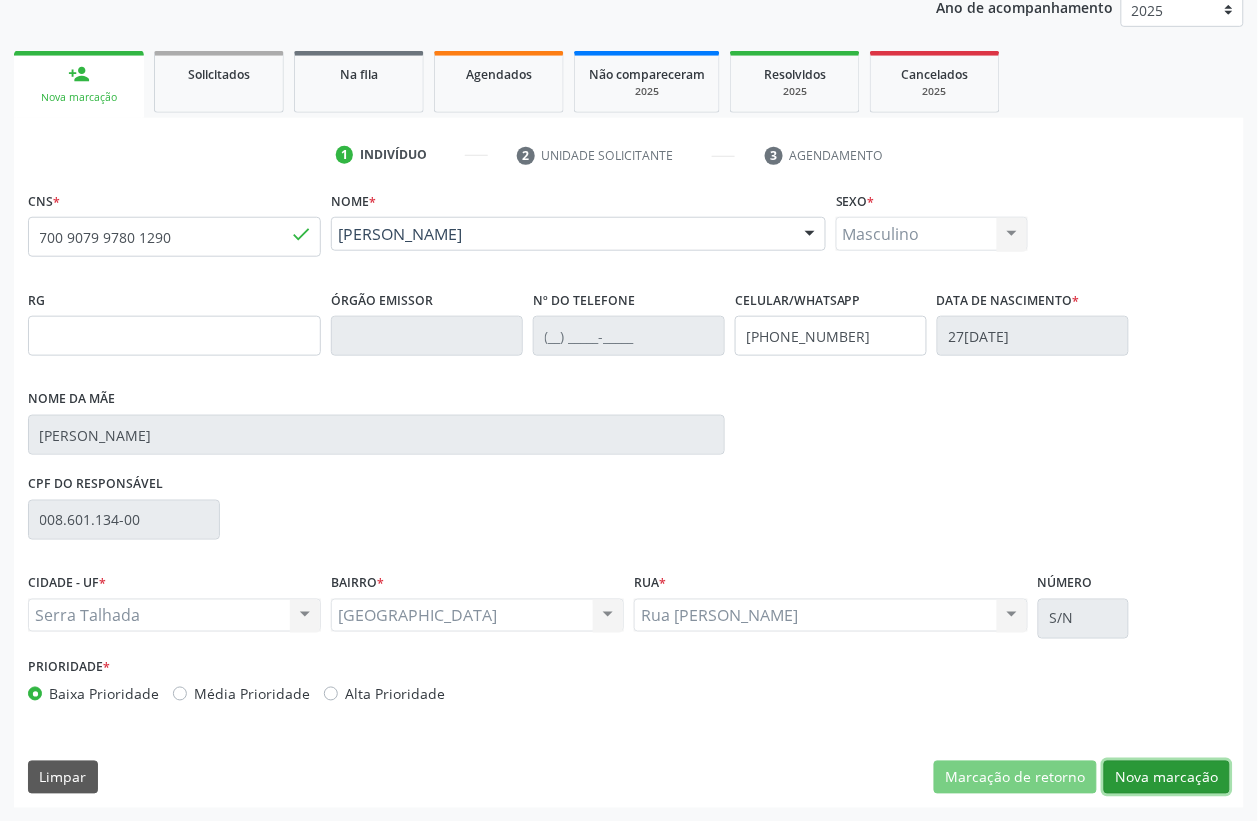 click on "Nova marcação" at bounding box center (1167, 778) 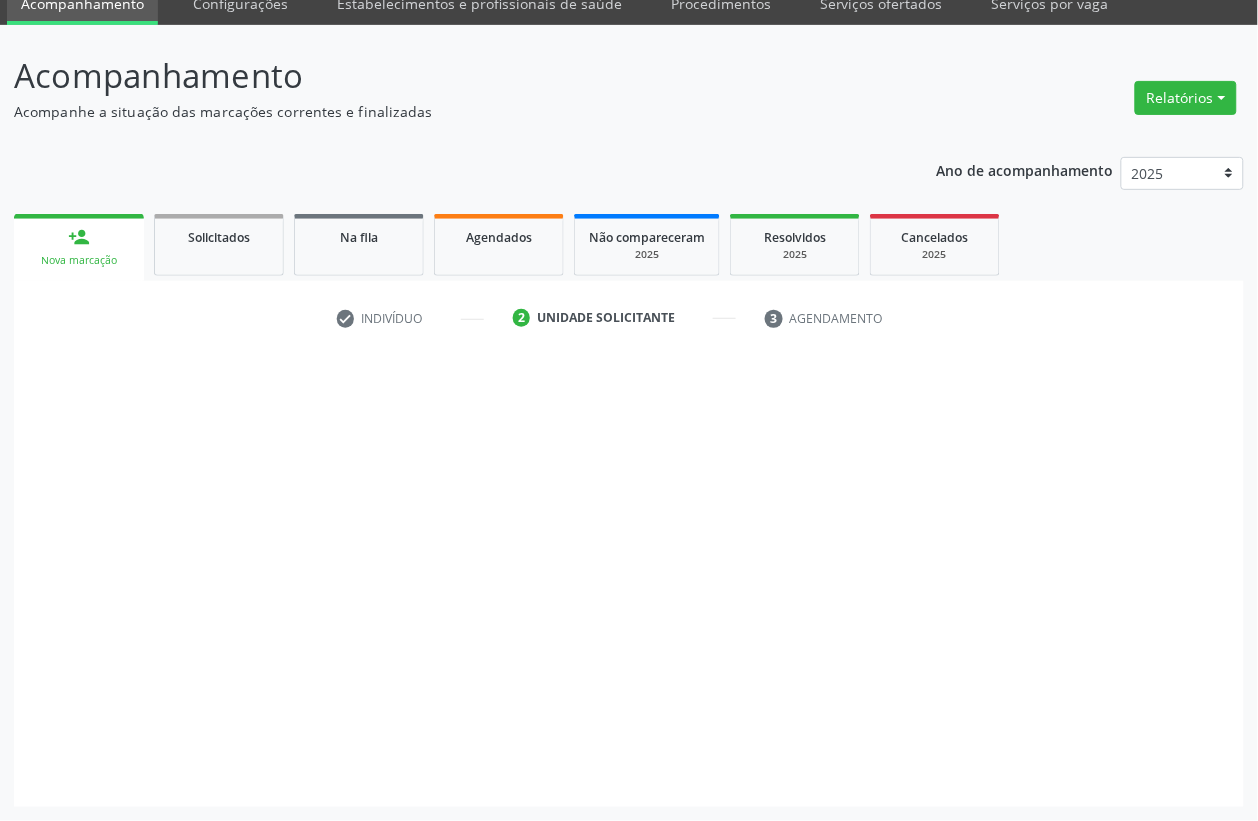 scroll, scrollTop: 85, scrollLeft: 0, axis: vertical 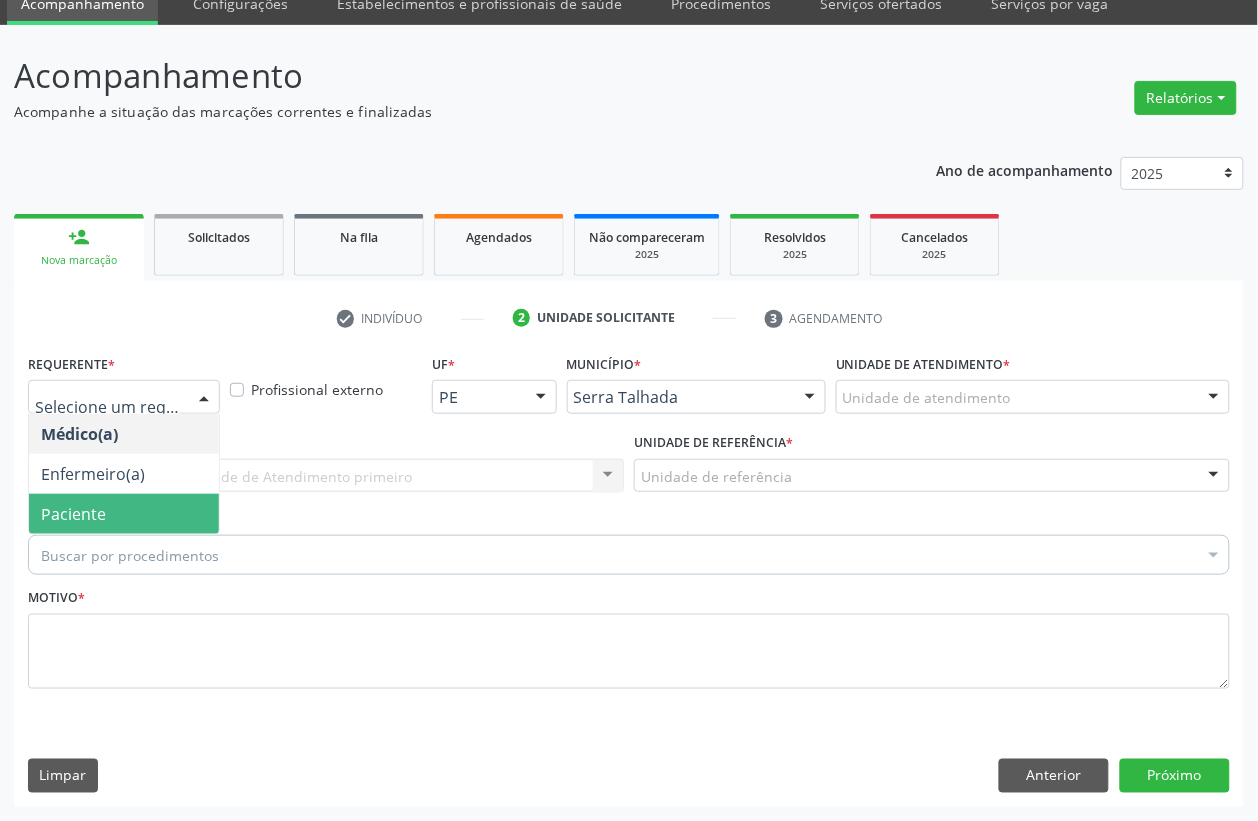 click on "Paciente" at bounding box center [73, 514] 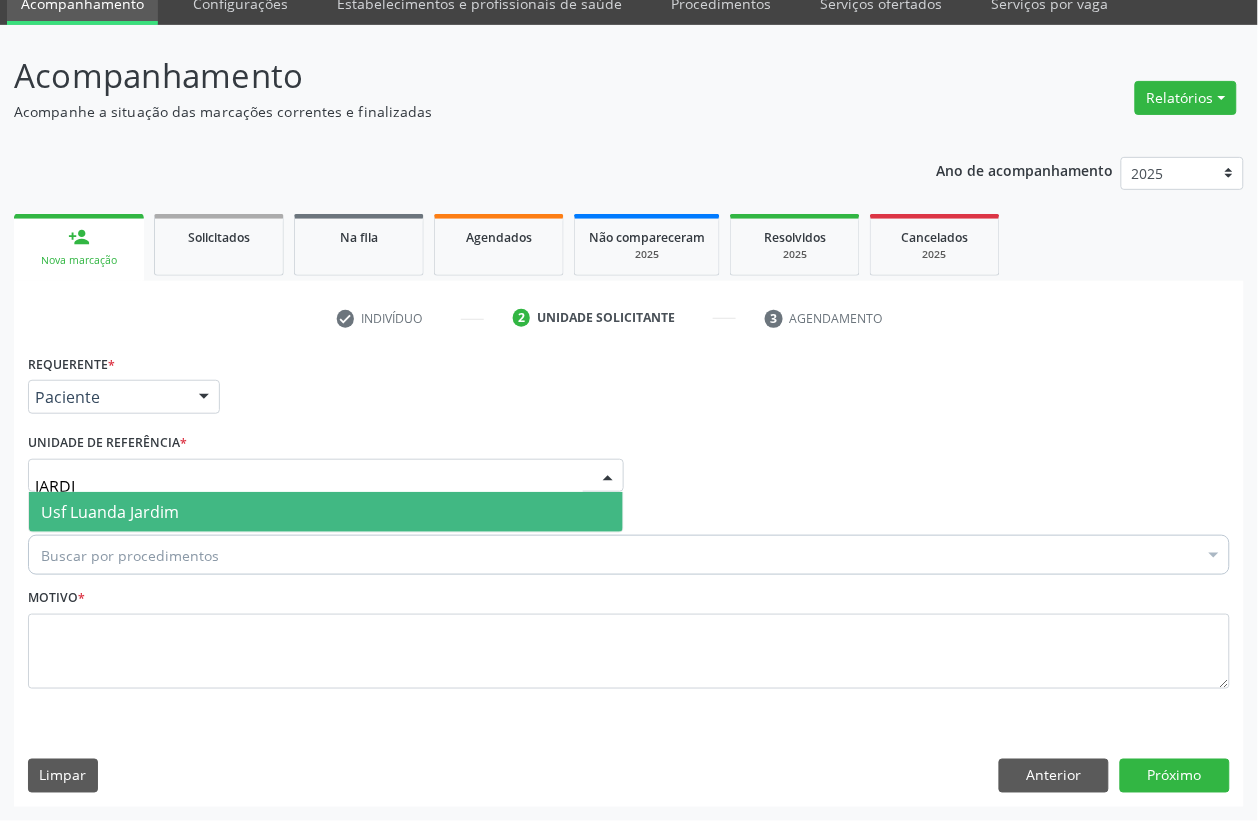 type on "JARDIM" 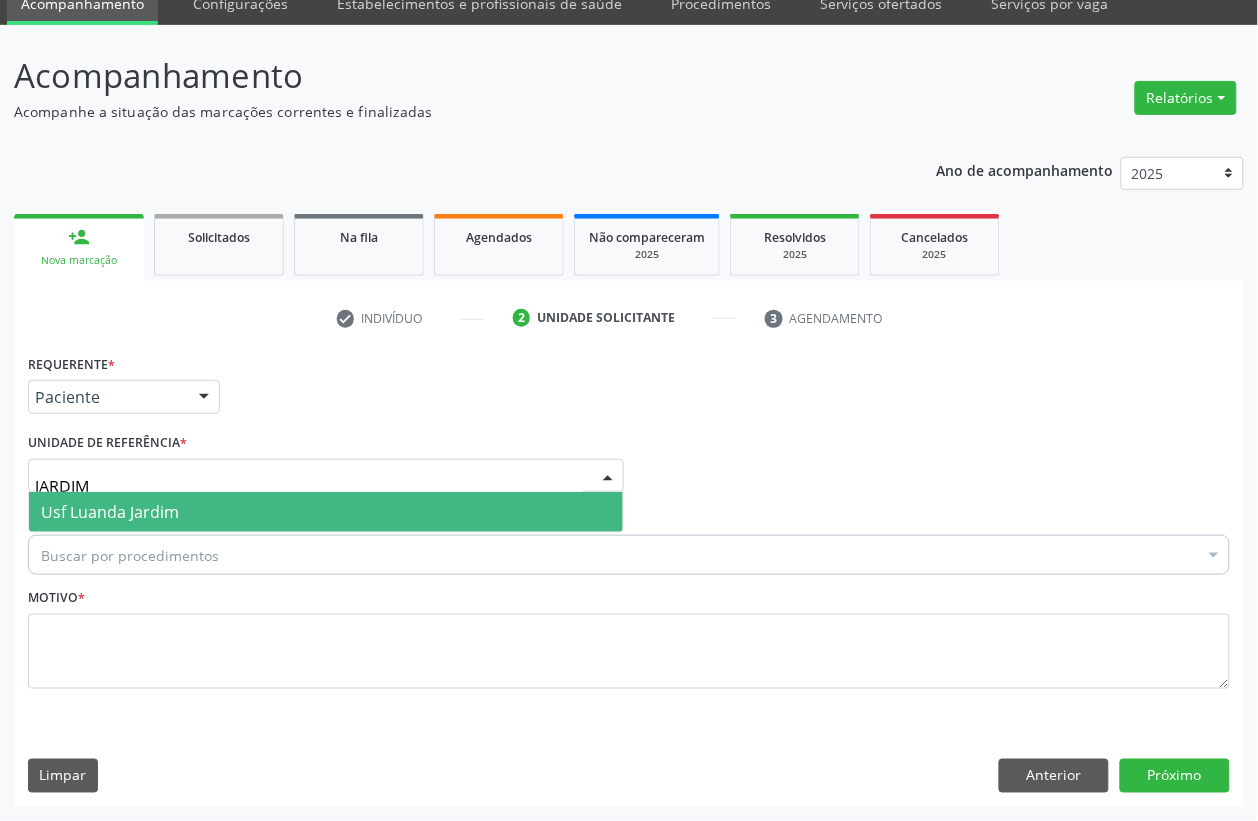 click on "Usf Luanda Jardim" at bounding box center [326, 512] 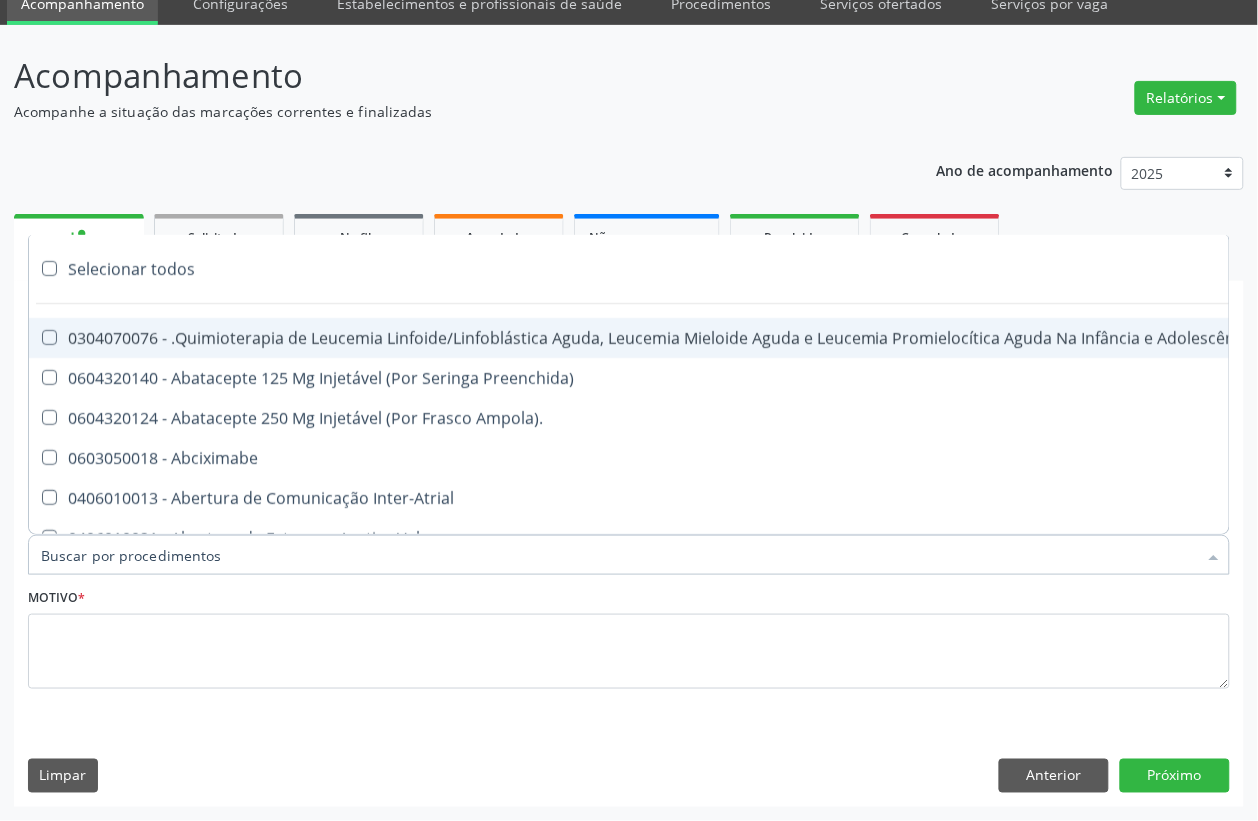 click on "Ano de acompanhamento
2025 2024
person_add
Nova marcação
Solicitados   Na fila   Agendados   Não compareceram
2025
Resolvidos
2025
Cancelados
2025
check
Indivíduo
2
Unidade solicitante
3
Agendamento
CNS
*
700 9079 9780 1290       done
Nome
*
[PERSON_NAME]
[PERSON_NAME]
CNS:
700 9079 9780 1290
CPF:    --   Nascimento:
2[DATE]
Nenhum resultado encontrado para: "   "
Digite o nome ou CNS para buscar um indivíduo
Sexo
*
Masculino         Masculino   Feminino
Nenhum resultado encontrado para: "   "
Não há nenhuma opção para ser exibida.
RG
Órgão emissor" at bounding box center [629, 475] 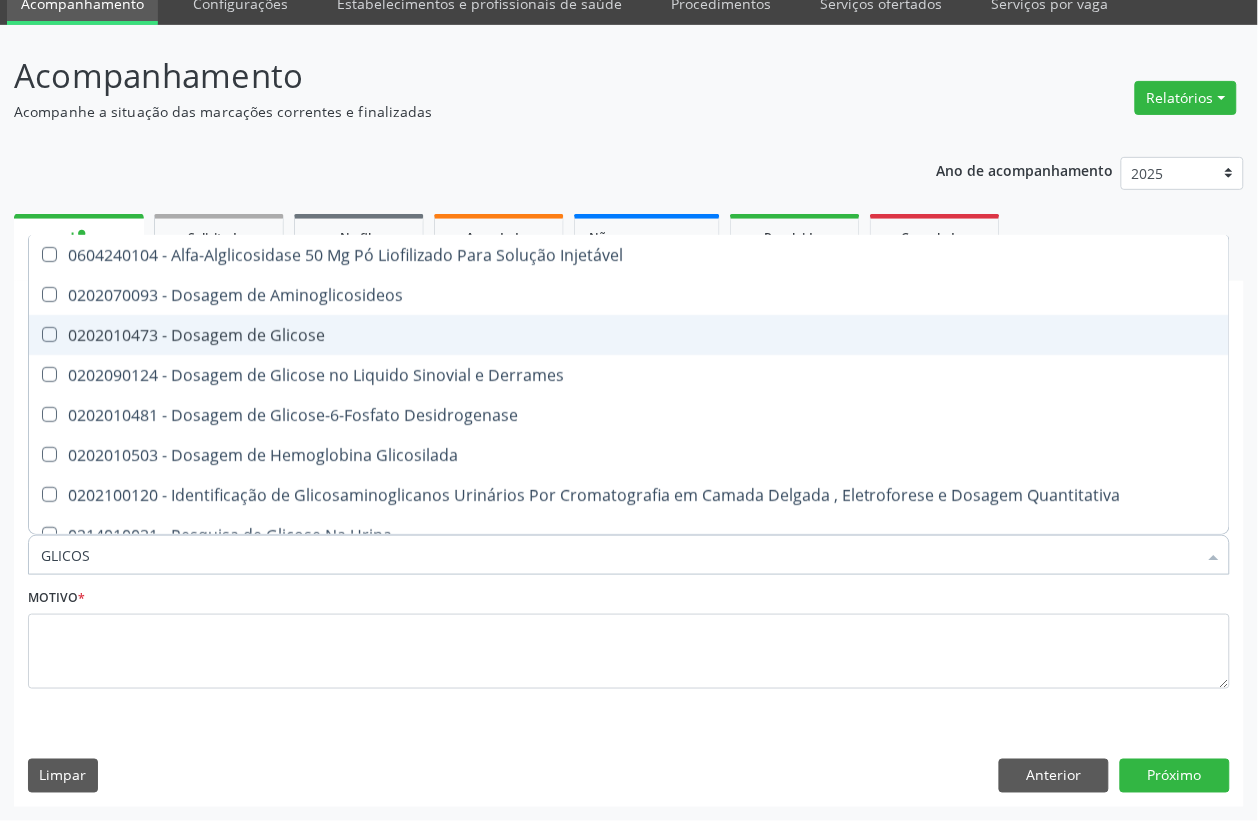 type on "GLICOSE" 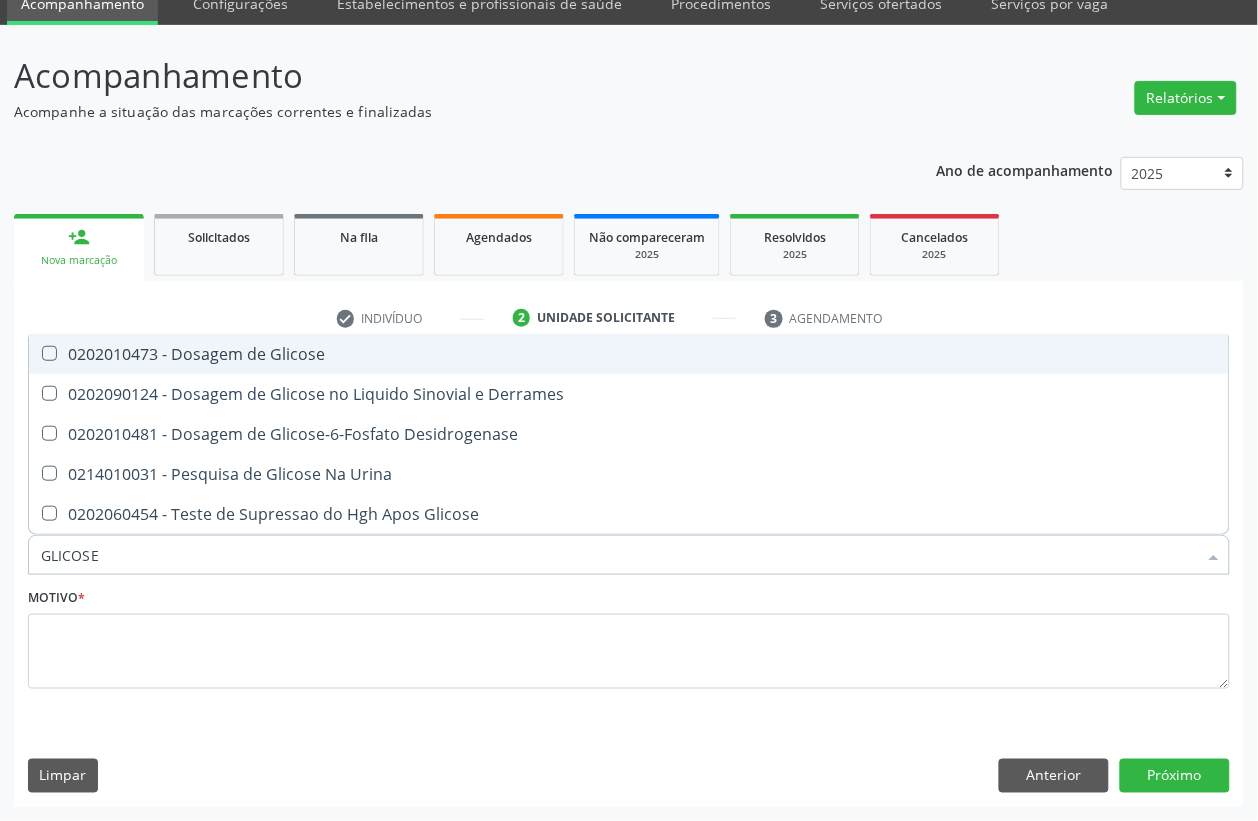 click on "0202010473 - Dosagem de Glicose" at bounding box center (629, 354) 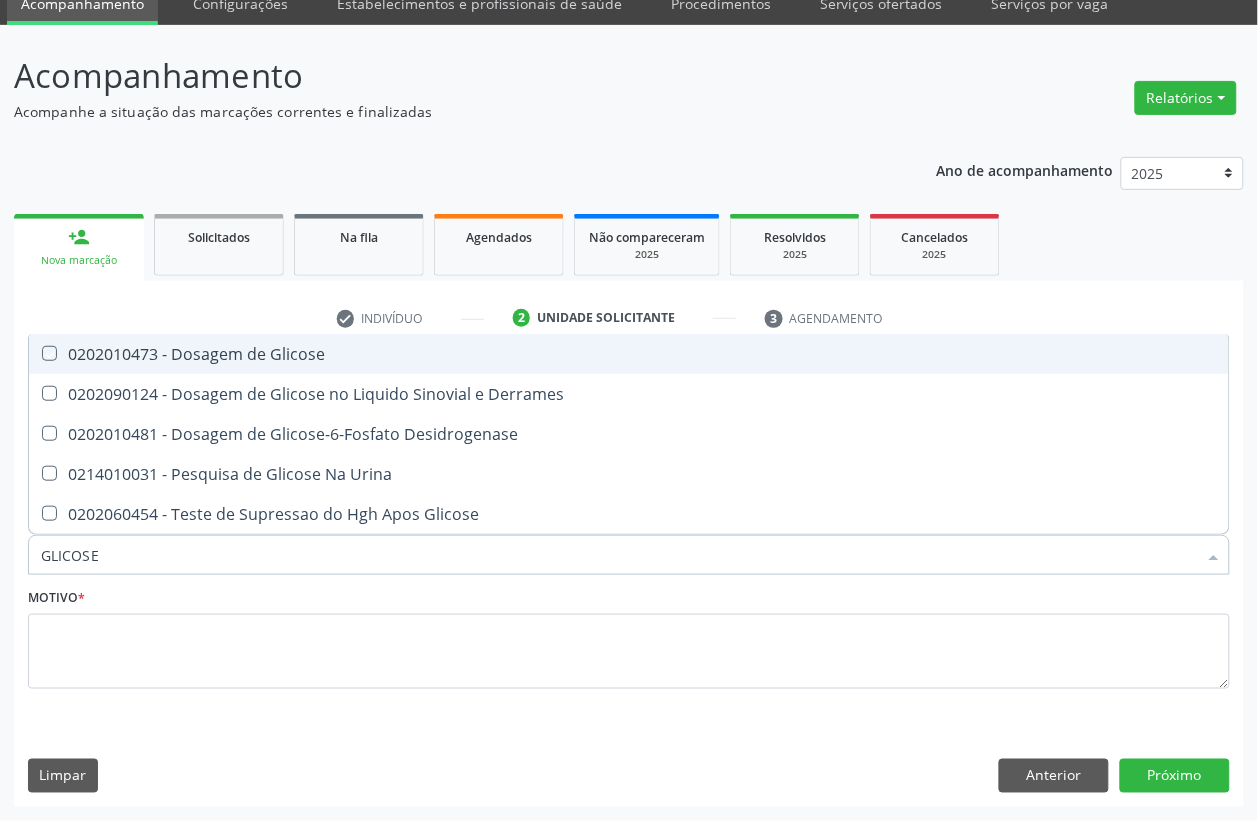 checkbox on "true" 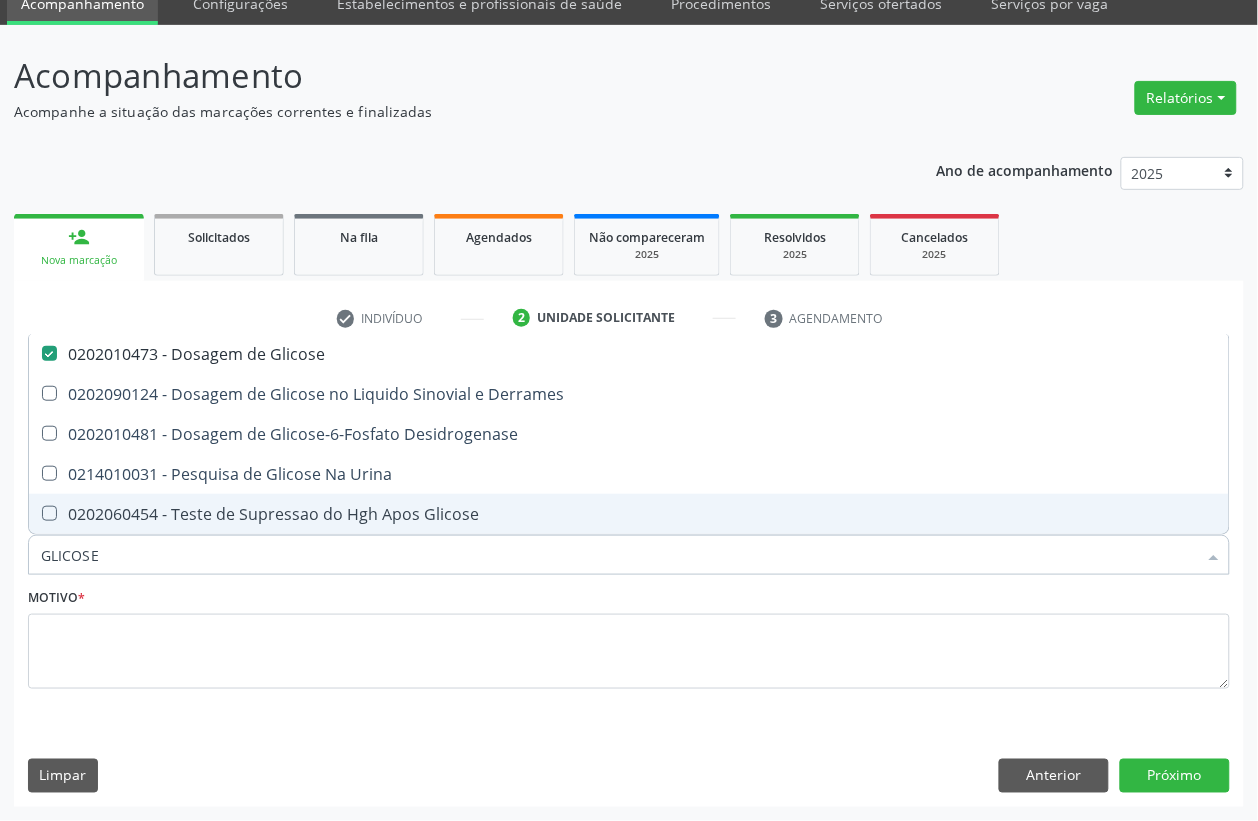 click on "GLICOSE" at bounding box center [619, 555] 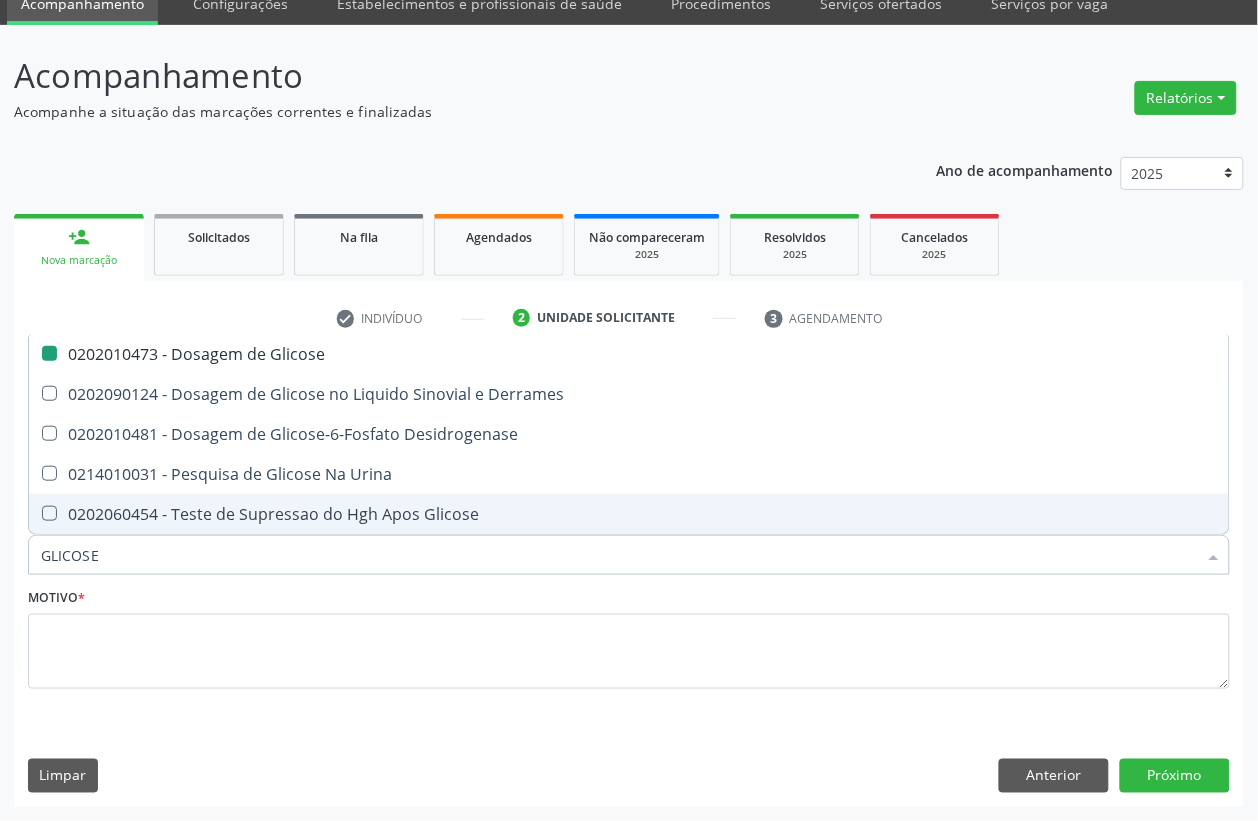 type 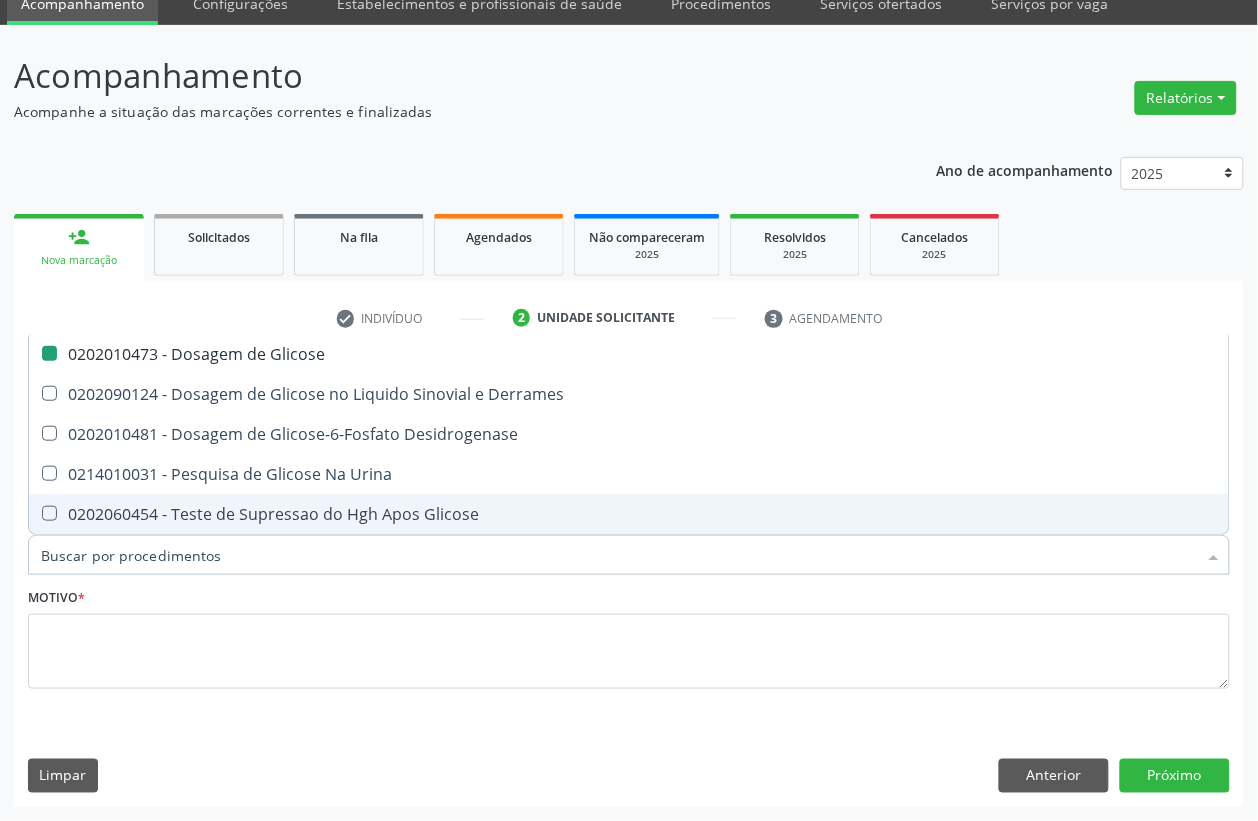 checkbox on "false" 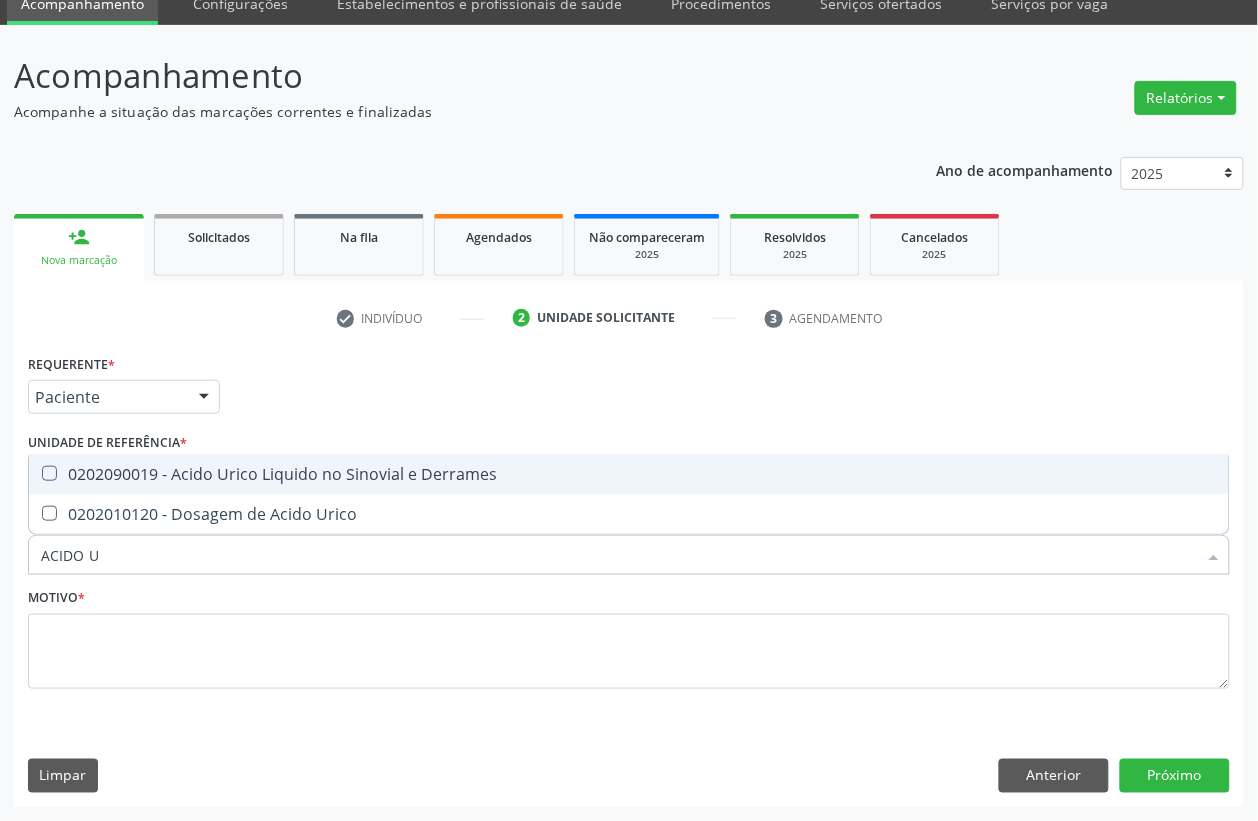 type on "ACIDO UR" 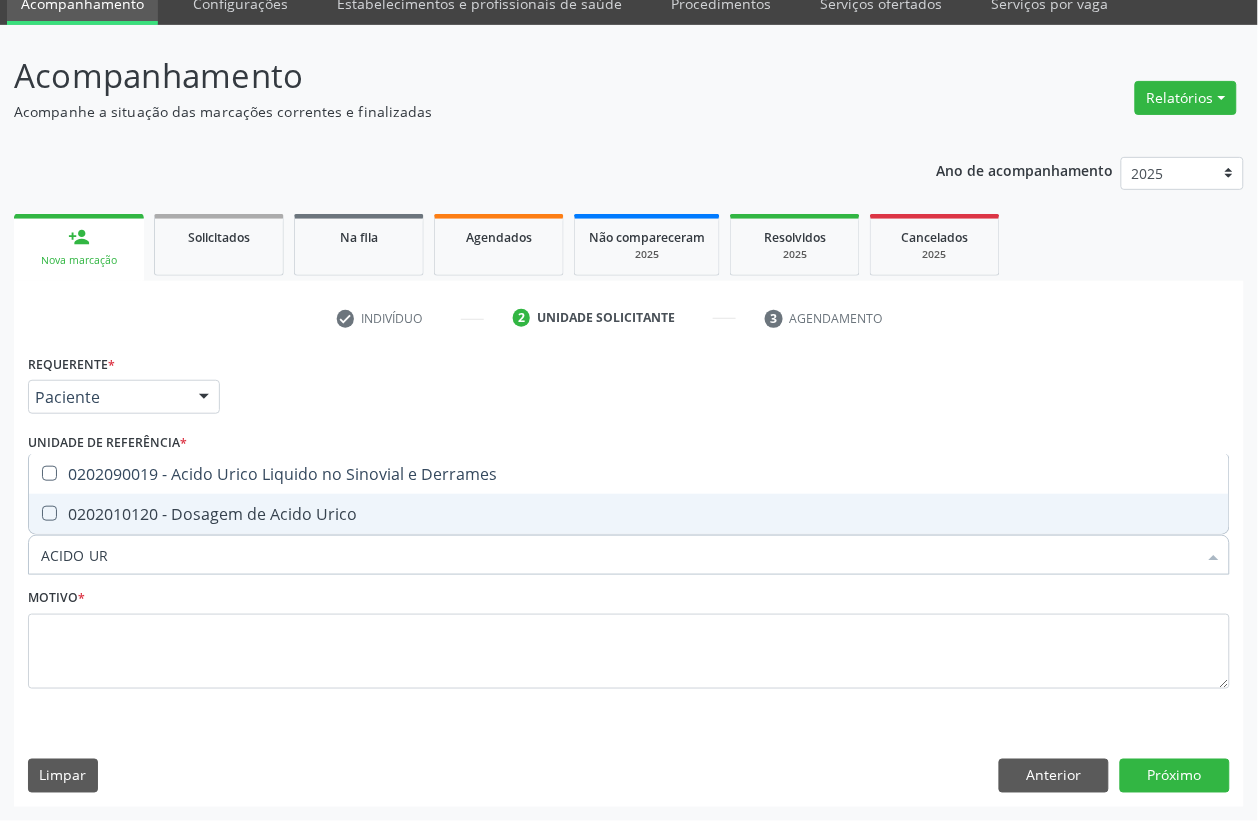 click on "0202010120 - Dosagem de Acido Urico" at bounding box center [629, 514] 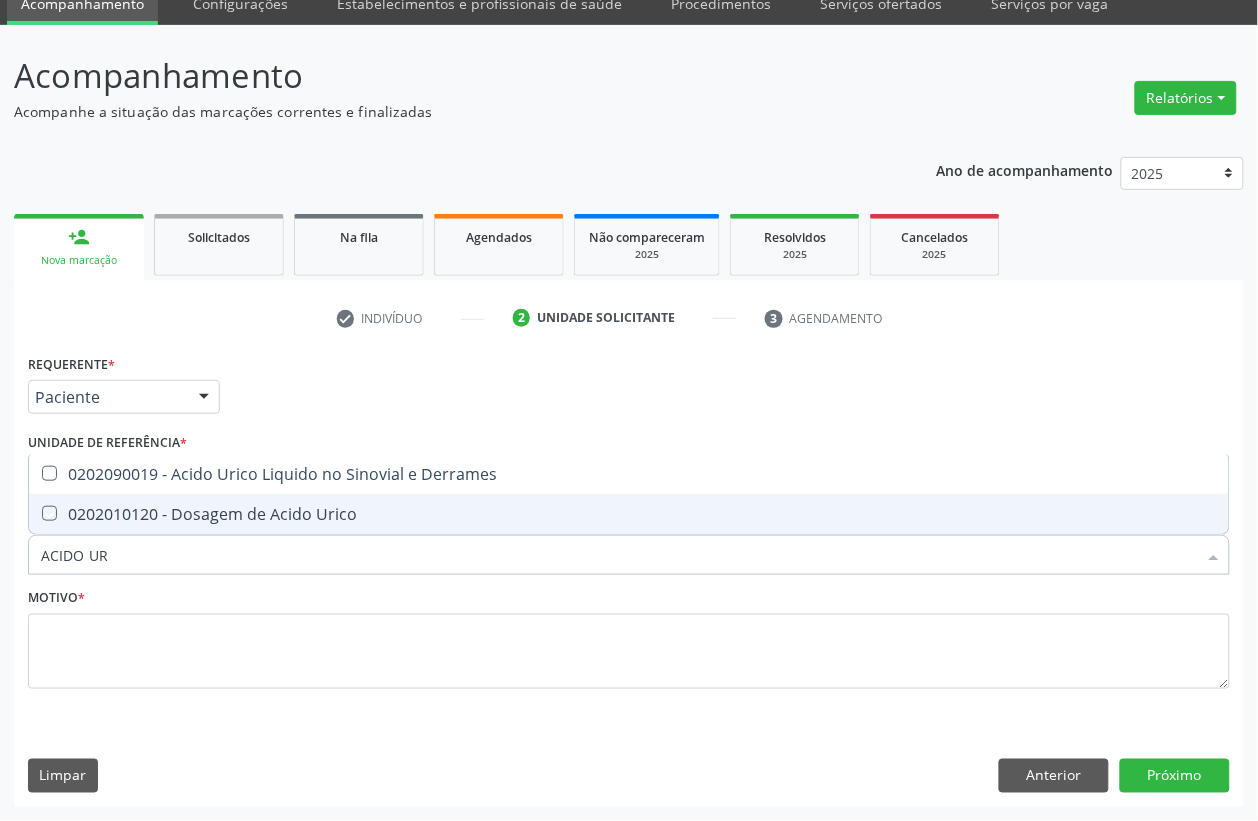 checkbox on "true" 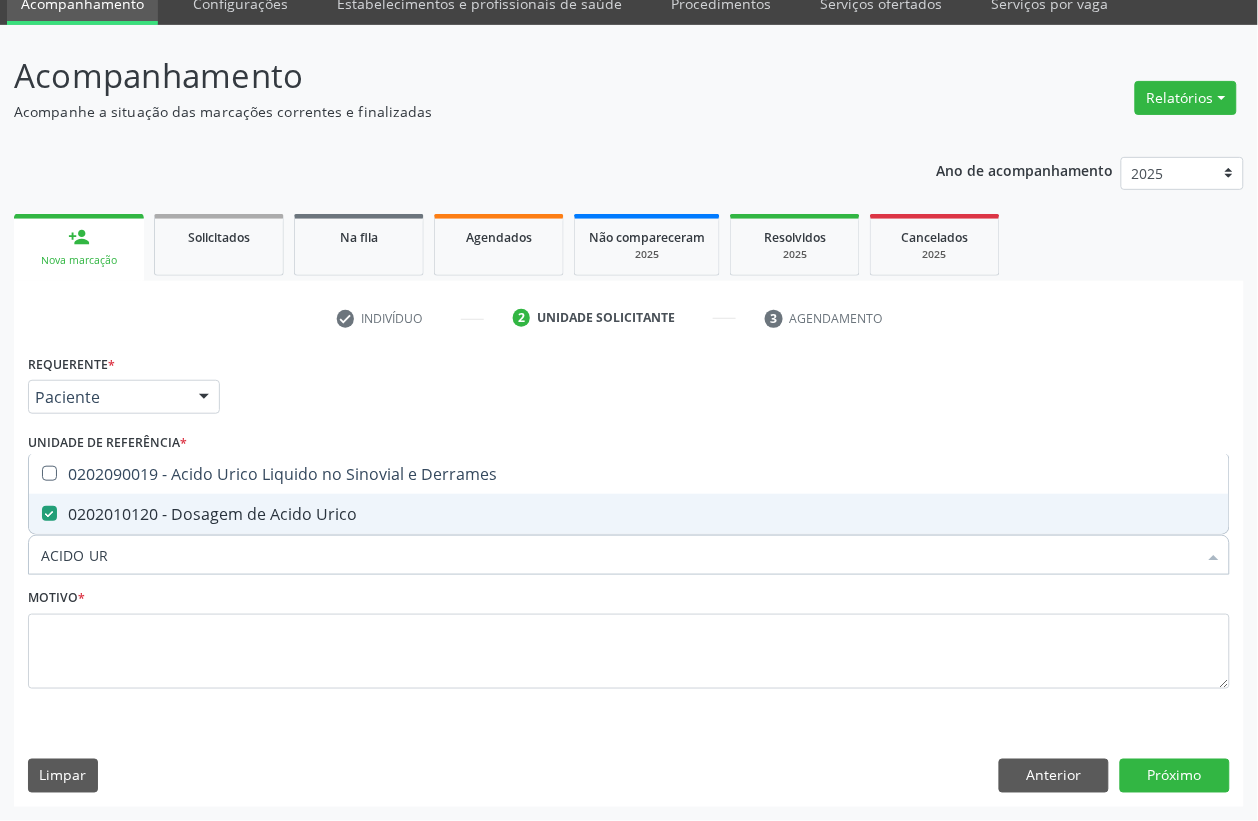 drag, startPoint x: 261, startPoint y: 541, endPoint x: 0, endPoint y: 553, distance: 261.27573 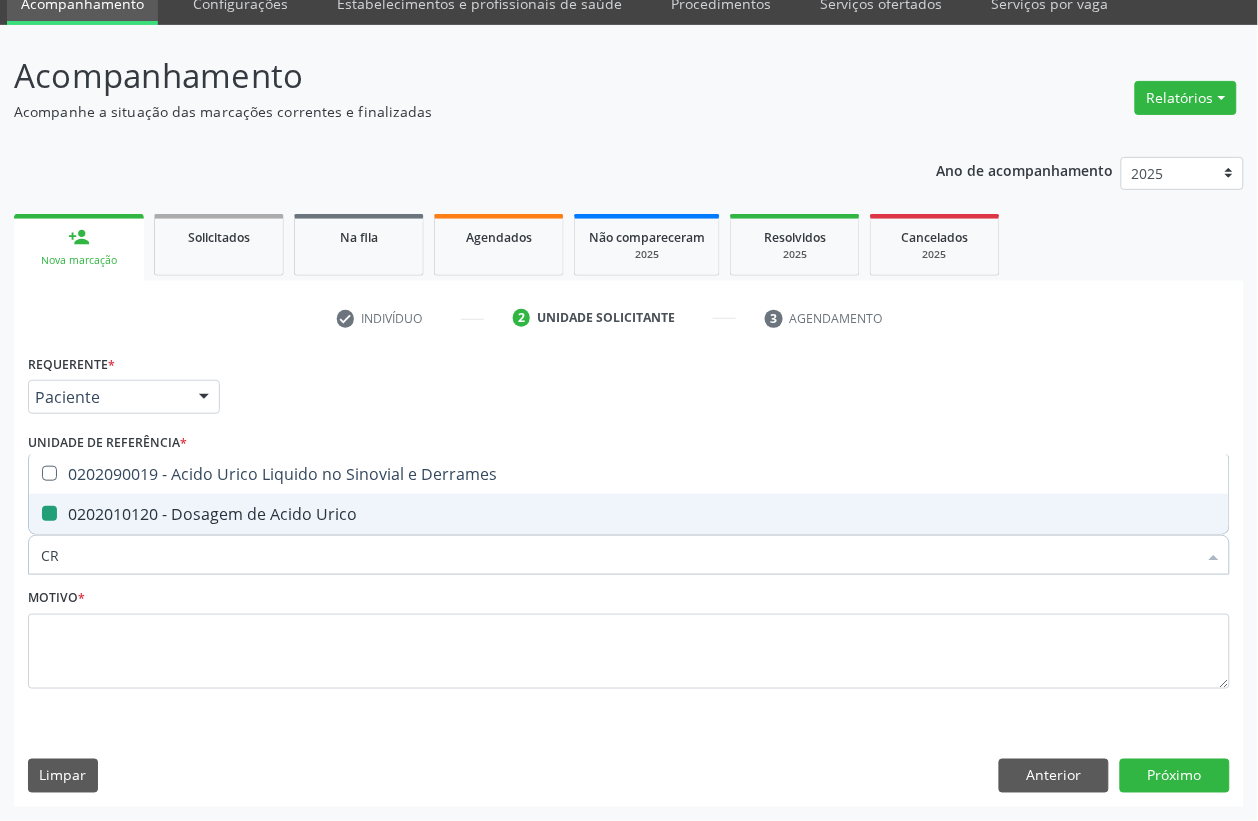 type on "CRE" 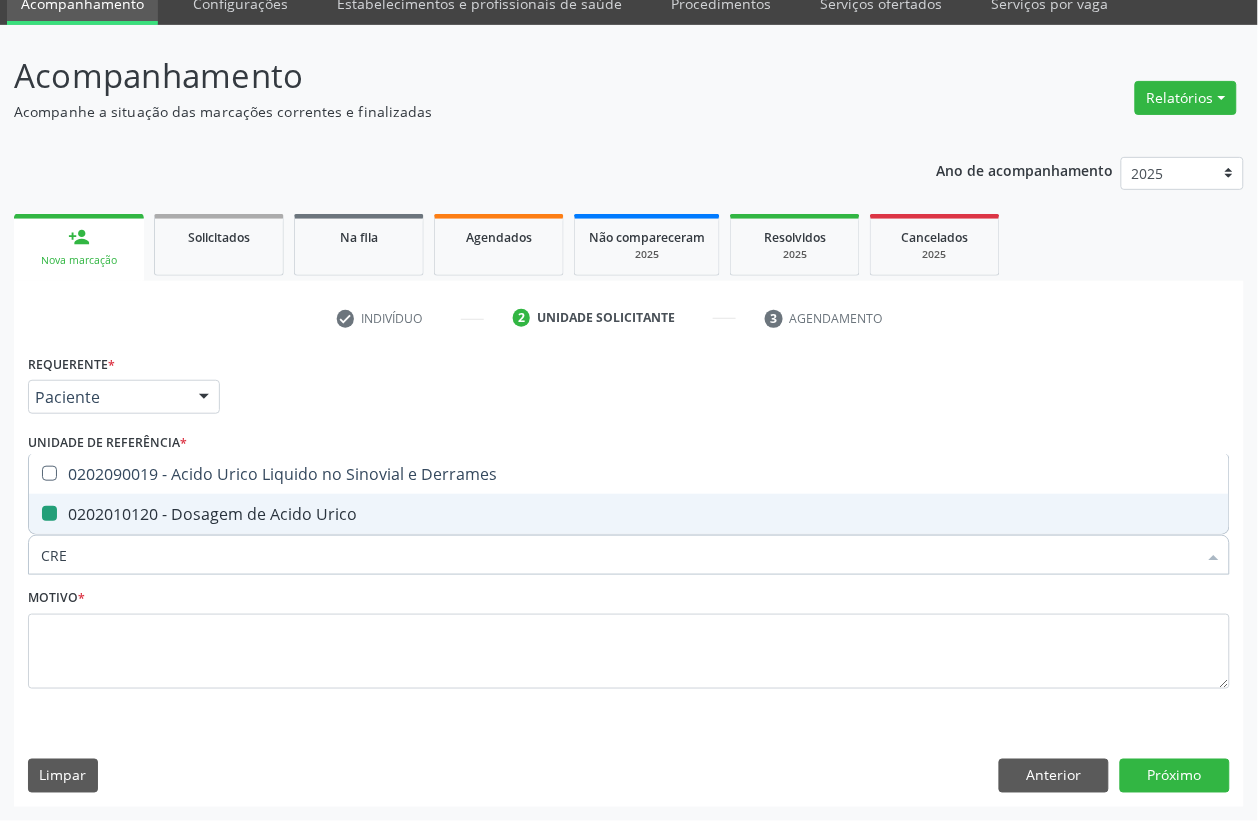 checkbox on "false" 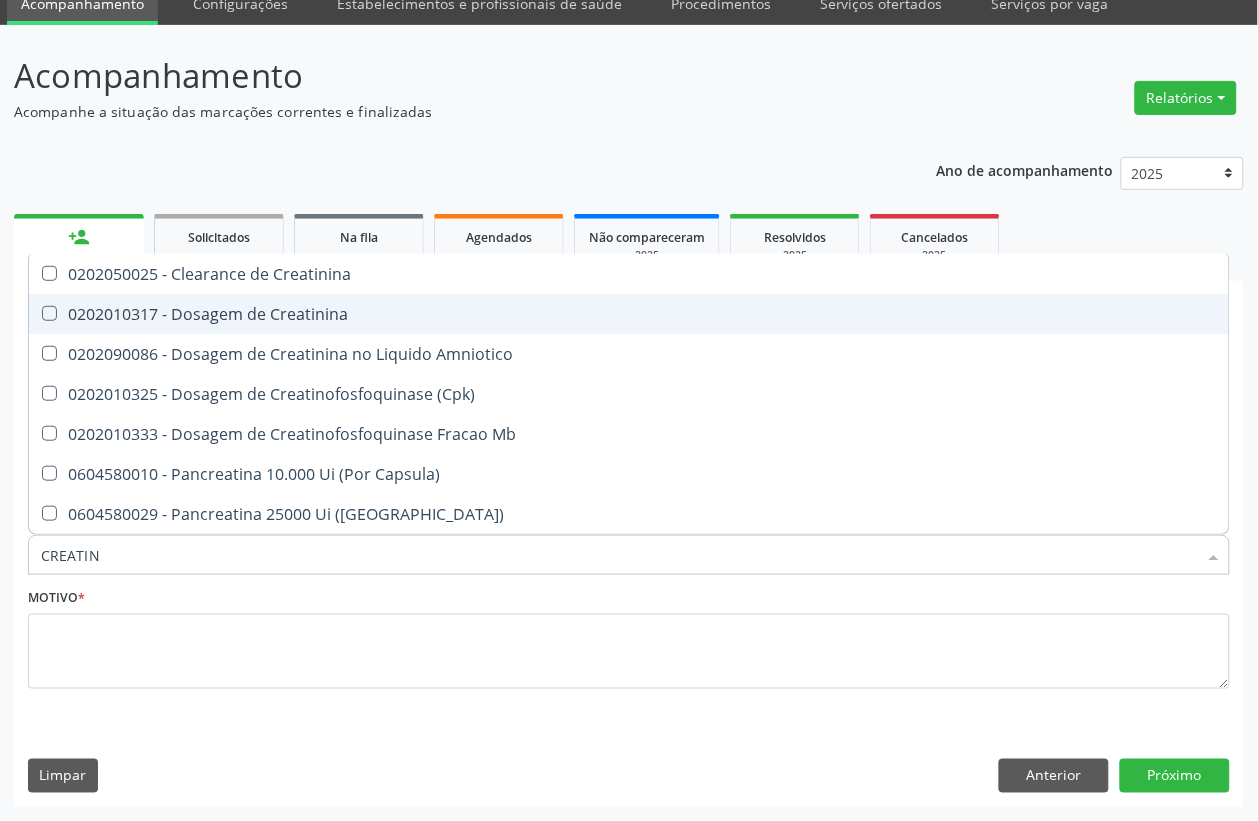 type on "CREATINI" 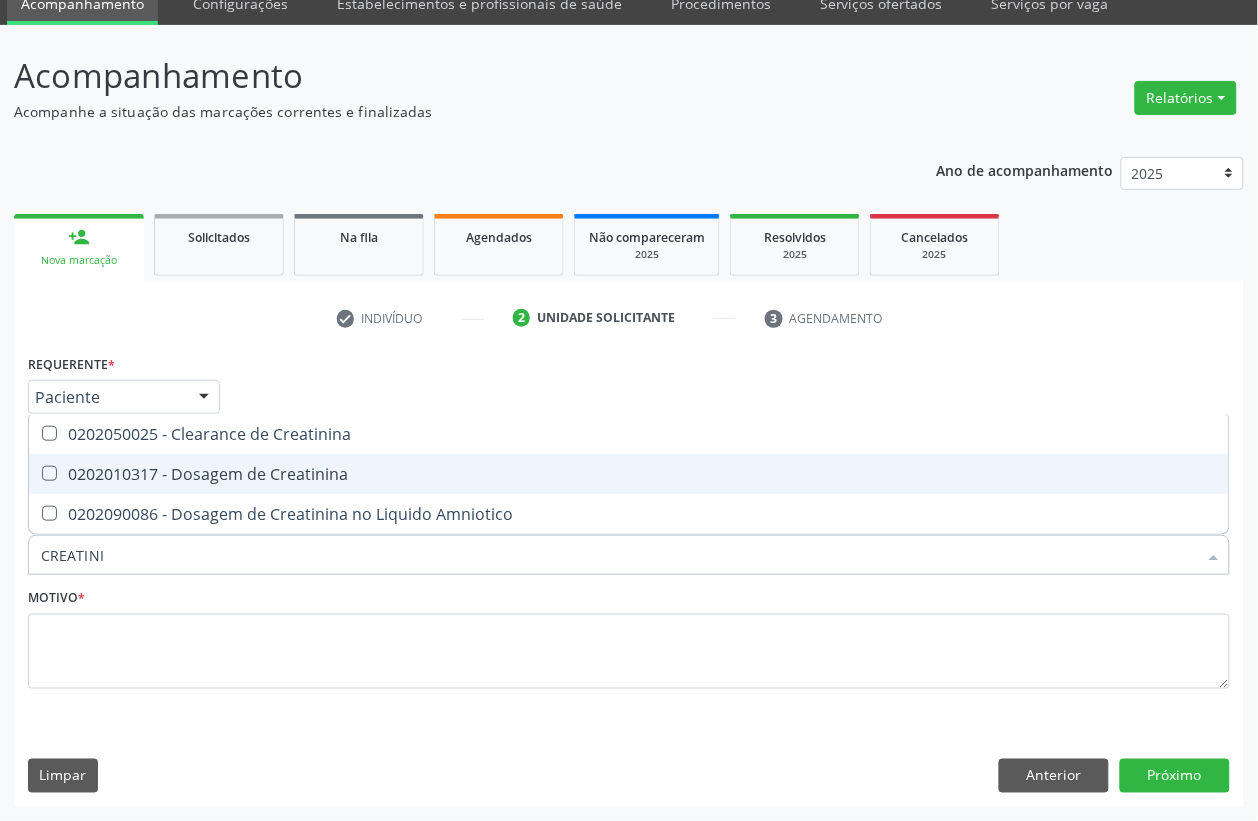 click on "0202010317 - Dosagem de Creatinina" at bounding box center (629, 474) 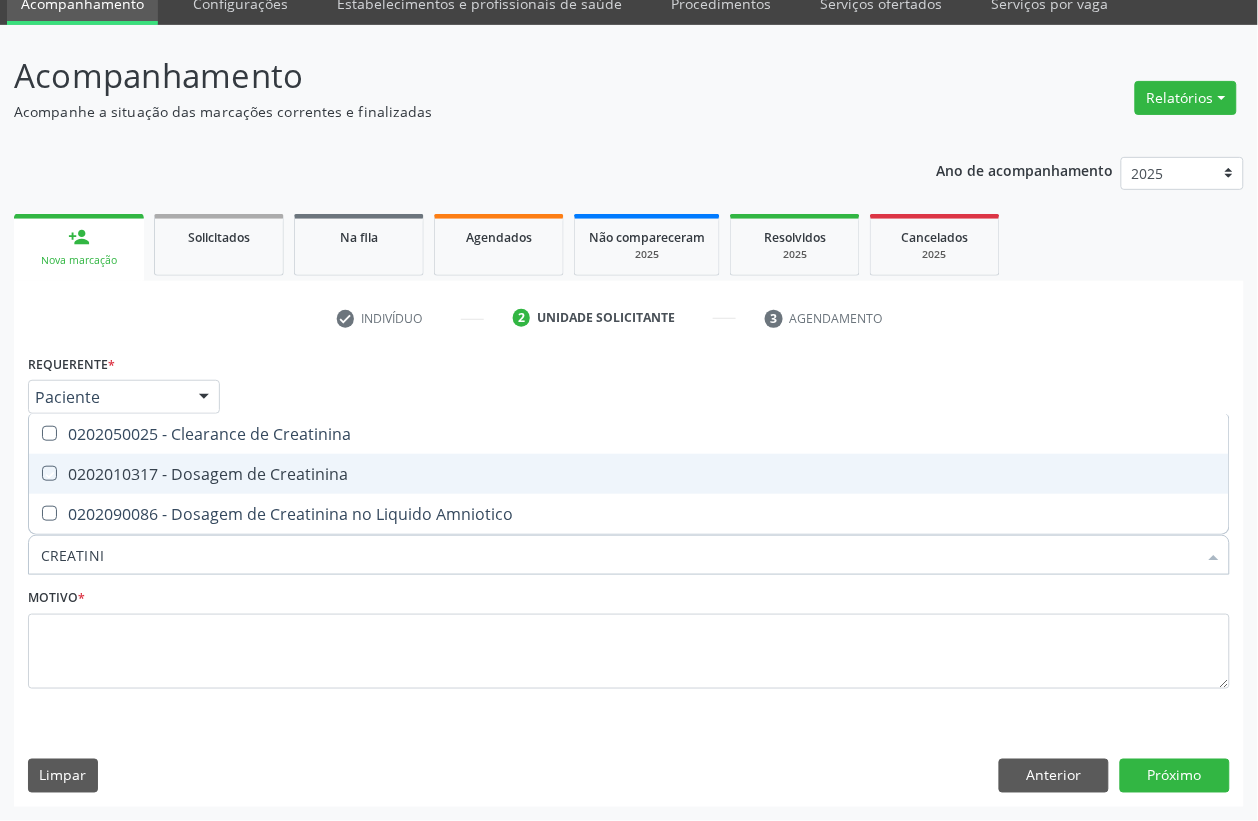 checkbox on "true" 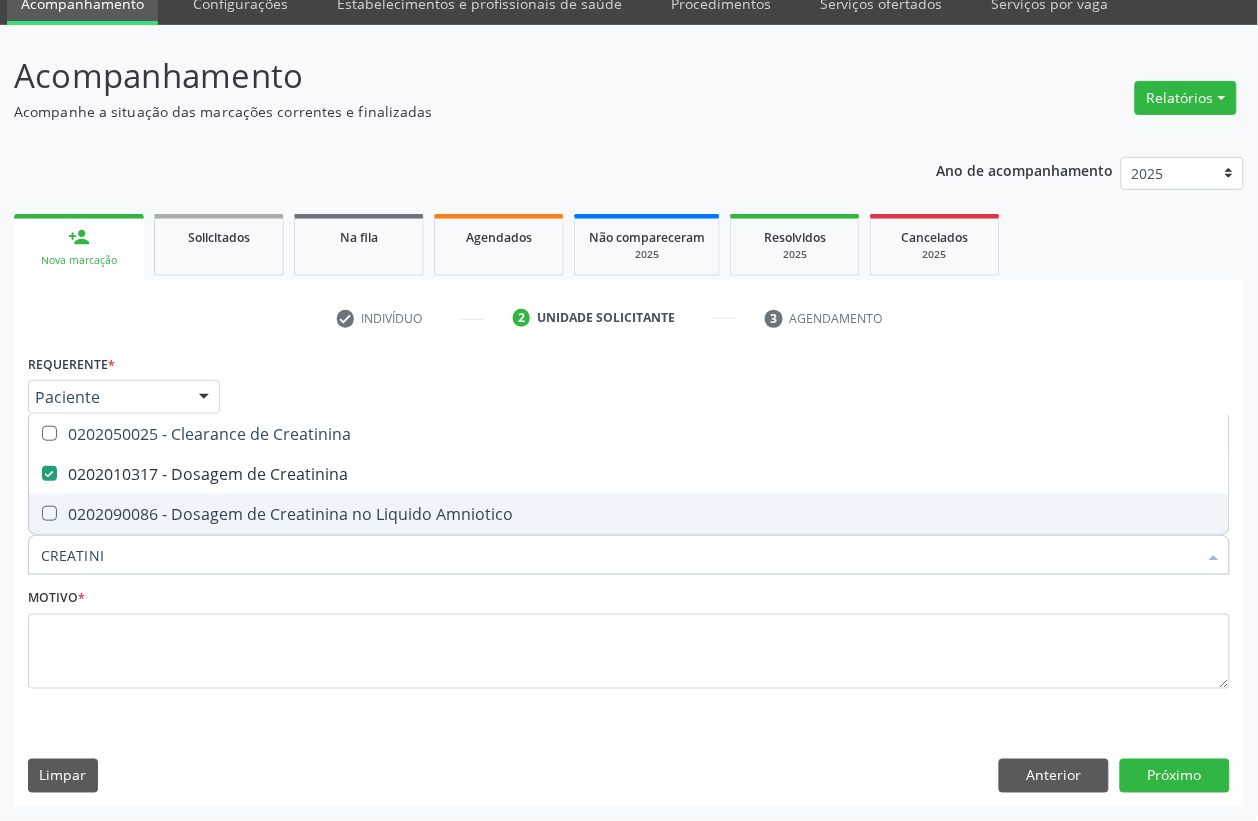 drag, startPoint x: 118, startPoint y: 546, endPoint x: 0, endPoint y: 546, distance: 118 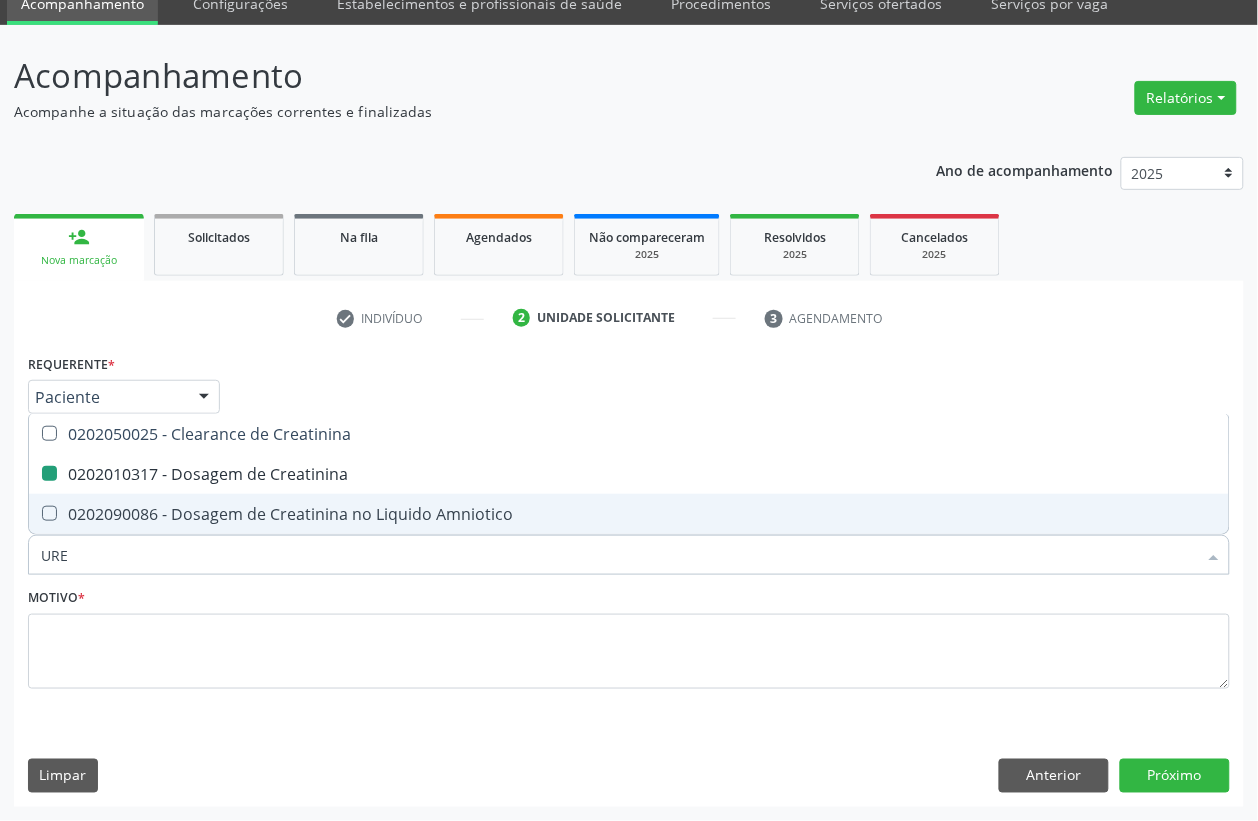 type on "UREI" 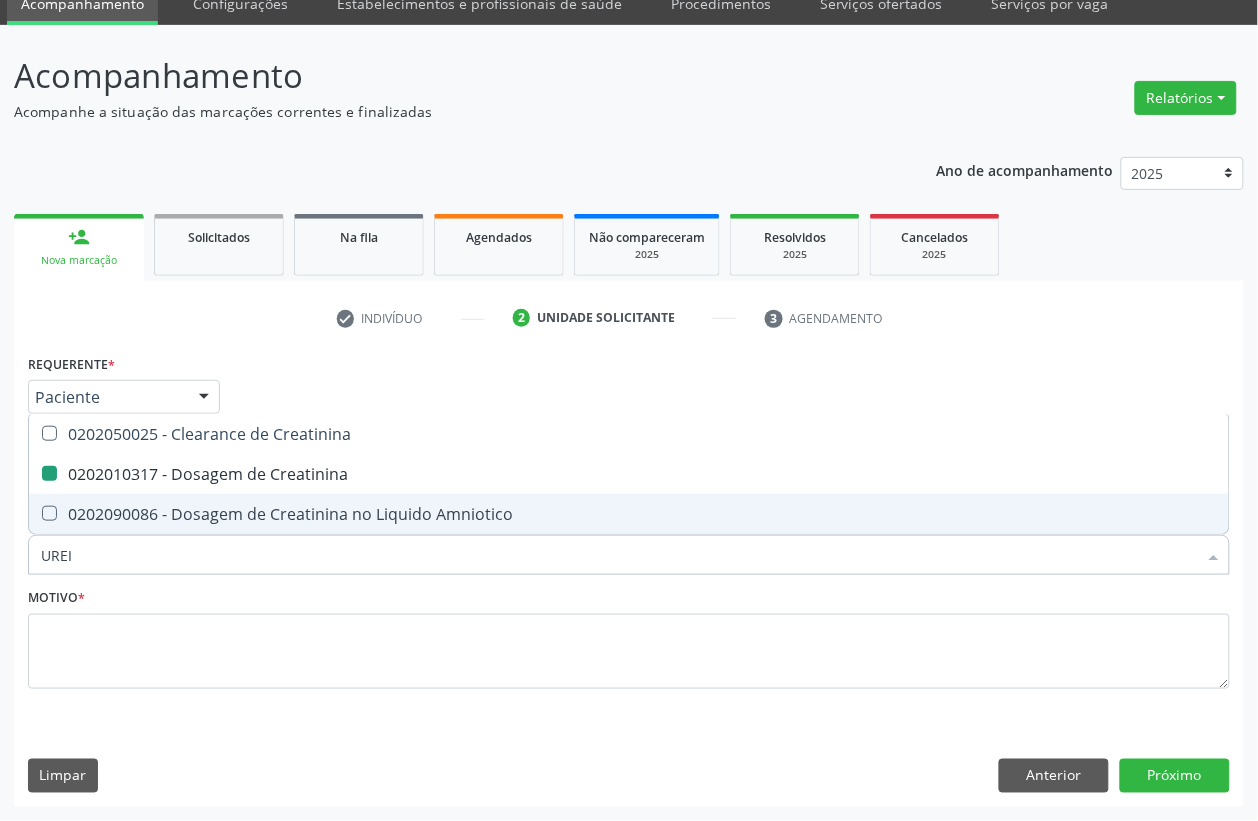 checkbox on "false" 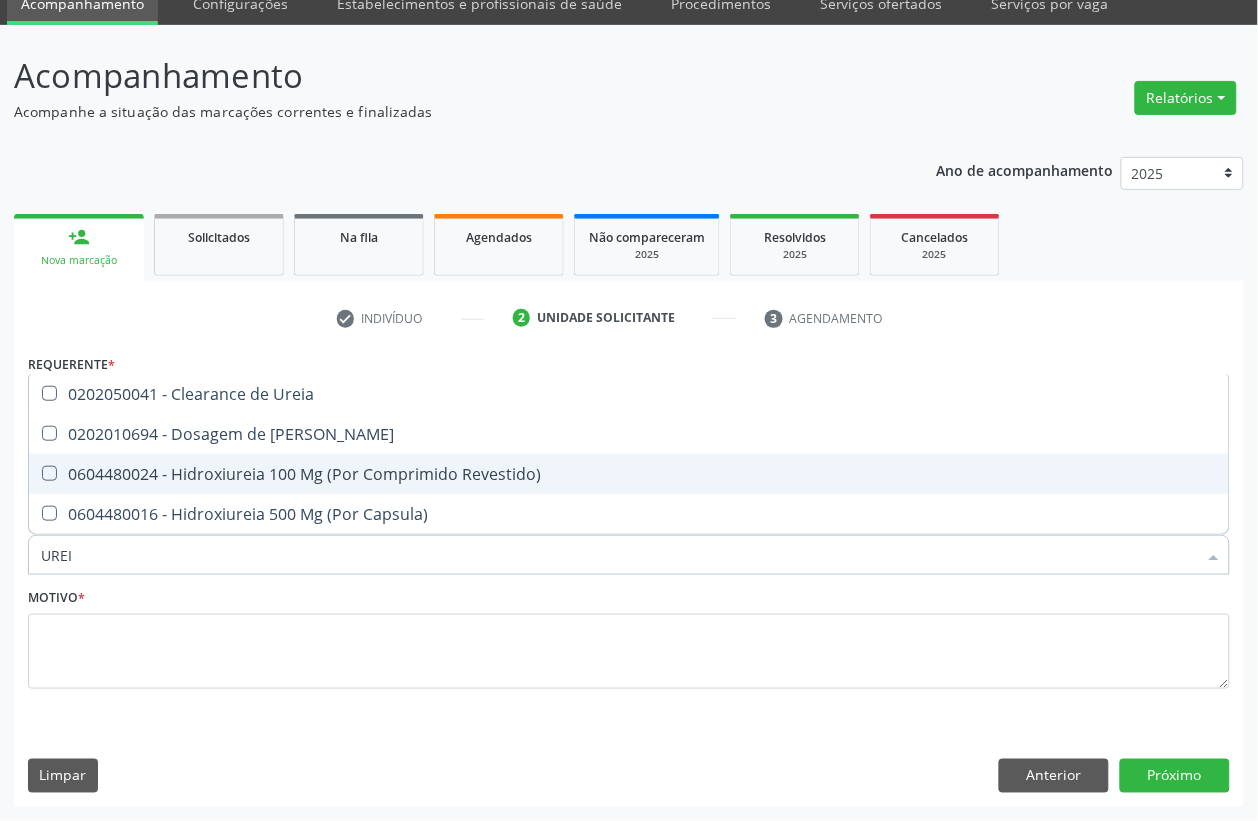 type on "UREIA" 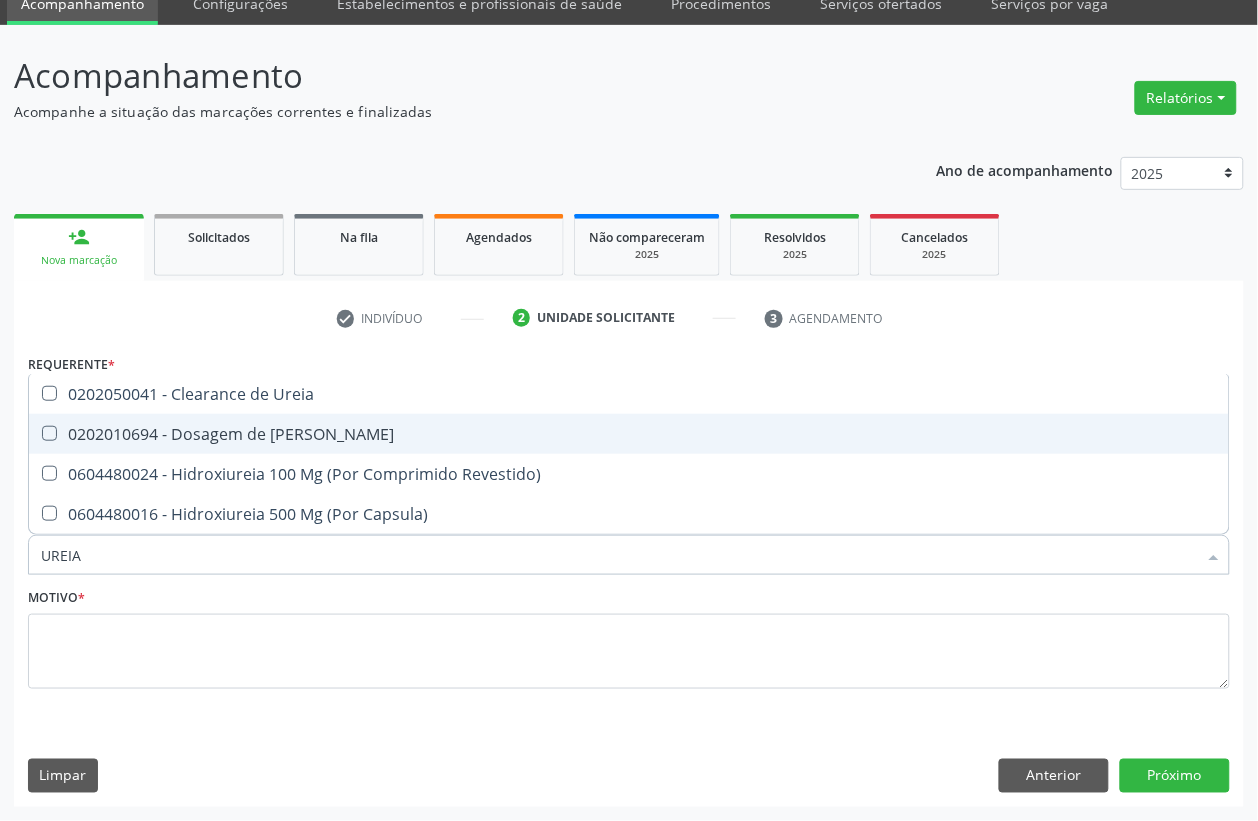 click on "0202010694 - Dosagem de [PERSON_NAME]" at bounding box center (629, 434) 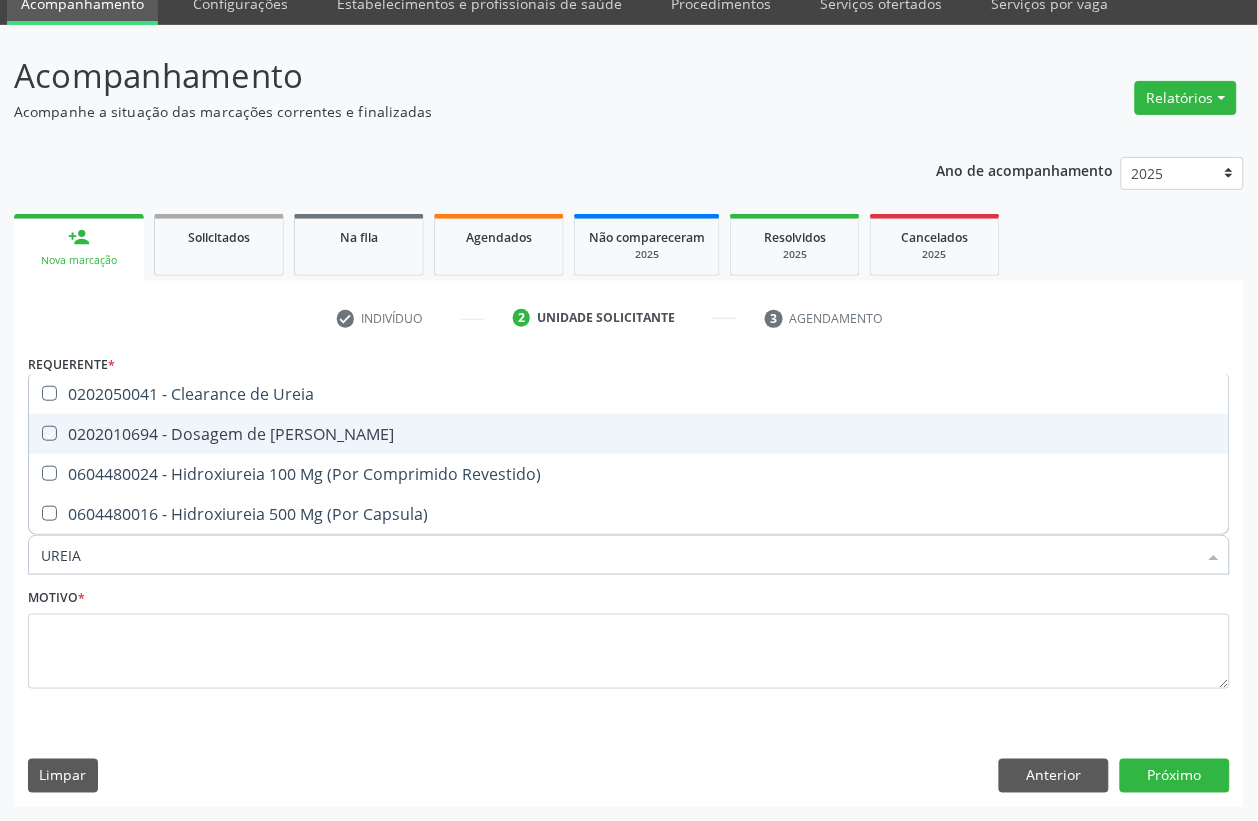 checkbox on "true" 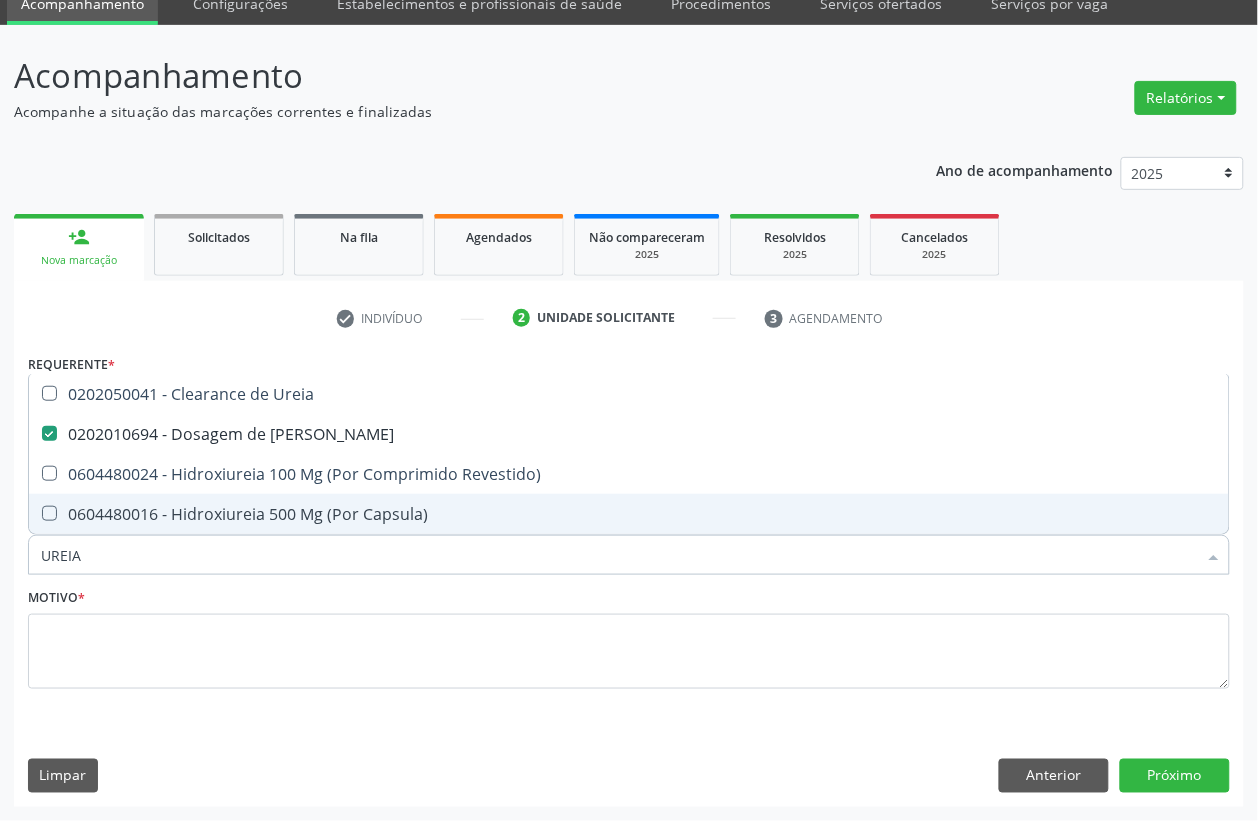 drag, startPoint x: 155, startPoint y: 551, endPoint x: 0, endPoint y: 551, distance: 155 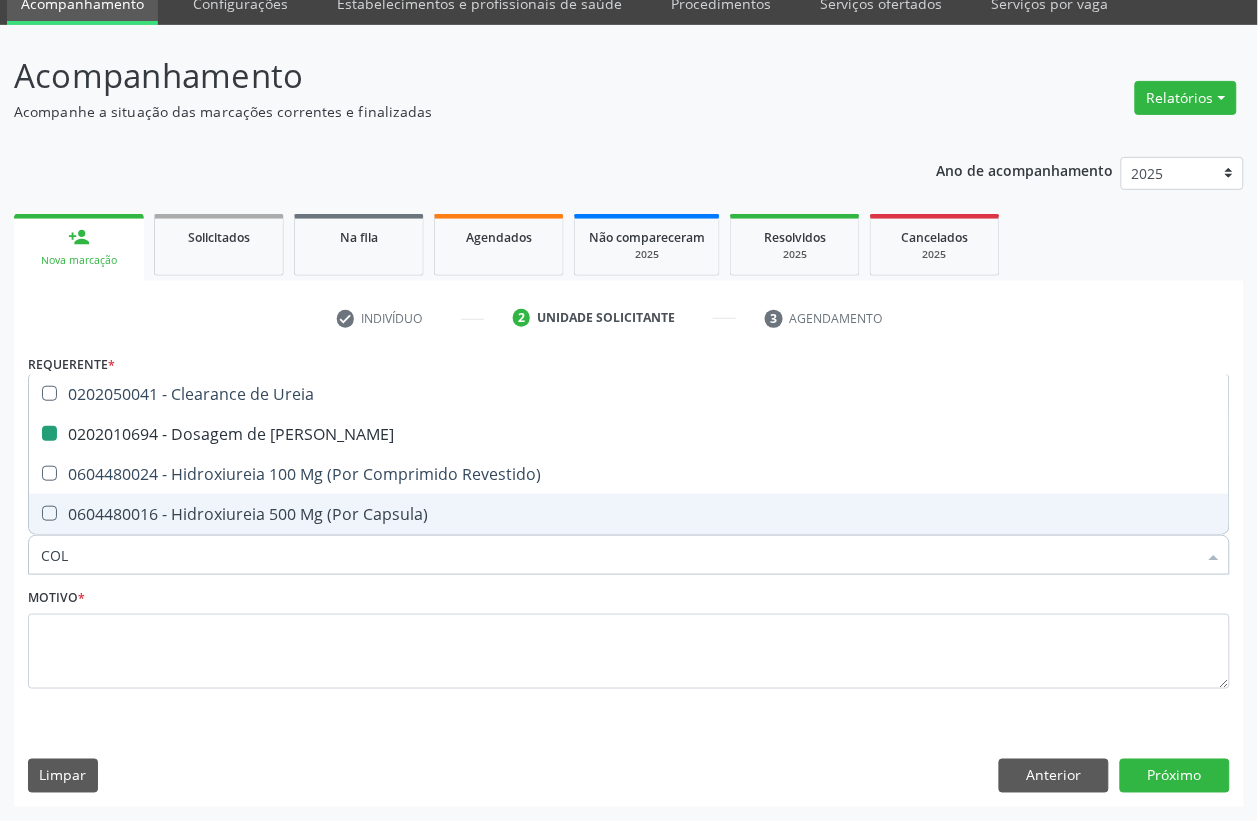 type on "COLE" 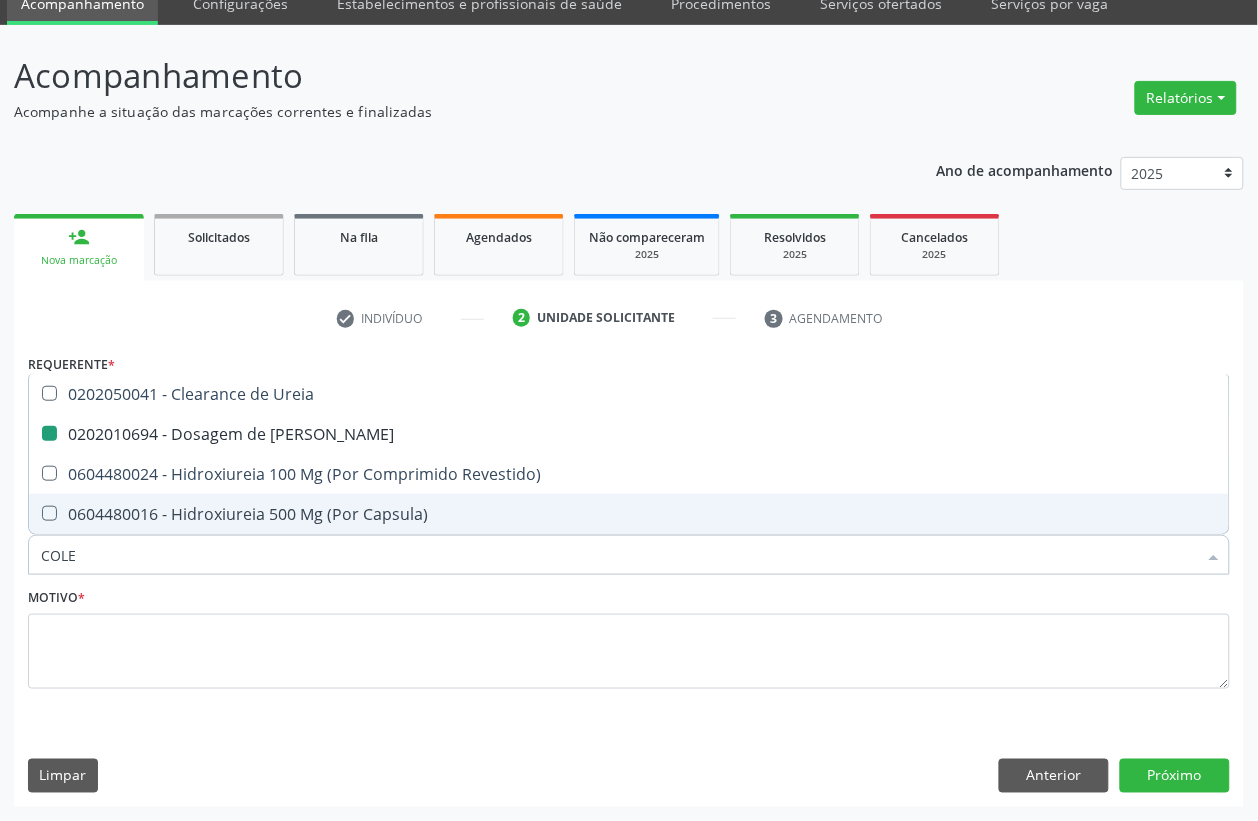 checkbox on "false" 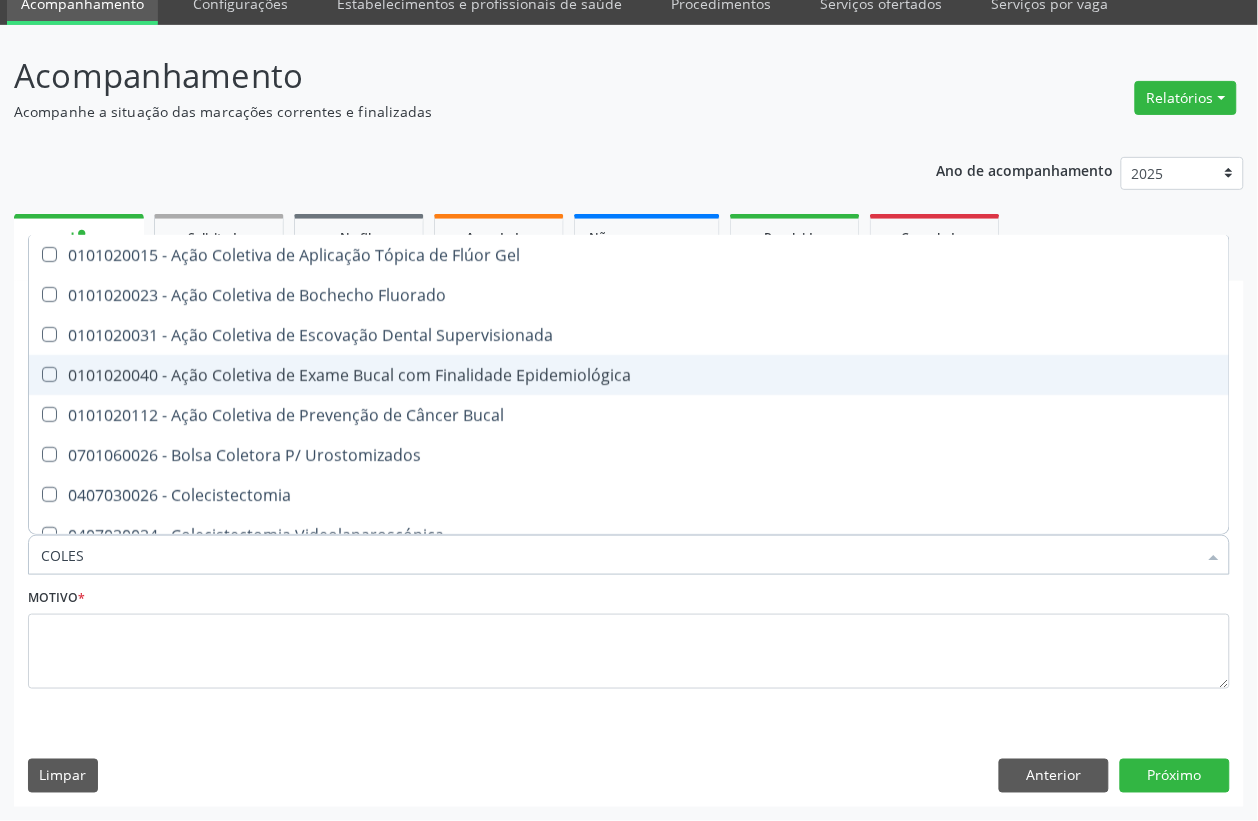 type on "COLEST" 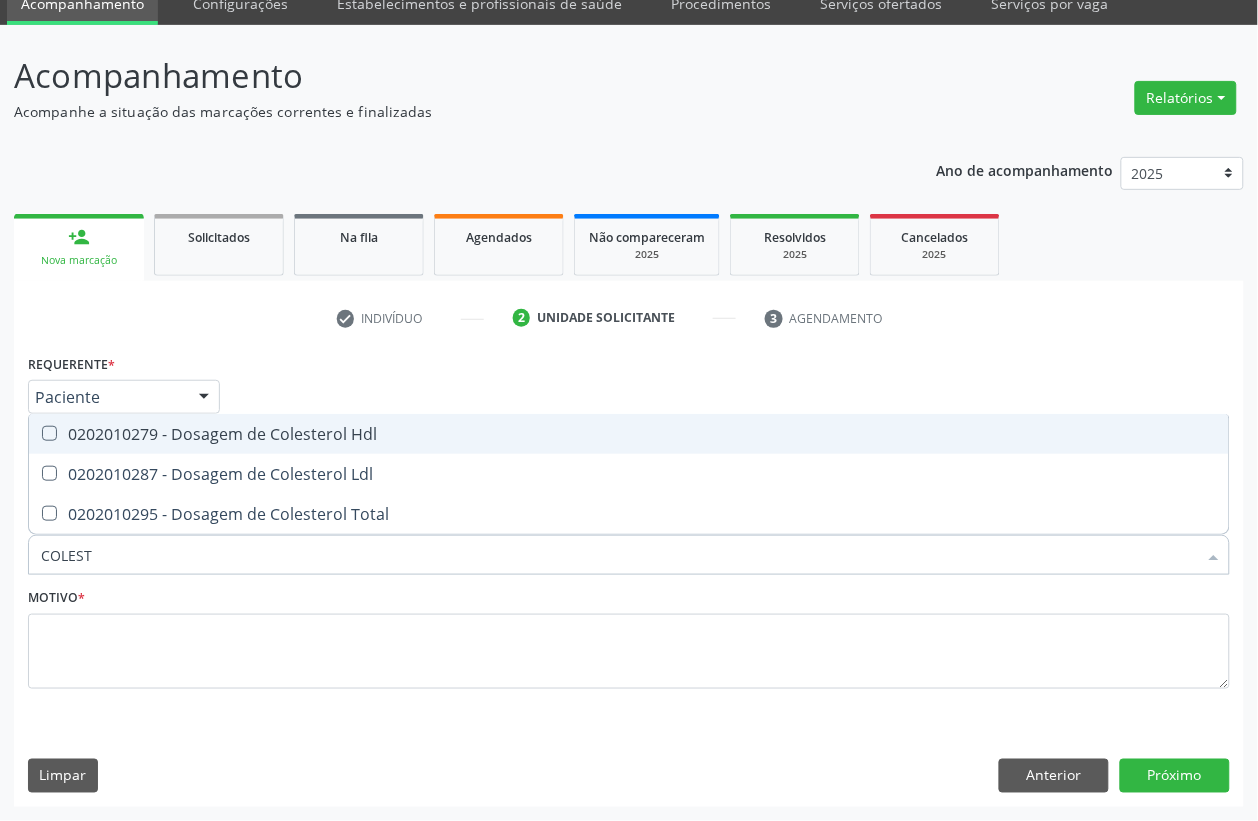click on "0202010279 - Dosagem de Colesterol Hdl" at bounding box center [629, 434] 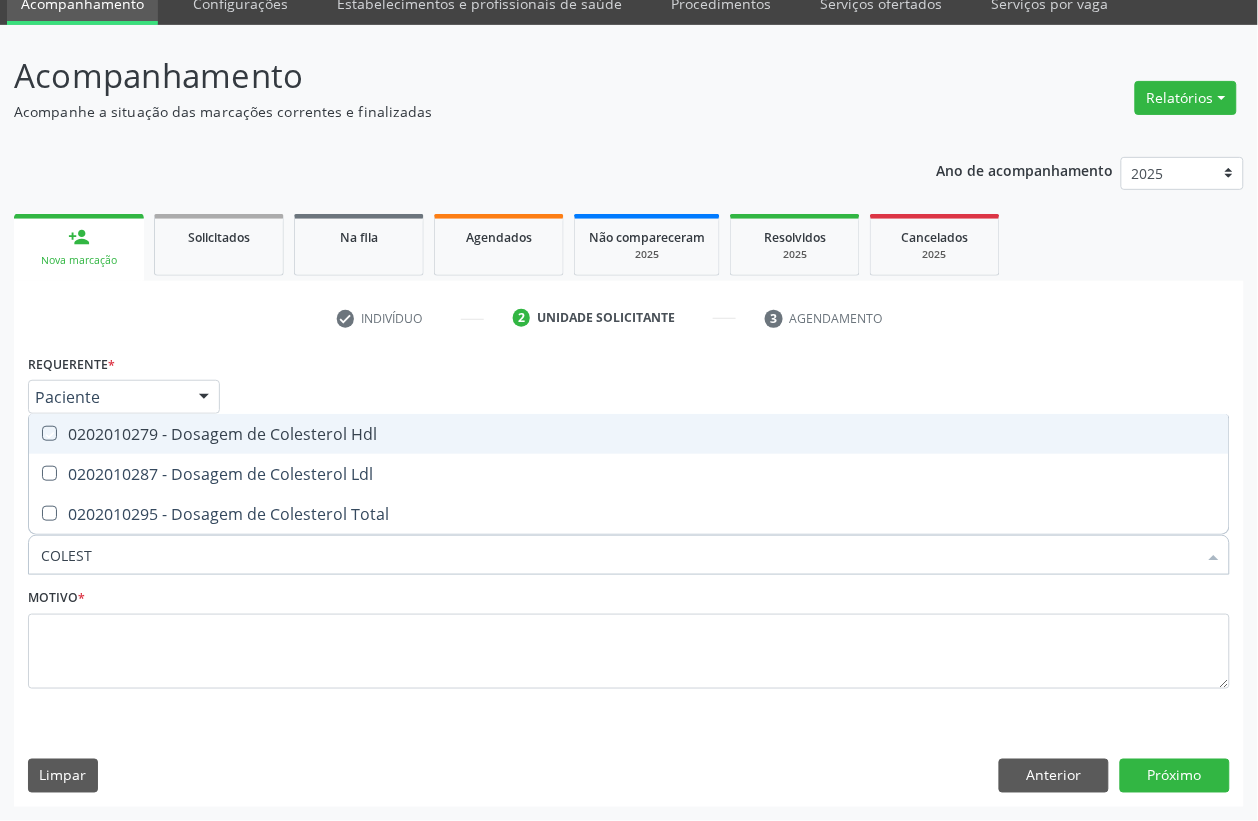 checkbox on "true" 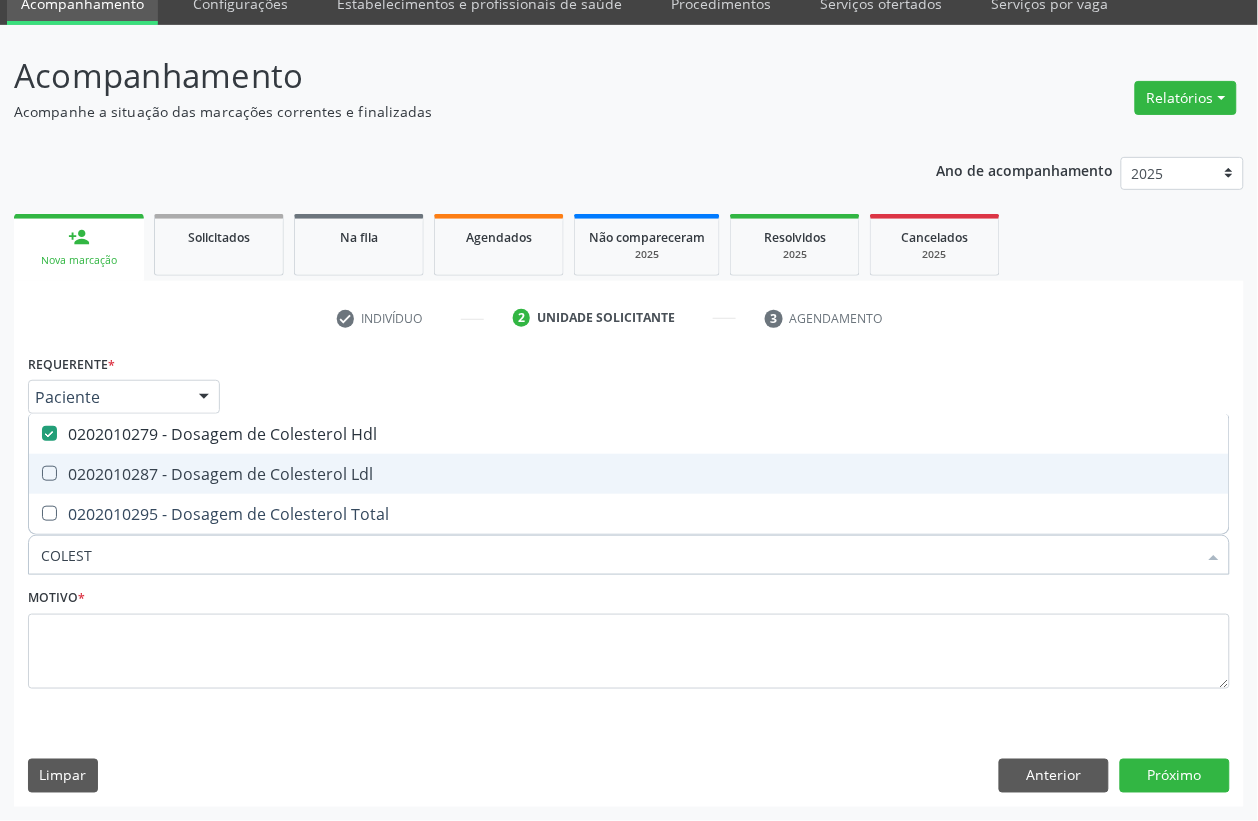 click on "0202010287 - Dosagem de Colesterol Ldl" at bounding box center (629, 474) 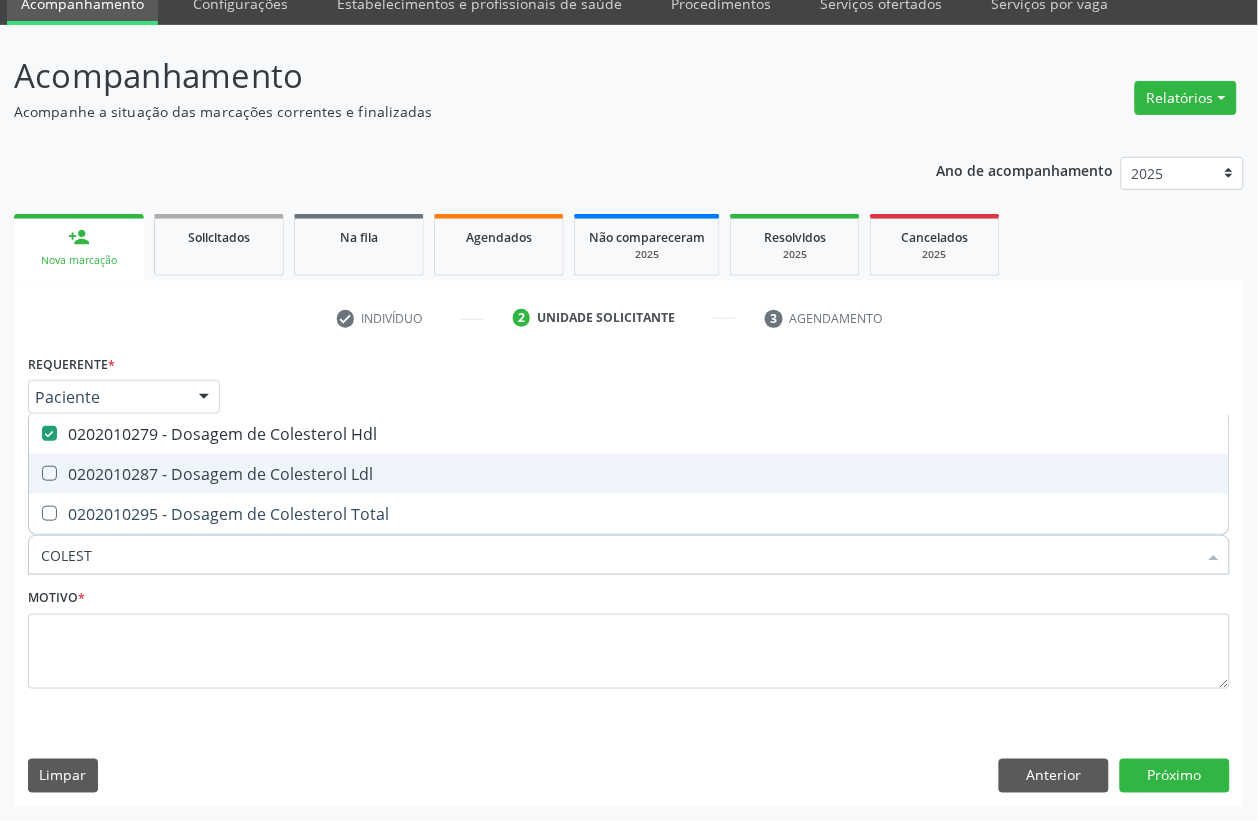 checkbox on "true" 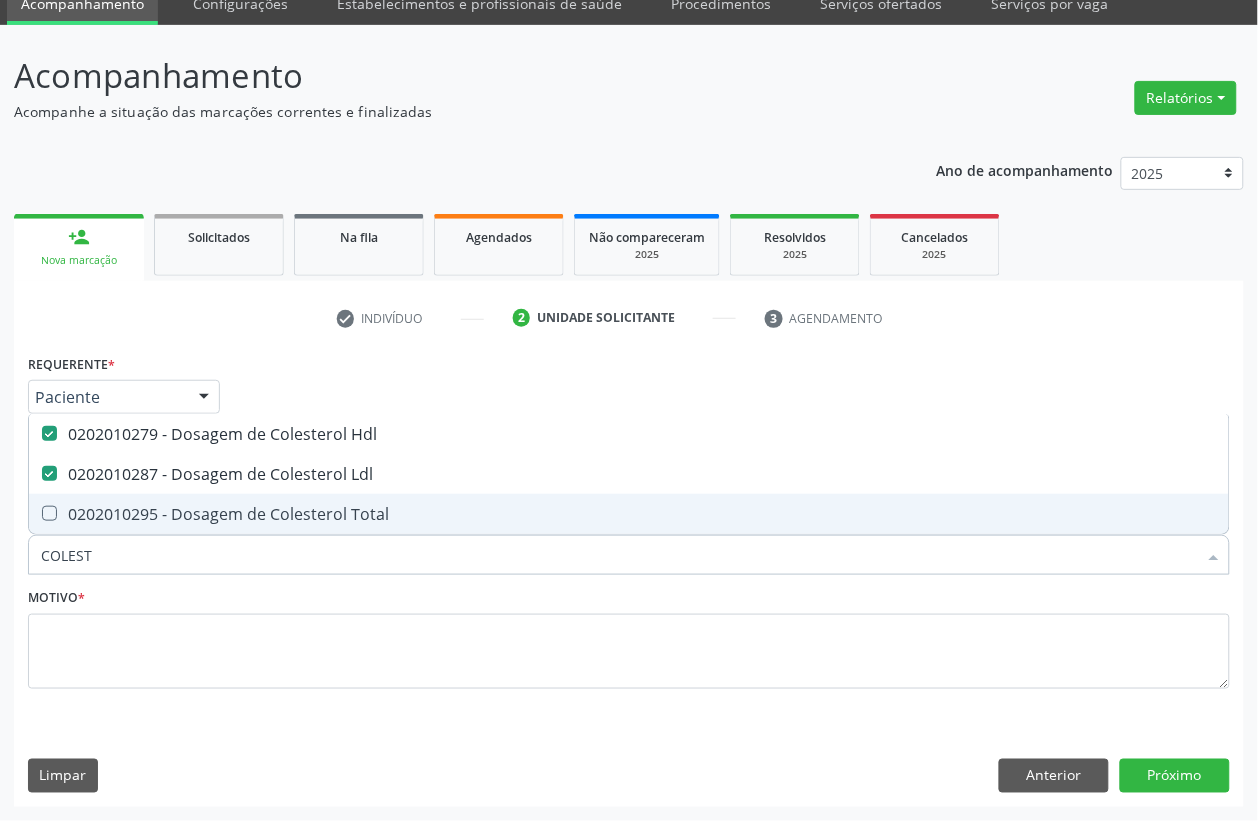 click on "0202010295 - Dosagem de Colesterol Total" at bounding box center (629, 514) 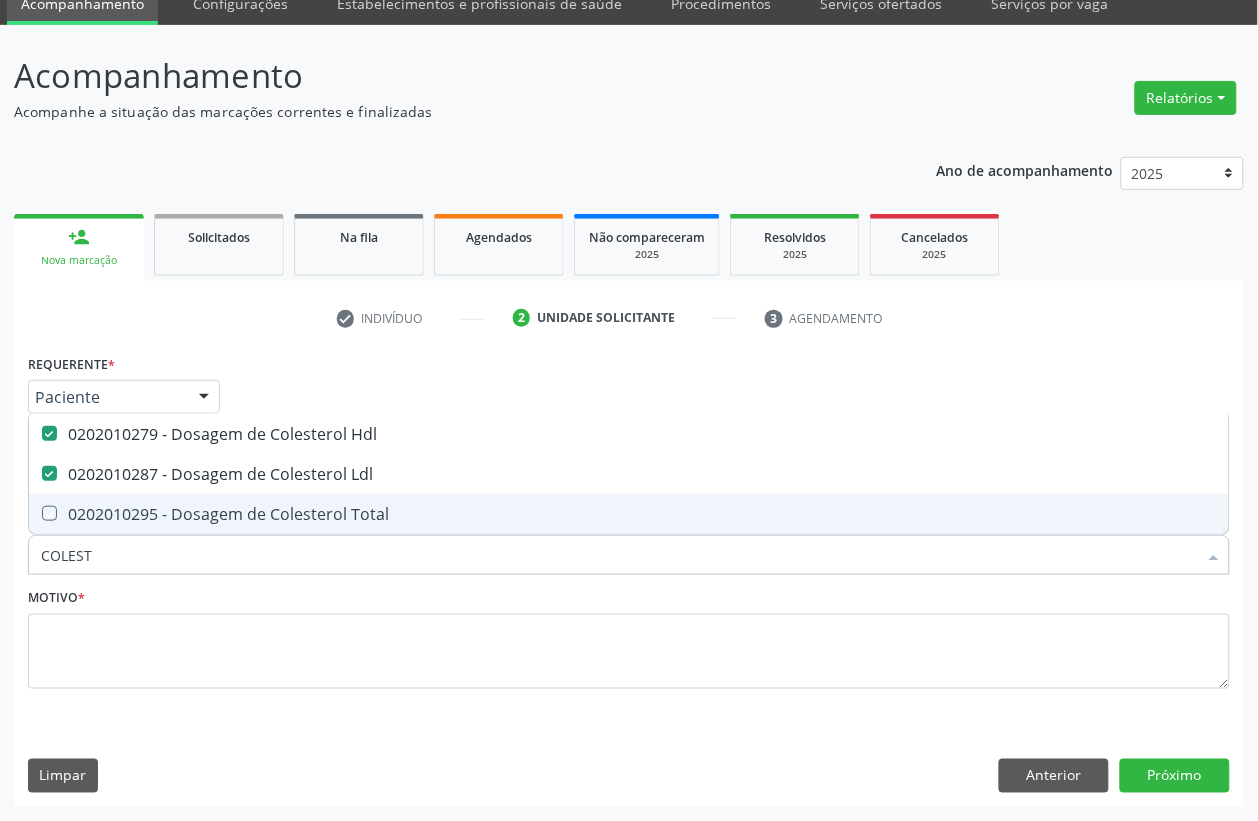checkbox on "true" 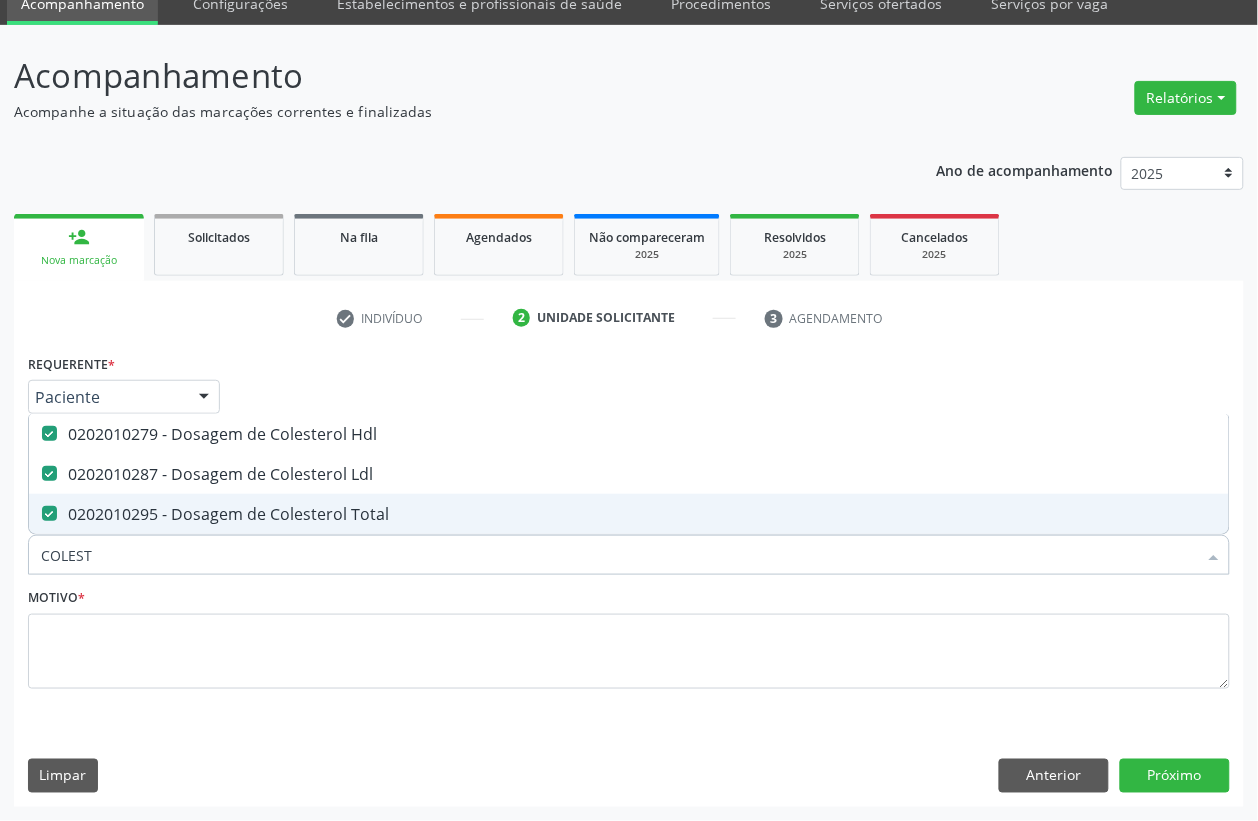 drag, startPoint x: 112, startPoint y: 553, endPoint x: 0, endPoint y: 553, distance: 112 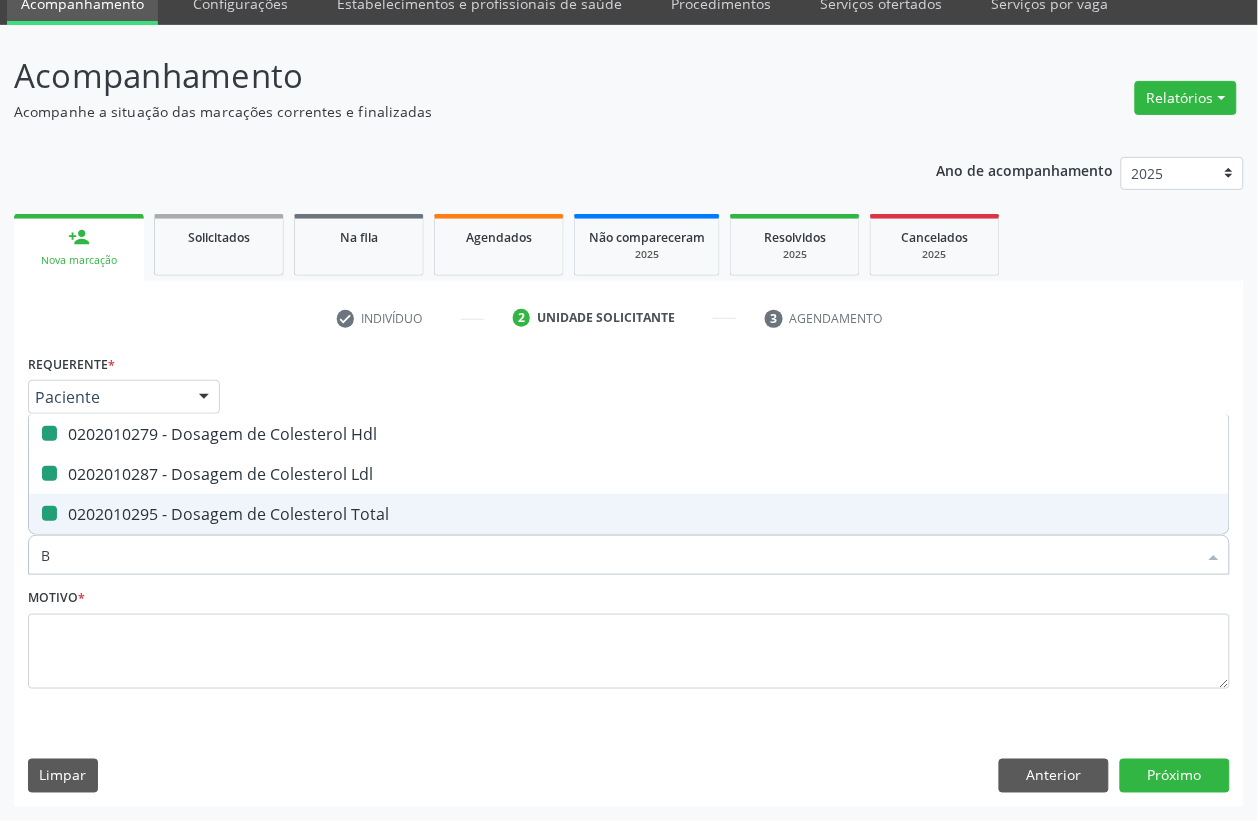 type on "BI" 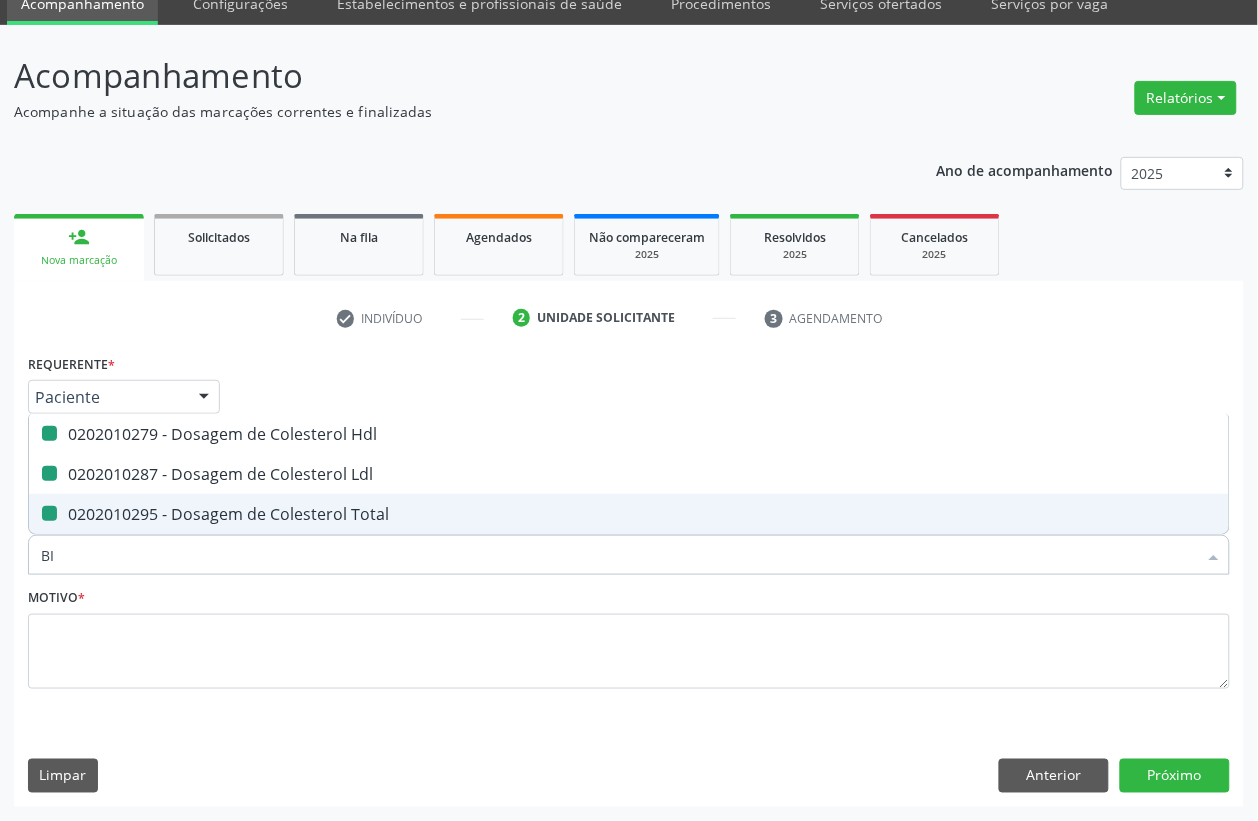checkbox on "false" 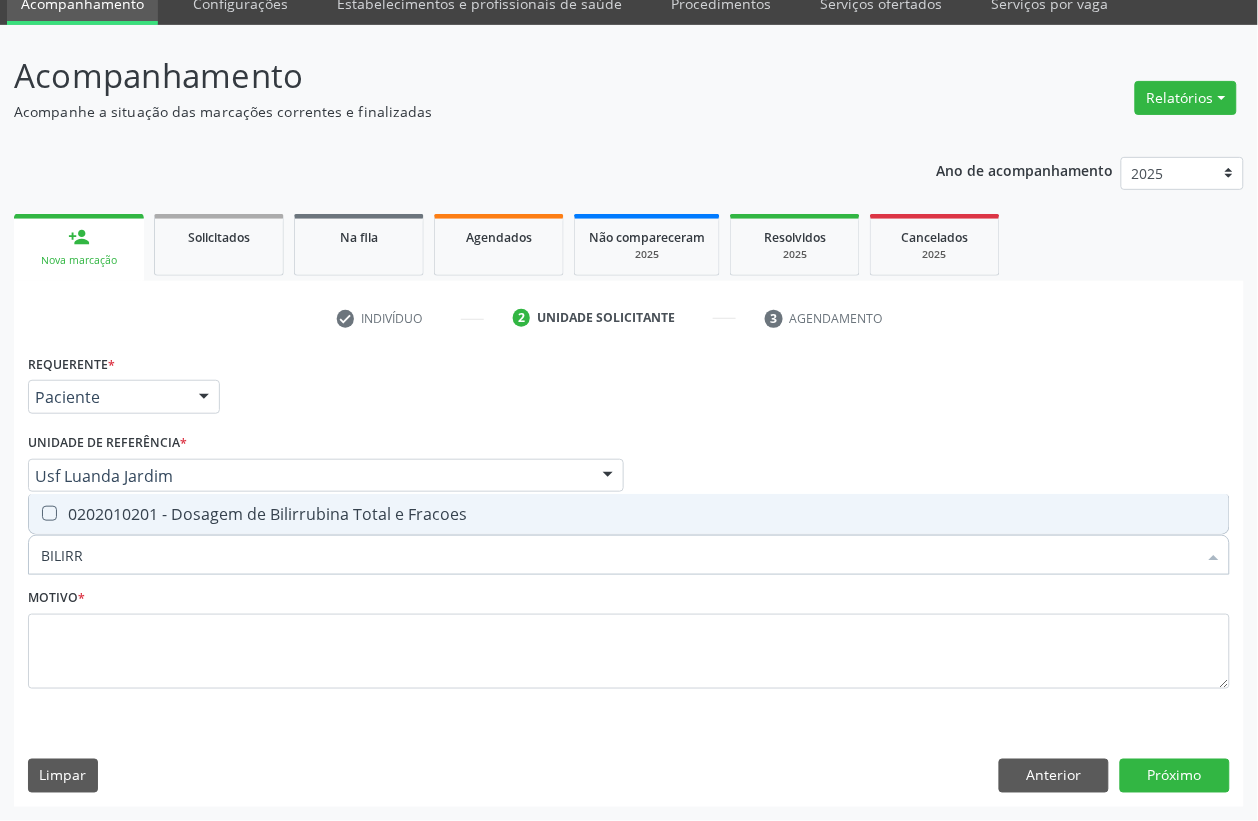 type on "BILIRRU" 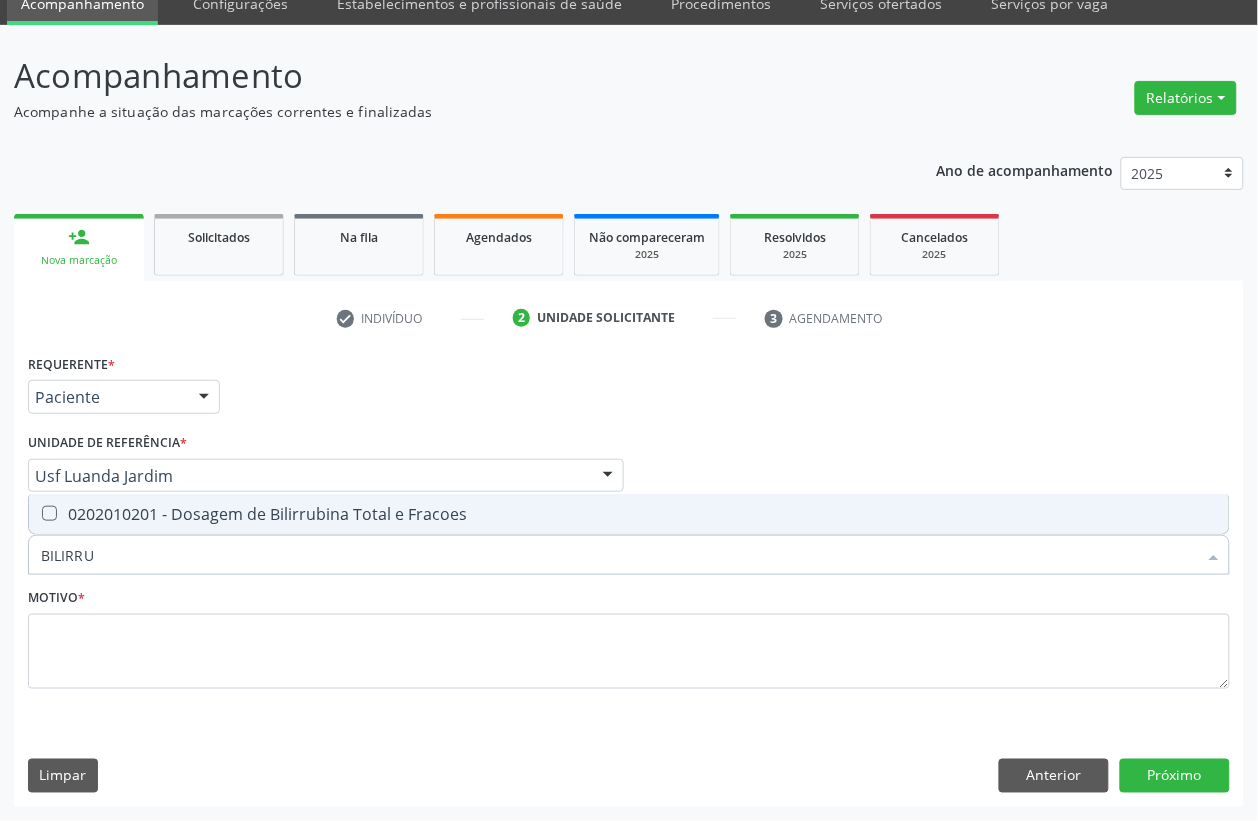 click on "0202010201 - Dosagem de Bilirrubina Total e Fracoes" at bounding box center [629, 514] 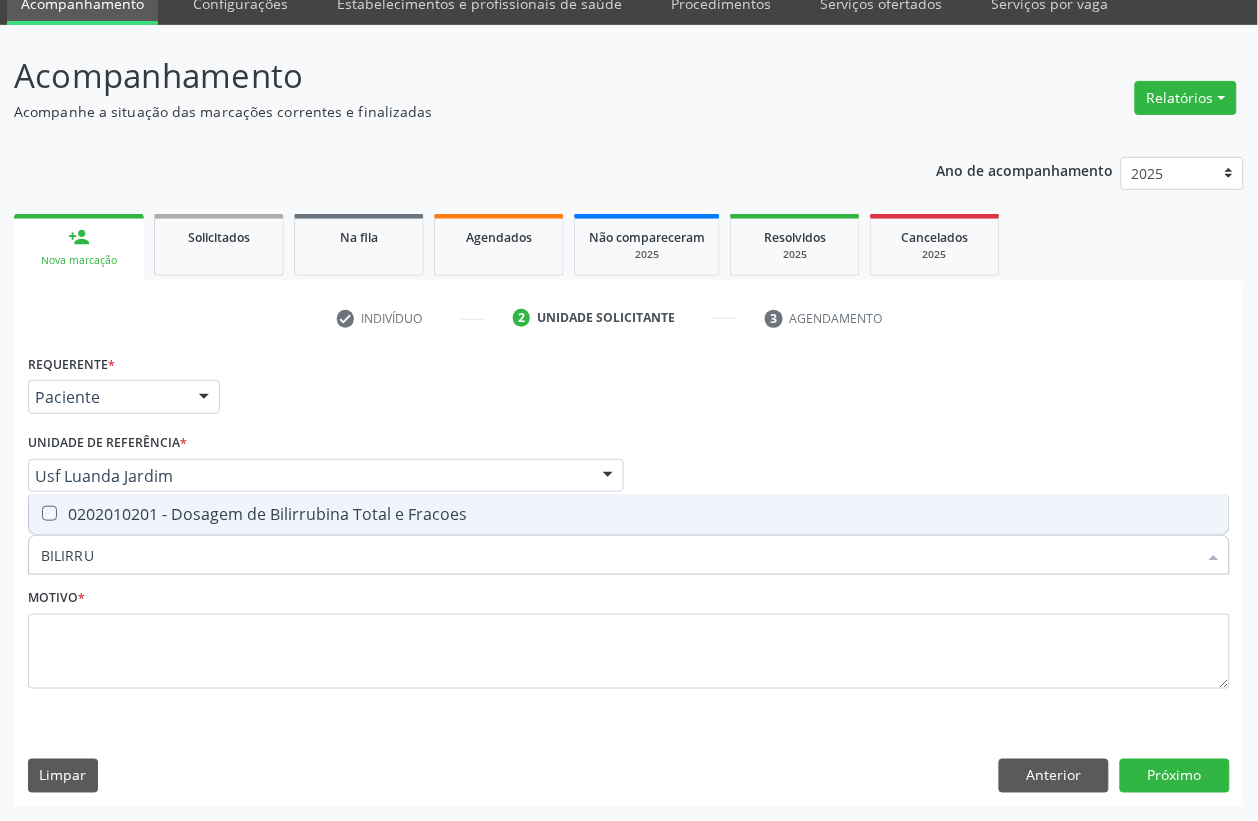 checkbox on "true" 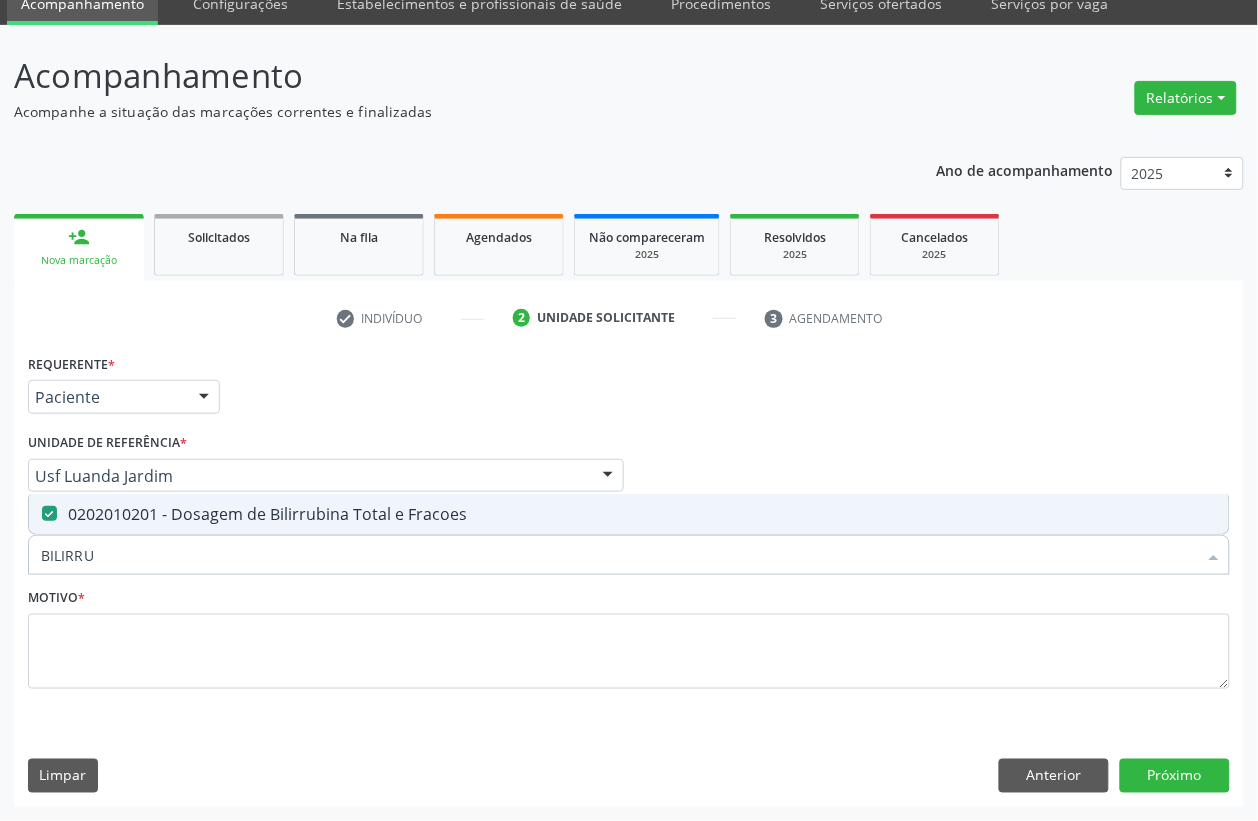 drag, startPoint x: 145, startPoint y: 557, endPoint x: 0, endPoint y: 557, distance: 145 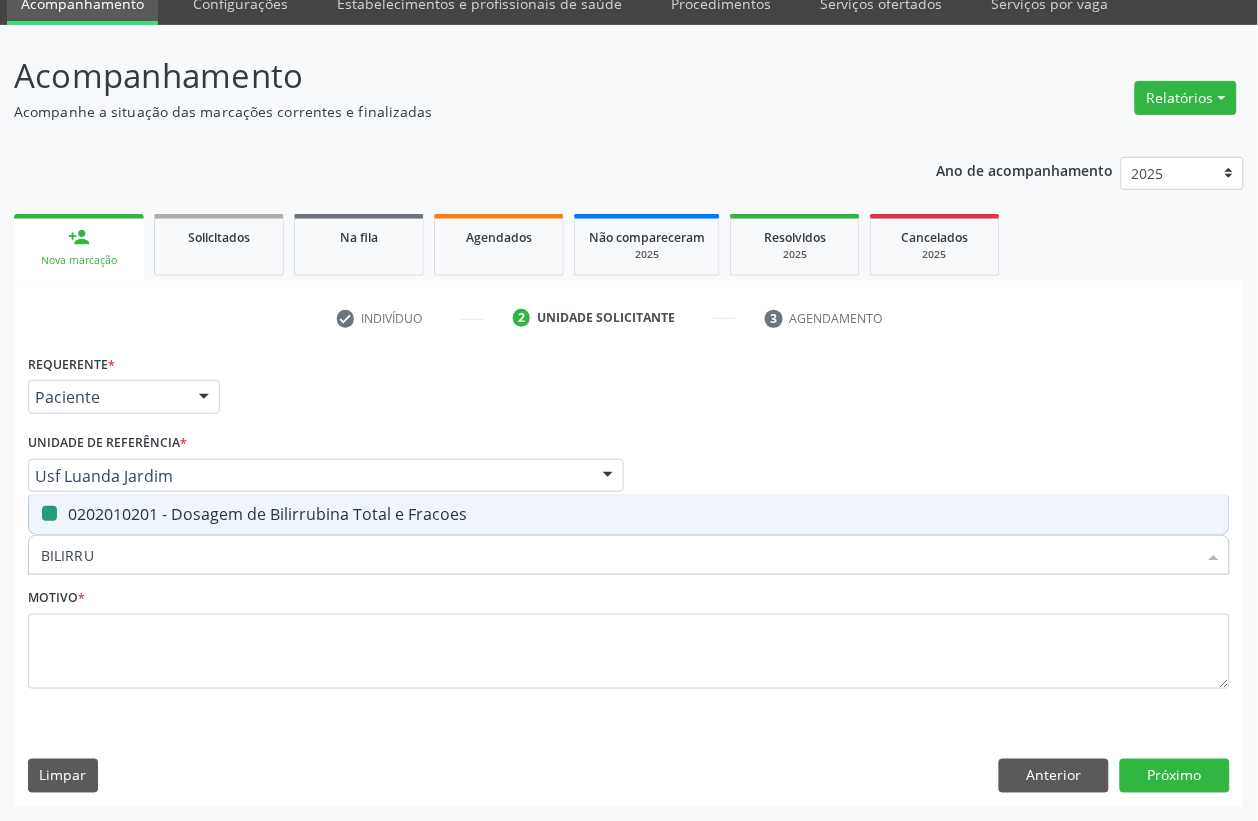 type 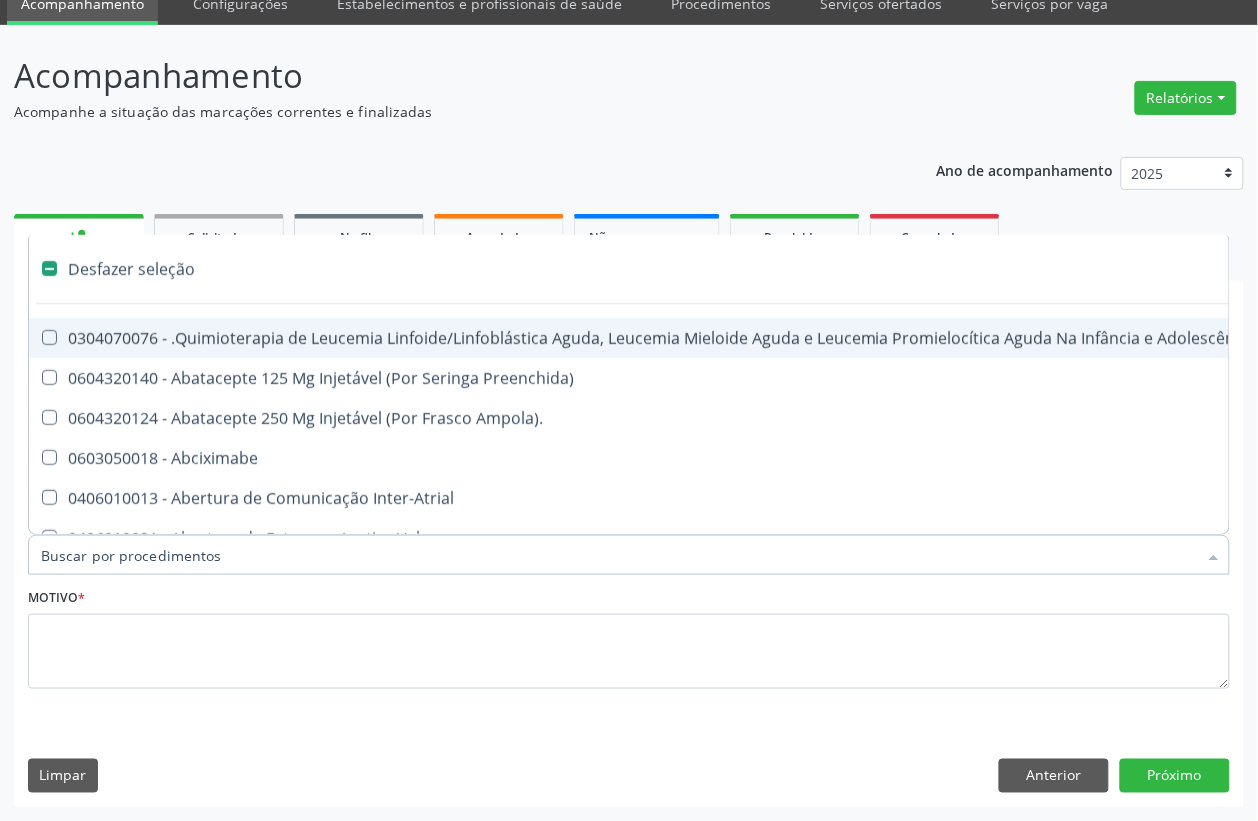 checkbox on "false" 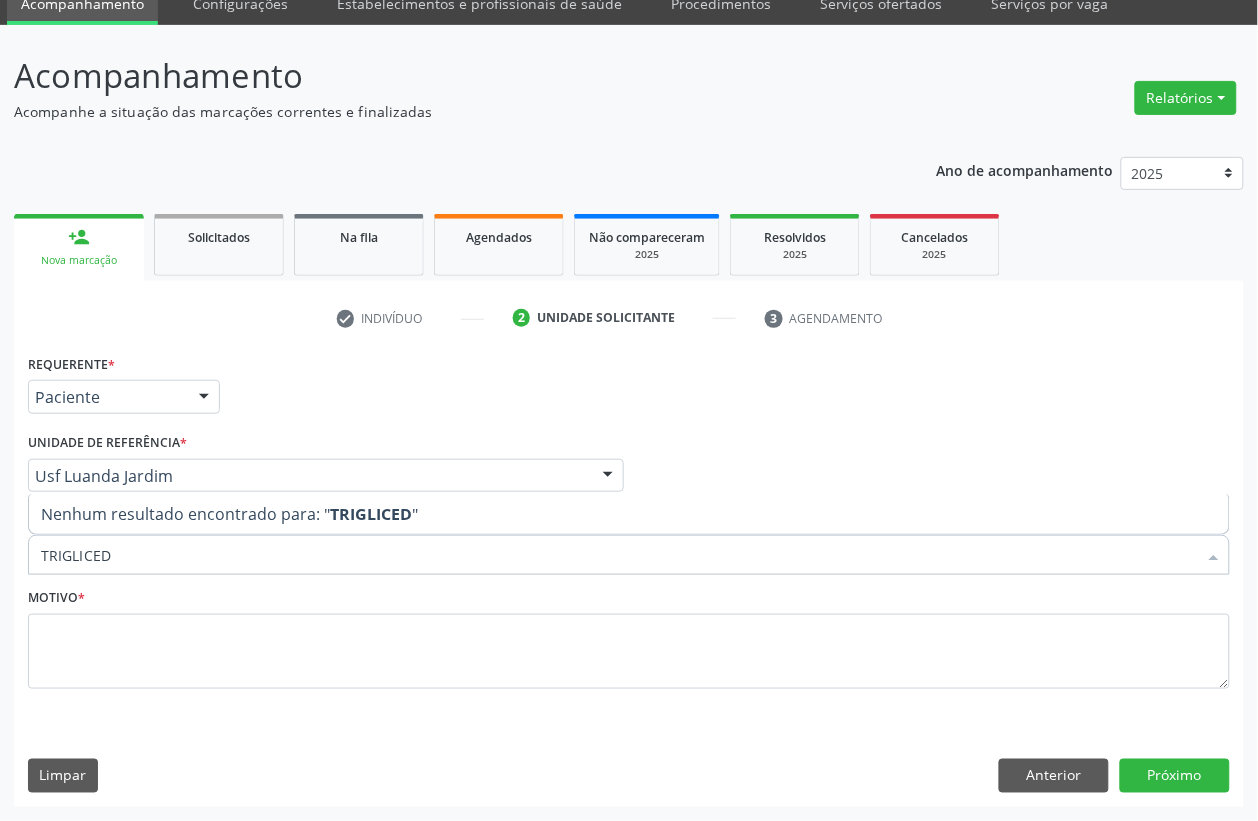 type on "TRIGLICE" 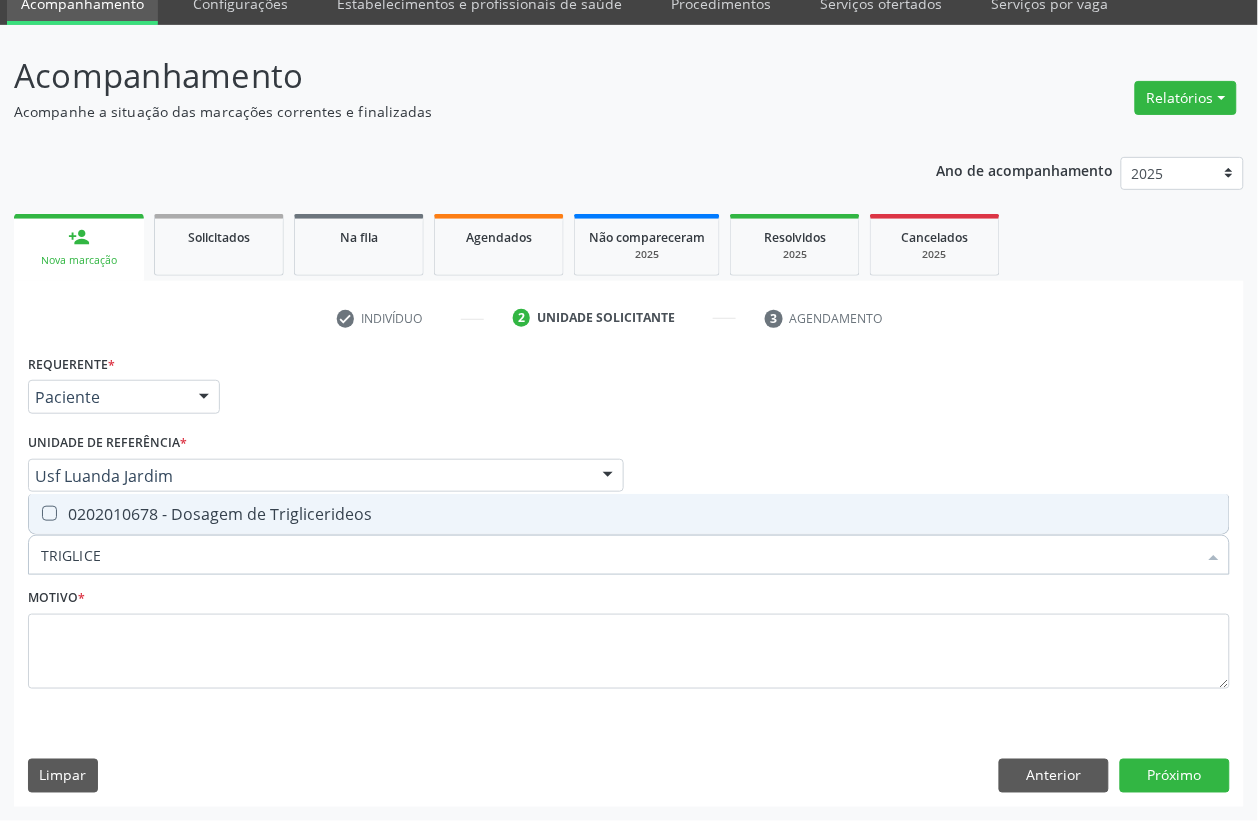 click on "0202010678 - Dosagem de Triglicerideos" at bounding box center [629, 514] 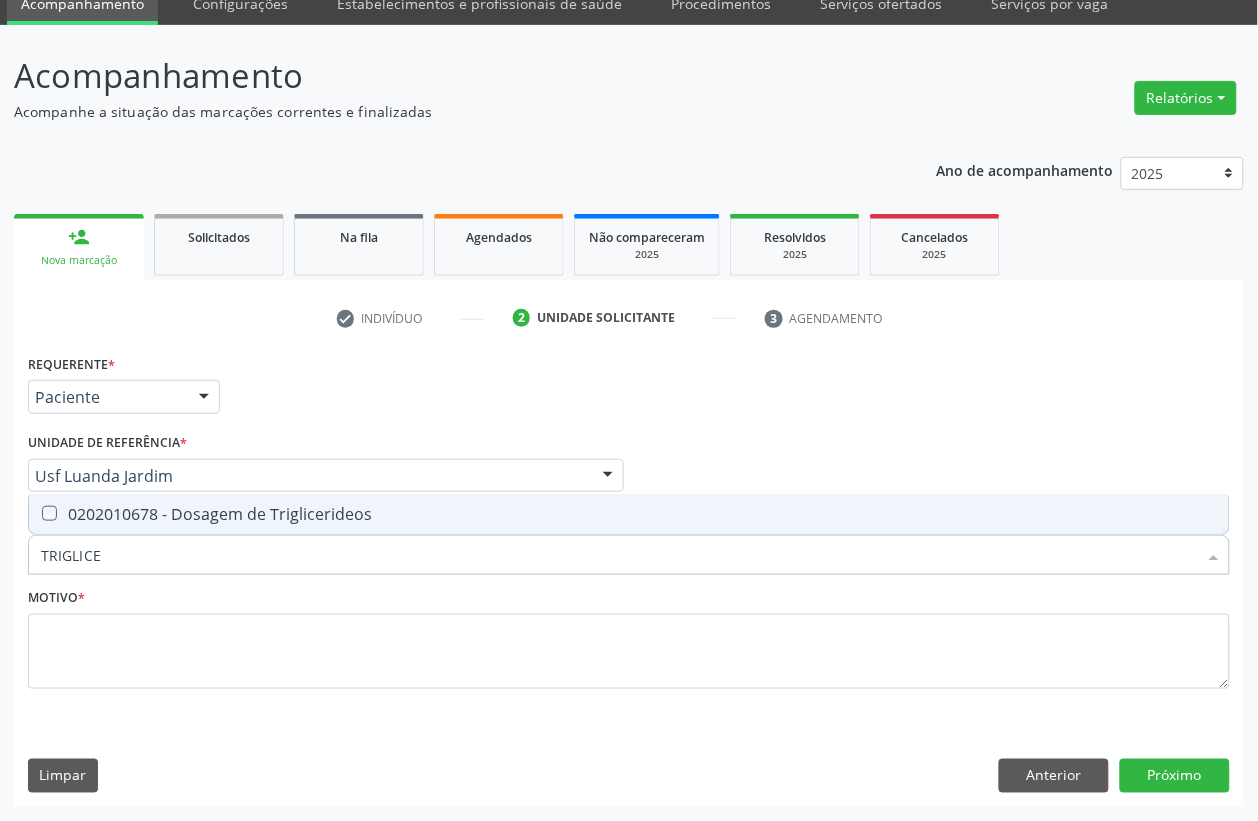 checkbox on "true" 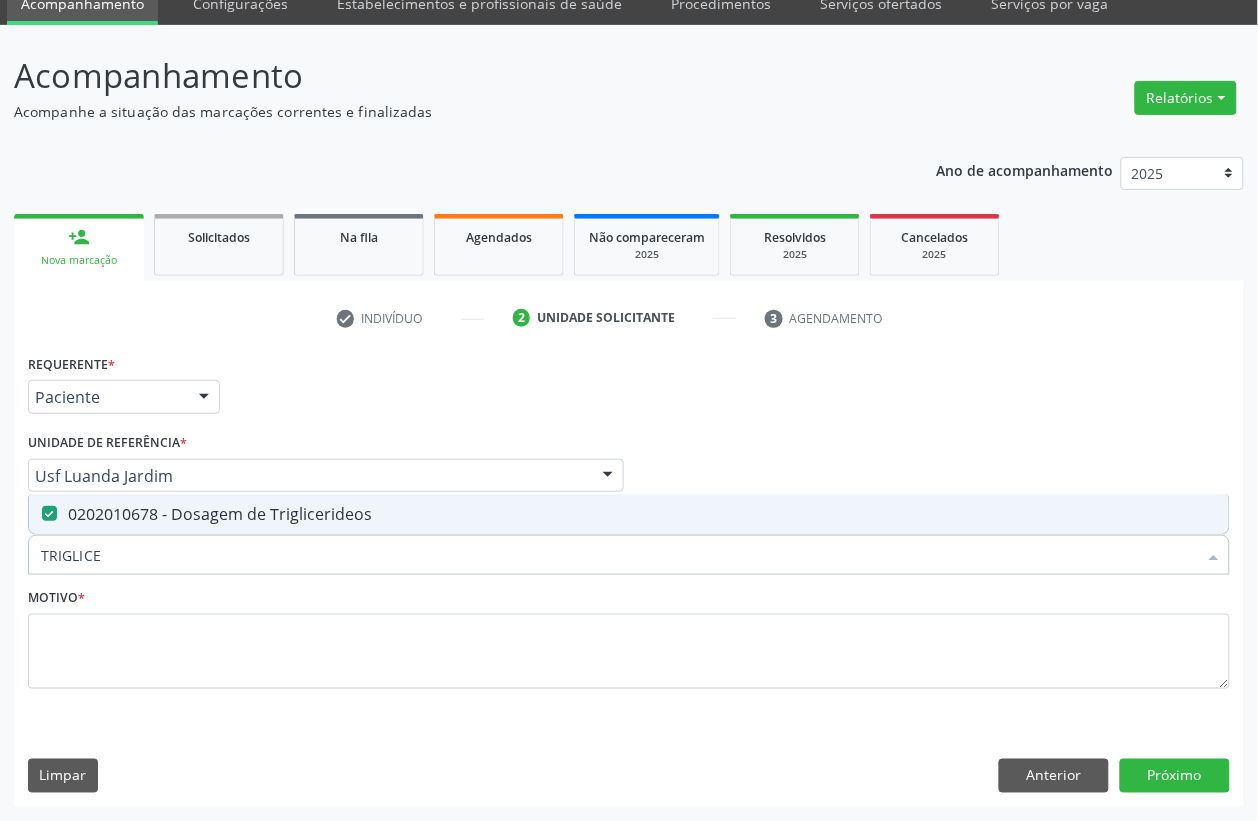 drag, startPoint x: 193, startPoint y: 557, endPoint x: 0, endPoint y: 553, distance: 193.04144 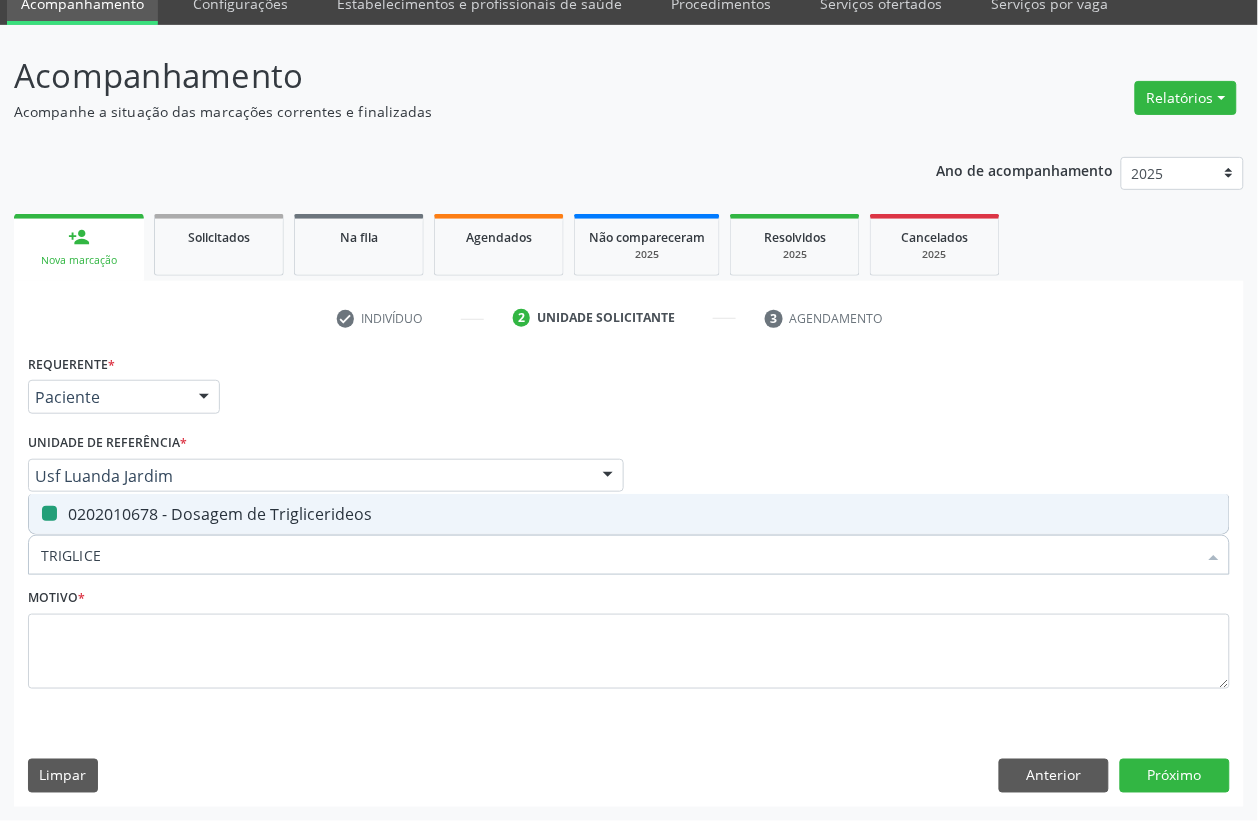 type 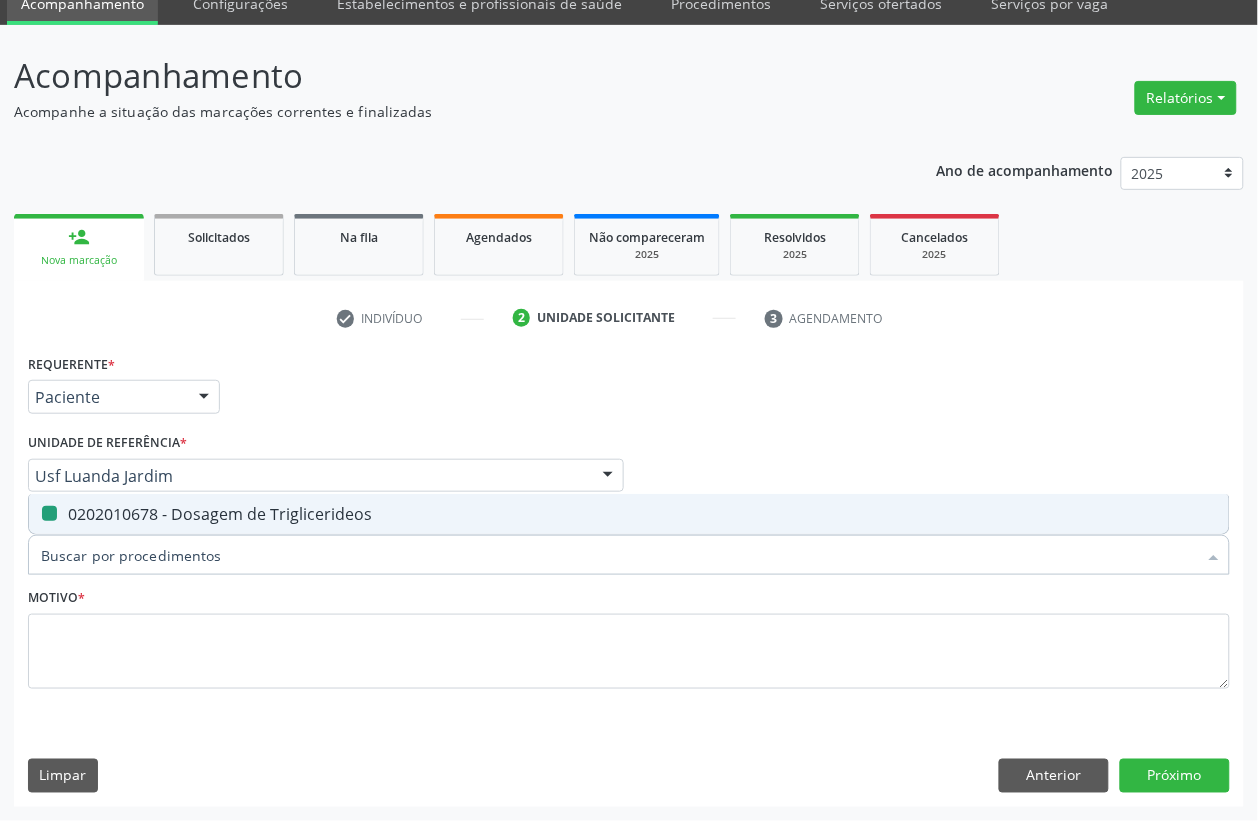 checkbox on "false" 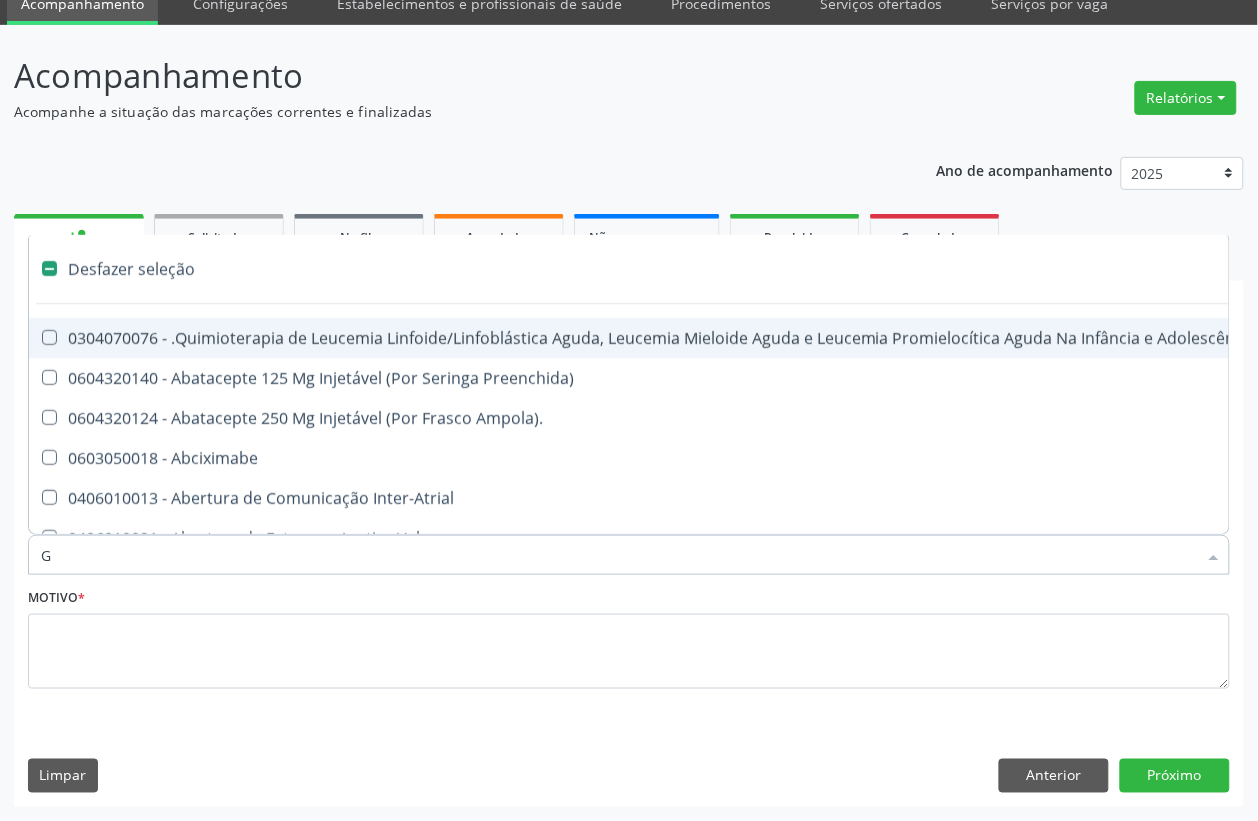 type on "GL" 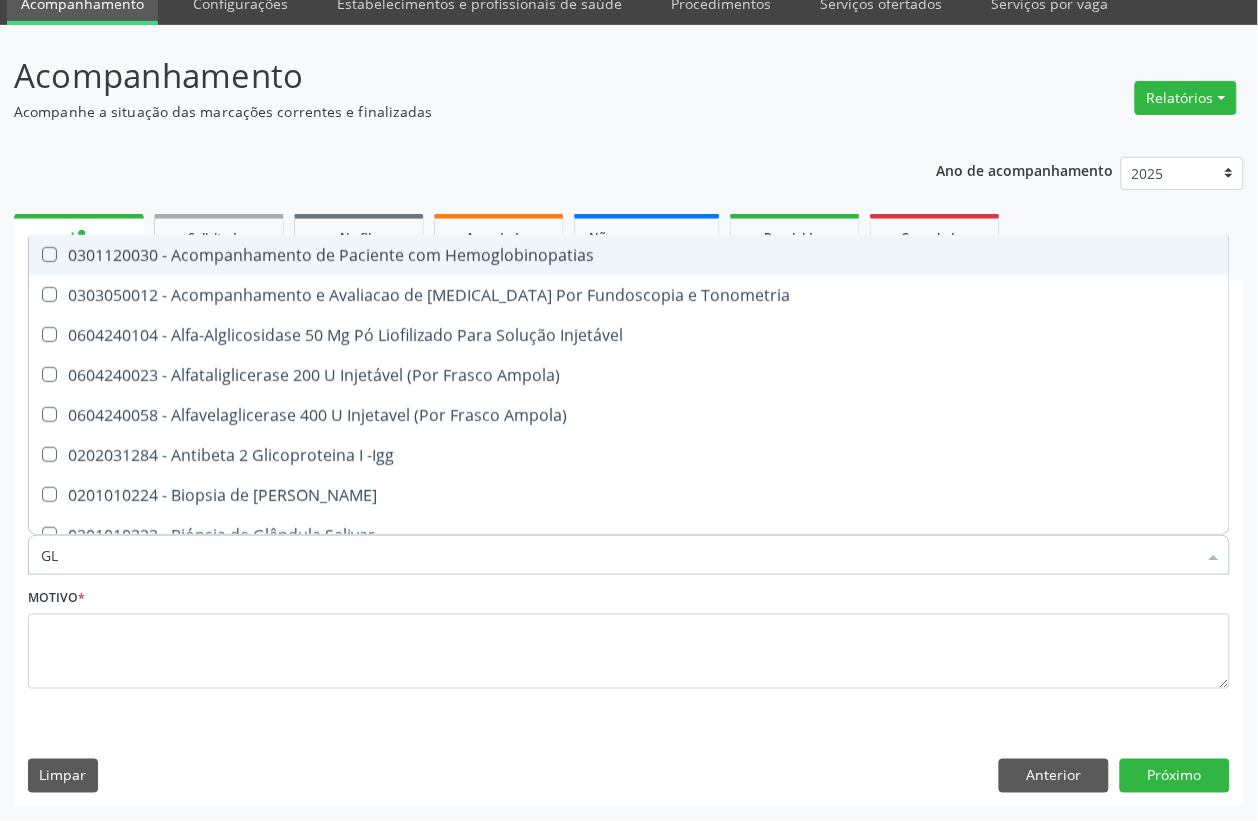 type on "GLI" 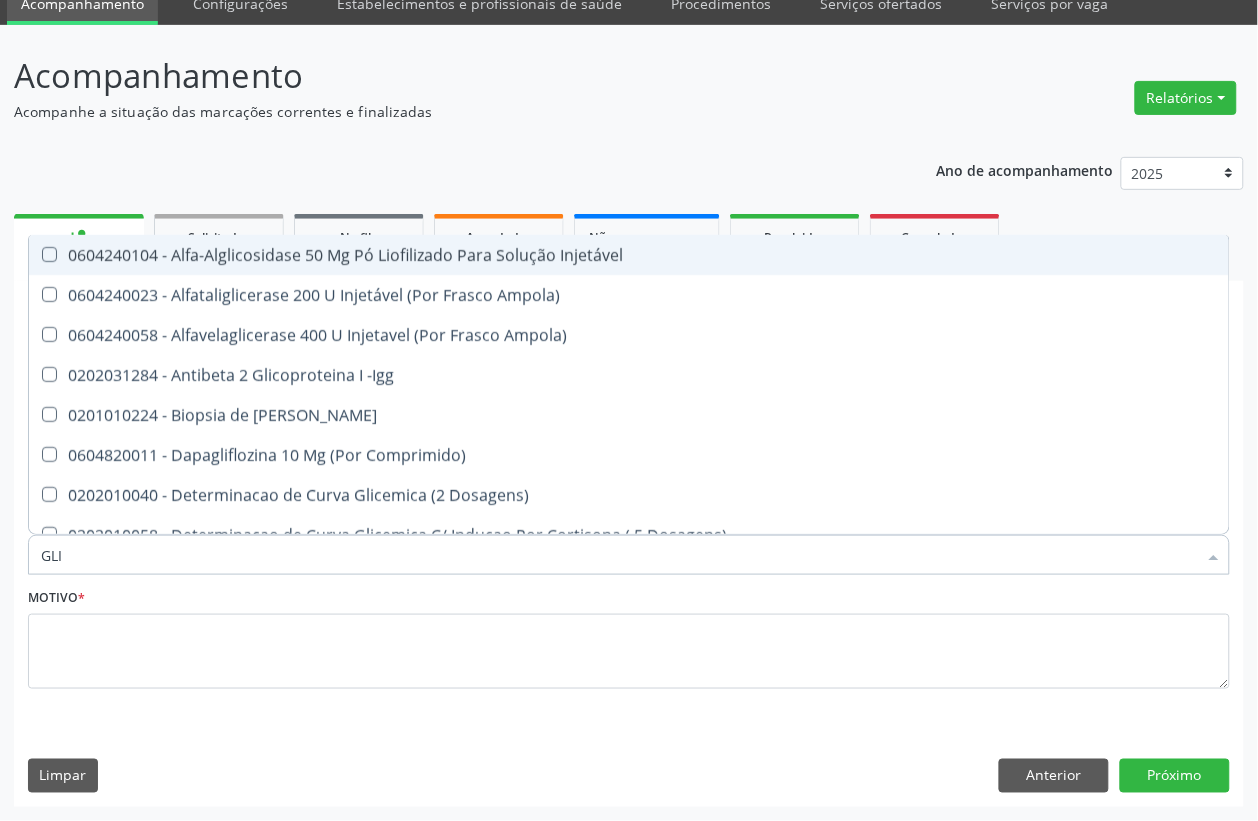 type on "GLIC" 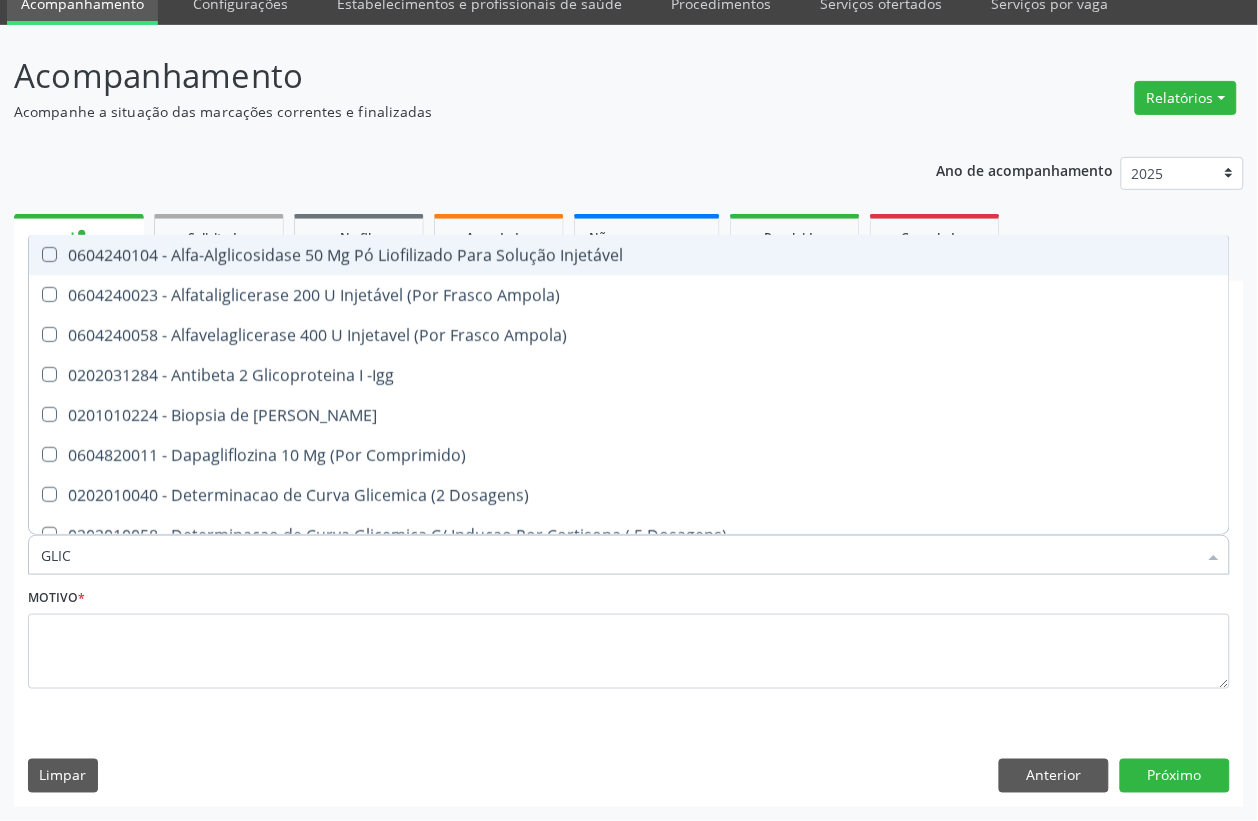 type on "GLICO" 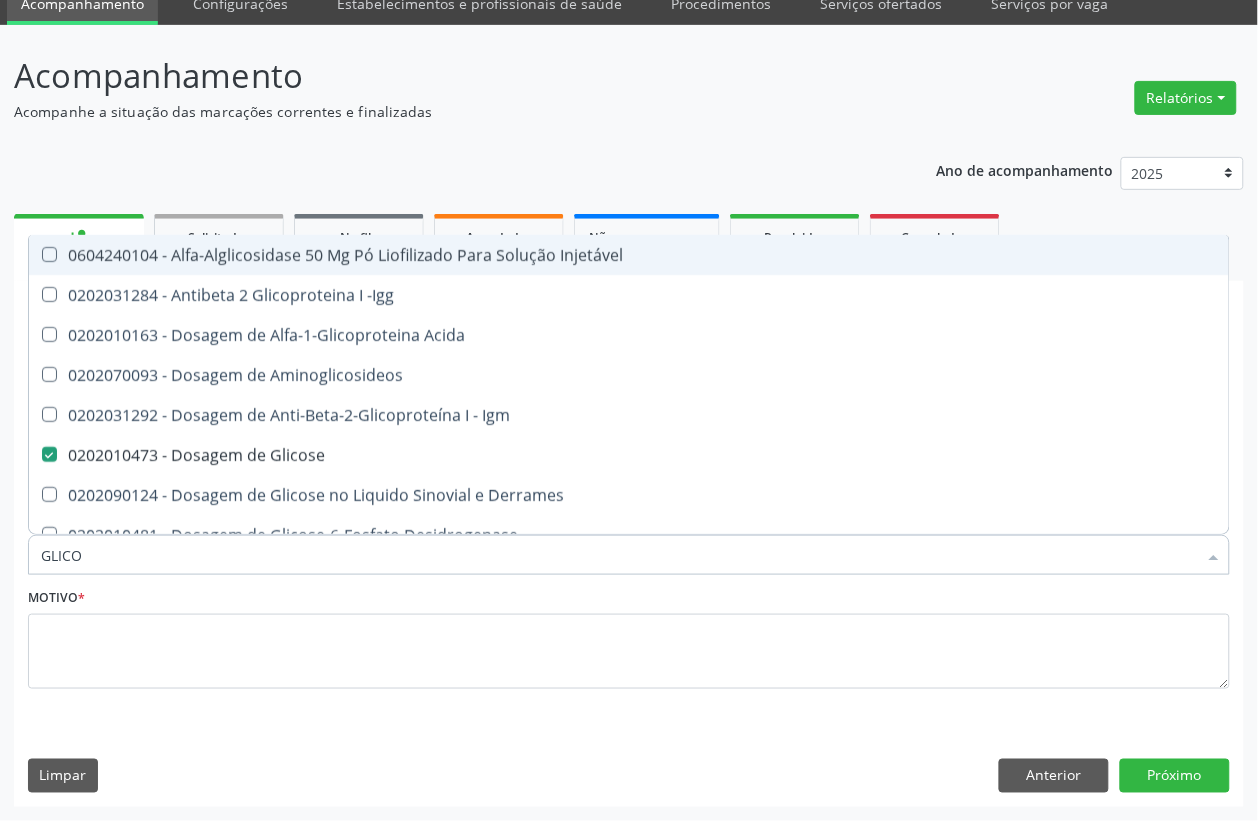 type on "GLICOS" 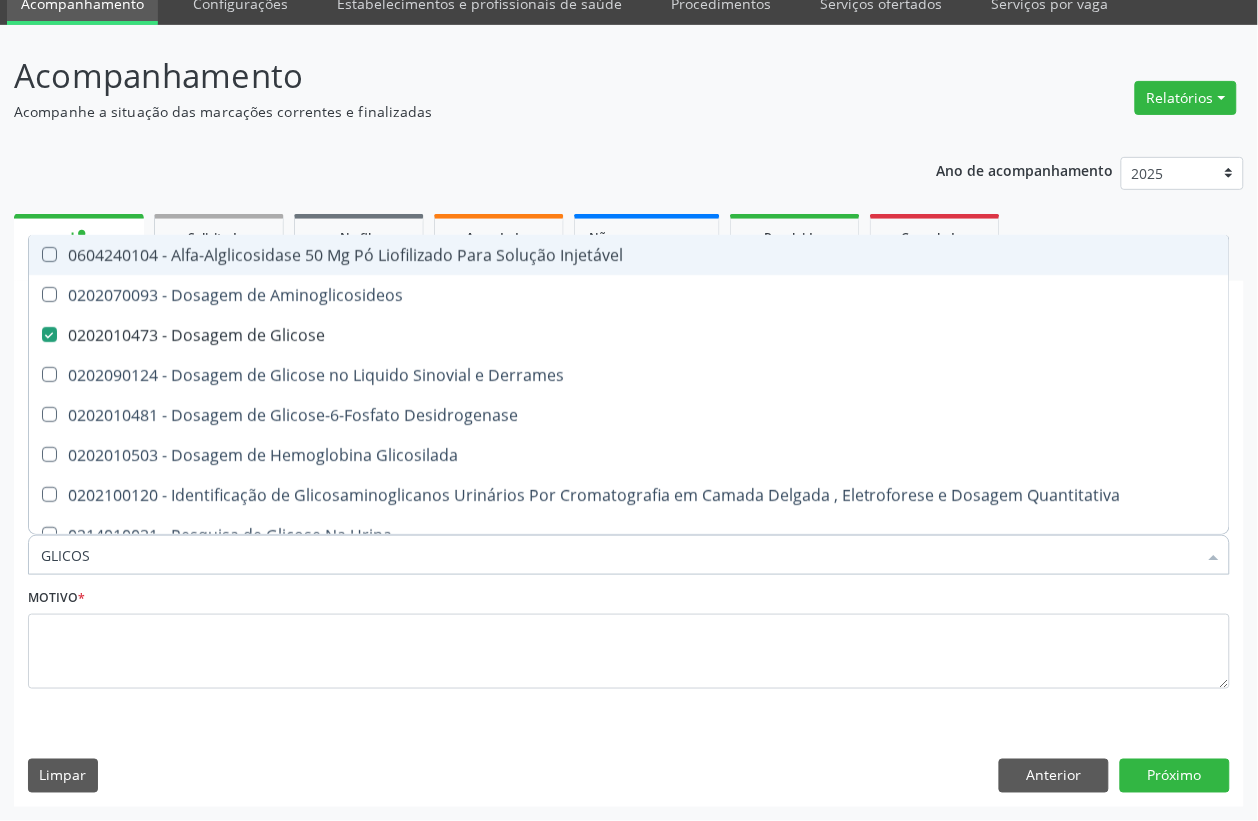 type on "GLICOSI" 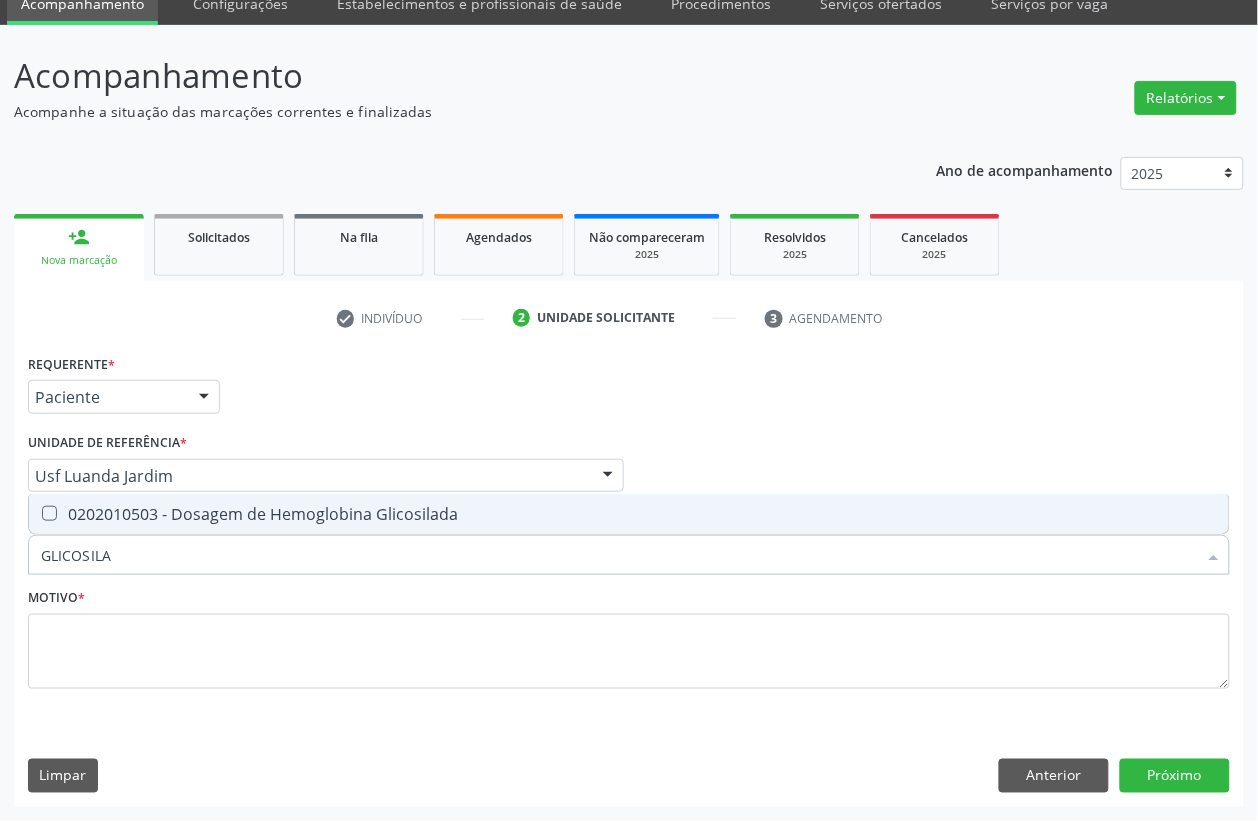 type on "GLICOSILAD" 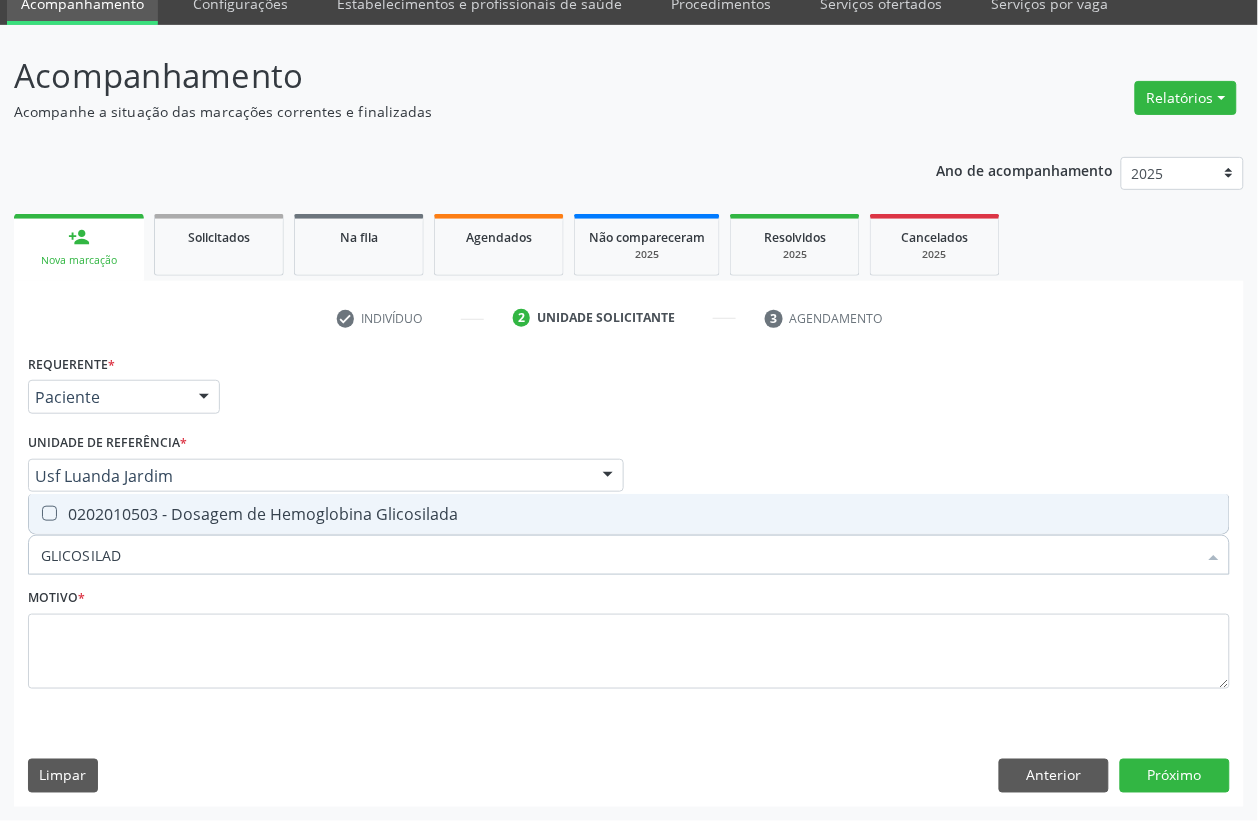 click on "0202010503 - Dosagem de Hemoglobina Glicosilada" at bounding box center [629, 514] 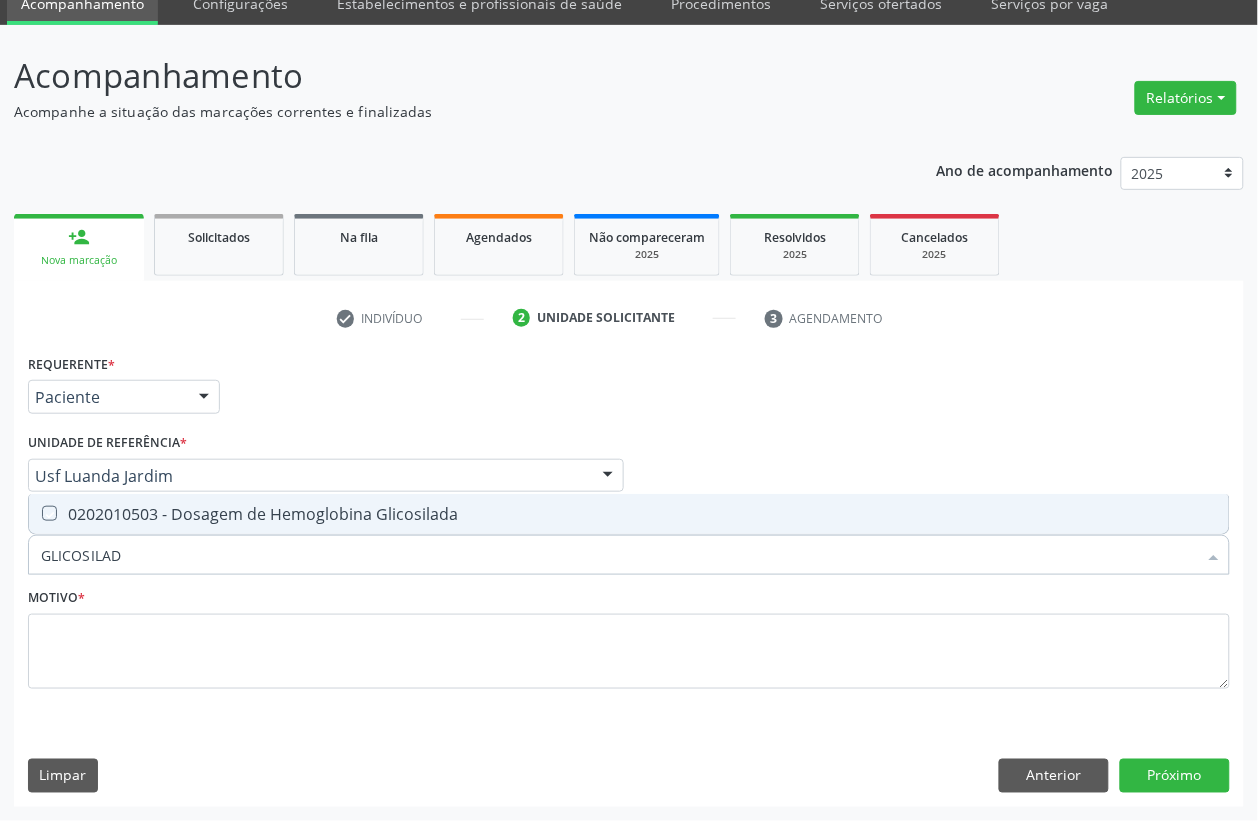 checkbox on "true" 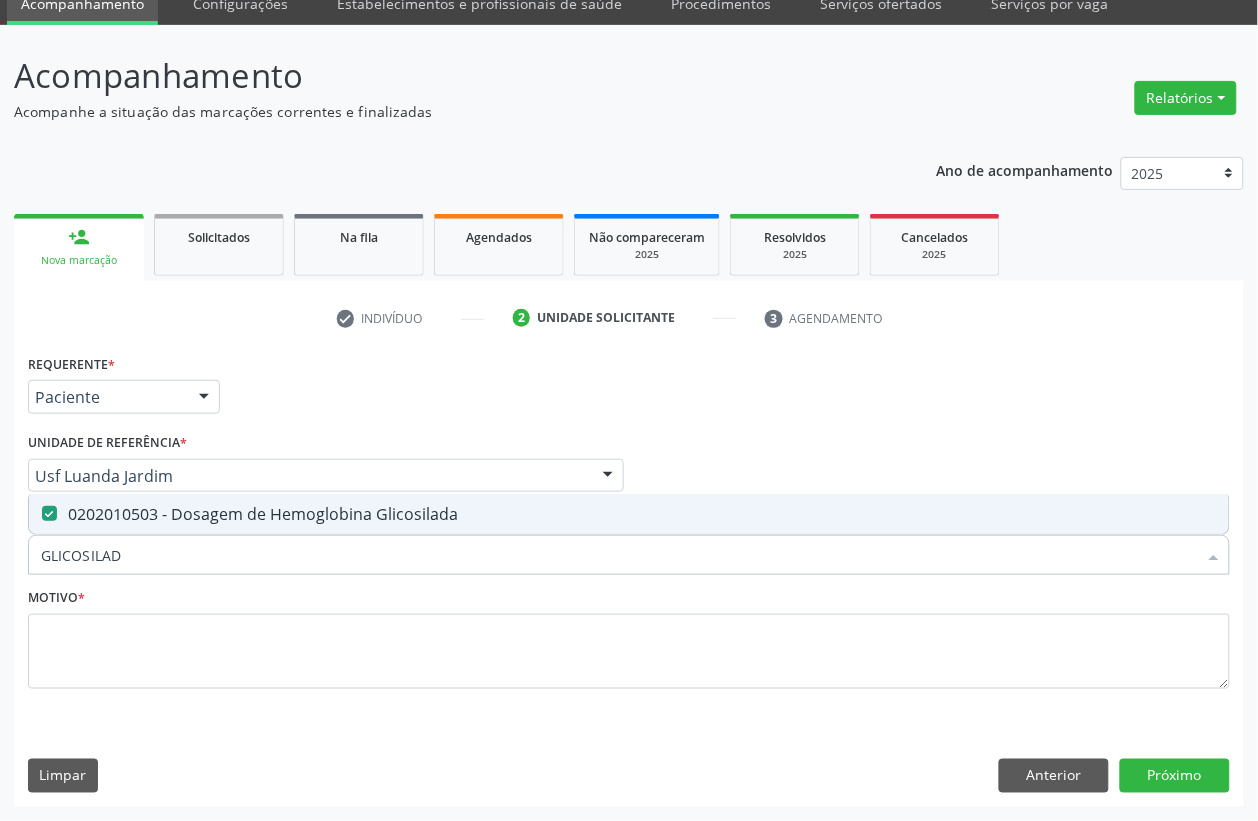 drag, startPoint x: 150, startPoint y: 546, endPoint x: 0, endPoint y: 546, distance: 150 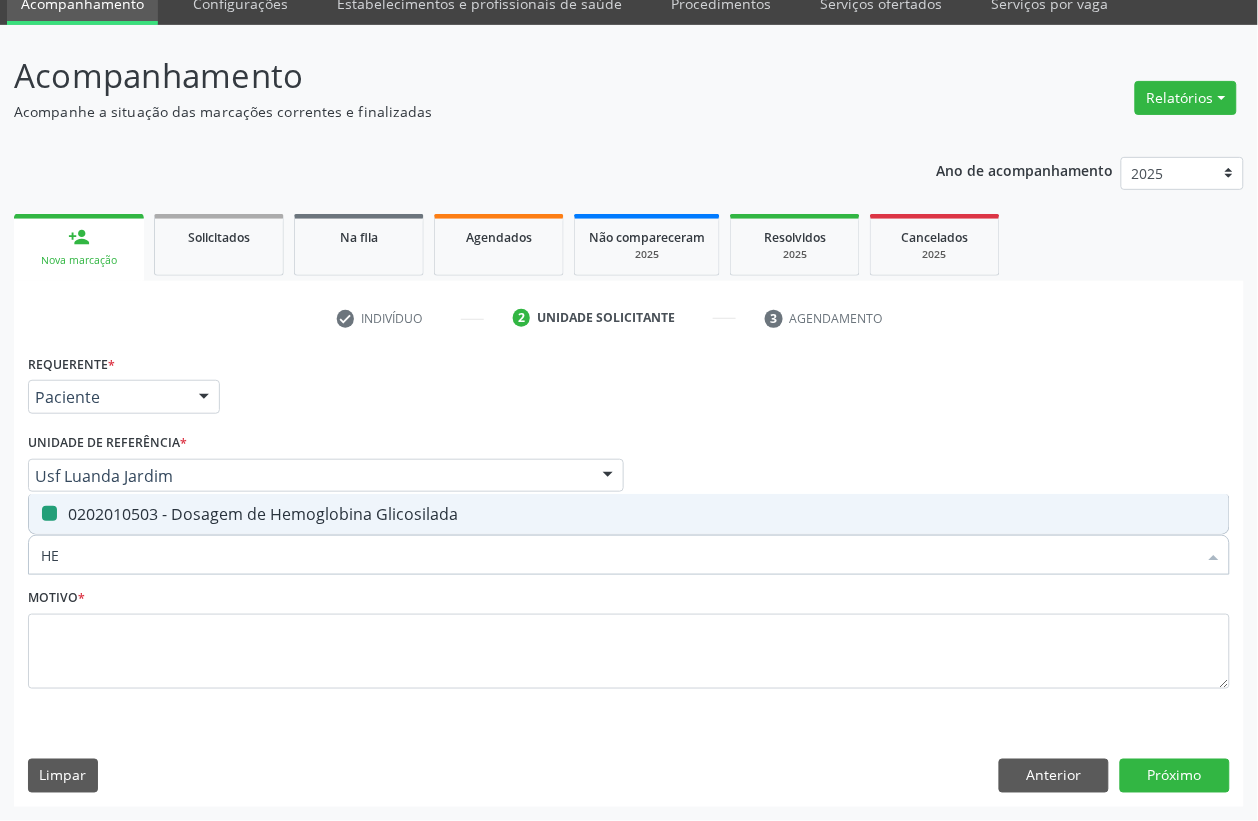 type on "HEM" 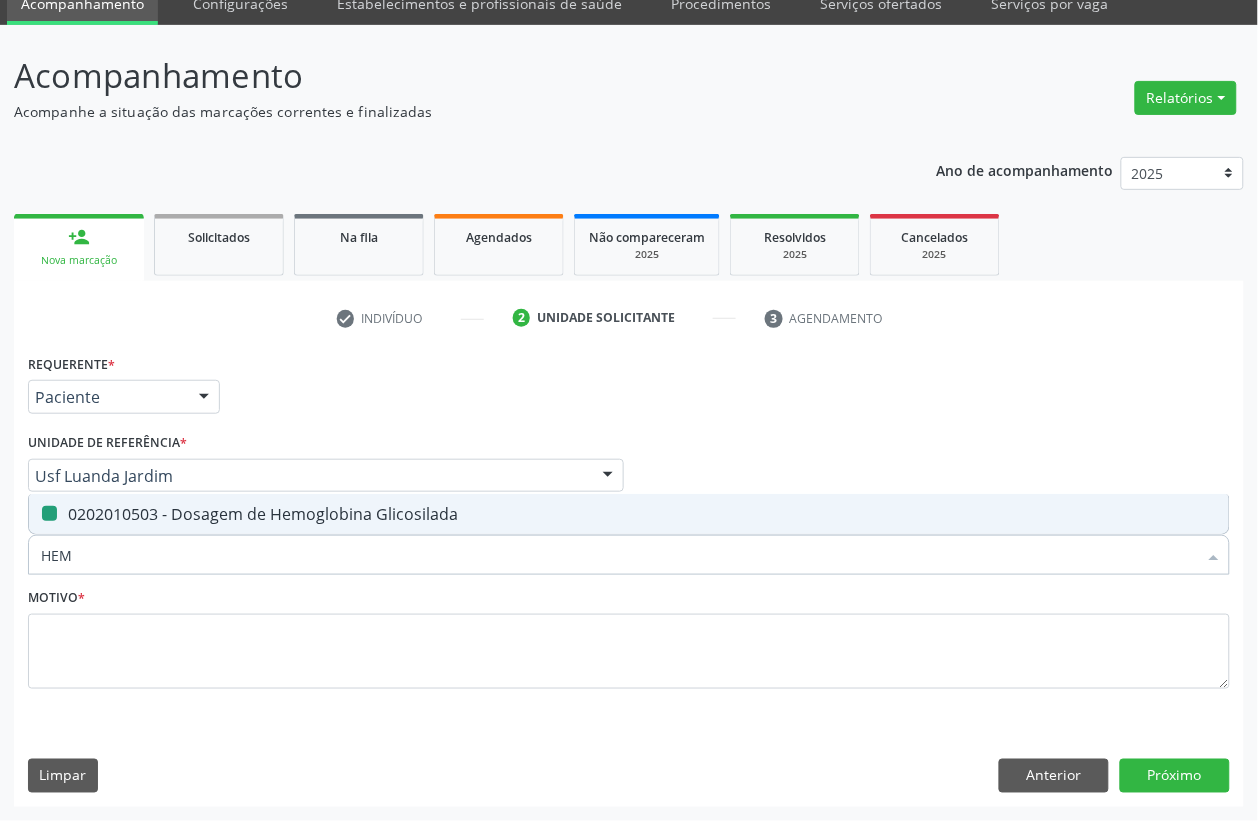checkbox on "false" 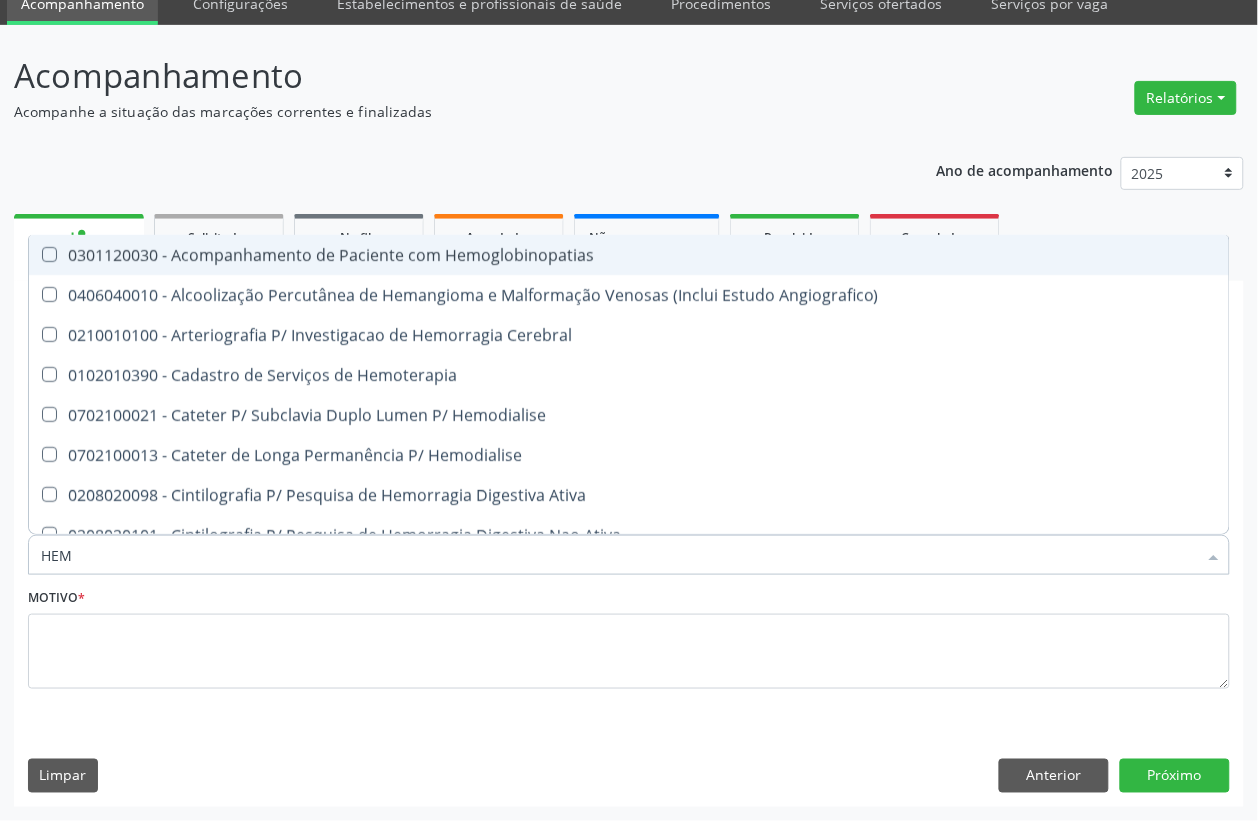 type on "HEMO" 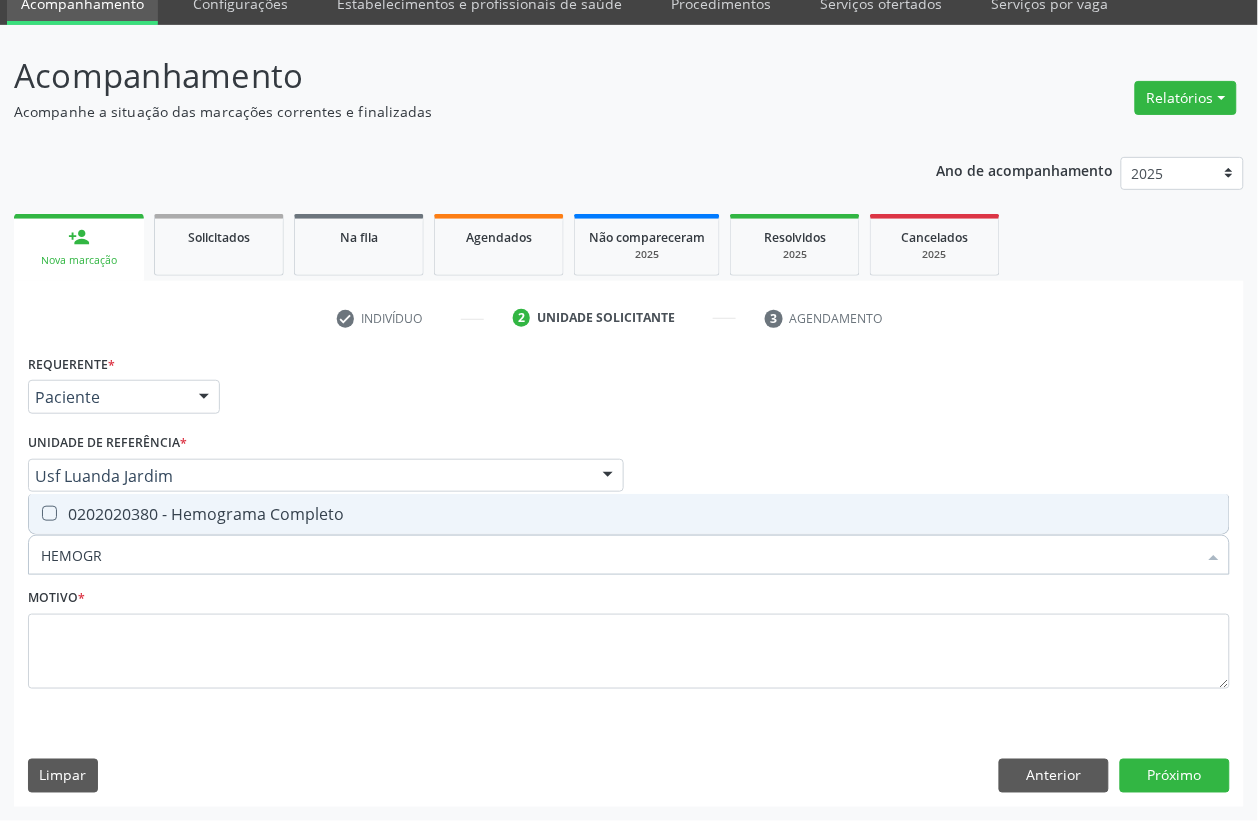 type on "HEMOGRA" 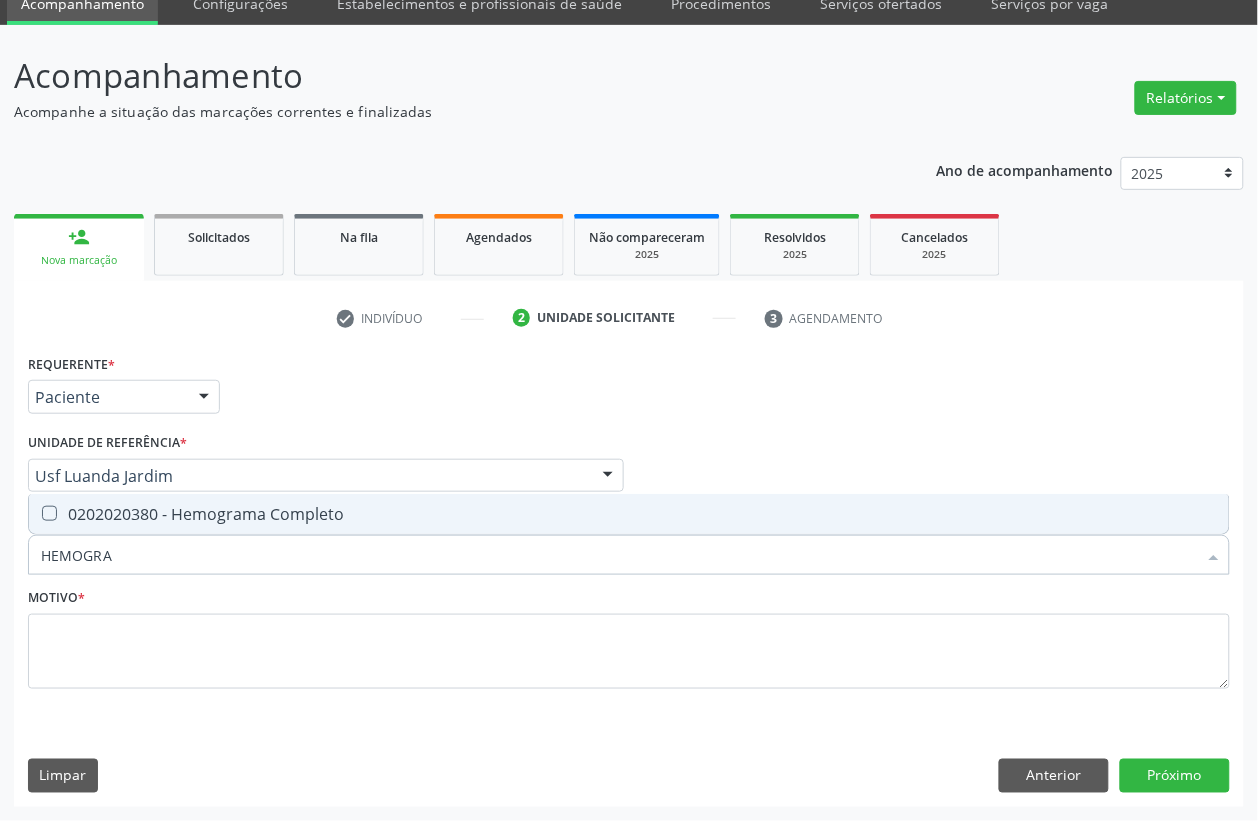 click on "0202020380 - Hemograma Completo" at bounding box center [629, 514] 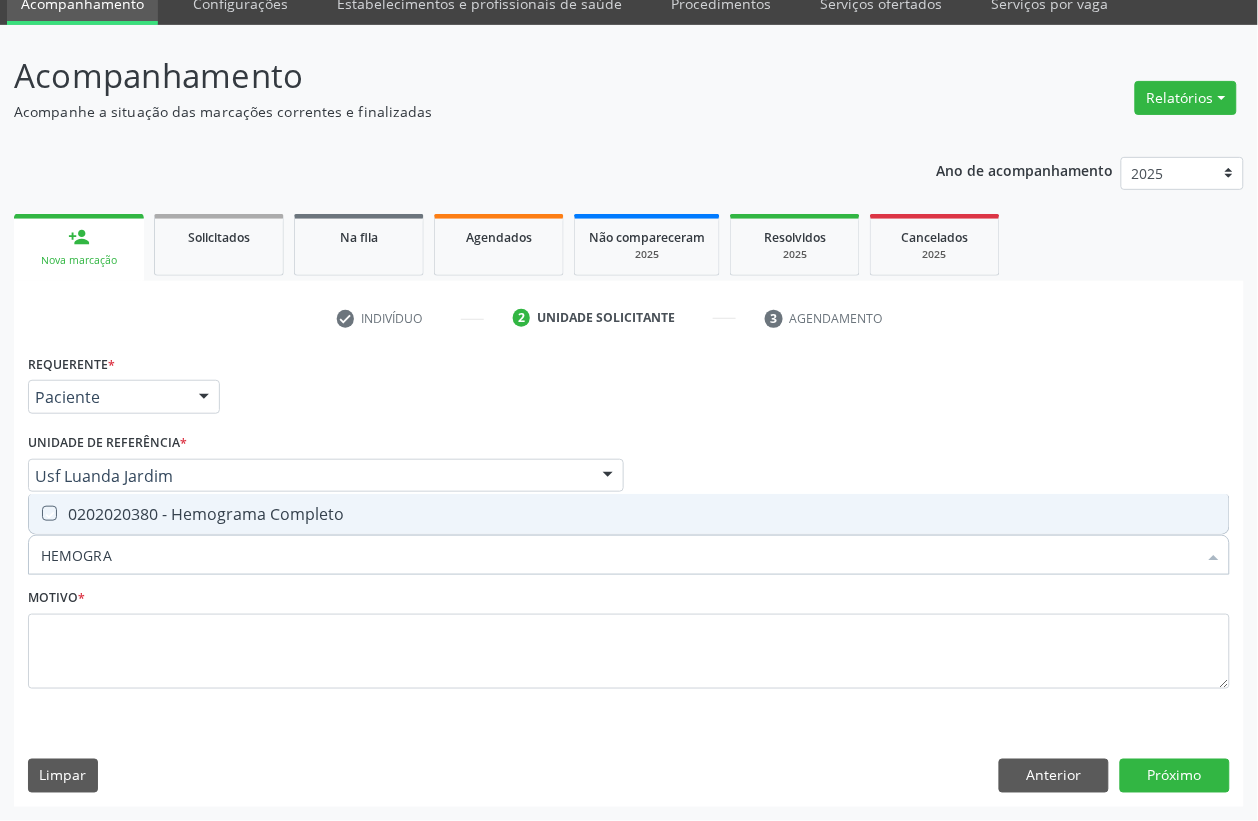 checkbox on "true" 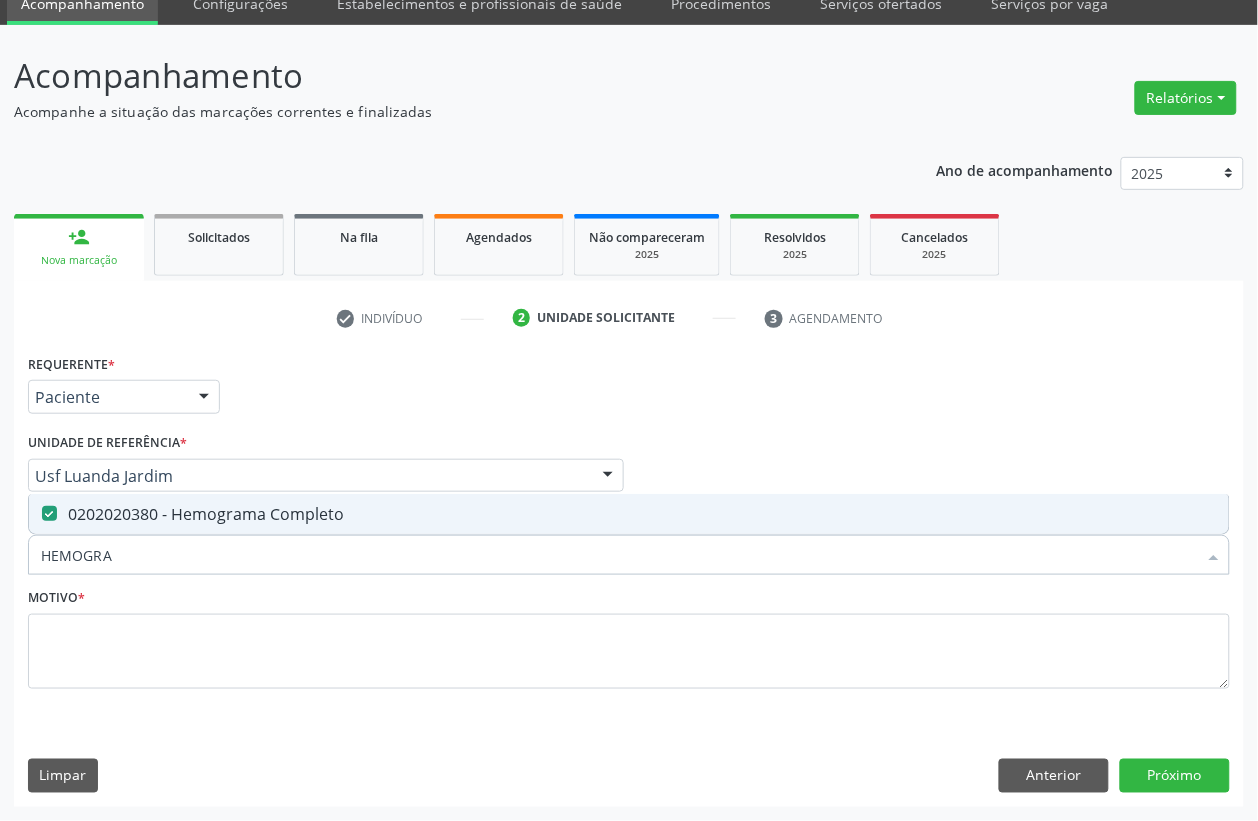 drag, startPoint x: 143, startPoint y: 570, endPoint x: 0, endPoint y: 562, distance: 143.2236 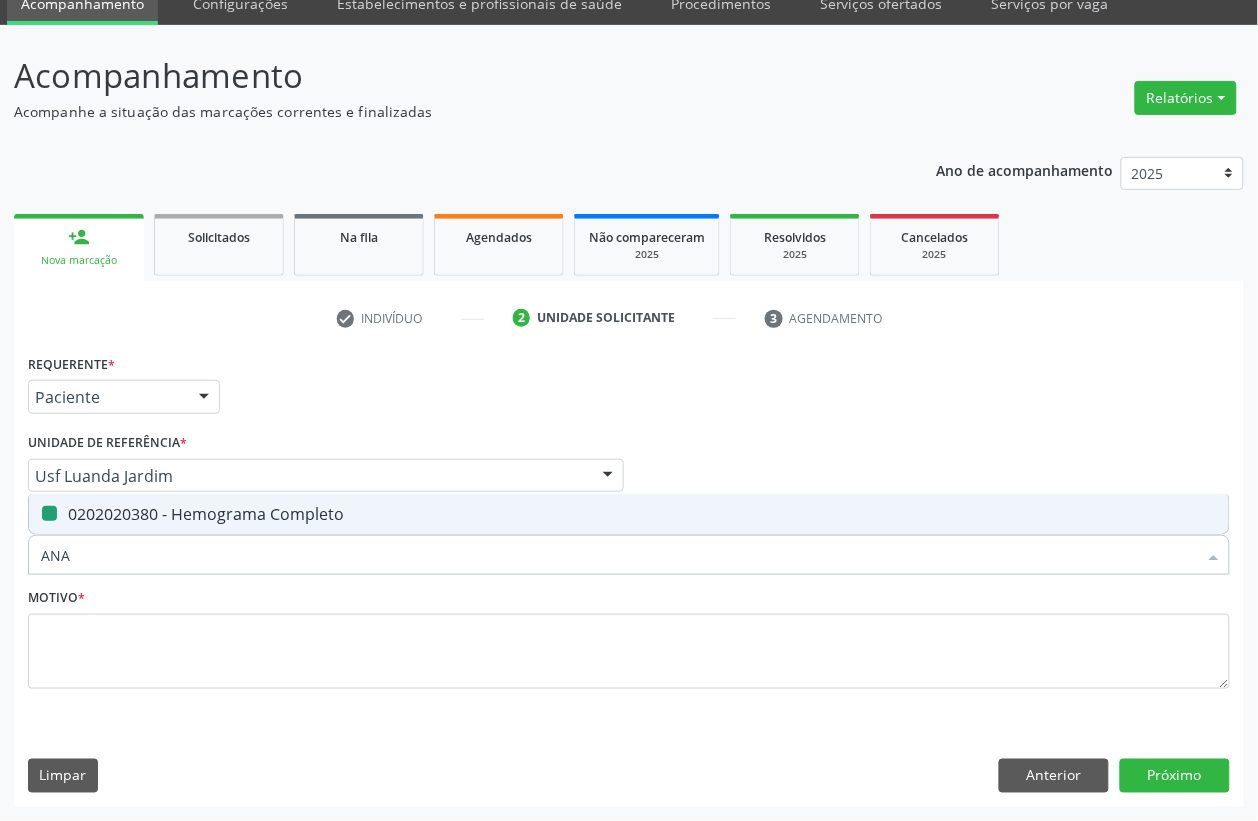 type on "ANAL" 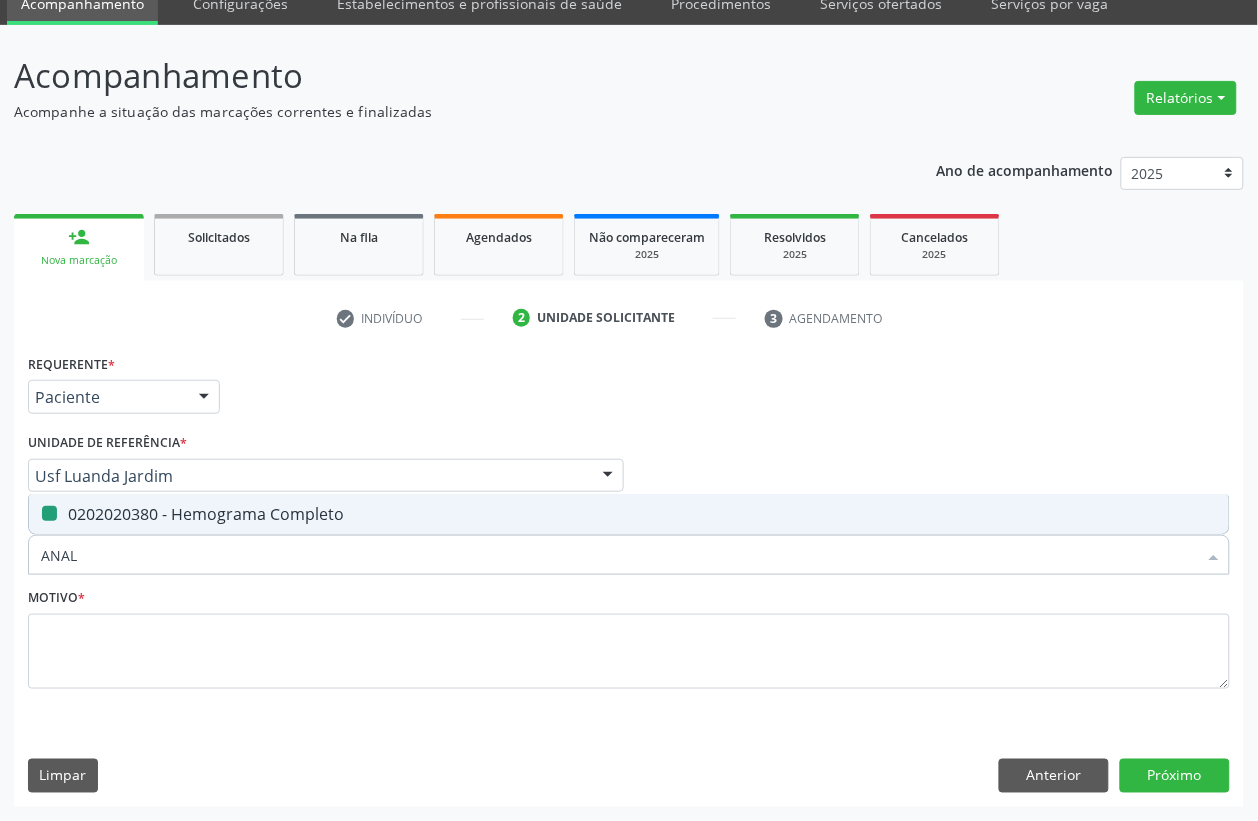 checkbox on "false" 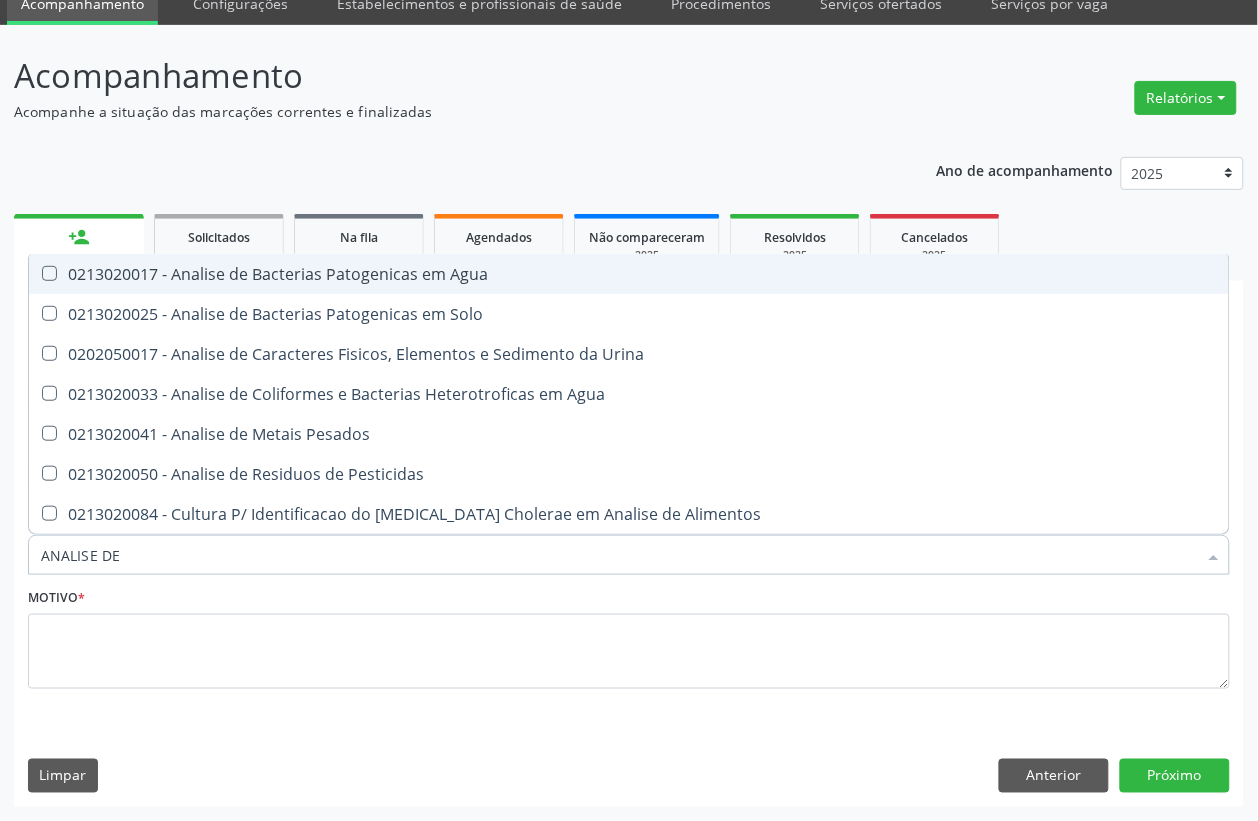 type on "ANALISE DE C" 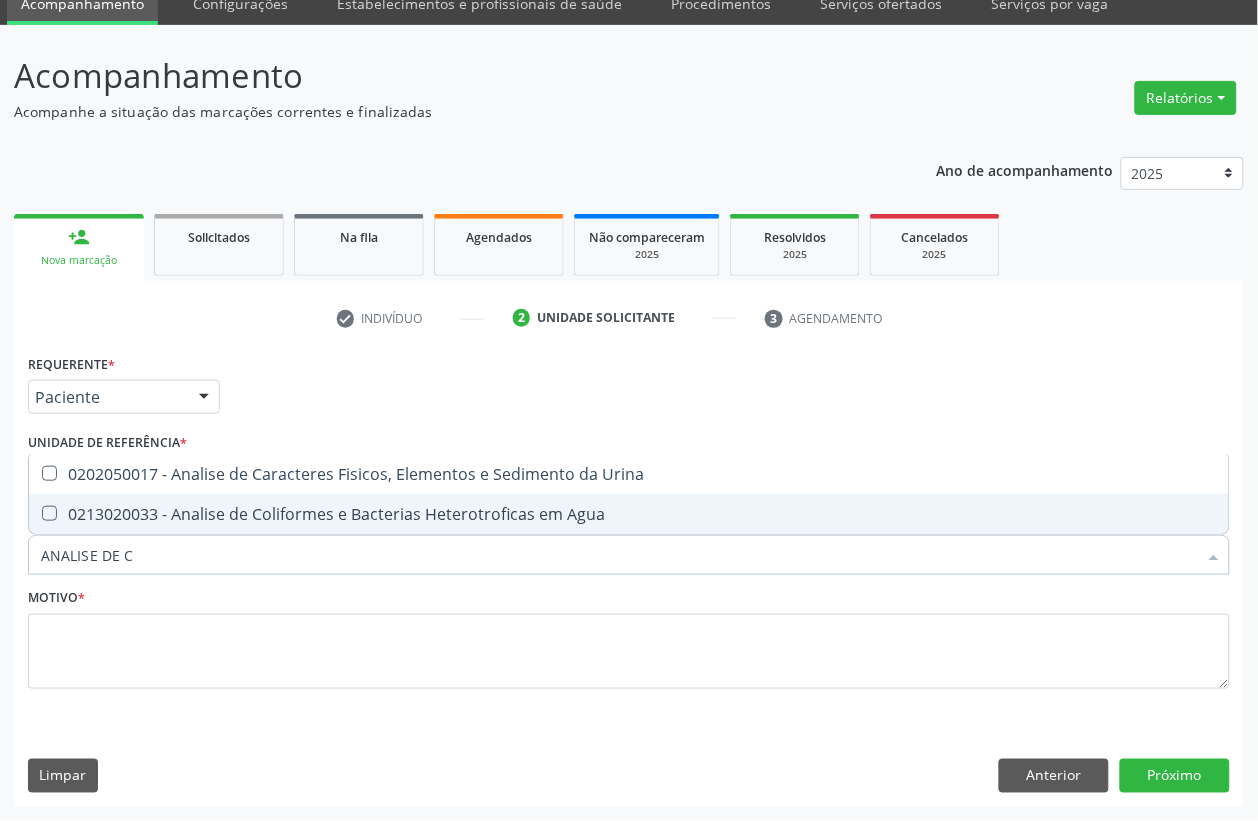 click on "0213020033 - Analise de Coliformes e Bacterias Heterotroficas em Agua" at bounding box center (629, 514) 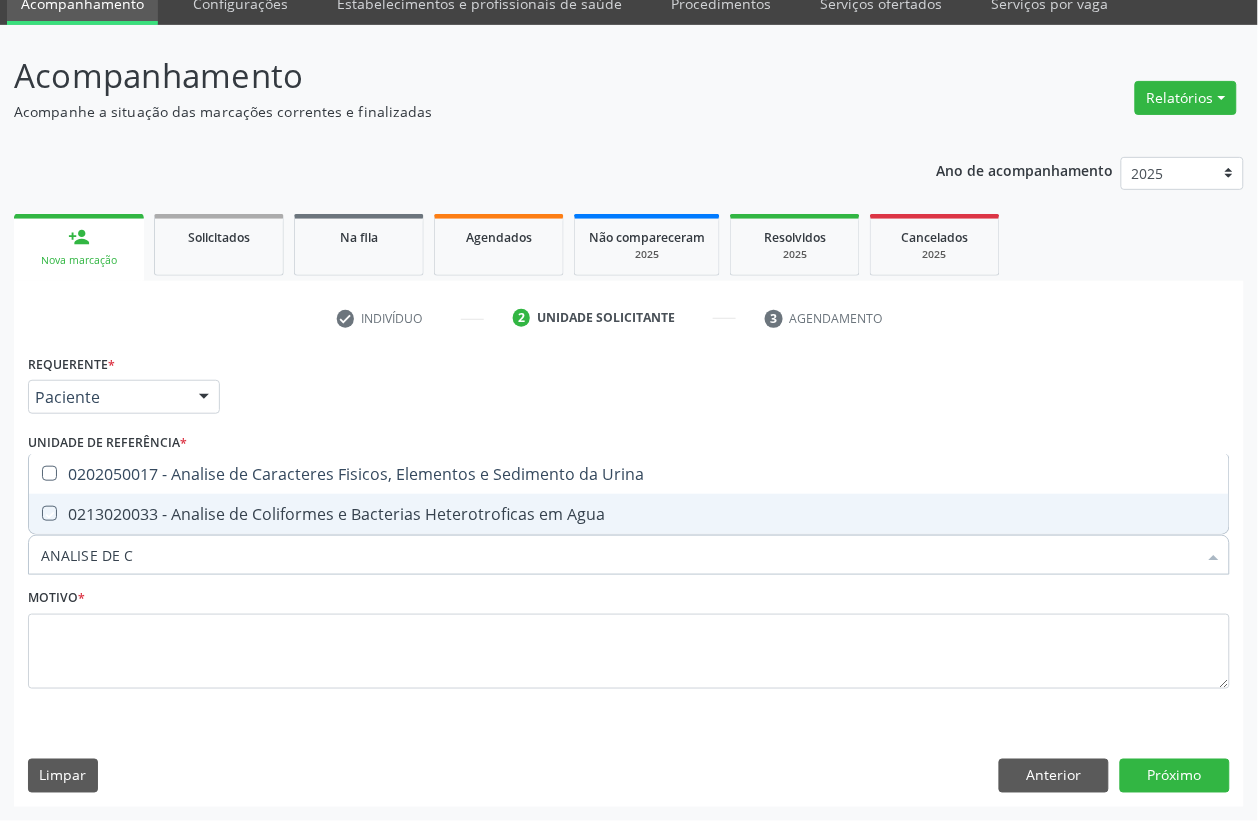 checkbox on "true" 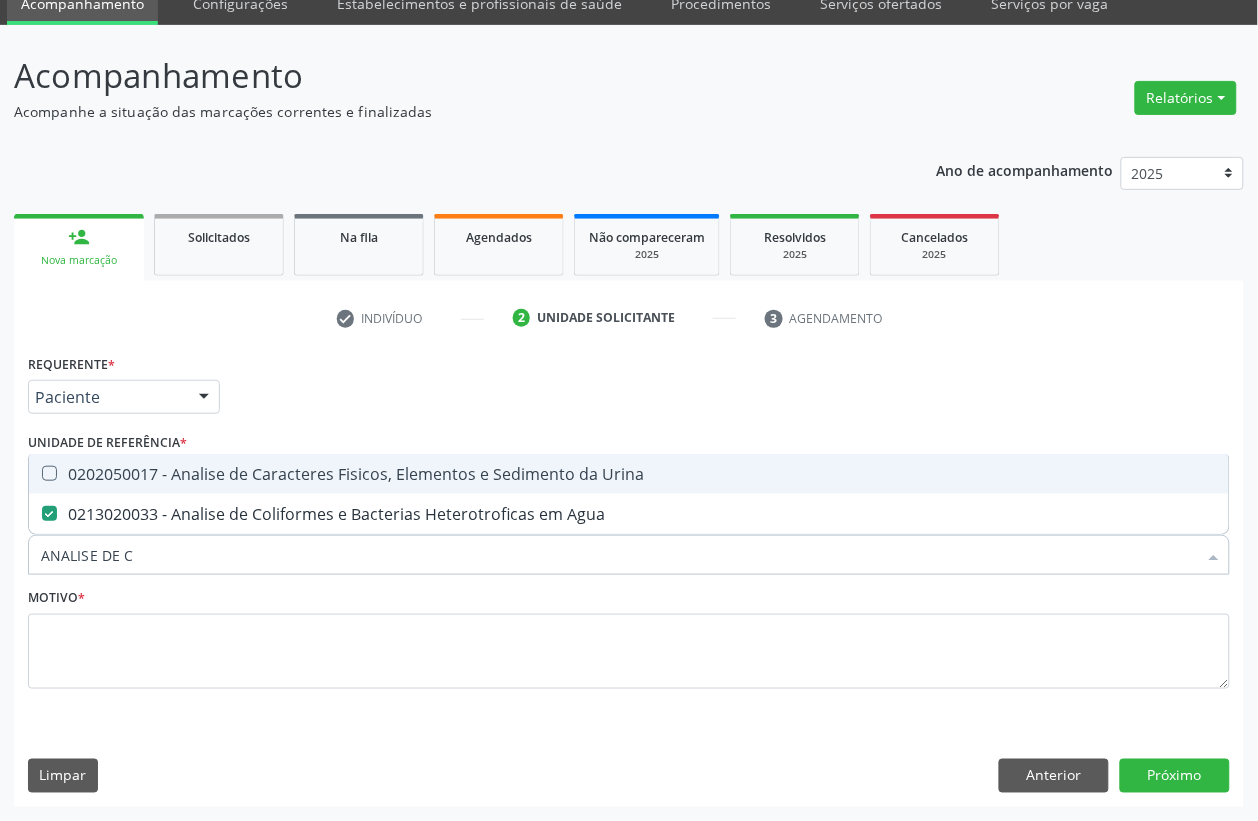 click on "0202050017 - Analise de Caracteres Fisicos, Elementos e Sedimento da Urina" at bounding box center [629, 474] 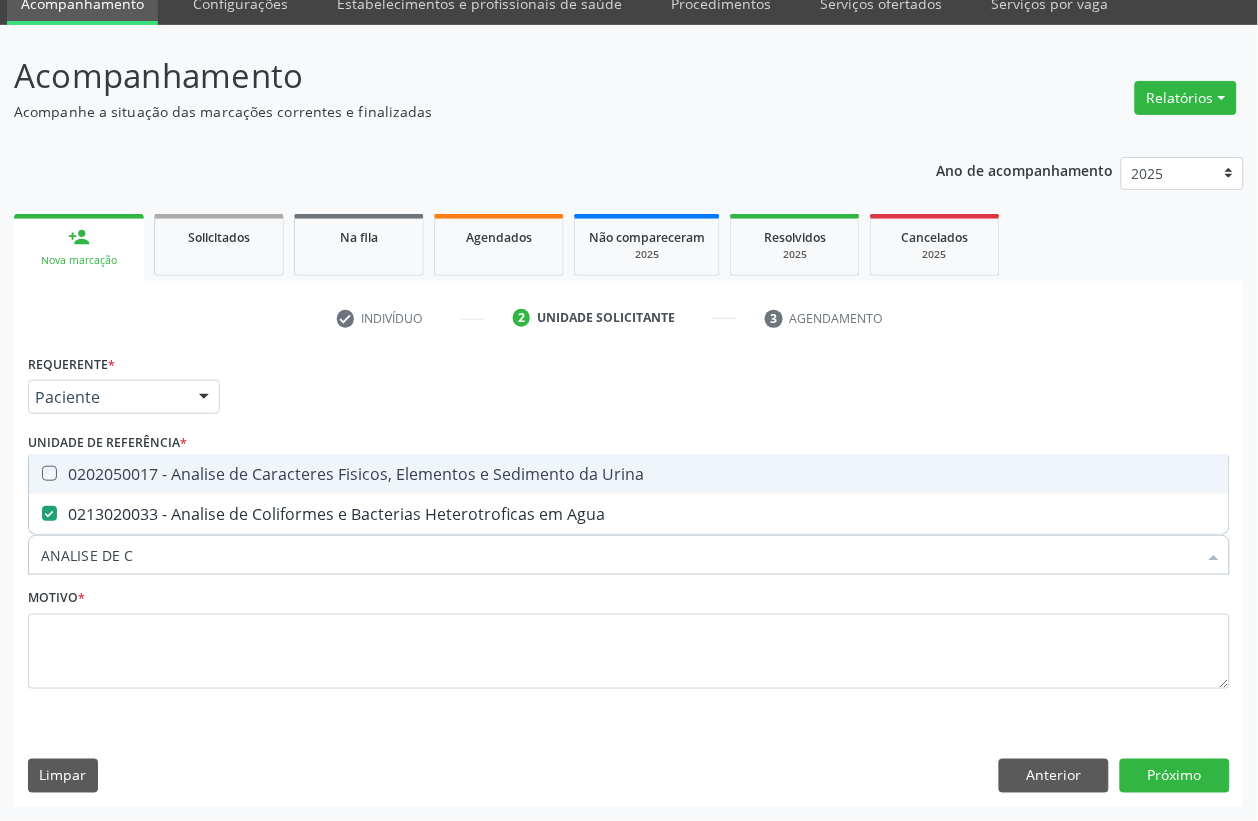 checkbox on "true" 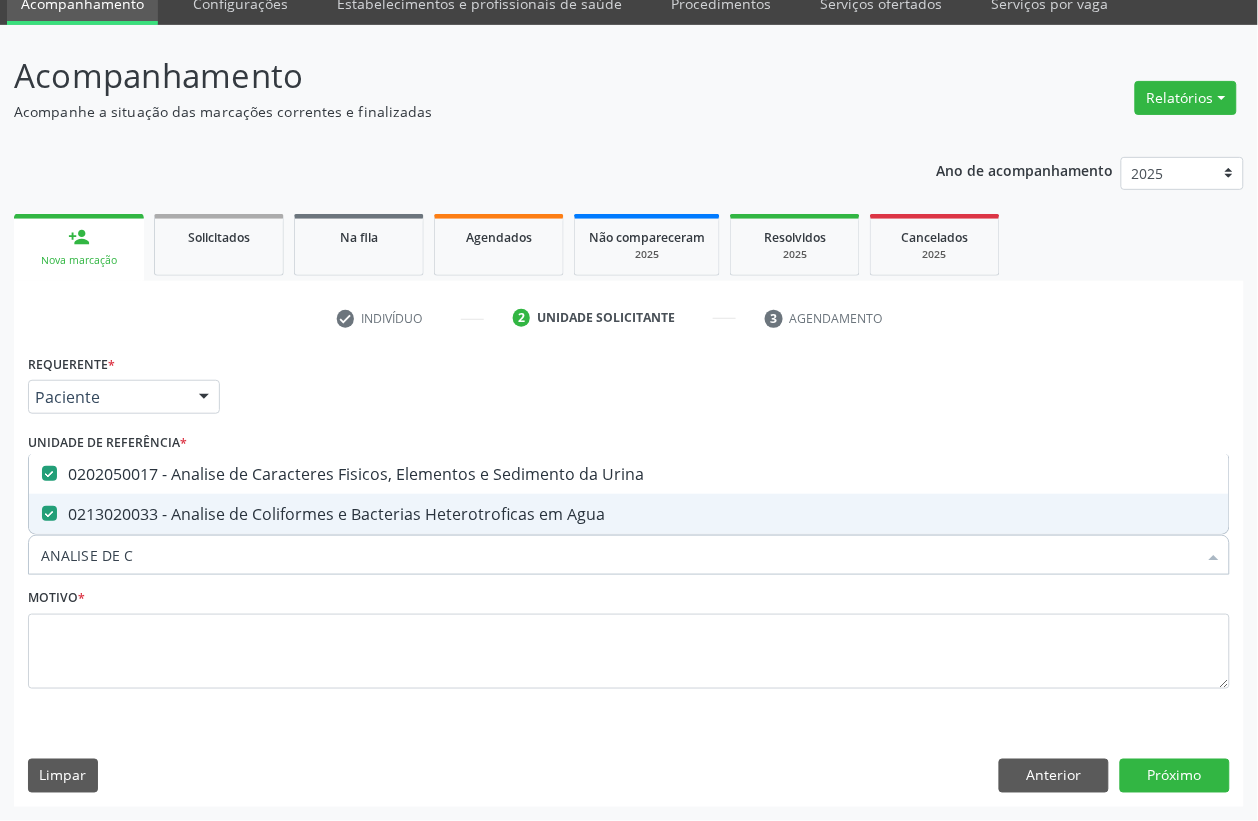 click on "0213020033 - Analise de Coliformes e Bacterias Heterotroficas em Agua" at bounding box center (629, 514) 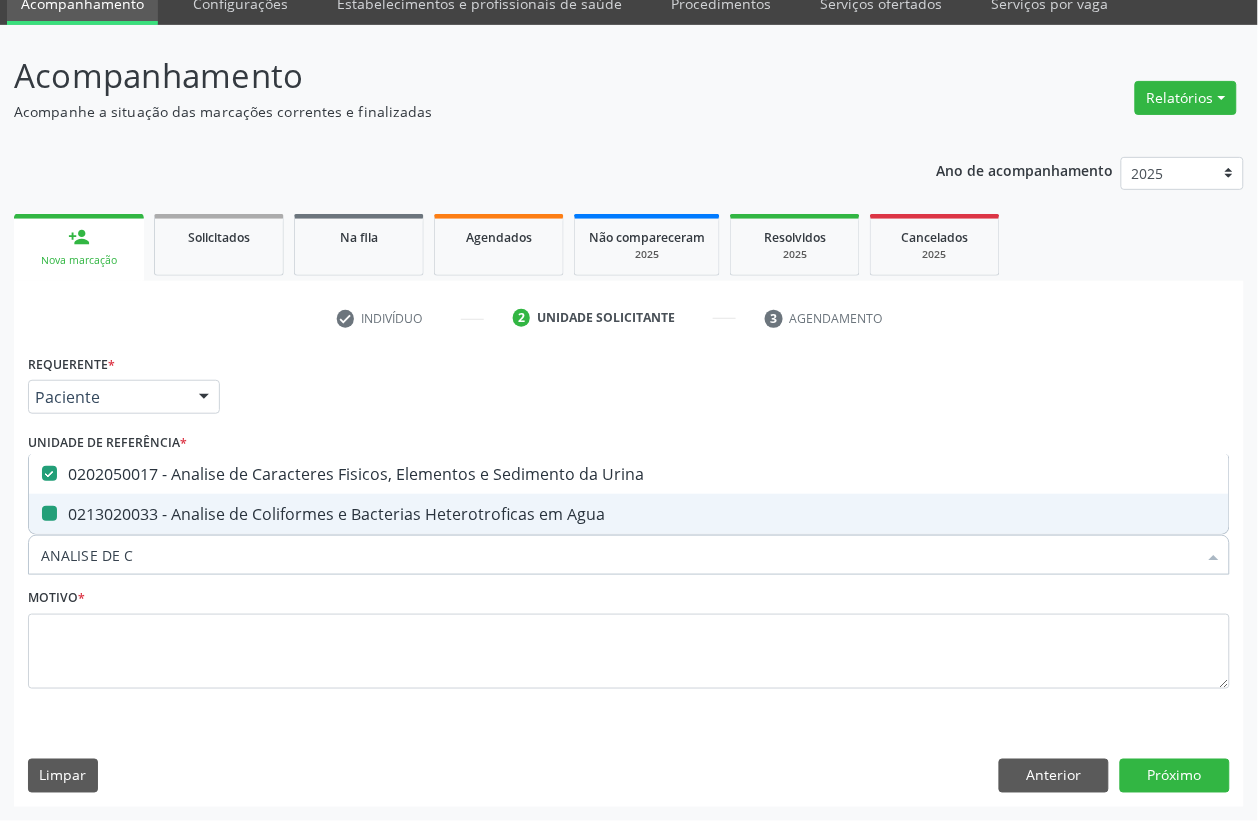 checkbox on "false" 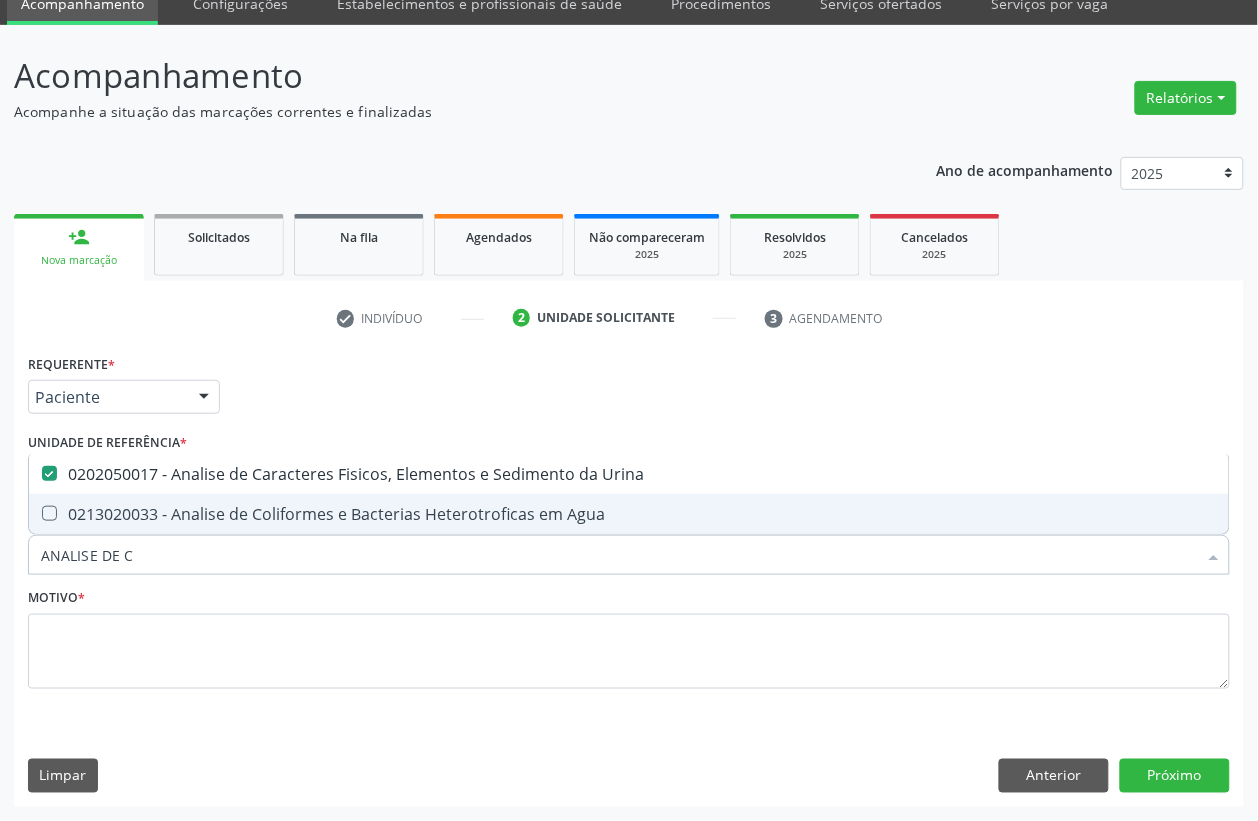 drag, startPoint x: 181, startPoint y: 543, endPoint x: 0, endPoint y: 546, distance: 181.02486 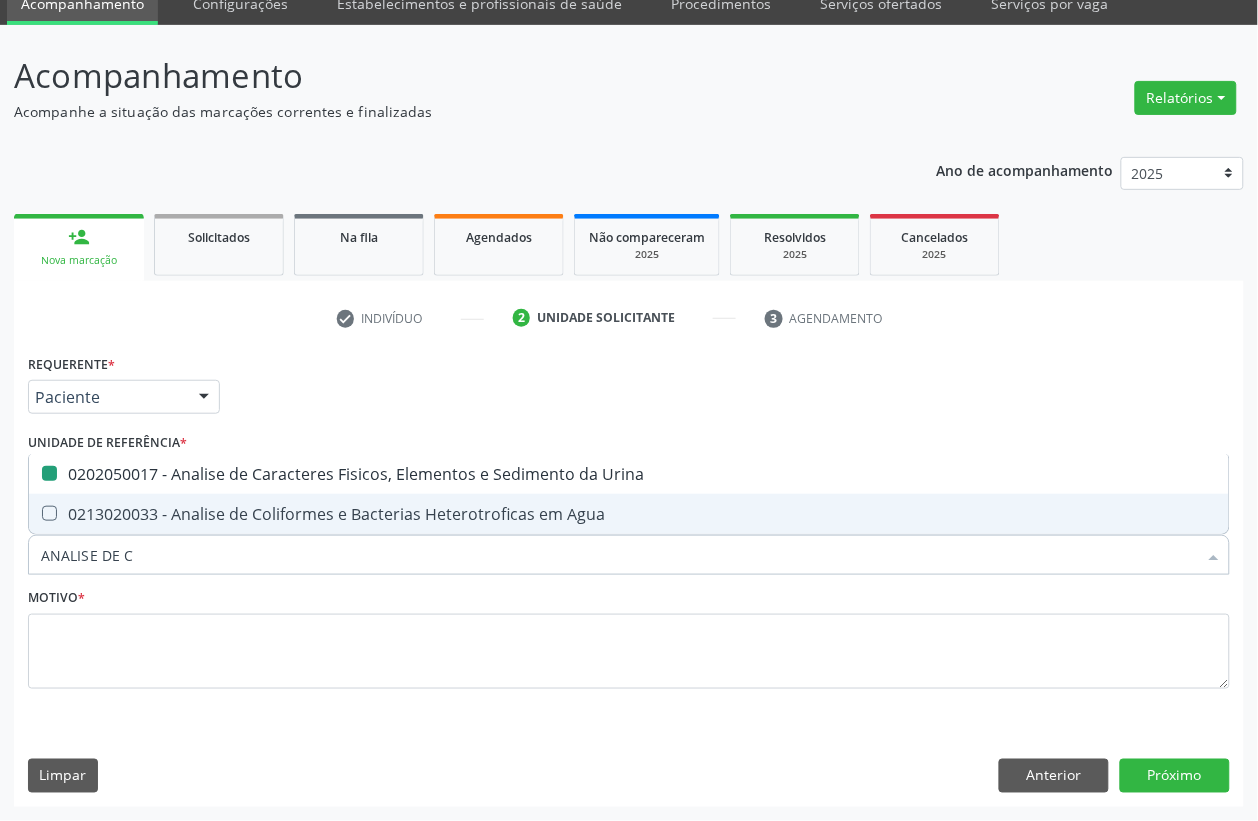 type 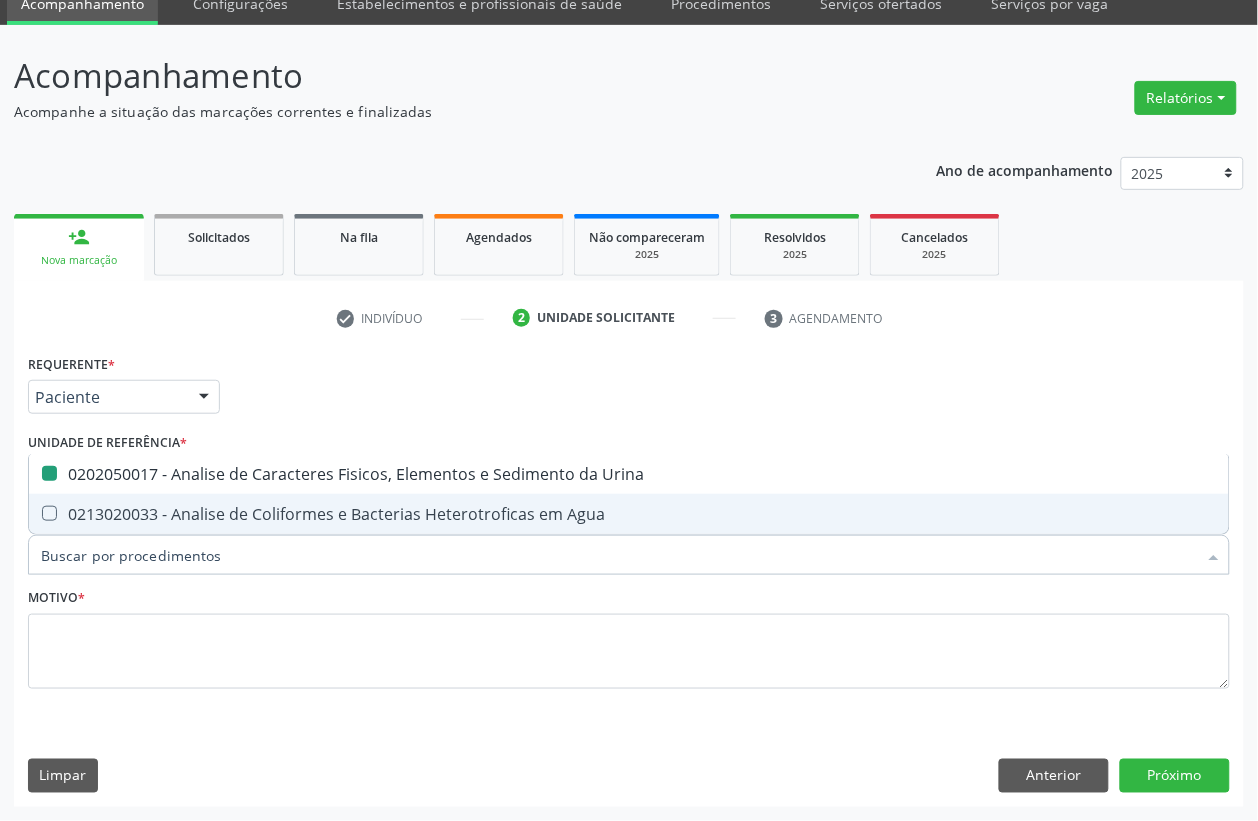 checkbox on "false" 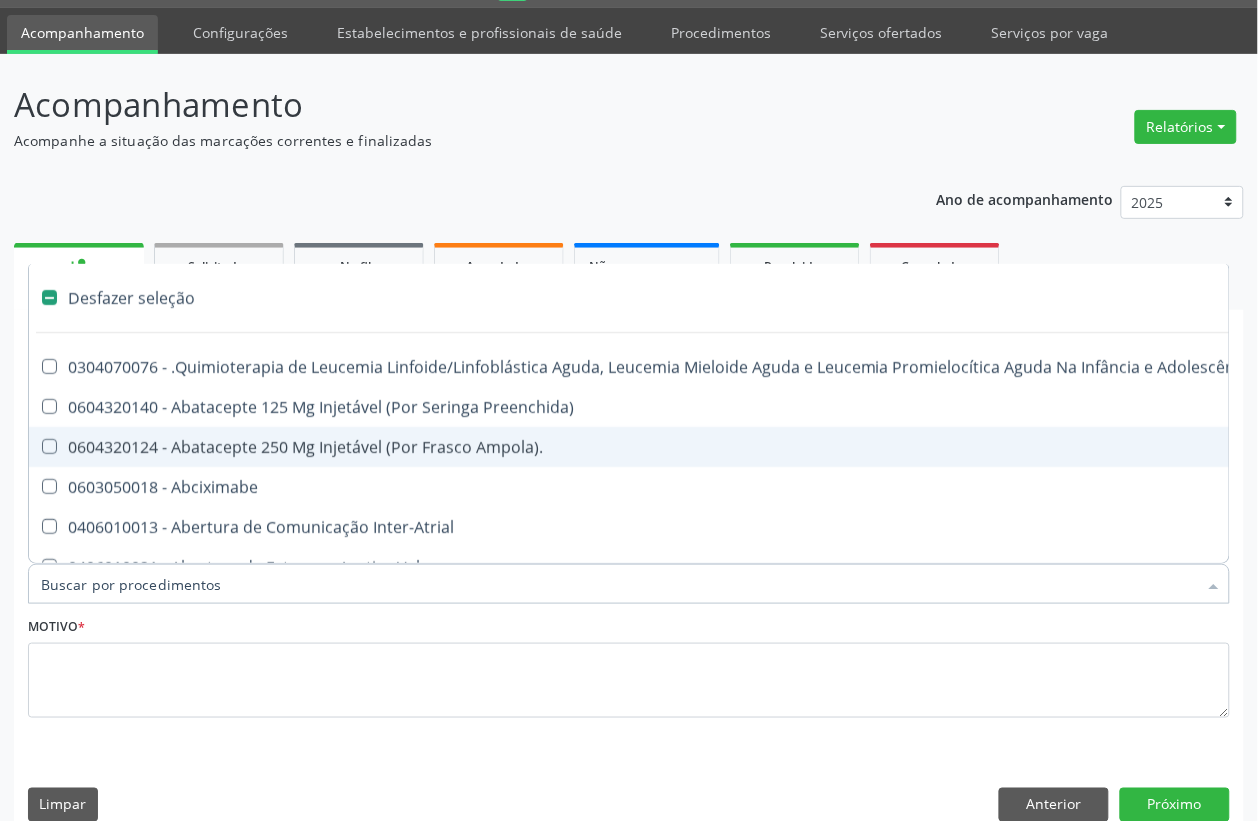 scroll, scrollTop: 85, scrollLeft: 0, axis: vertical 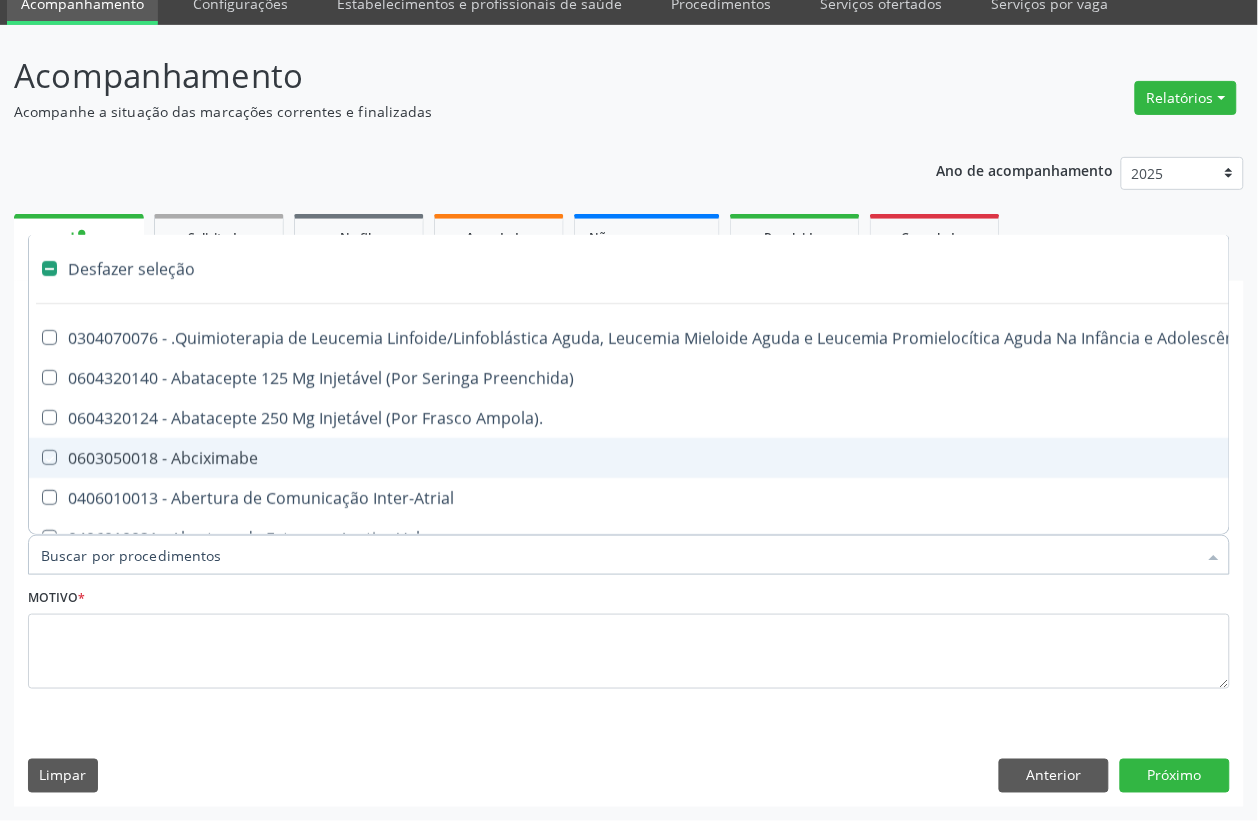 click on "Motivo
*" at bounding box center (629, 636) 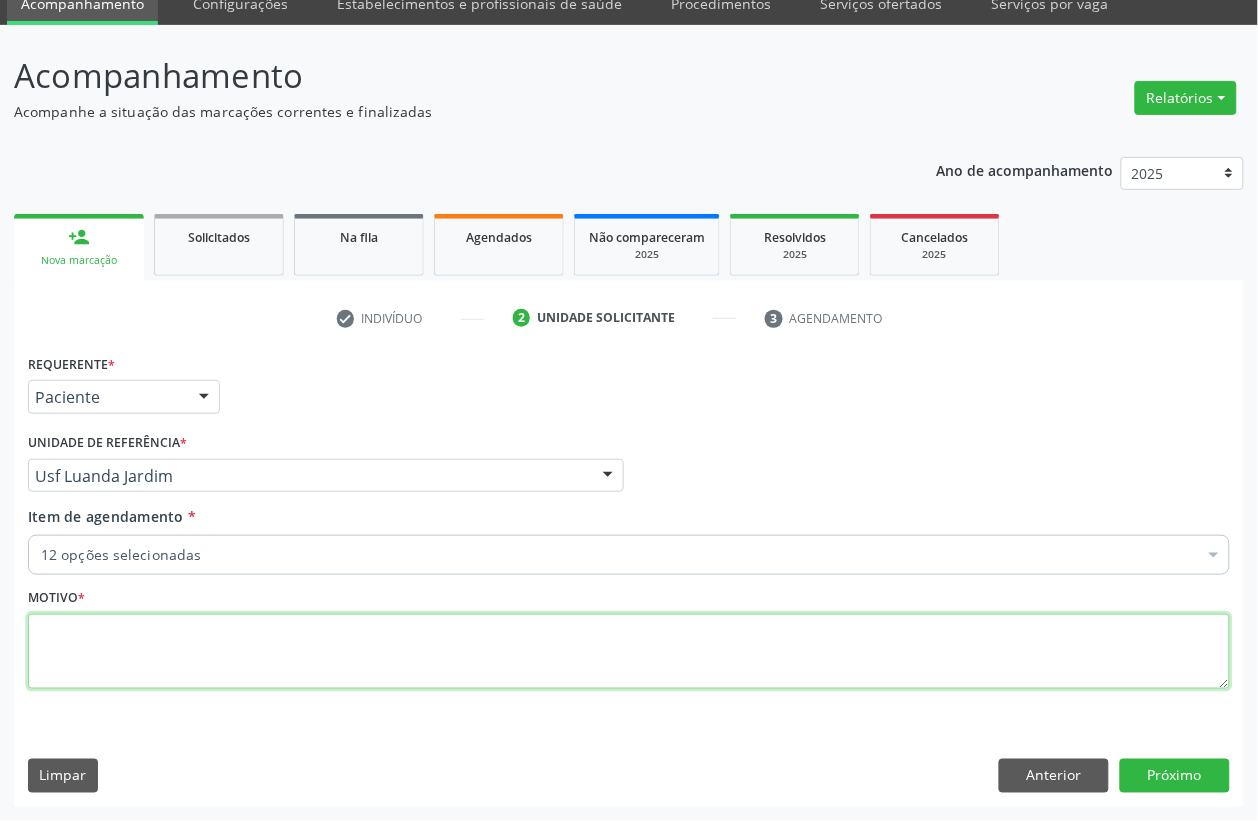 click at bounding box center [629, 652] 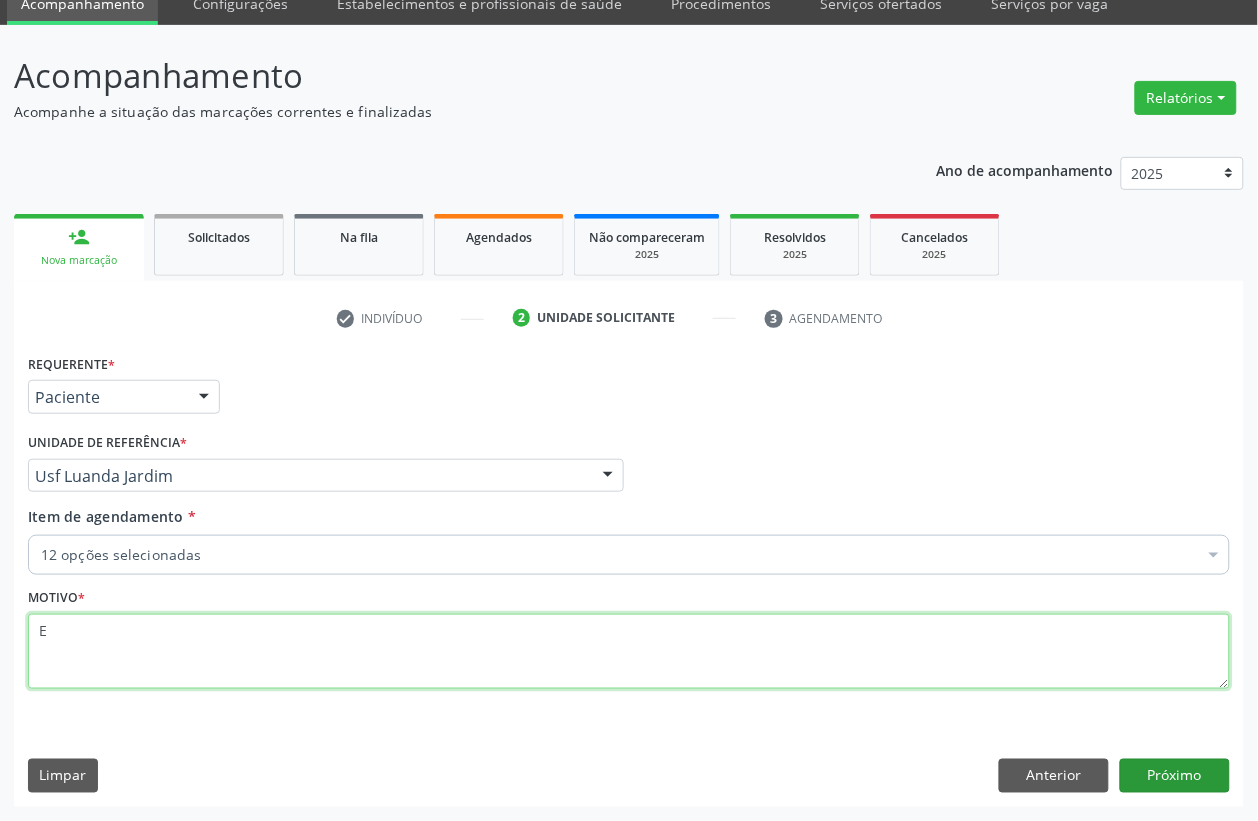 type on "E" 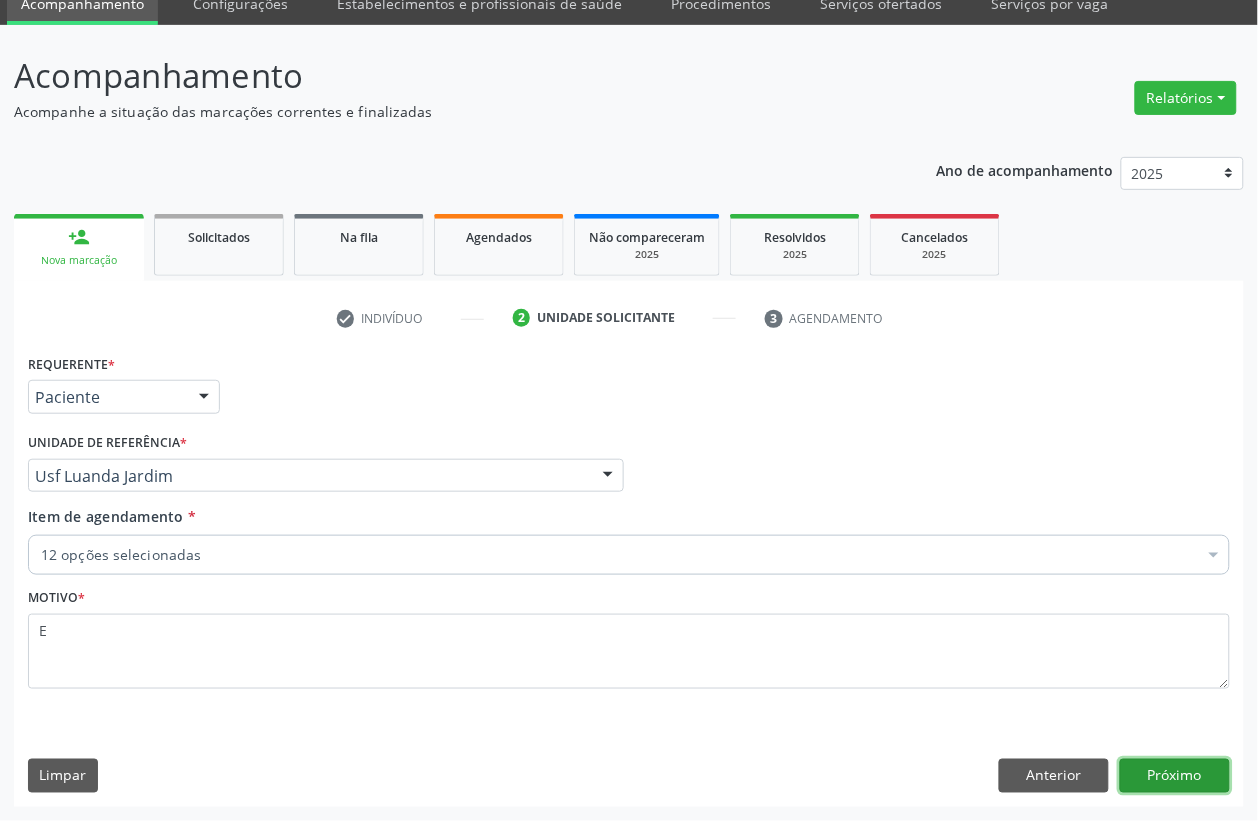 click on "Próximo" at bounding box center (1175, 776) 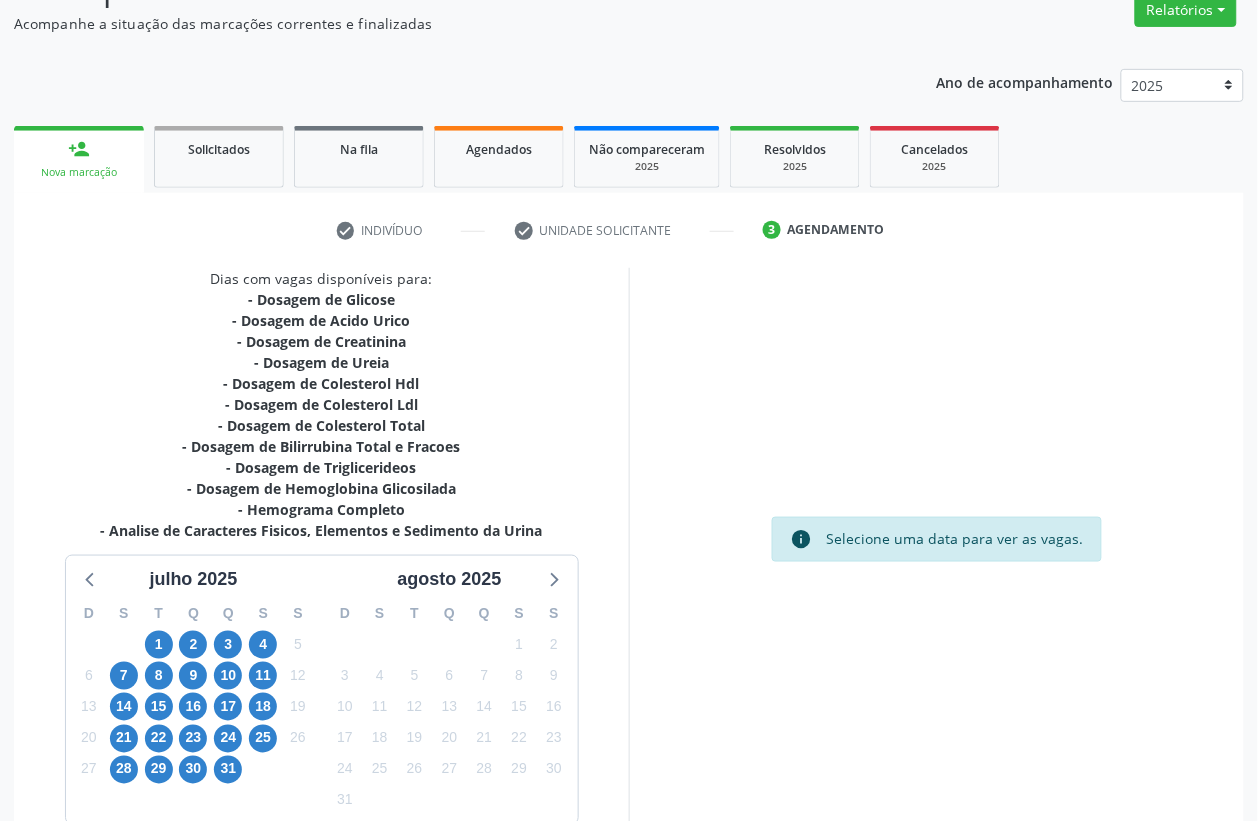 scroll, scrollTop: 280, scrollLeft: 0, axis: vertical 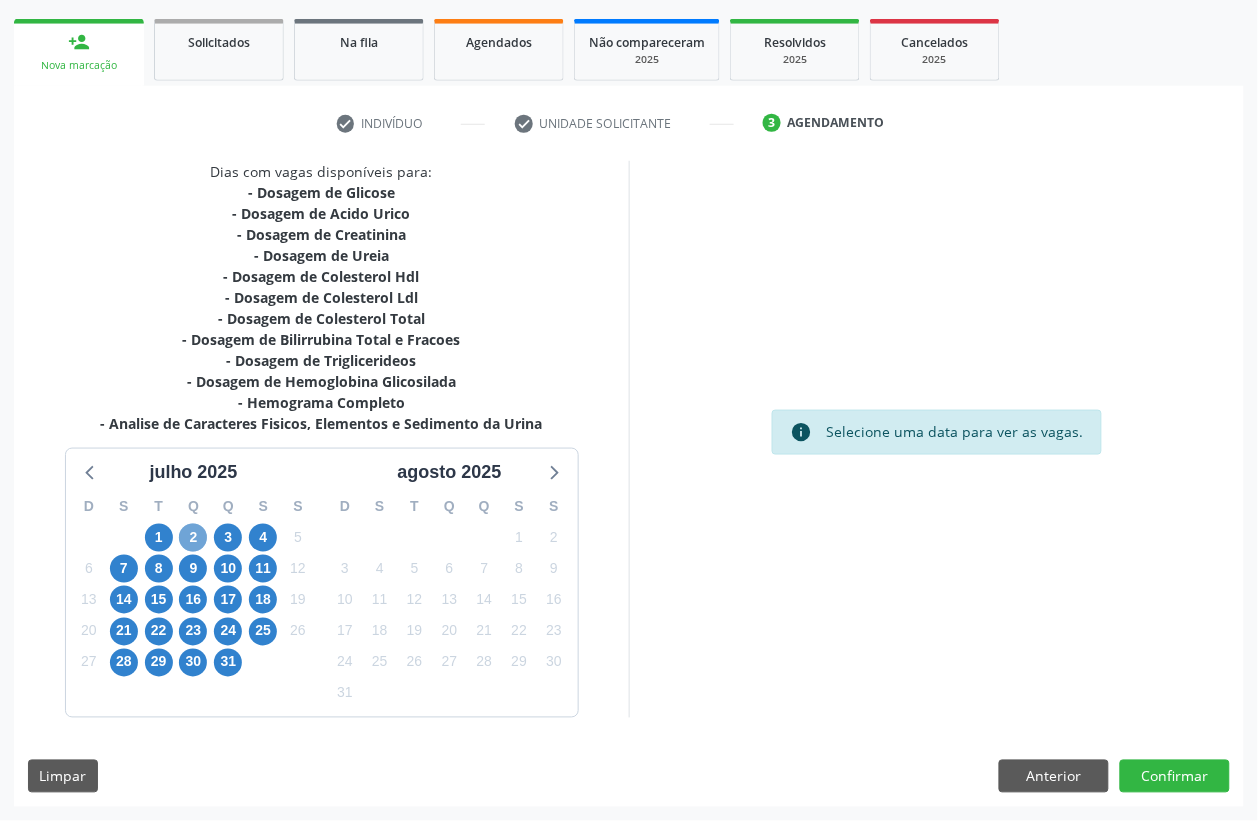 click on "2" at bounding box center (193, 538) 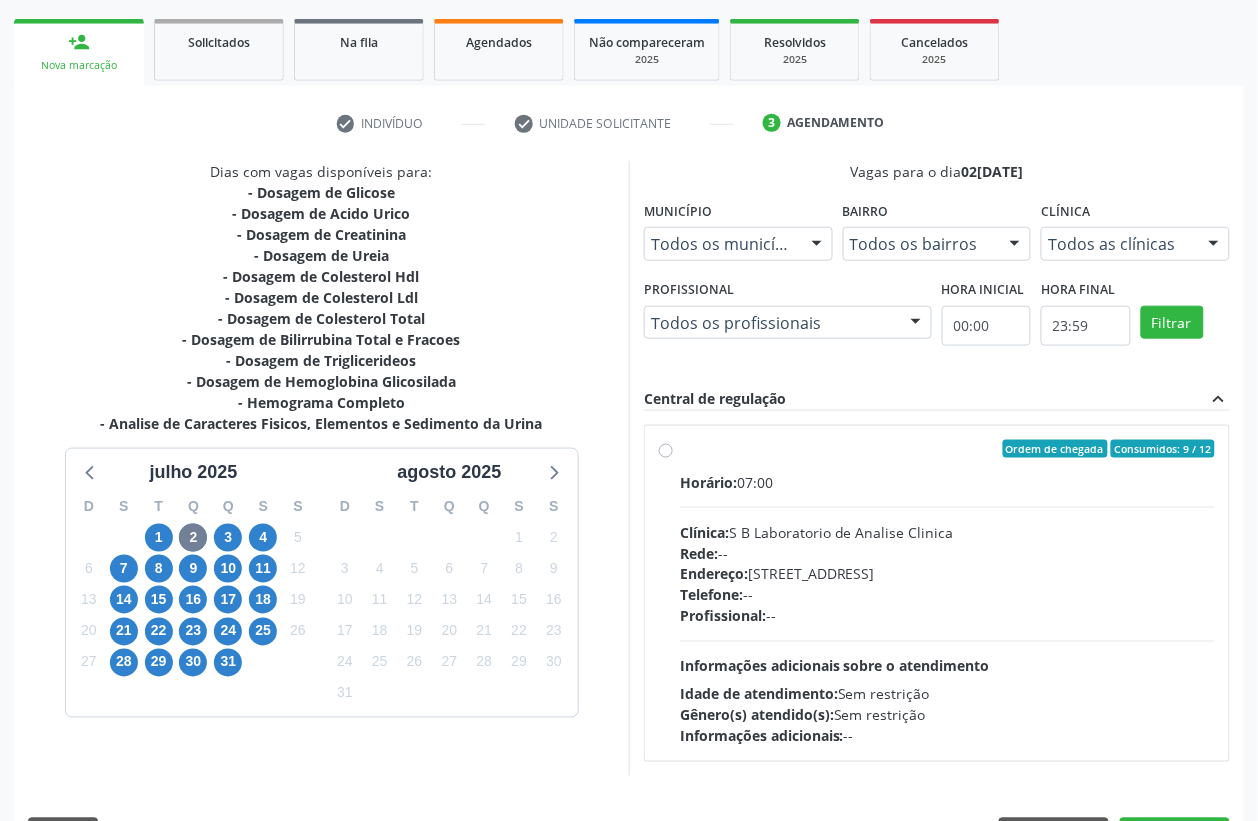 click on "Rede:
--" at bounding box center [947, 553] 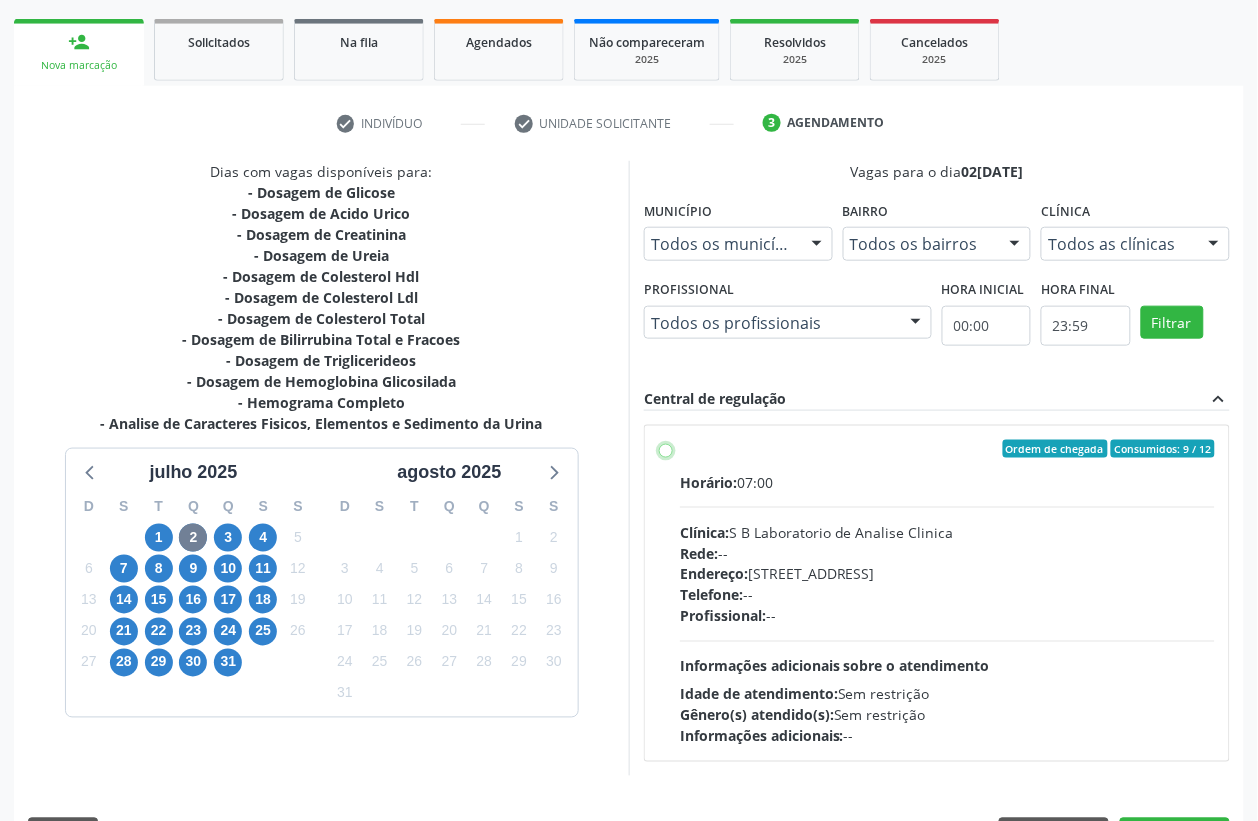 radio on "true" 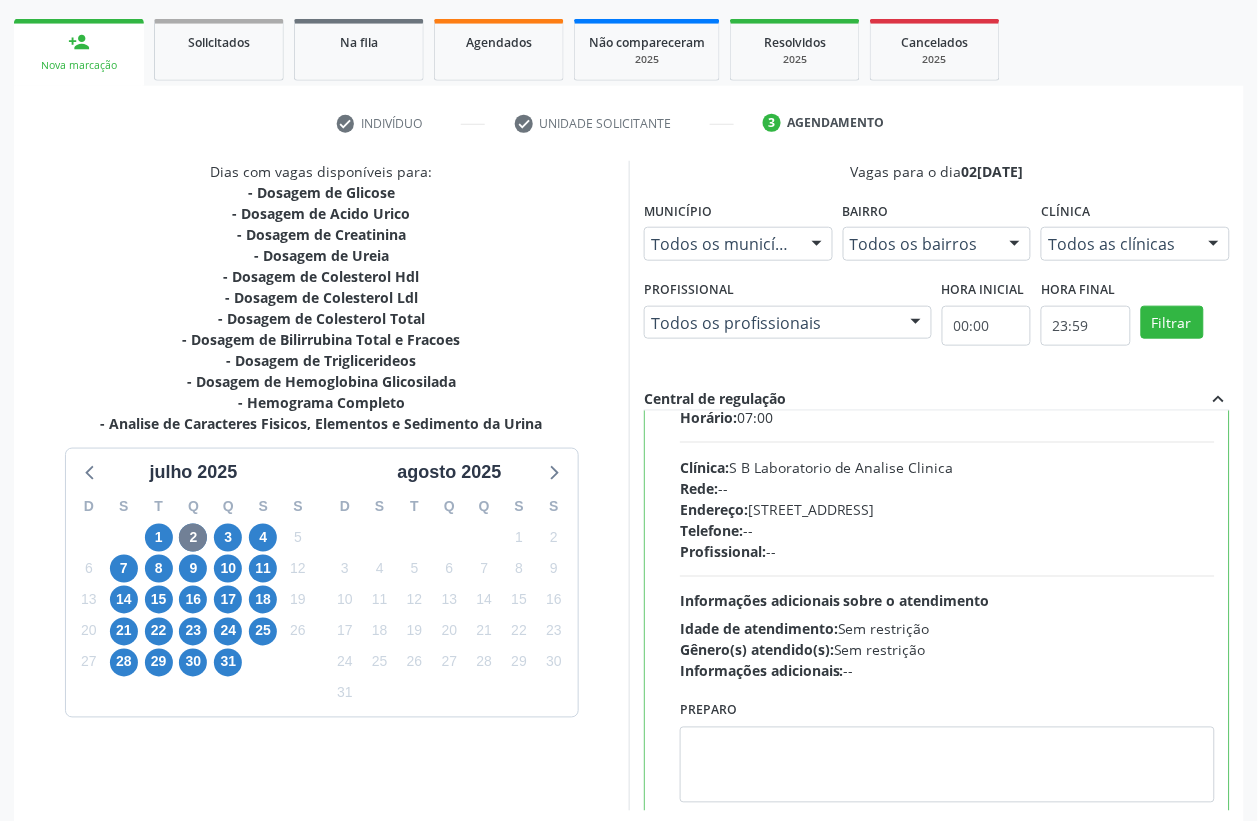 scroll, scrollTop: 100, scrollLeft: 0, axis: vertical 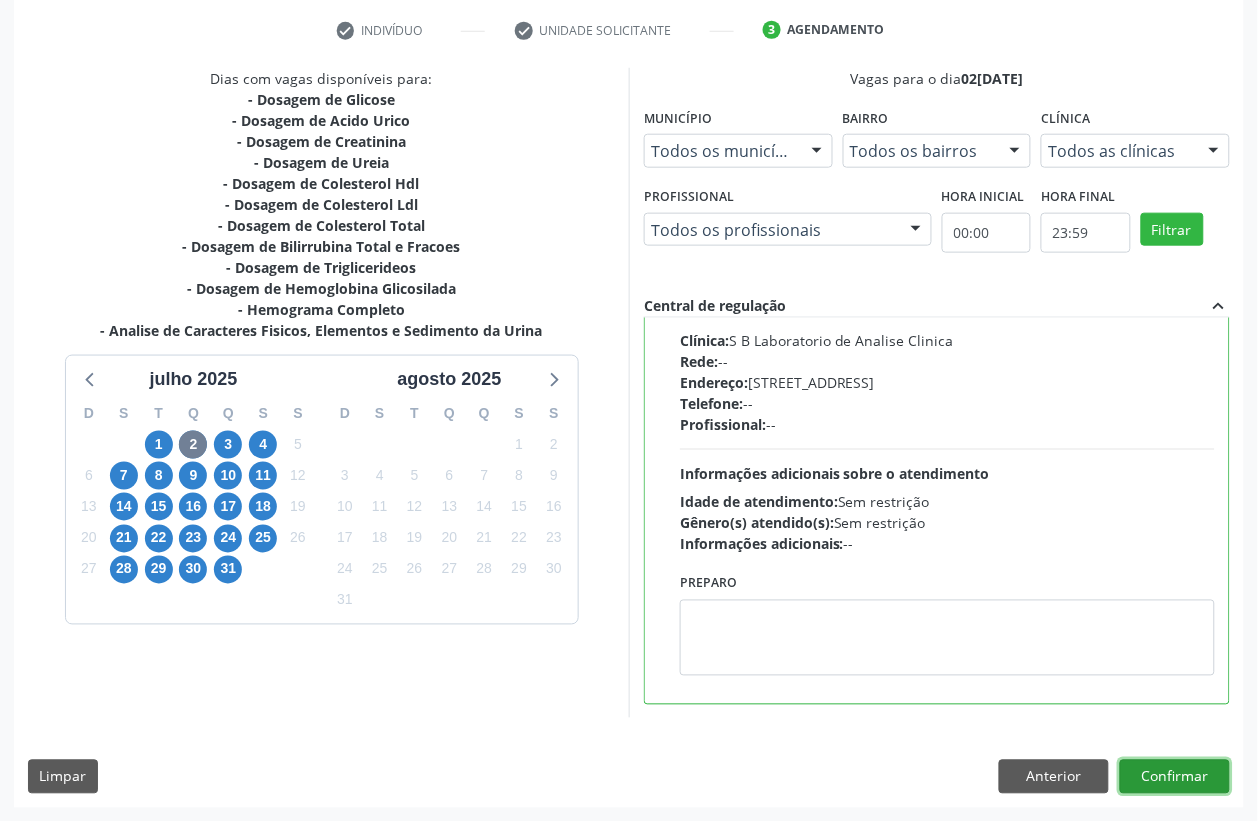 click on "Confirmar" at bounding box center [1175, 777] 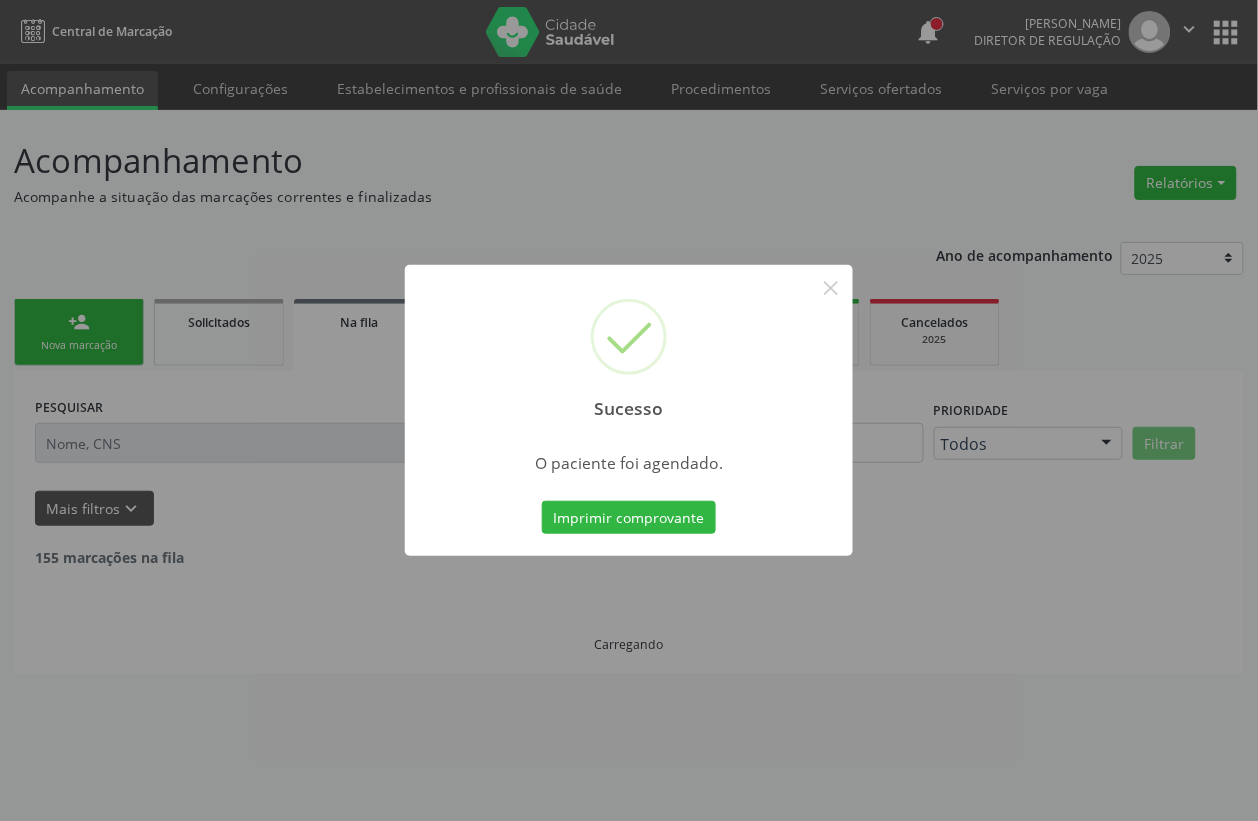 scroll, scrollTop: 0, scrollLeft: 0, axis: both 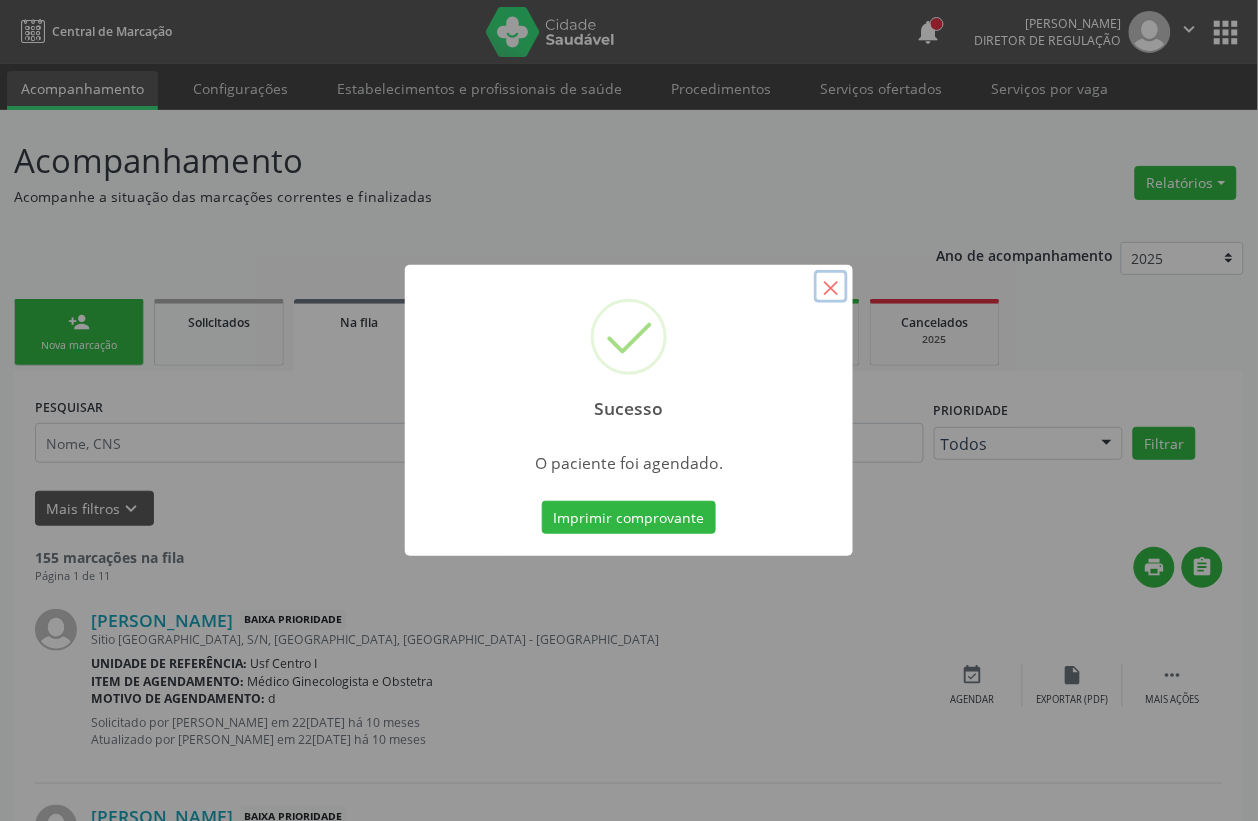 click on "×" at bounding box center [831, 287] 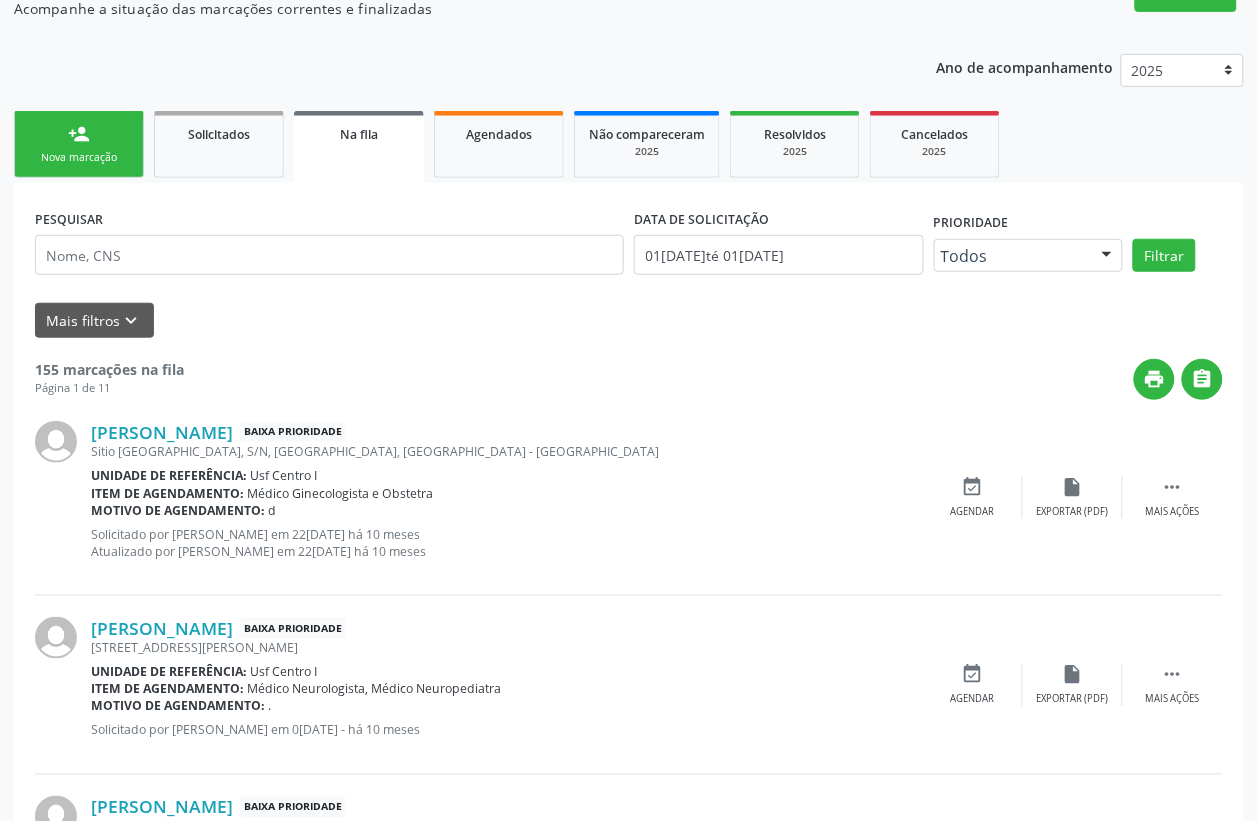 scroll, scrollTop: 125, scrollLeft: 0, axis: vertical 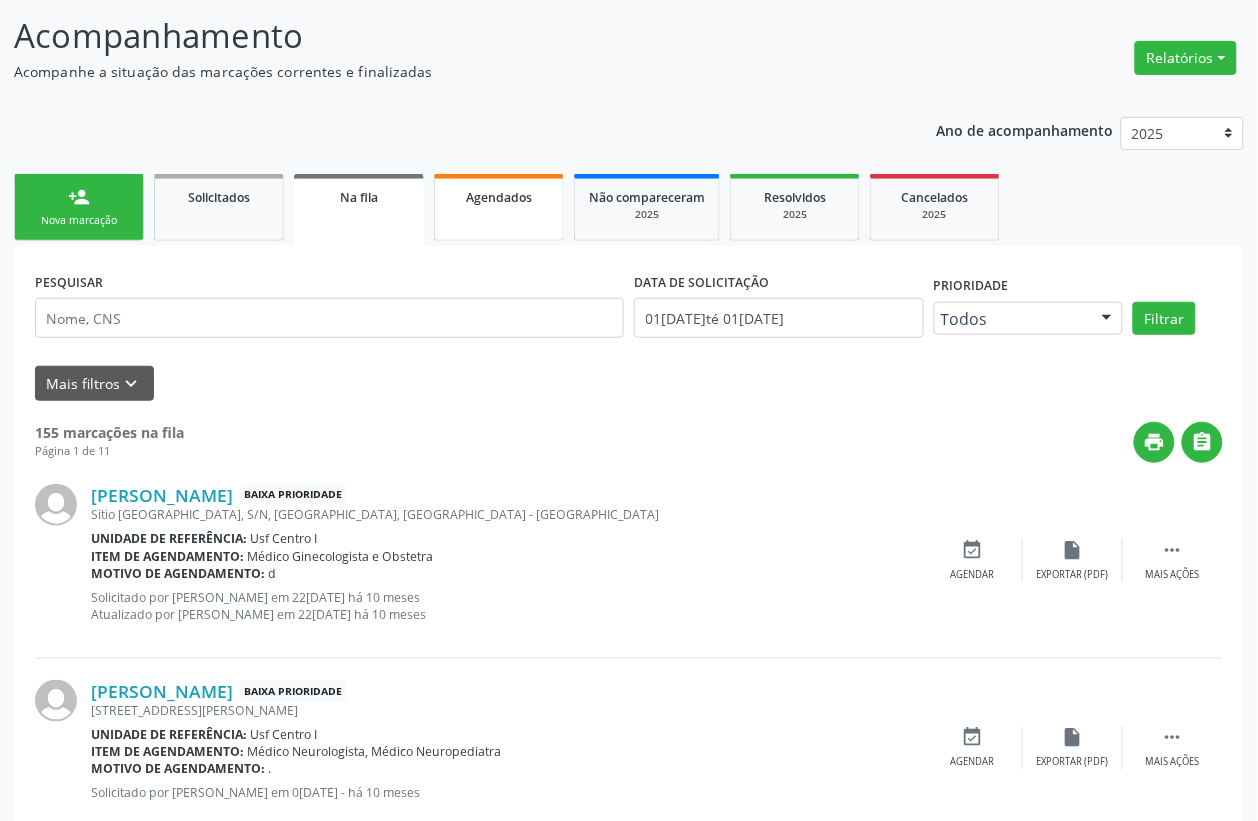 click on "Agendados" at bounding box center (499, 207) 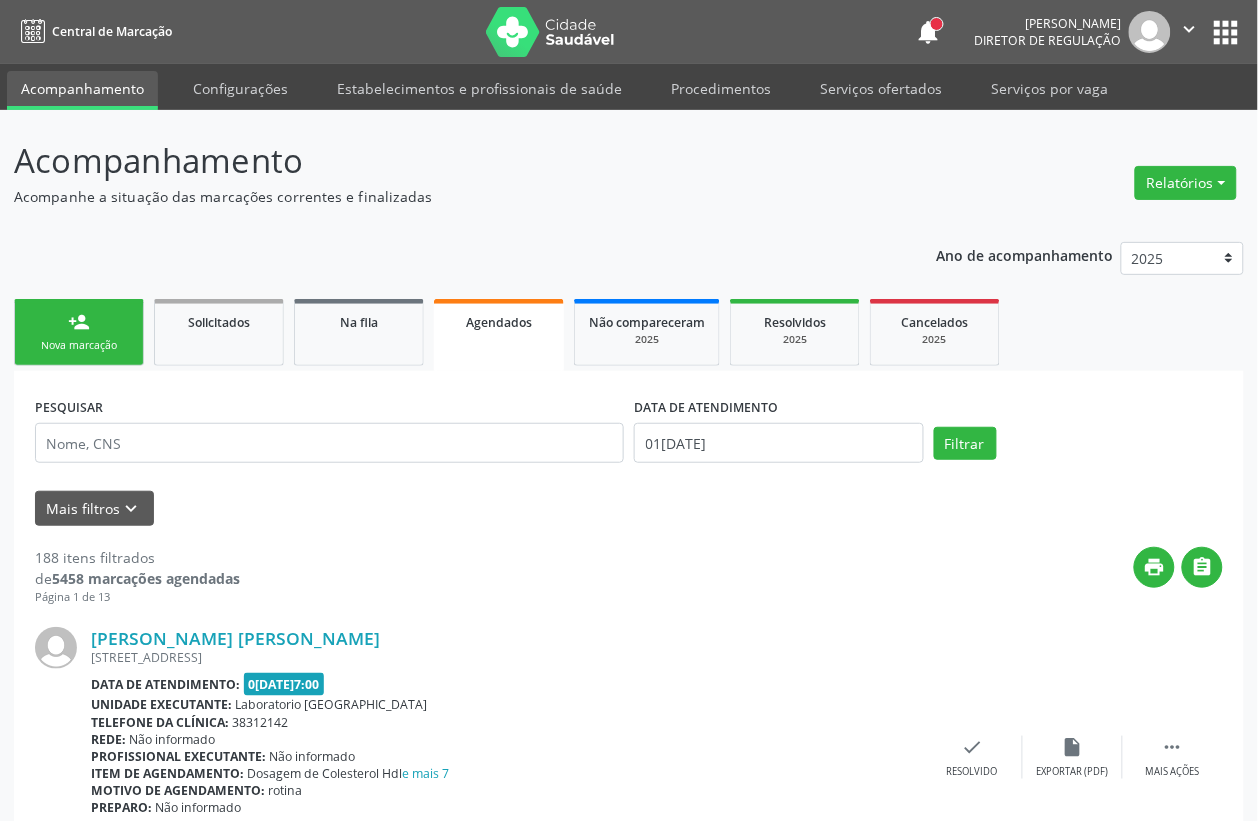 scroll, scrollTop: 125, scrollLeft: 0, axis: vertical 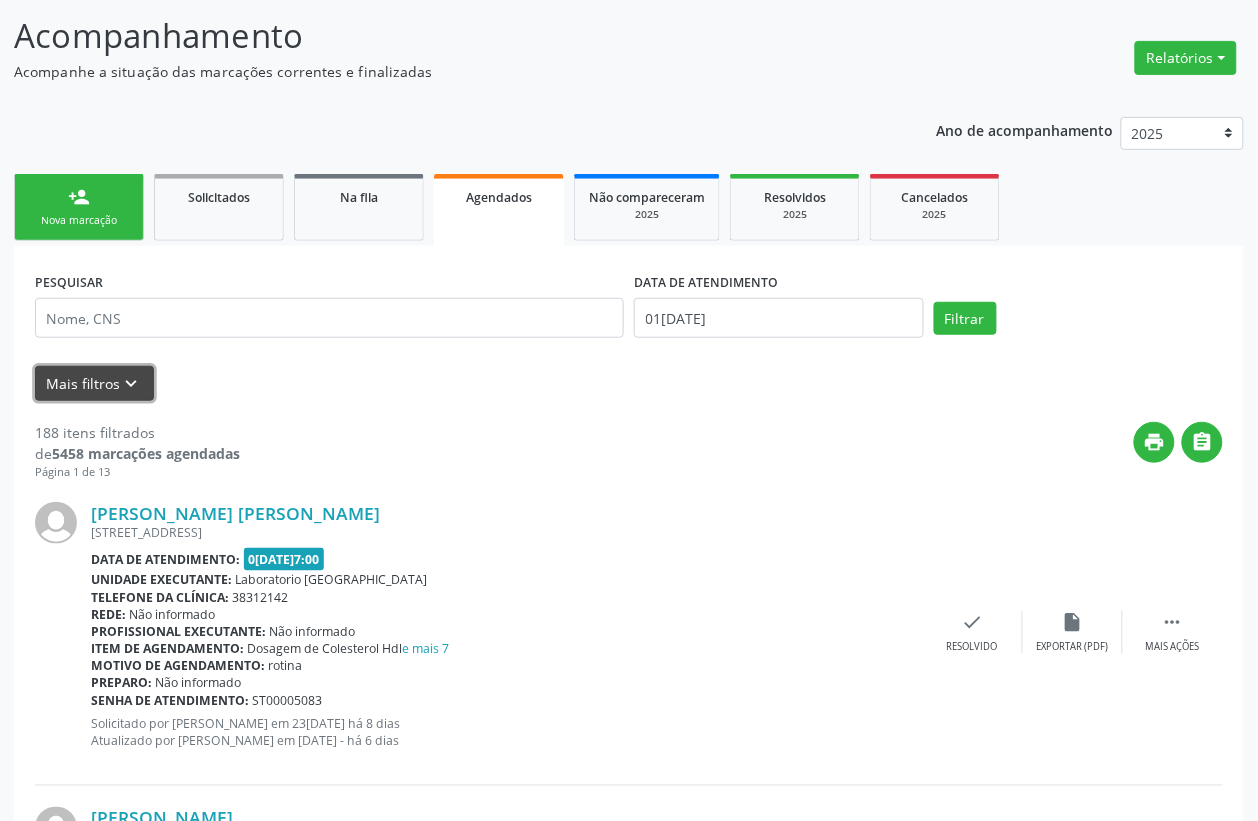 click on "keyboard_arrow_down" at bounding box center [132, 384] 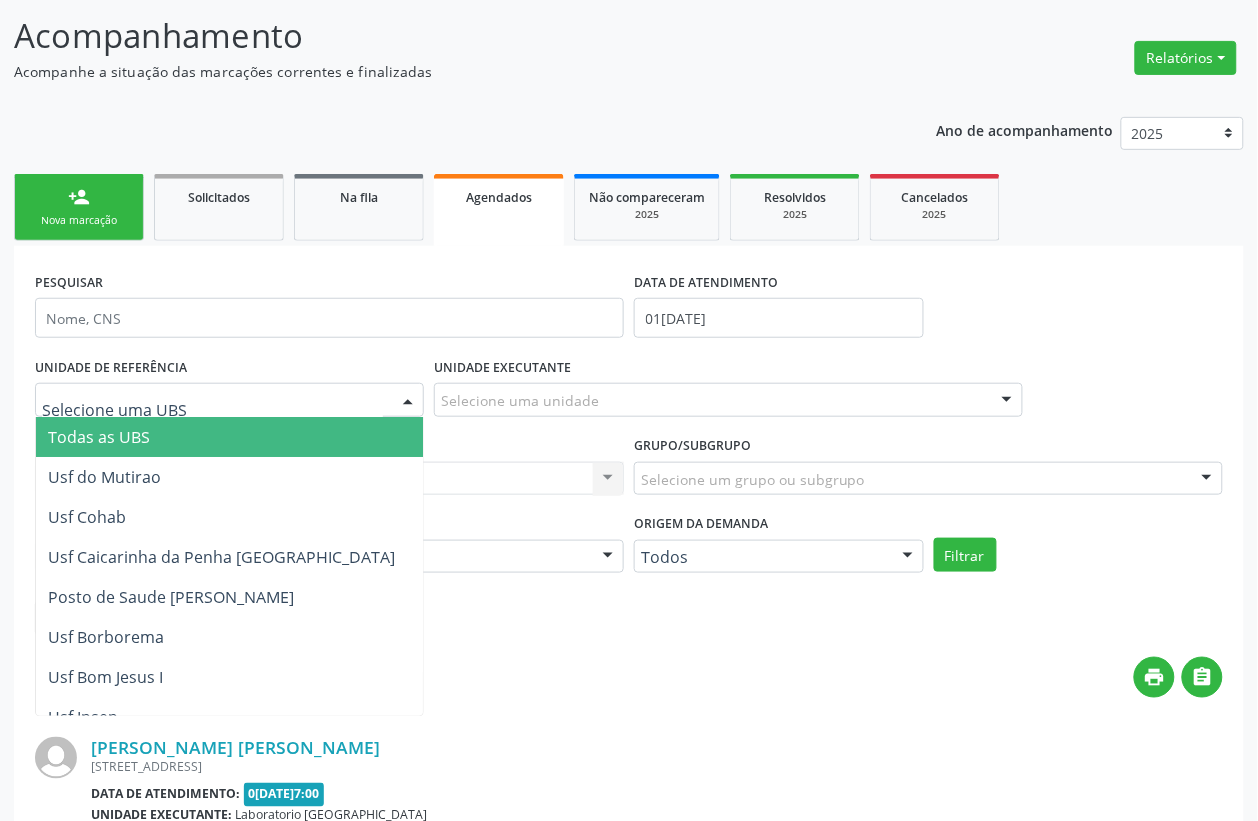click on "Ano de acompanhamento
2025 2024
person_add
Nova marcação
Solicitados   Na fila   Agendados   Não compareceram
2025
Resolvidos
2025
Cancelados
2025
PESQUISAR
DATA DE ATENDIMENTO
0[DATE]
UNIDADE DE REFERÊNCIA
Todas as UBS   Usf do Mutirao   Usf Cohab   Usf Caicarinha da Penha Tauapiranga   Posto de Saude [PERSON_NAME]   Usf Borborema   Usf Bom Jesus I   Usf Ipsep   Usf Sao Cristovao   Usf Santa [PERSON_NAME]   Usf Cagep   Usf Caxixola   Usf Bom Jesus II   Usf Malhada Cortada   Usf Alto da Conceicao   Usf Varzea Aabb   Usf Ipsep II   Usf Cohab II   Usf Varzinha   Usf Ipa Faz [GEOGRAPHIC_DATA] I   Usf [GEOGRAPHIC_DATA]   Usf [GEOGRAPHIC_DATA] [GEOGRAPHIC_DATA] Ipsep III   Posto de Saude Logradouro   [GEOGRAPHIC_DATA] [GEOGRAPHIC_DATA]   Posto de Saude de Juazeirinho   Central Regional de Rede de Frio [GEOGRAPHIC_DATA][PERSON_NAME]" at bounding box center (629, 2627) 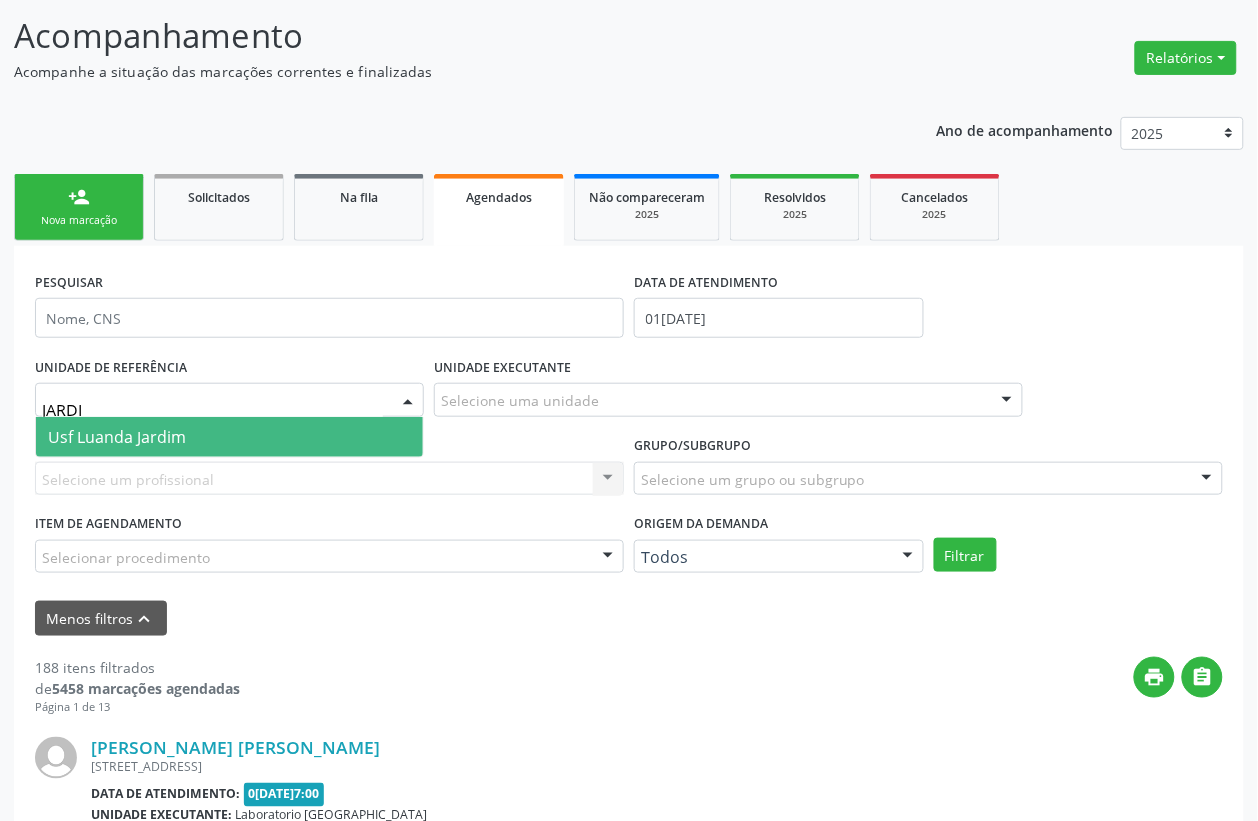 type on "JARDIM" 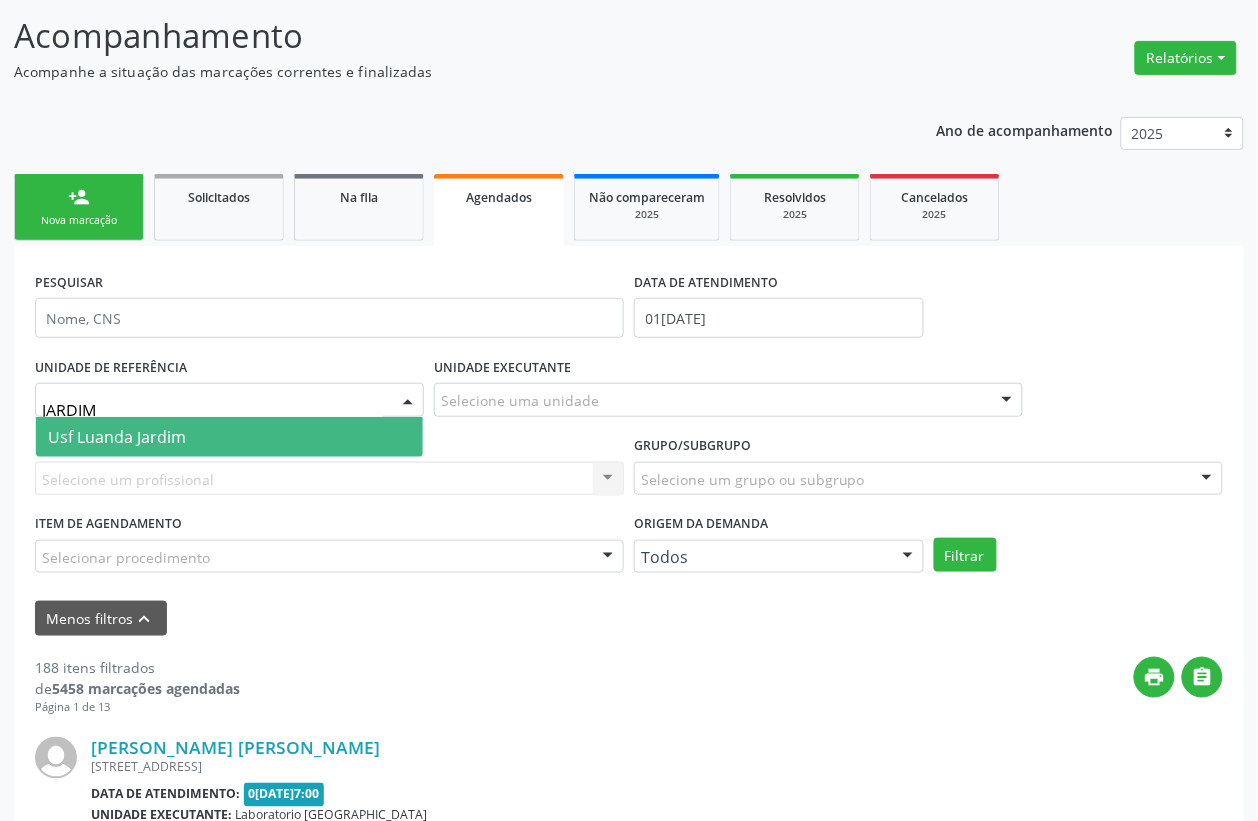 click on "Usf Luanda Jardim" at bounding box center [229, 437] 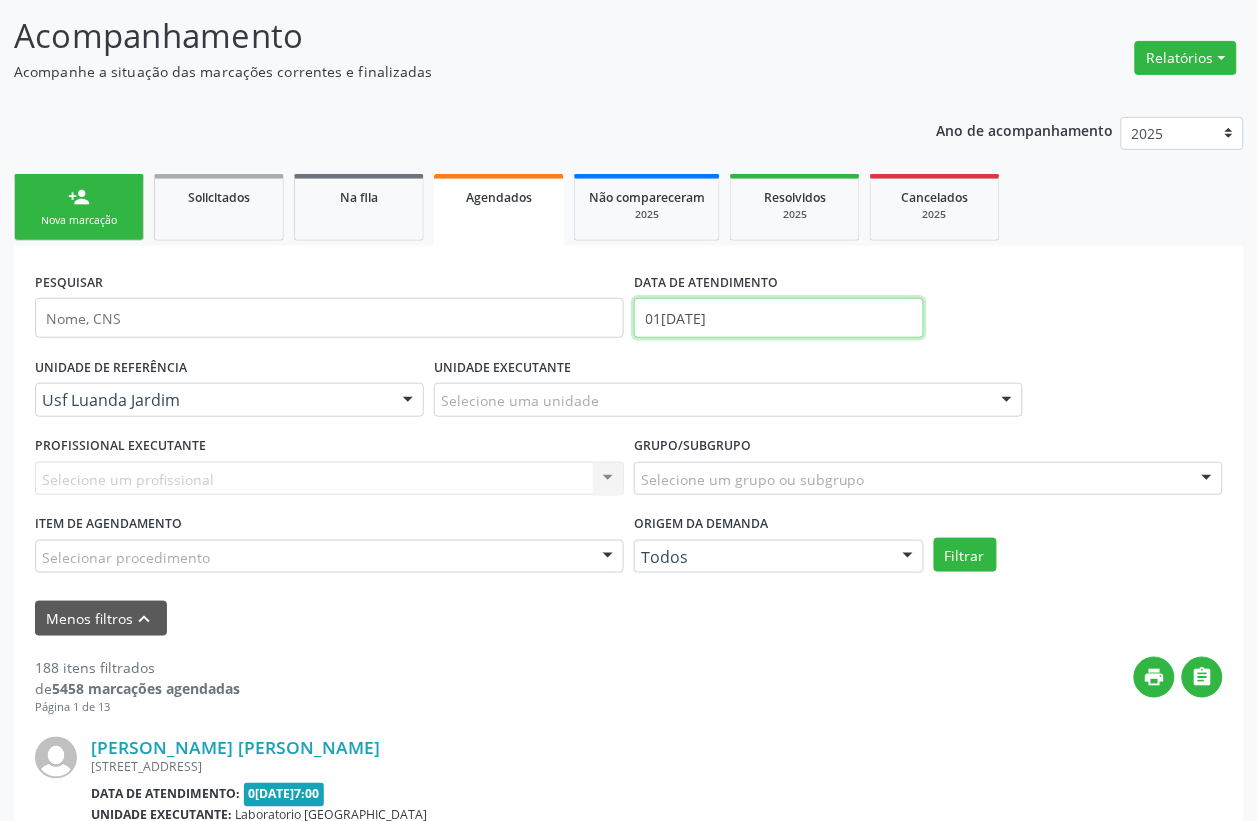 click on "01[DATE]" at bounding box center (779, 318) 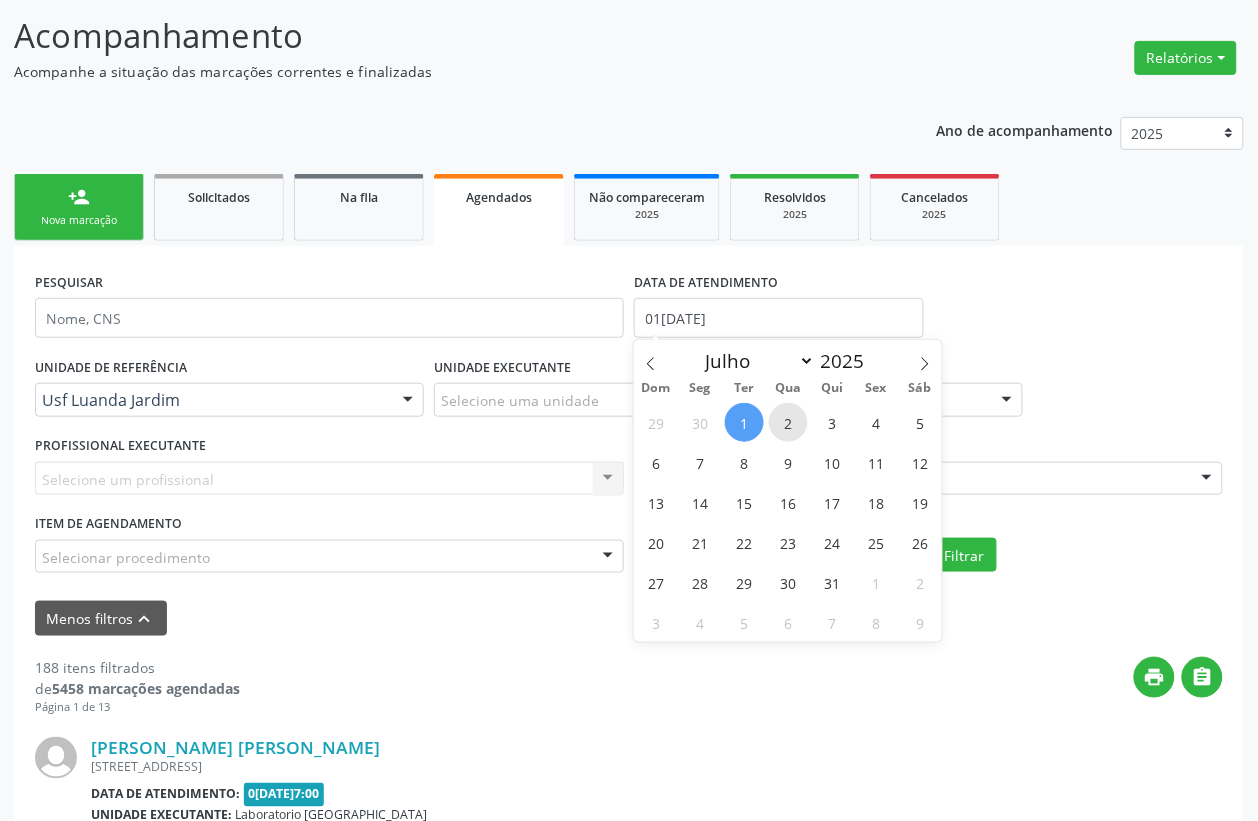 click on "2" at bounding box center [788, 422] 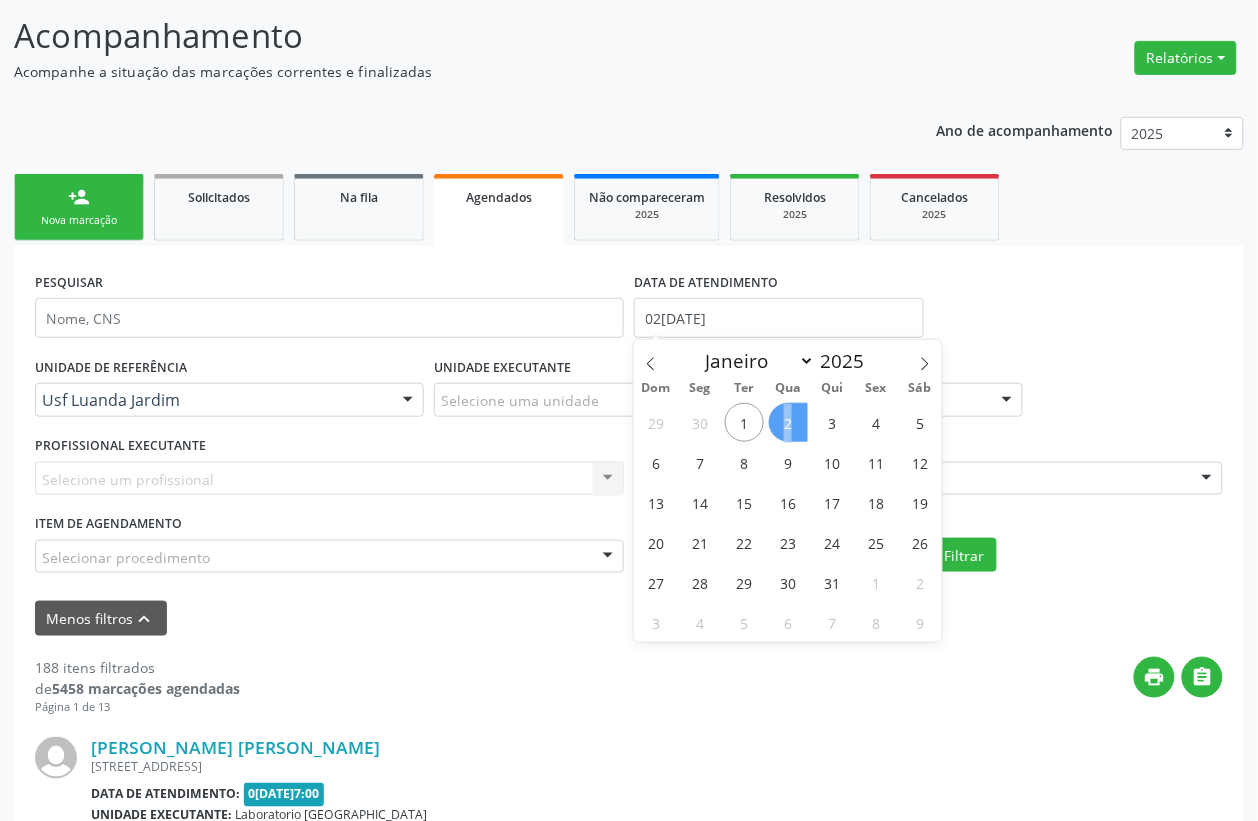 click on "2" at bounding box center [788, 422] 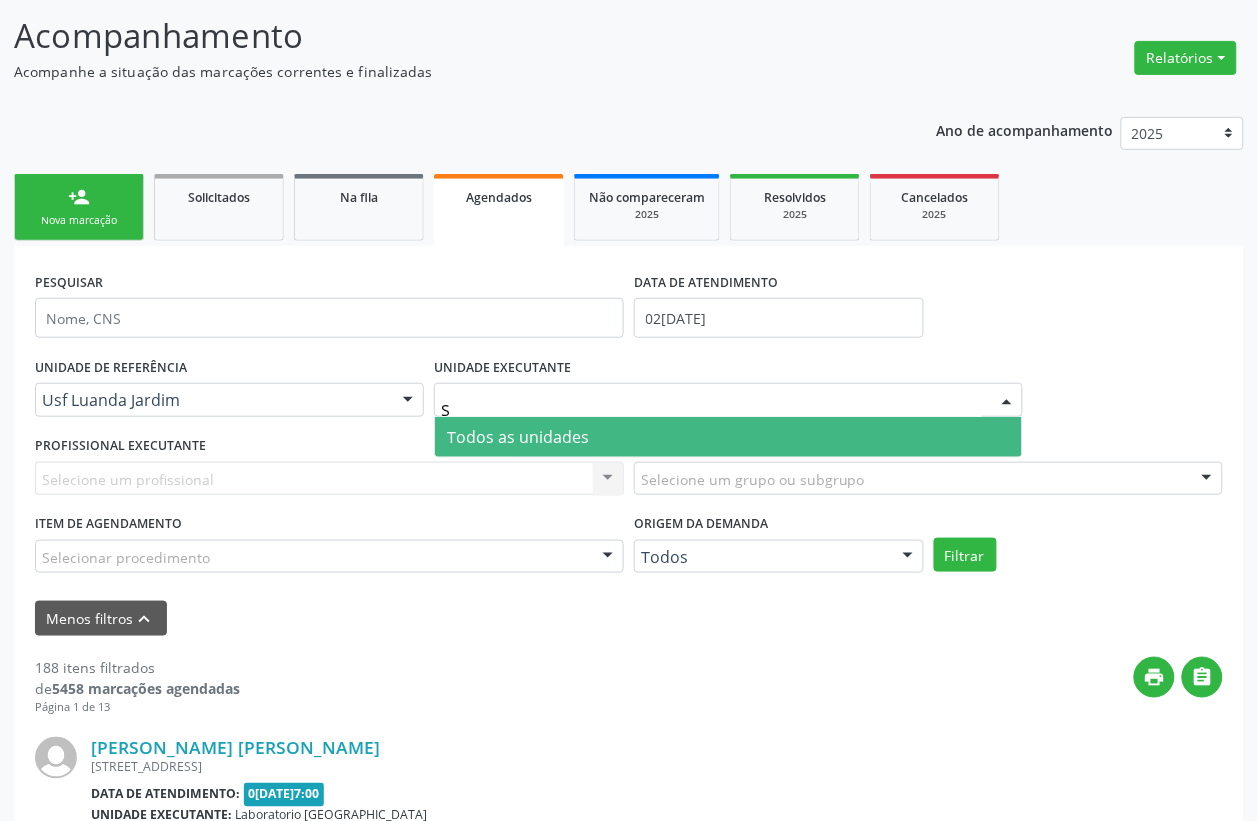 type on "S" 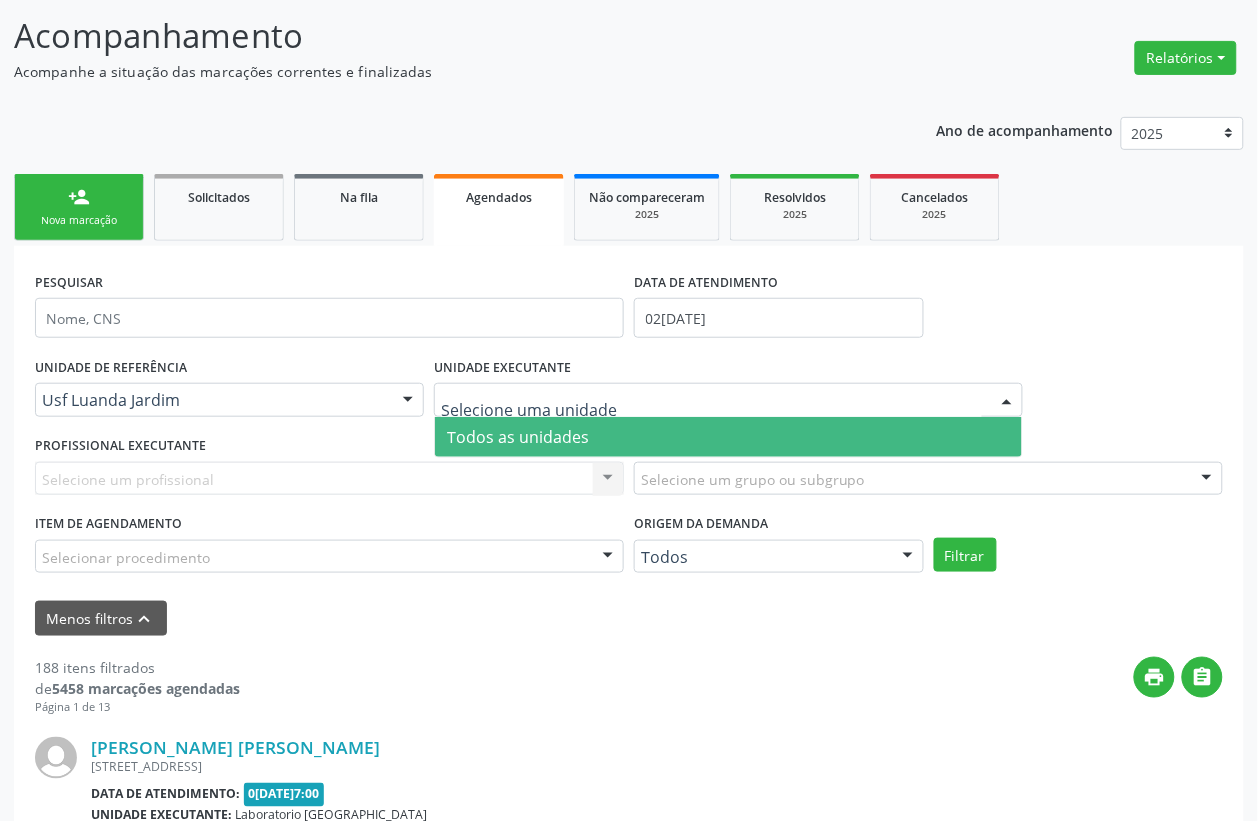click on "Selecione um profissional
Nenhum resultado encontrado para: "   "
Não há nenhuma opção para ser exibida." at bounding box center (329, 479) 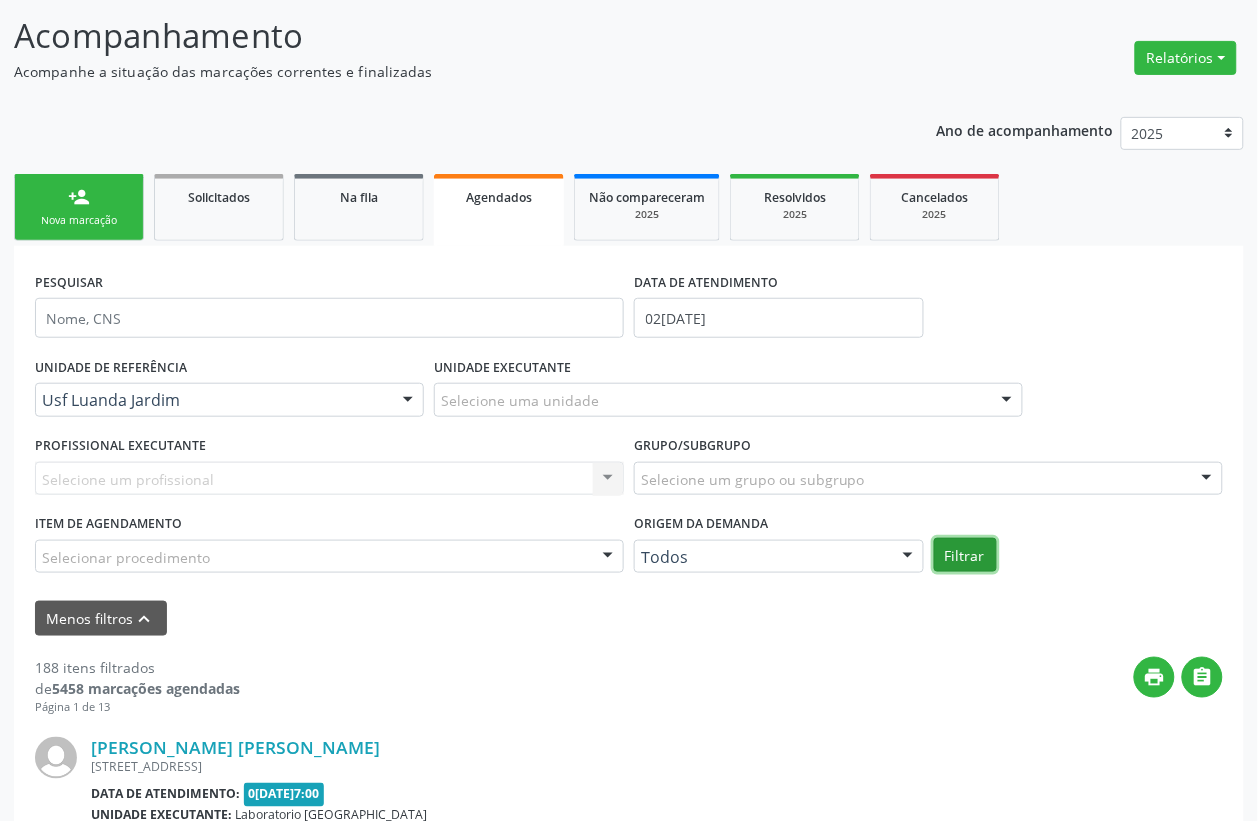 click on "Filtrar" at bounding box center (965, 555) 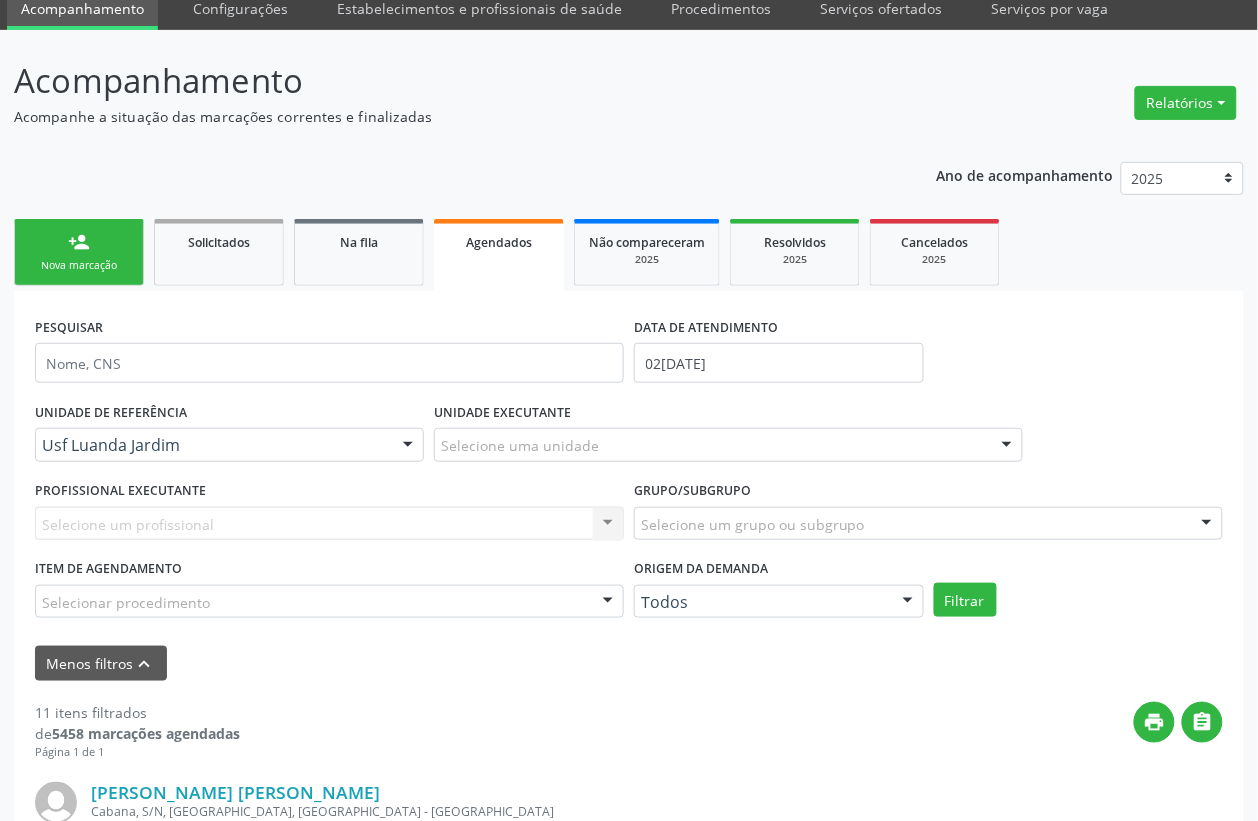 scroll, scrollTop: 125, scrollLeft: 0, axis: vertical 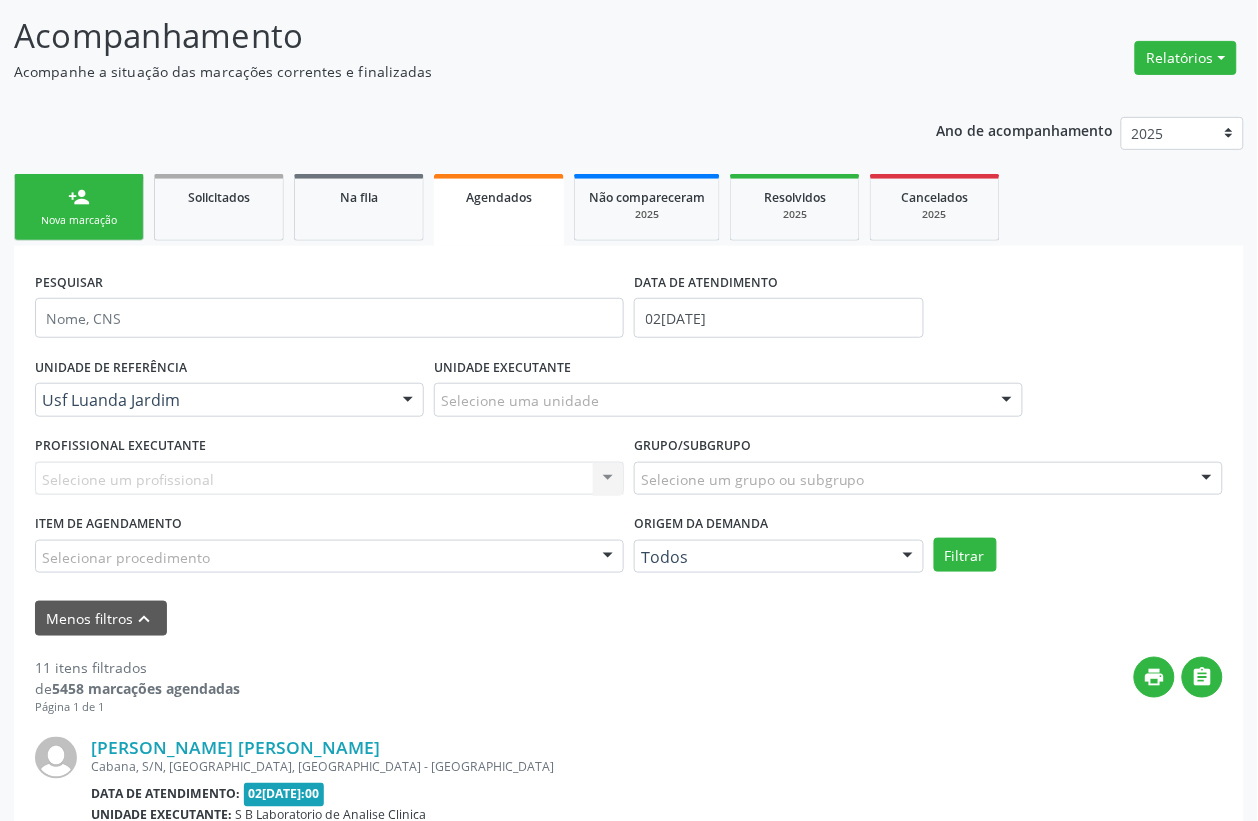 click on "UNIDADE DE REFERÊNCIA
Usf Luanda Jardim         Todas as UBS   Usf do Mutirao   Usf Cohab   Usf Caicarinha da Penha Tauapiranga   Posto de Saude [PERSON_NAME]   Usf Borborema   Usf Bom Jesus I   Usf Ipsep   Usf Sao Cristovao   Usf Santa [PERSON_NAME]   Usf Cagep   Usf Caxixola   Usf Bom Jesus II   Usf Malhada Cortada   Usf Alto da Conceicao   Usf Varzea Aabb   Usf Ipsep II   Usf Cohab II   Usf Varzinha   Usf Ipa Faz Nova   Usf Centro I   Usf [GEOGRAPHIC_DATA]   Usf [GEOGRAPHIC_DATA]   Usf [GEOGRAPHIC_DATA] [GEOGRAPHIC_DATA] Ipsep III   Posto de Saude Logradouro   [GEOGRAPHIC_DATA] [GEOGRAPHIC_DATA]   Posto de Saude de Juazeirinho   Central Regional de Rede de Frio [GEOGRAPHIC_DATA] [GEOGRAPHIC_DATA]   Rede de [GEOGRAPHIC_DATA] Ao [MEDICAL_DATA] Leitos de Retaguarda Municipal   Posto de [GEOGRAPHIC_DATA] [GEOGRAPHIC_DATA] da Areia   Posto de Saude [GEOGRAPHIC_DATA] do Jua   Vigilancia Epidemiologica   Central de Regulacao Medica das Urgencias Serra Talhada [GEOGRAPHIC_DATA] [GEOGRAPHIC_DATA]   [GEOGRAPHIC_DATA] Samu Serra Talhada   3 Grupamento de Bombeiros" at bounding box center [629, 469] 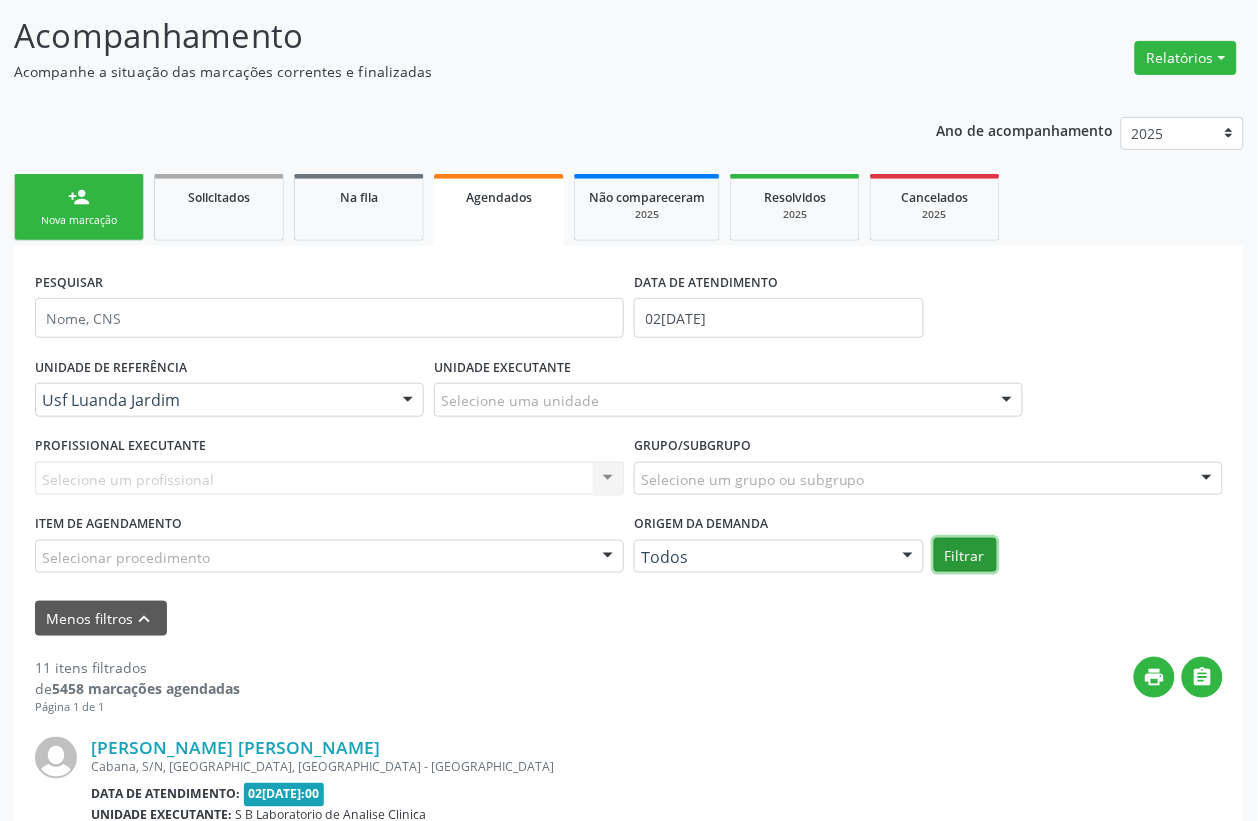 click on "Filtrar" at bounding box center [965, 555] 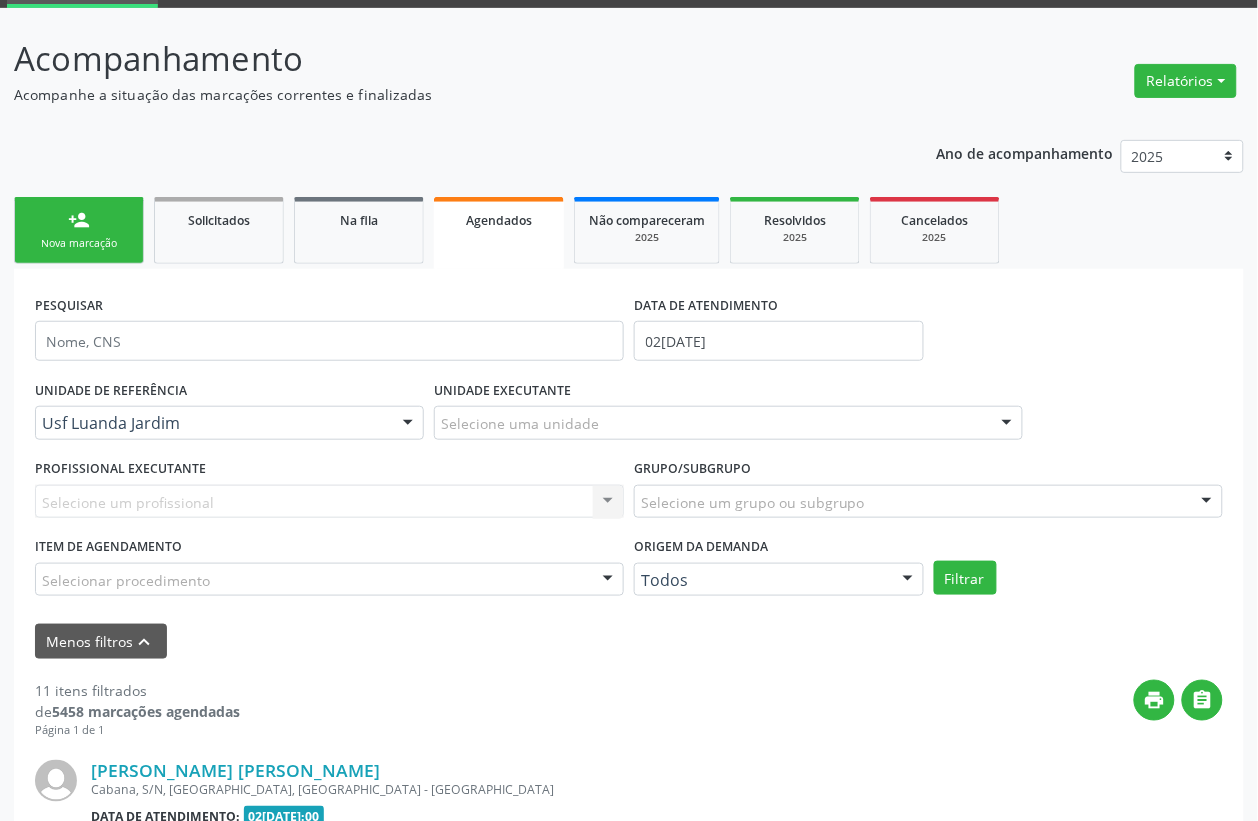 scroll, scrollTop: 125, scrollLeft: 0, axis: vertical 